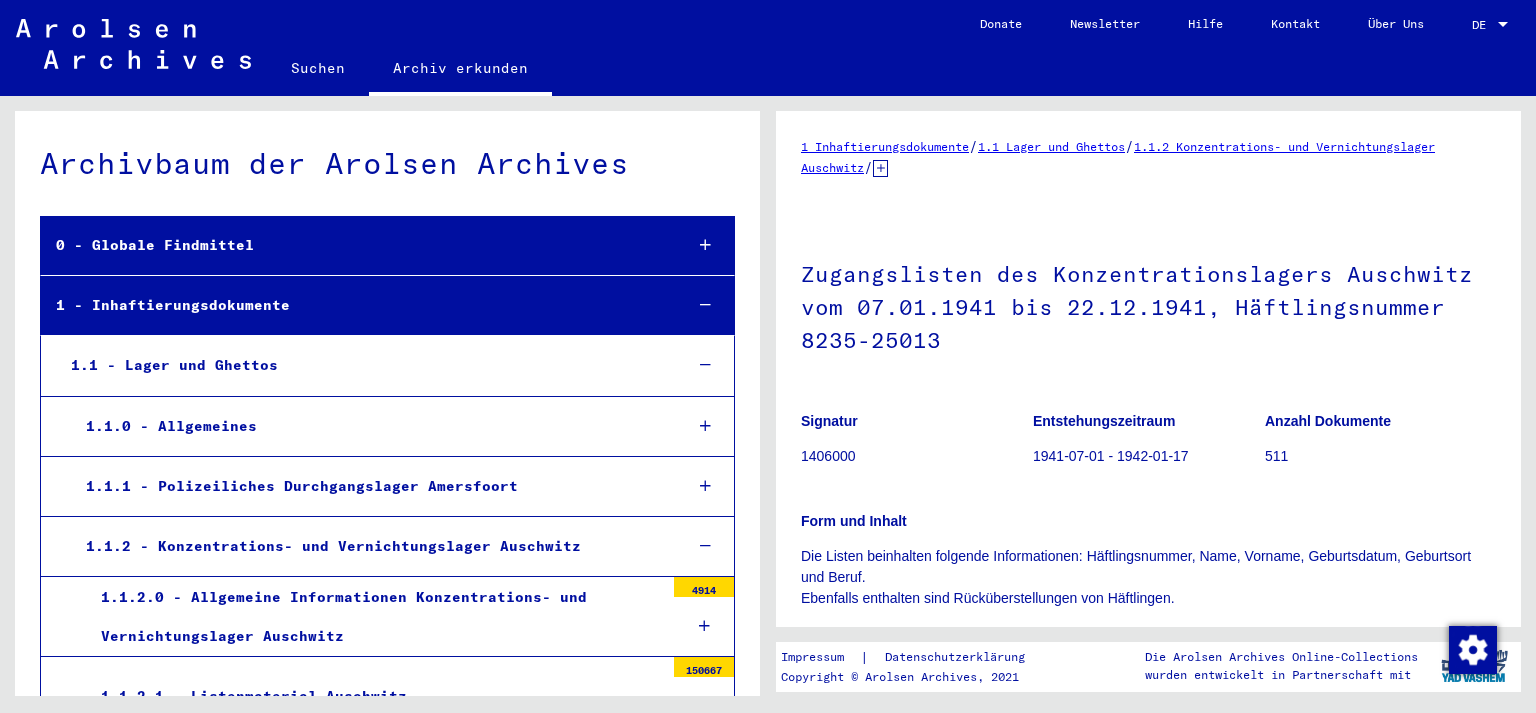 scroll, scrollTop: 0, scrollLeft: 0, axis: both 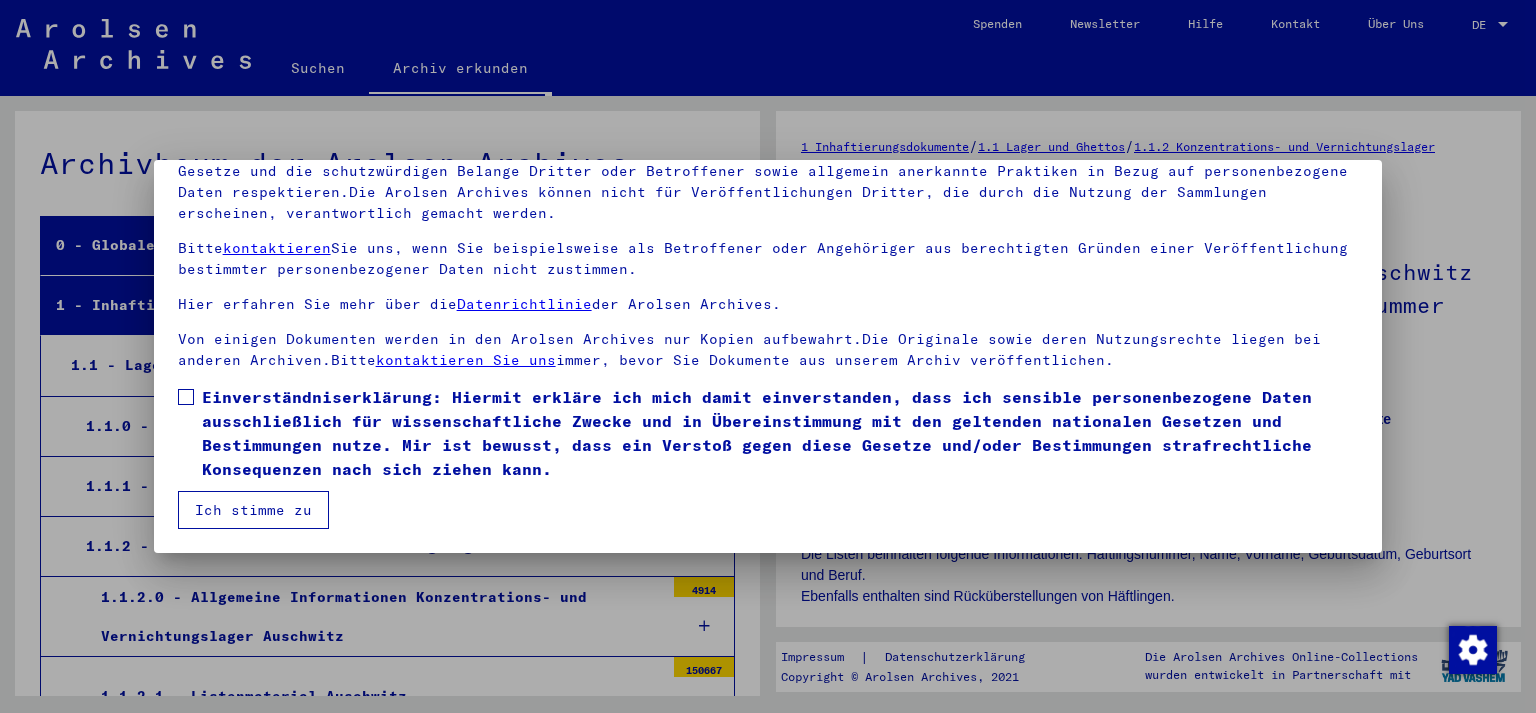click on "Unsere  Nutzungsbedingungen  wurden durch den Internationalen Ausschuss als oberstes Leitungsgremium der Arolsen Archives festgelegt und entsprechen nicht deutschem oder anderem nationalen Archivrecht. Bitte beachten Sie, dass dieses Portal über NS - Verfolgte sensible Daten zu identifizierten oder identifizierbaren Personen enthält.Als Nutzer dieses Portals sind Sie persönlich dafür verantwortlich, dass Sie das Recht auf die Privatsphäre und sonstige Gesetze und die schutzwürdigen Belange Dritter oder Betroffener sowie allgemein anerkannte Praktiken in Bezug auf personenbezogene Daten respektieren.Die Arolsen Archives können nicht für Veröffentlichungen Dritter, die durch die Nutzung der Sammlungen erscheinen, verantwortlich gemacht werden. Bitte  kontaktieren  Sie uns, wenn Sie beispielsweise als Betroffener oder Angehöriger aus berechtigten Gründen einer Veröffentlichung bestimmter personenbezogener Daten nicht zustimmen. Hier erfahren Sie mehr über die  Datenrichtlinie  der Arolsen Archives." at bounding box center (768, 296) 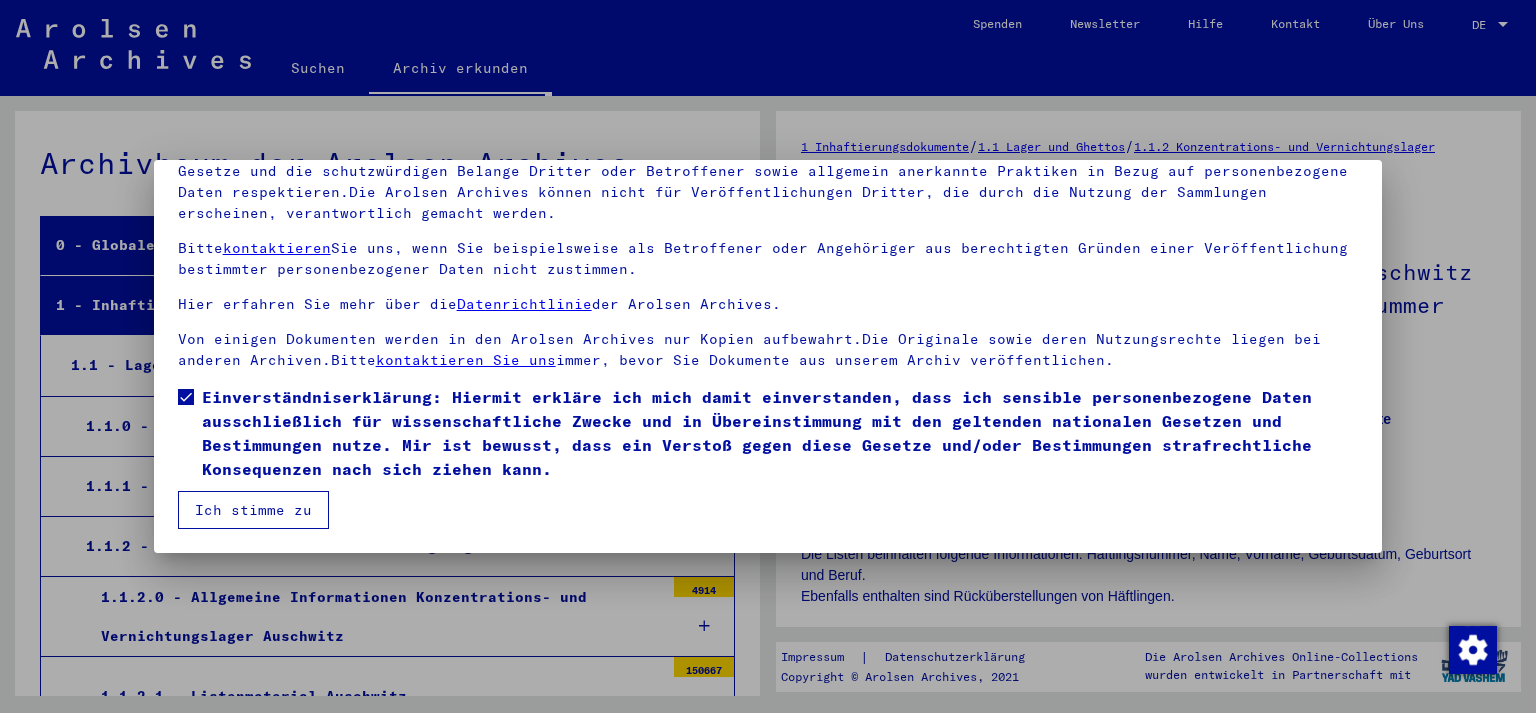 click on "Ich stimme zu" at bounding box center [253, 510] 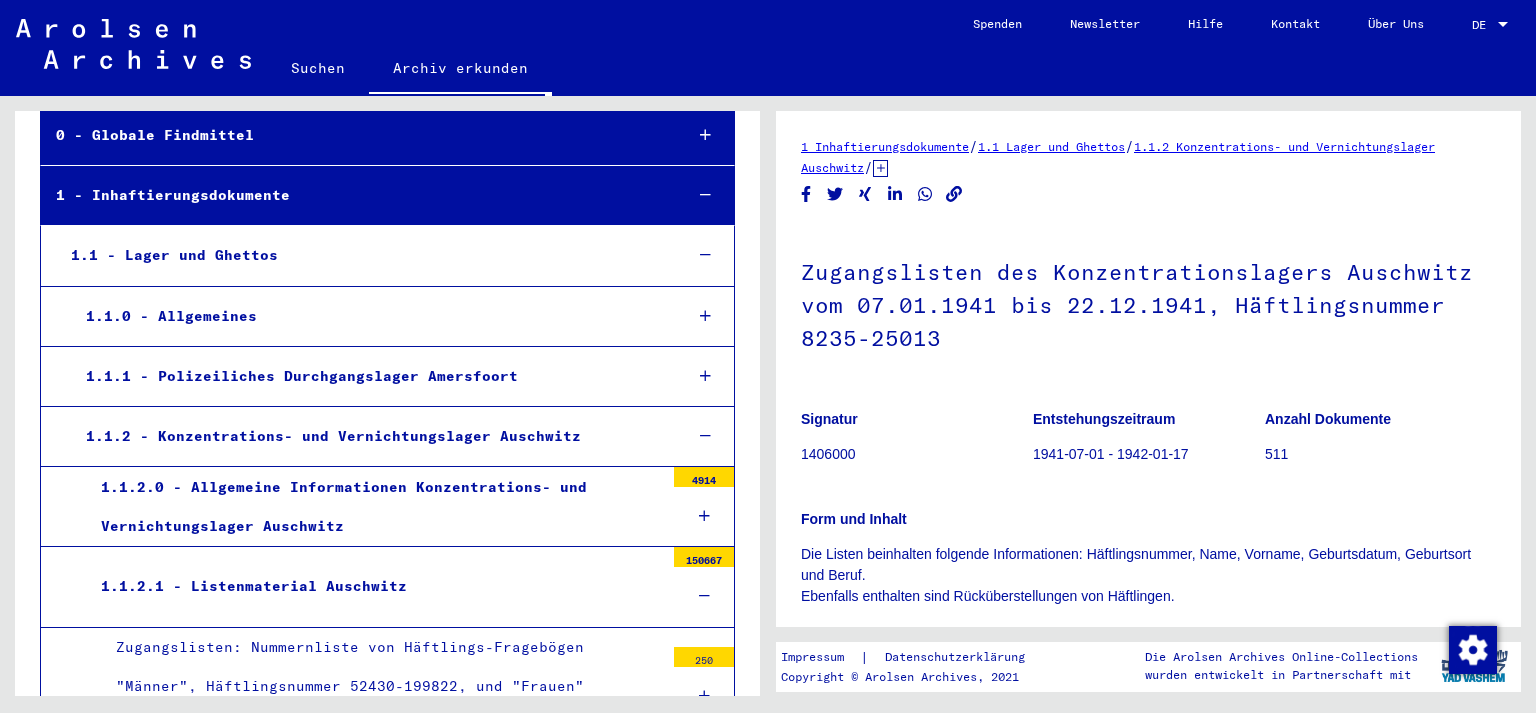 scroll, scrollTop: 110, scrollLeft: 0, axis: vertical 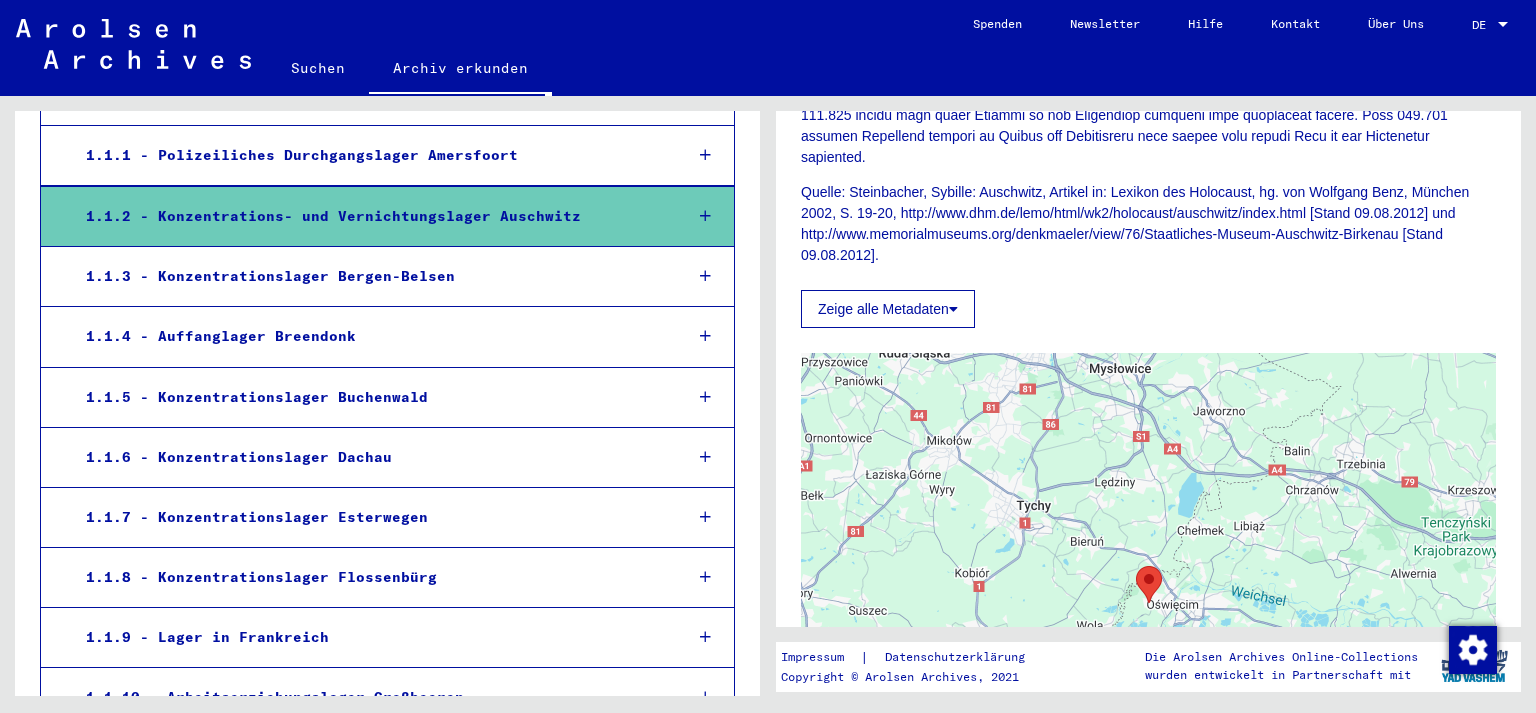 click on "1.1.8 - Konzentrationslager Flossenbürg" at bounding box center [368, 577] 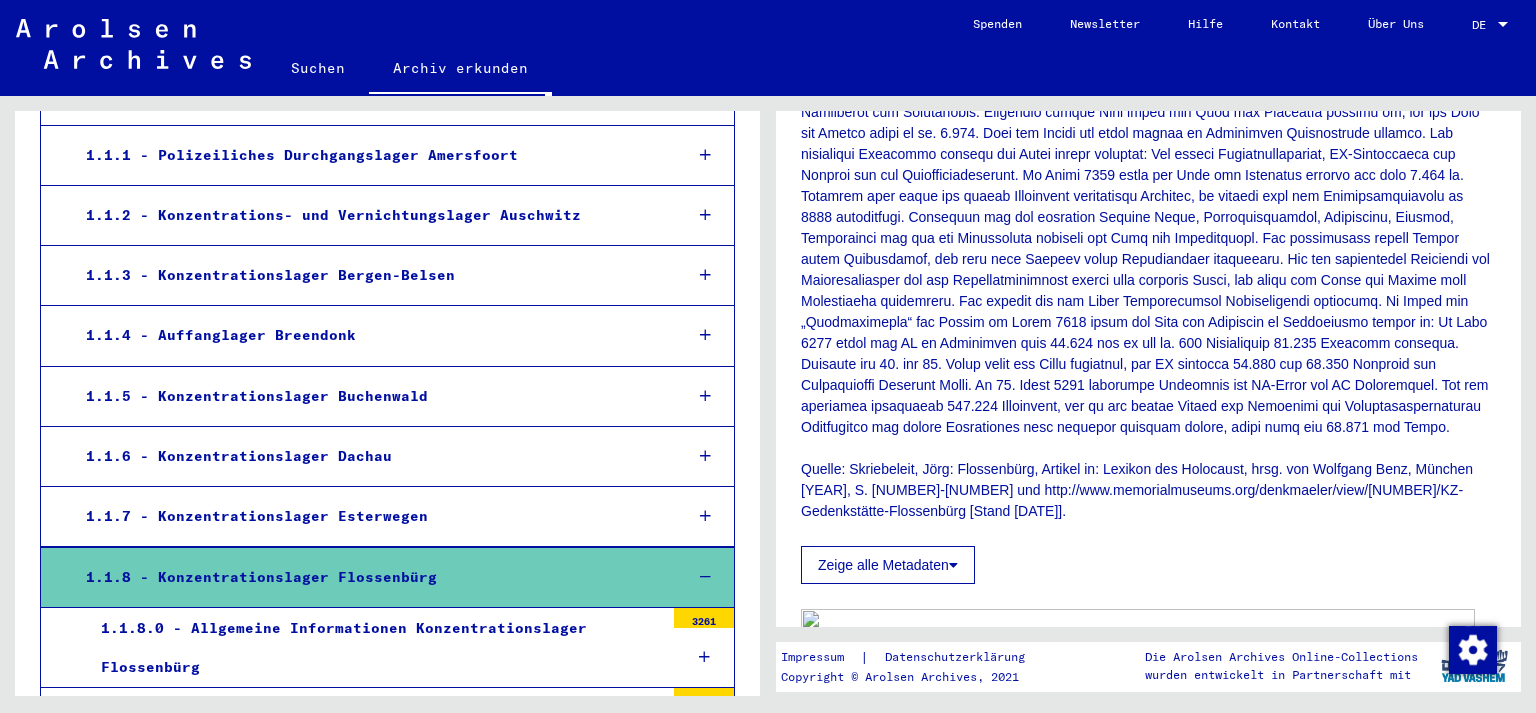 scroll, scrollTop: 994, scrollLeft: 0, axis: vertical 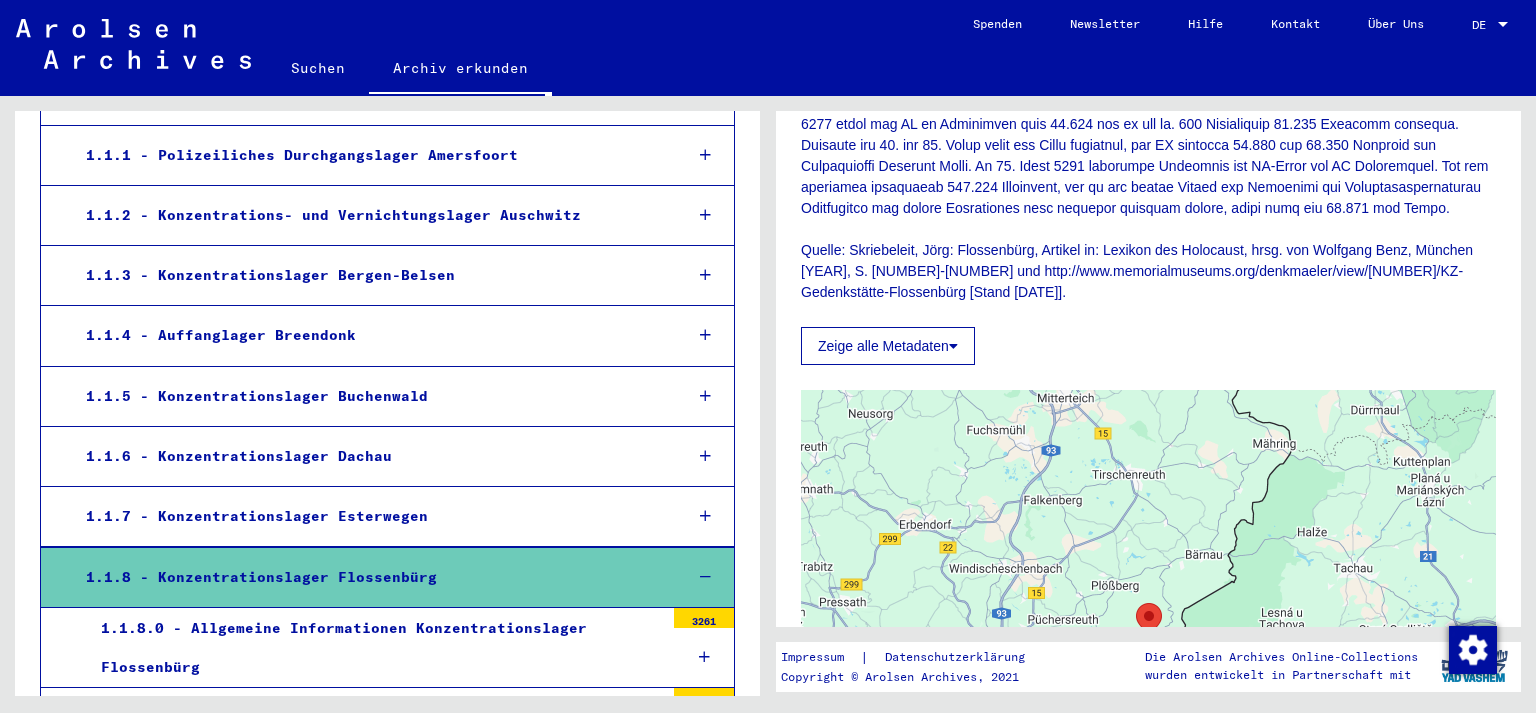 click on "1.1.7 - Konzentrationslager Esterwegen" at bounding box center [368, 516] 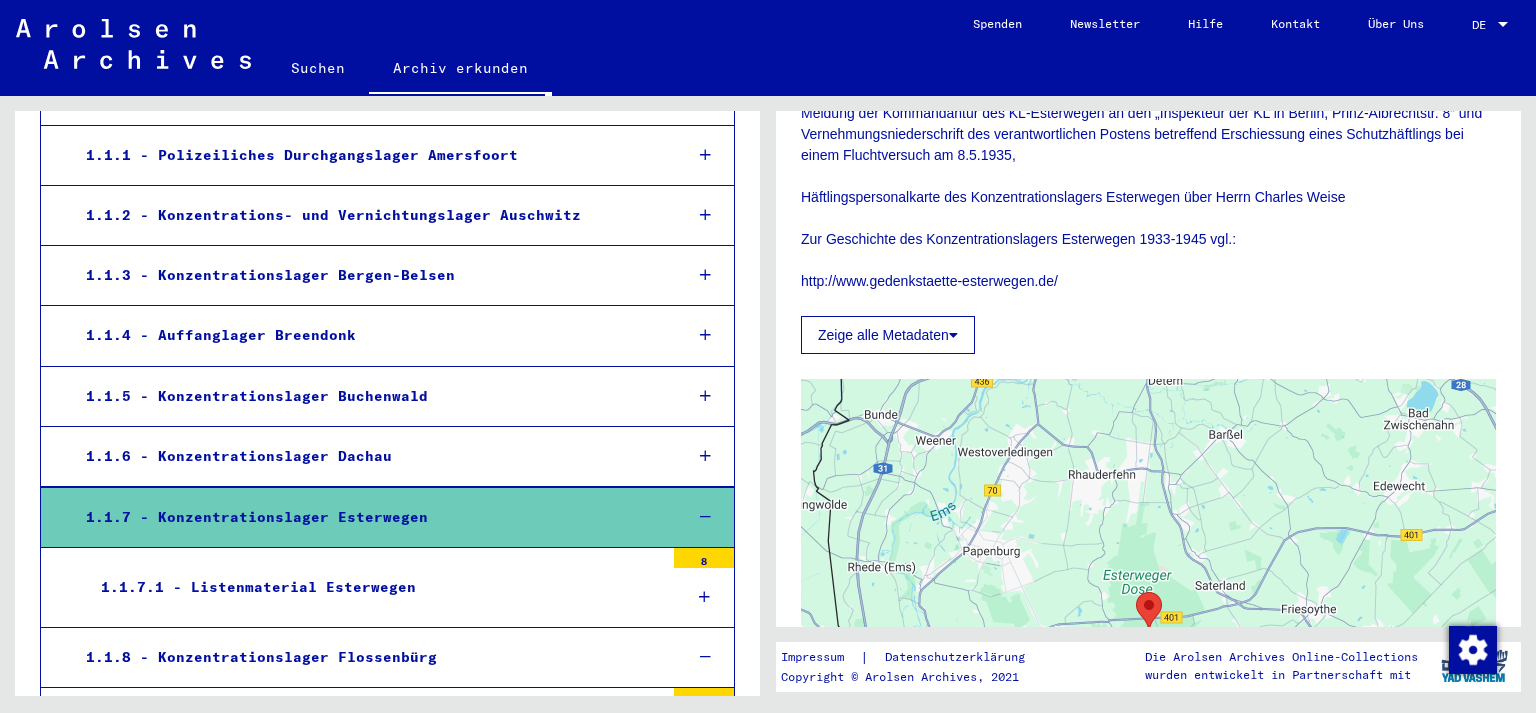 scroll, scrollTop: 552, scrollLeft: 0, axis: vertical 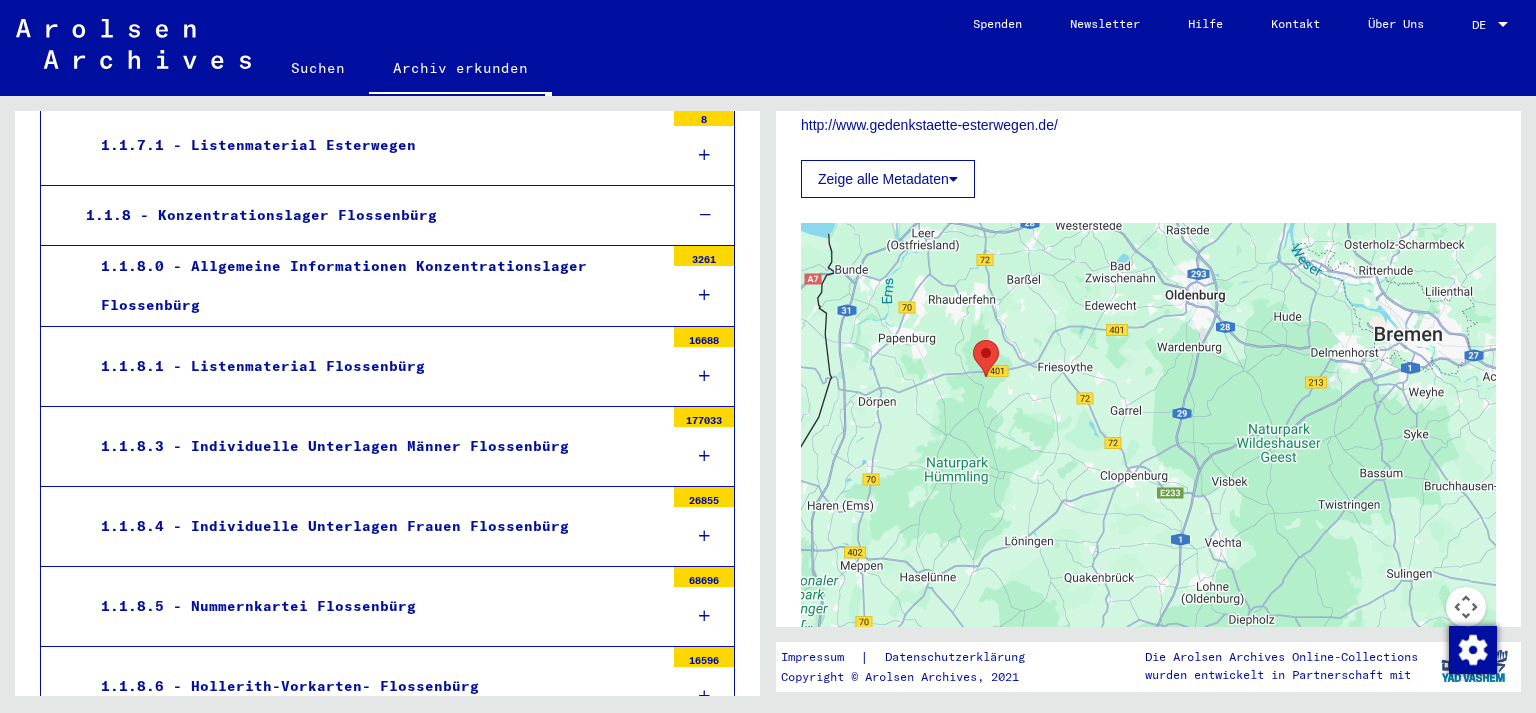 click on "1.1.8.1 - Listenmaterial Flossenbürg" at bounding box center (375, 366) 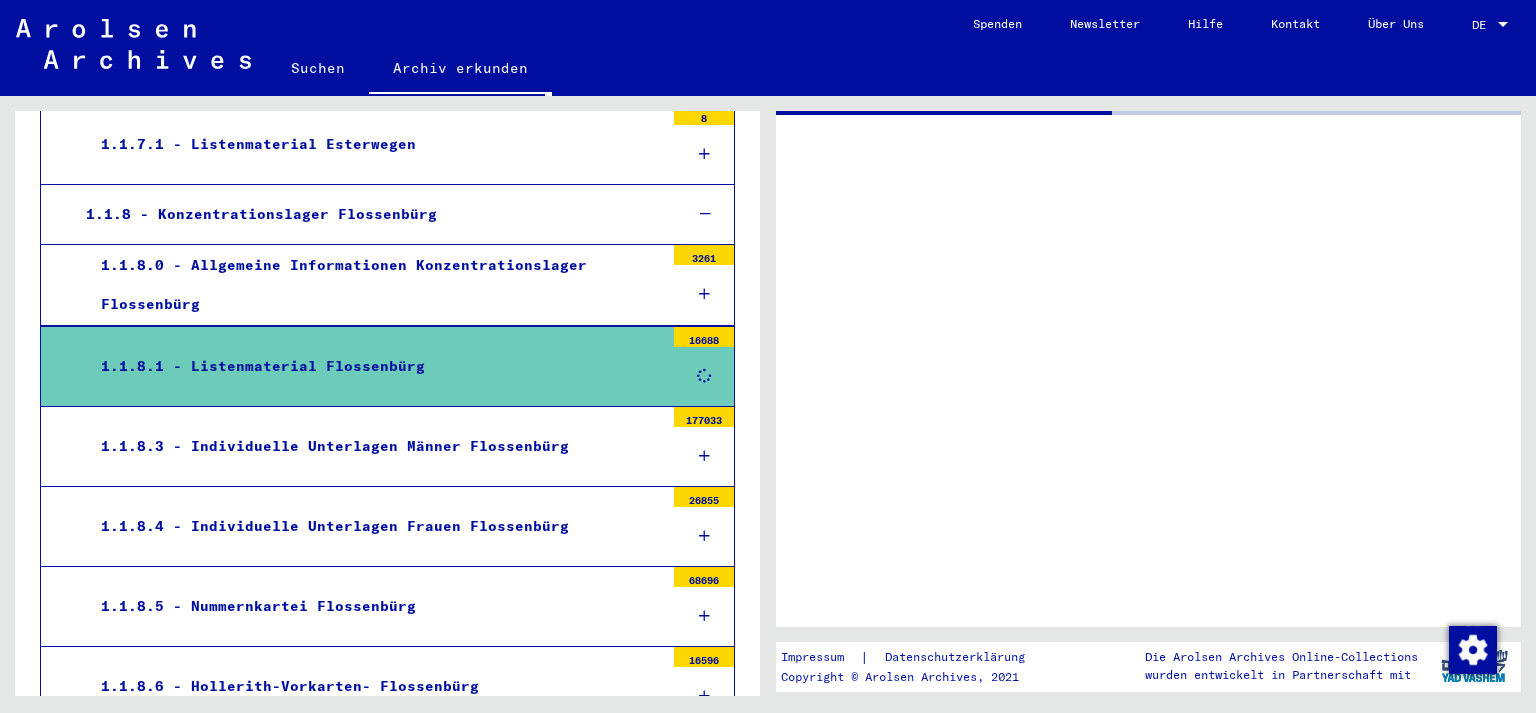scroll, scrollTop: 772, scrollLeft: 0, axis: vertical 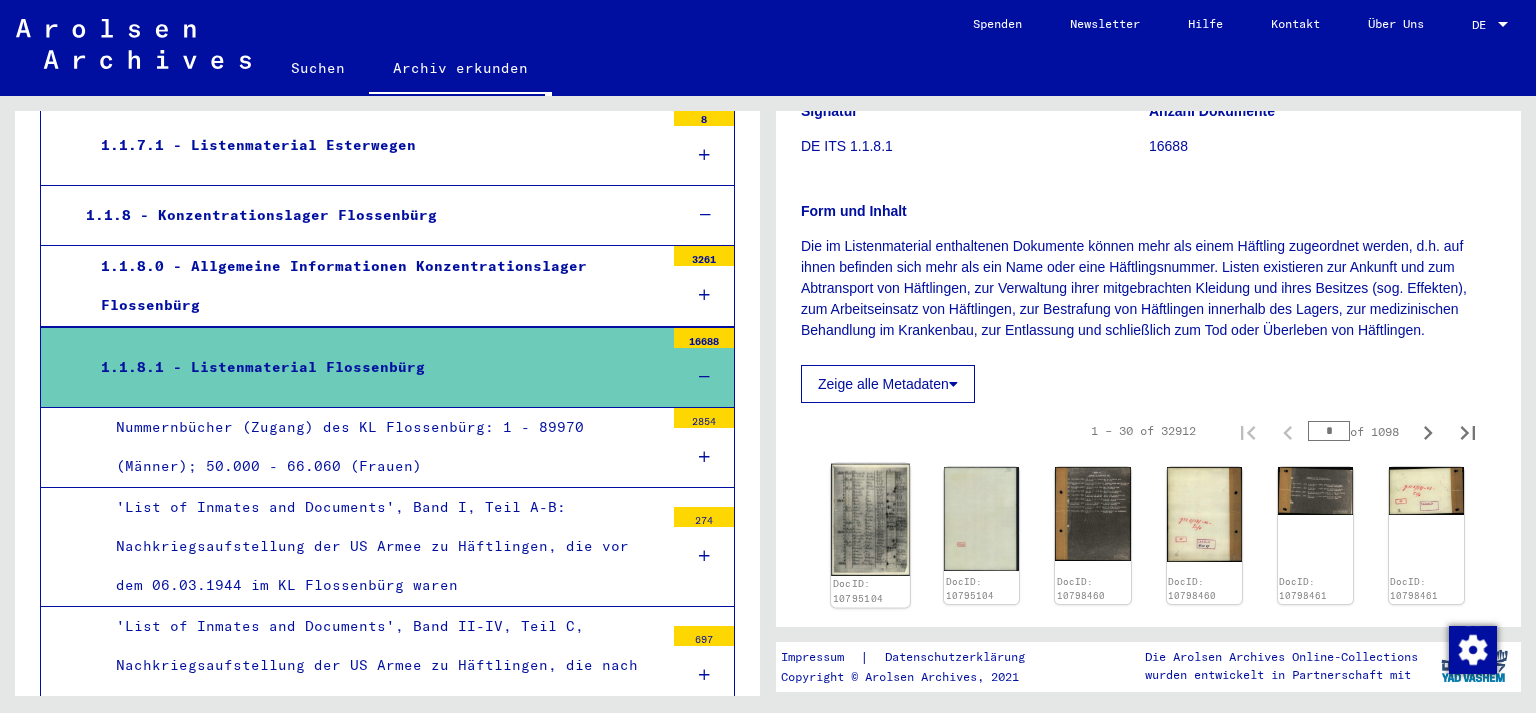 click 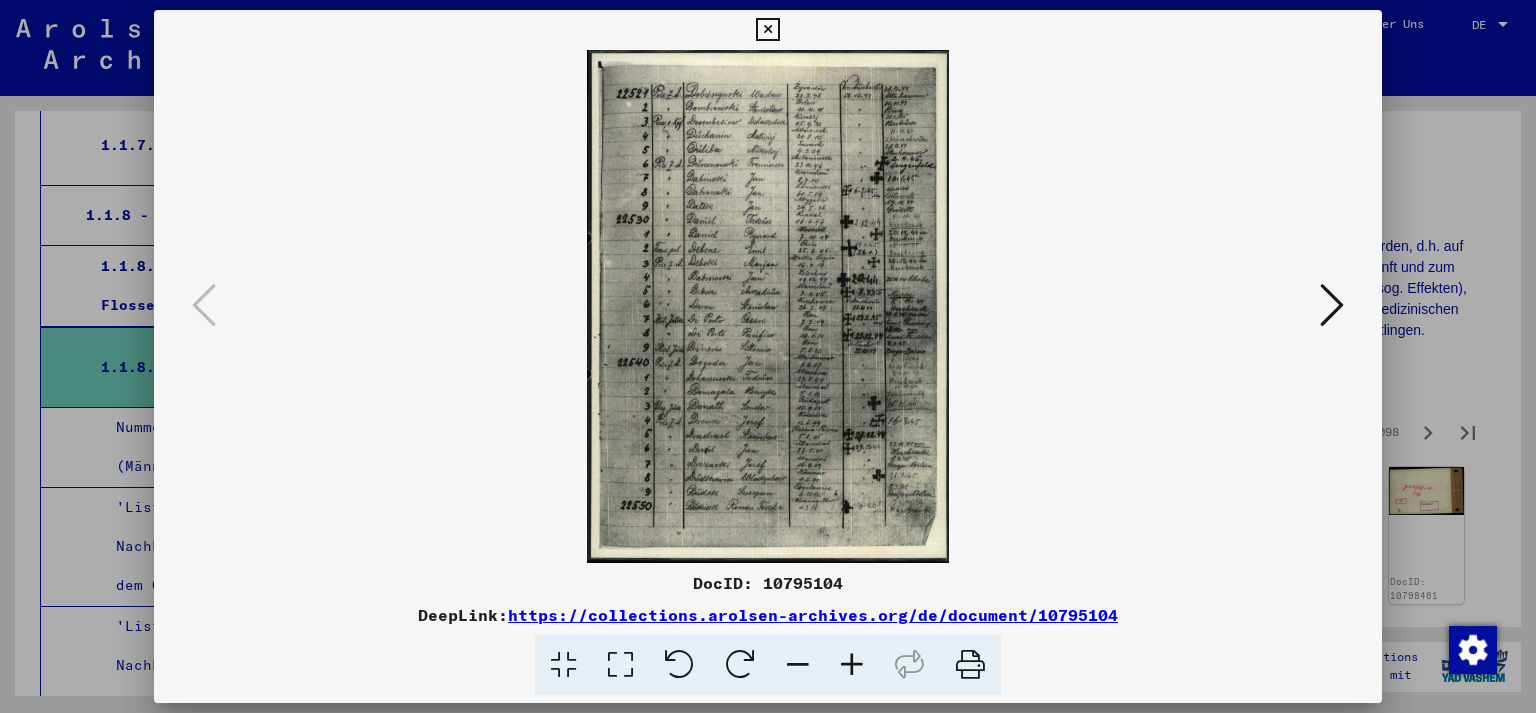 click at bounding box center [1332, 305] 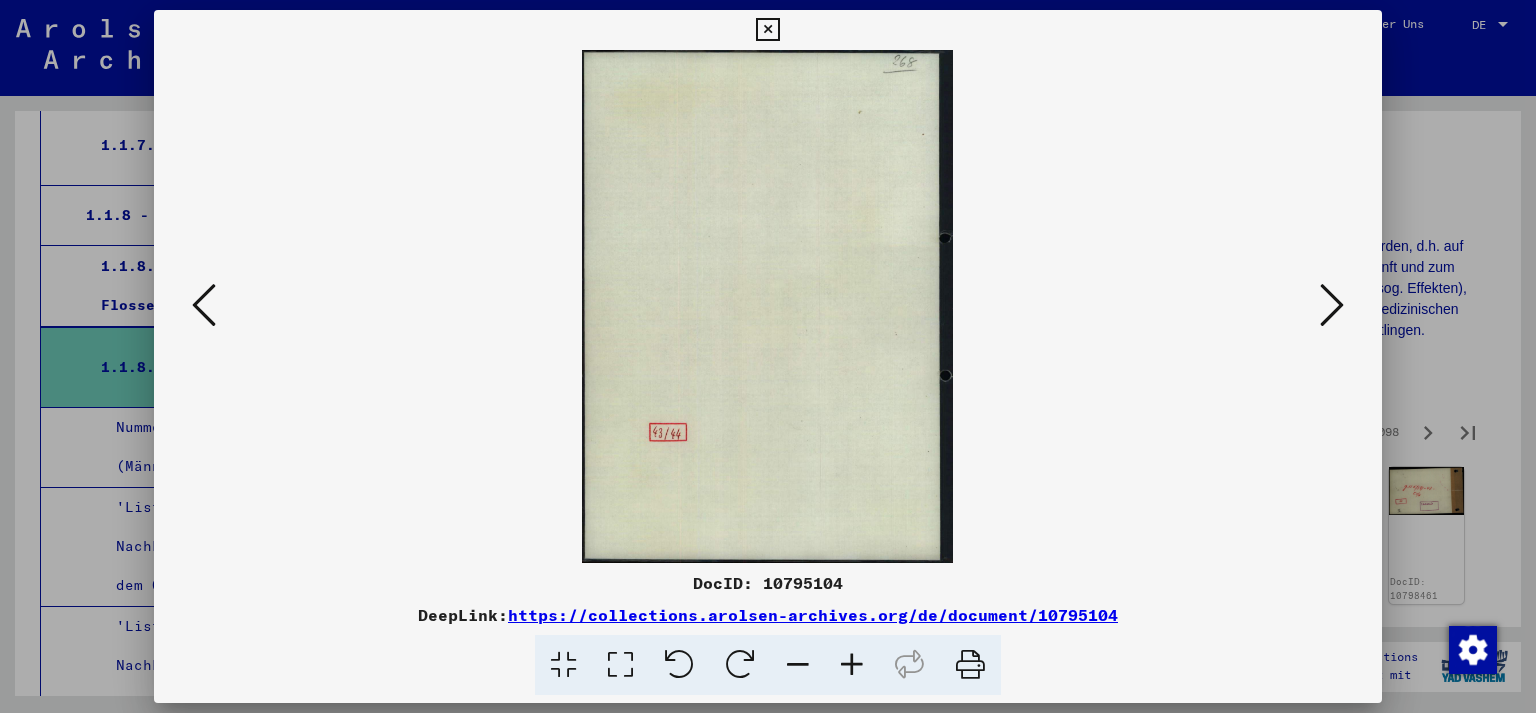 click at bounding box center [1332, 305] 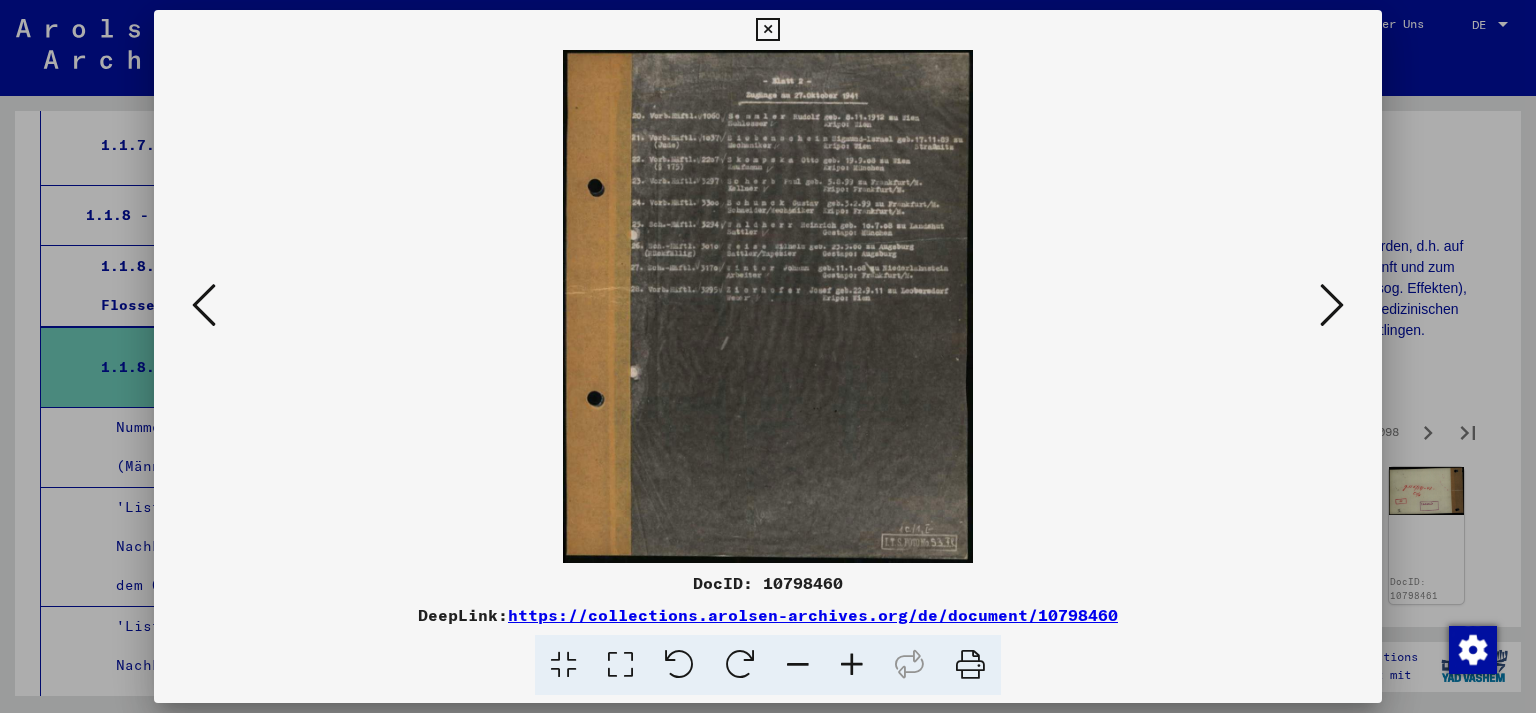 click at bounding box center [1332, 306] 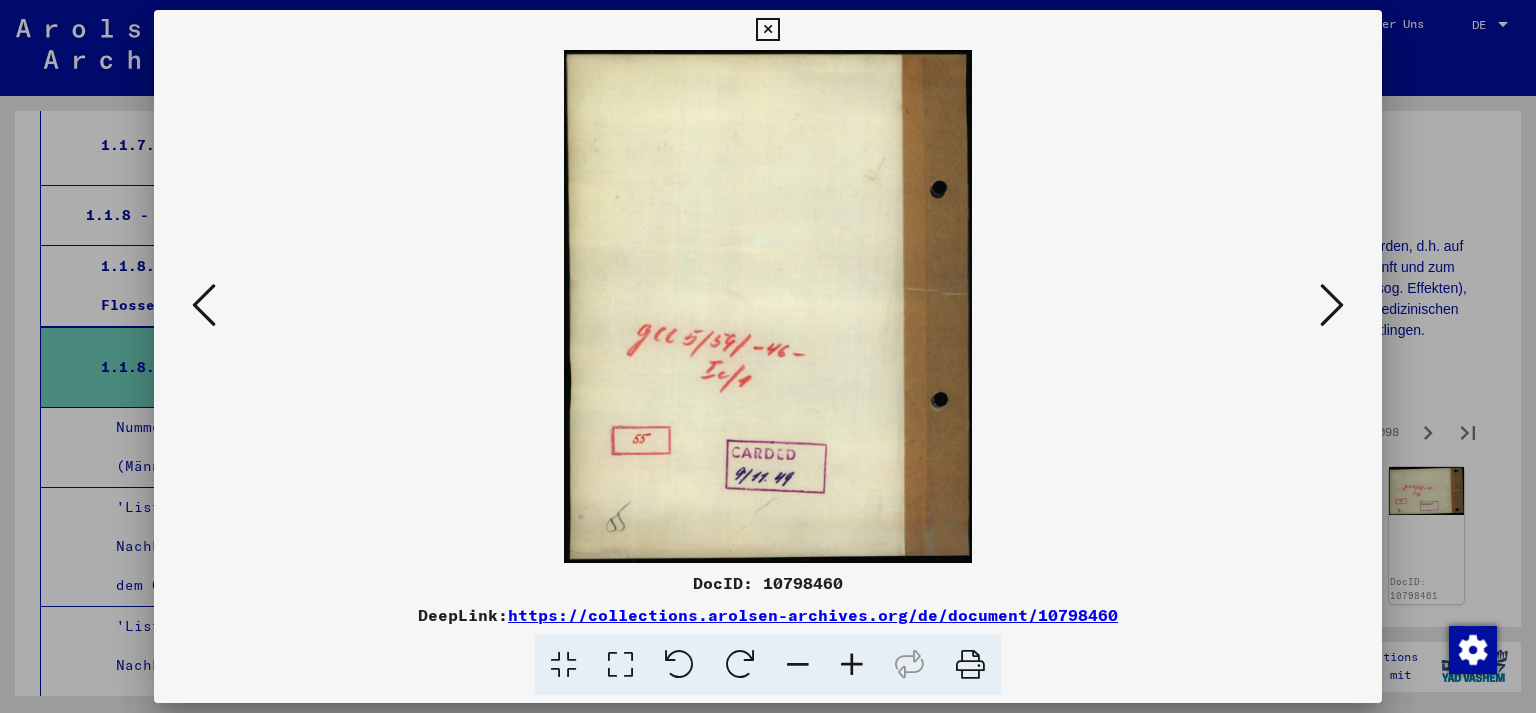 click at bounding box center [1332, 306] 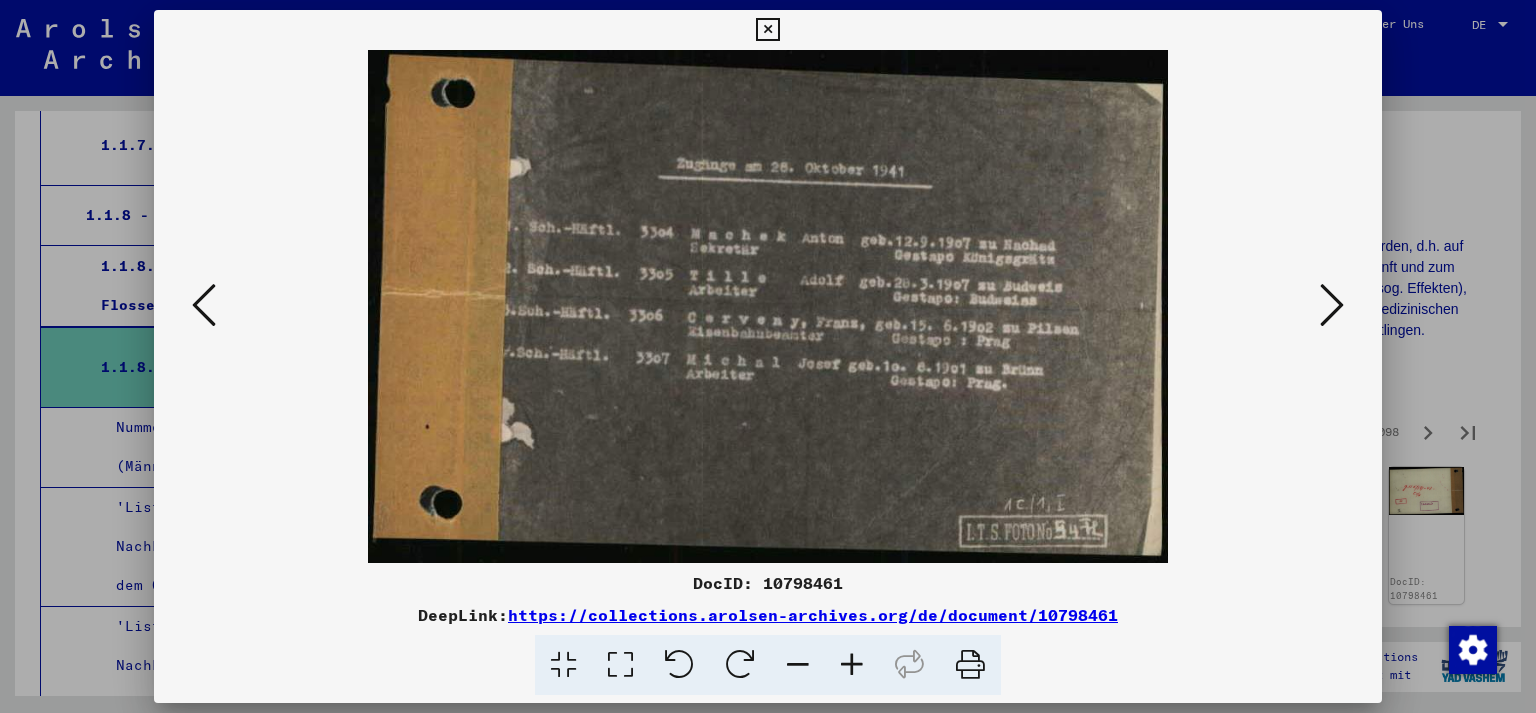 click at bounding box center [768, 306] 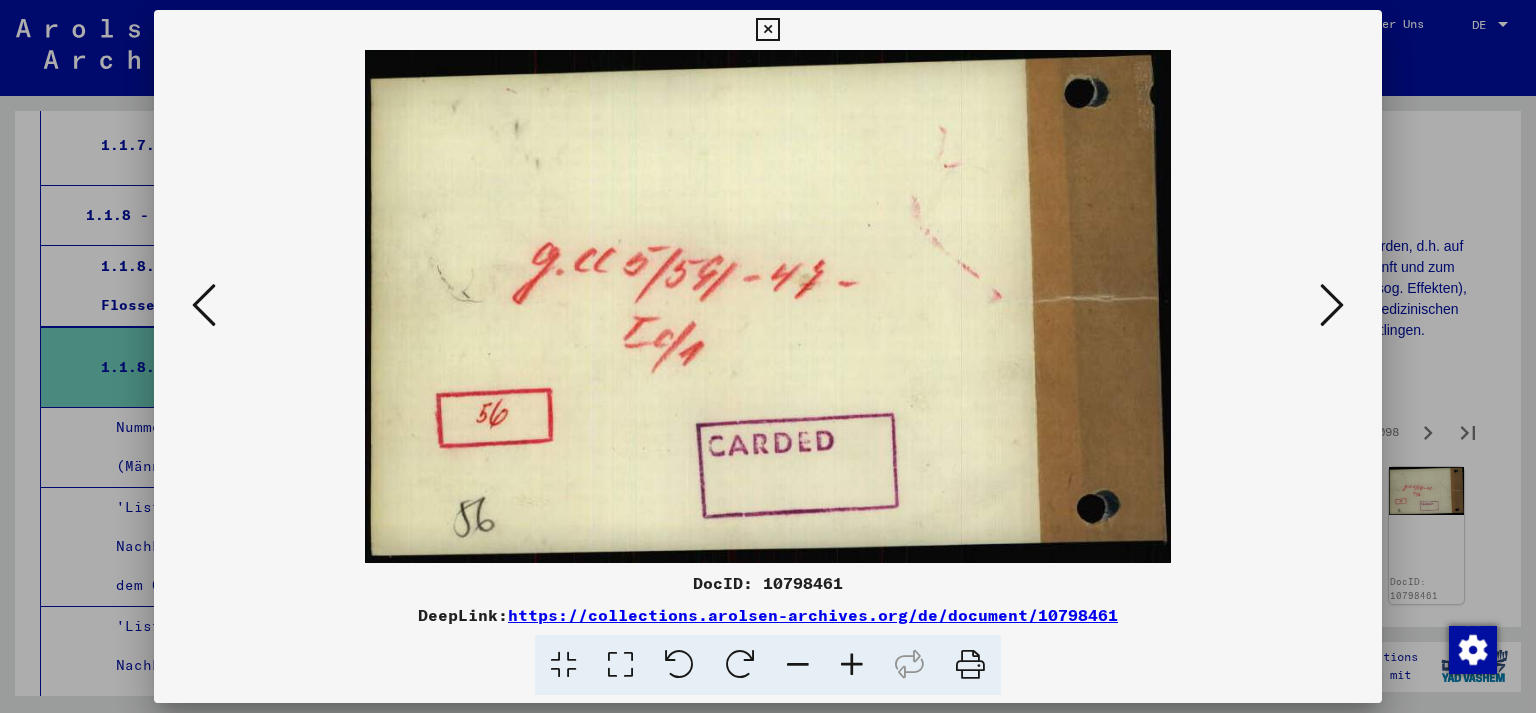 click at bounding box center (1332, 305) 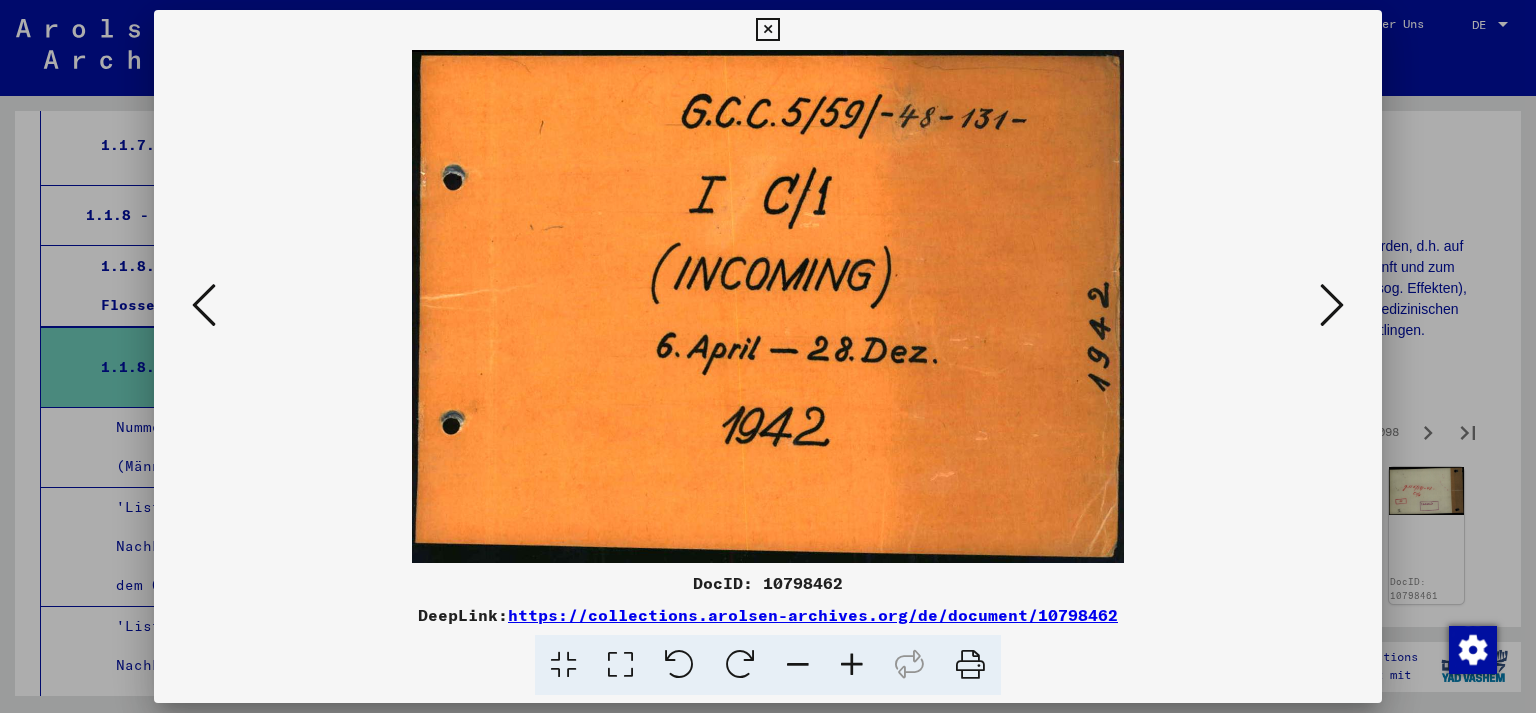 click at bounding box center (1332, 305) 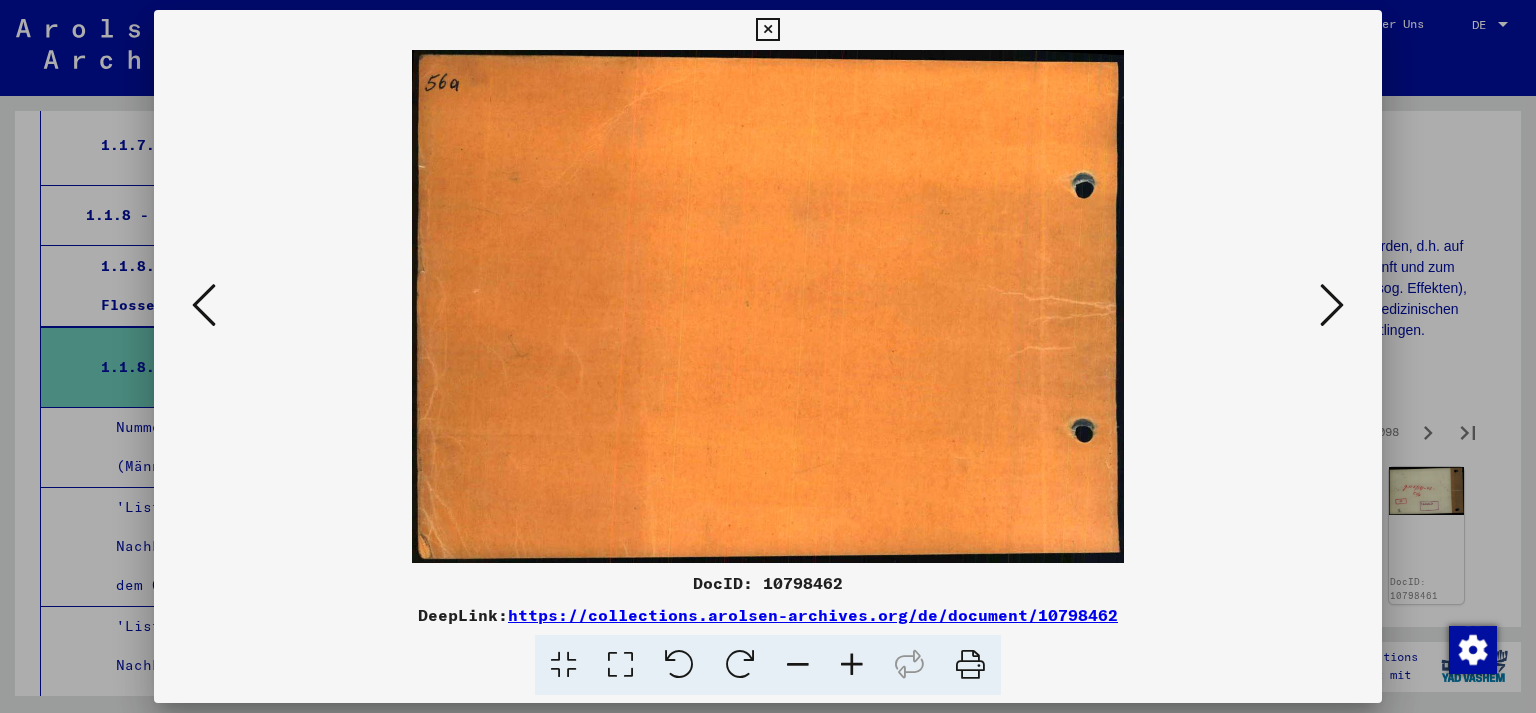 click at bounding box center (1332, 305) 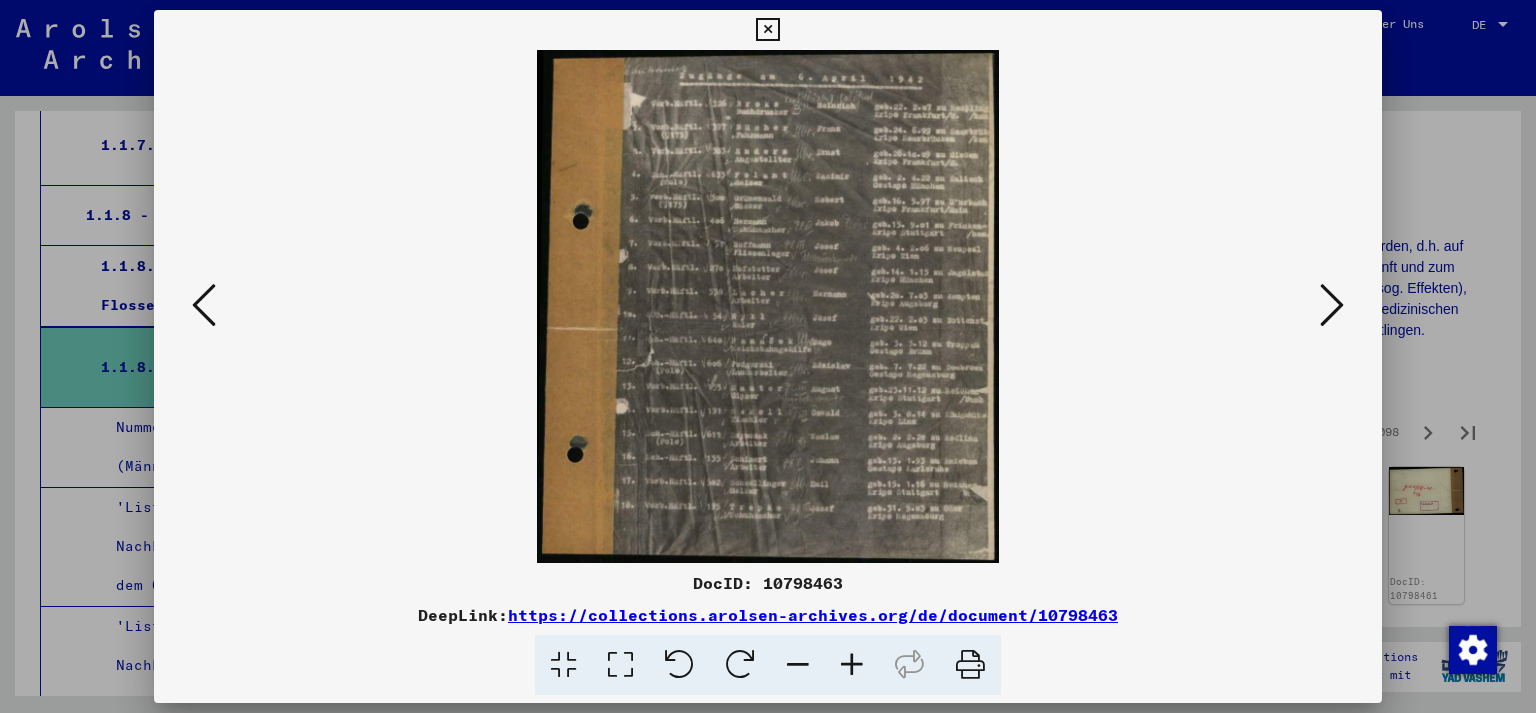 click at bounding box center (768, 306) 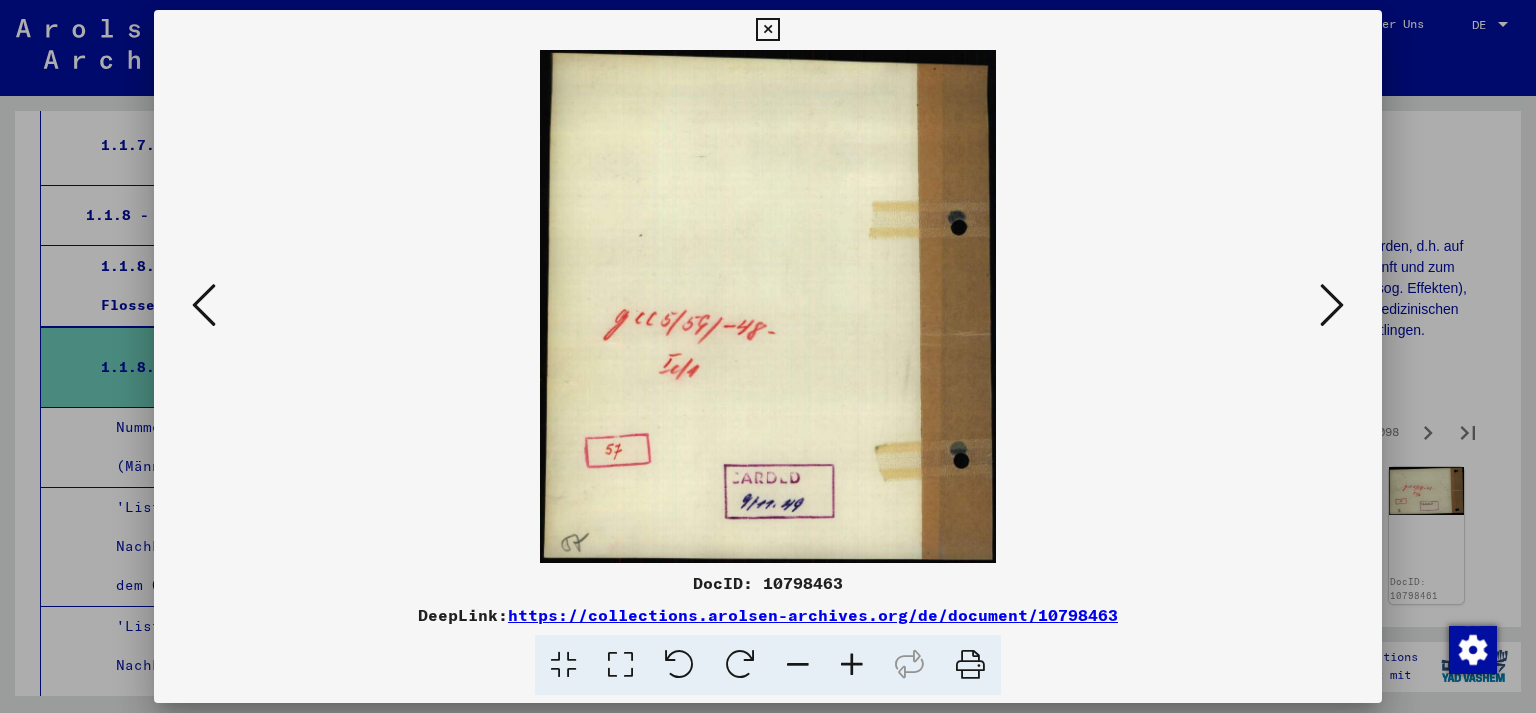 click at bounding box center [1332, 305] 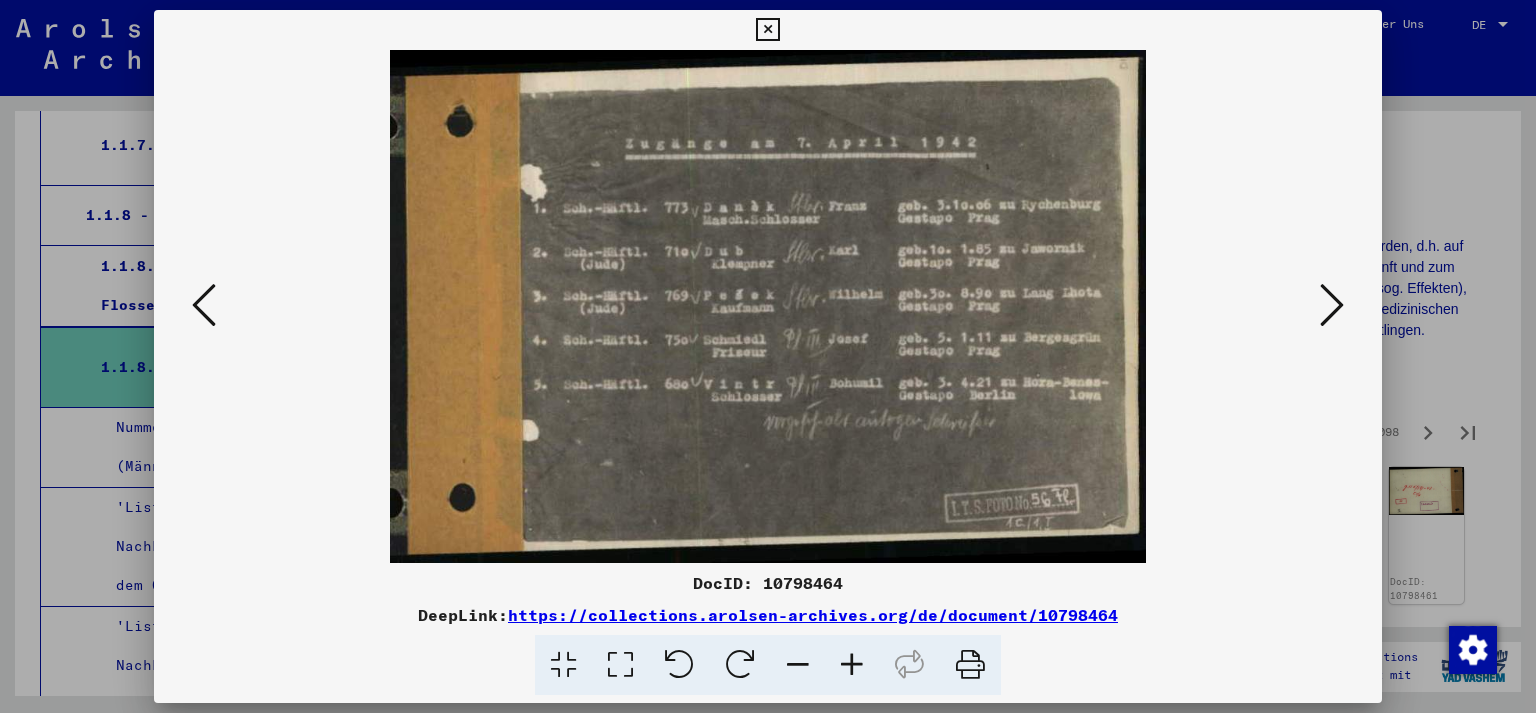 click at bounding box center (1332, 305) 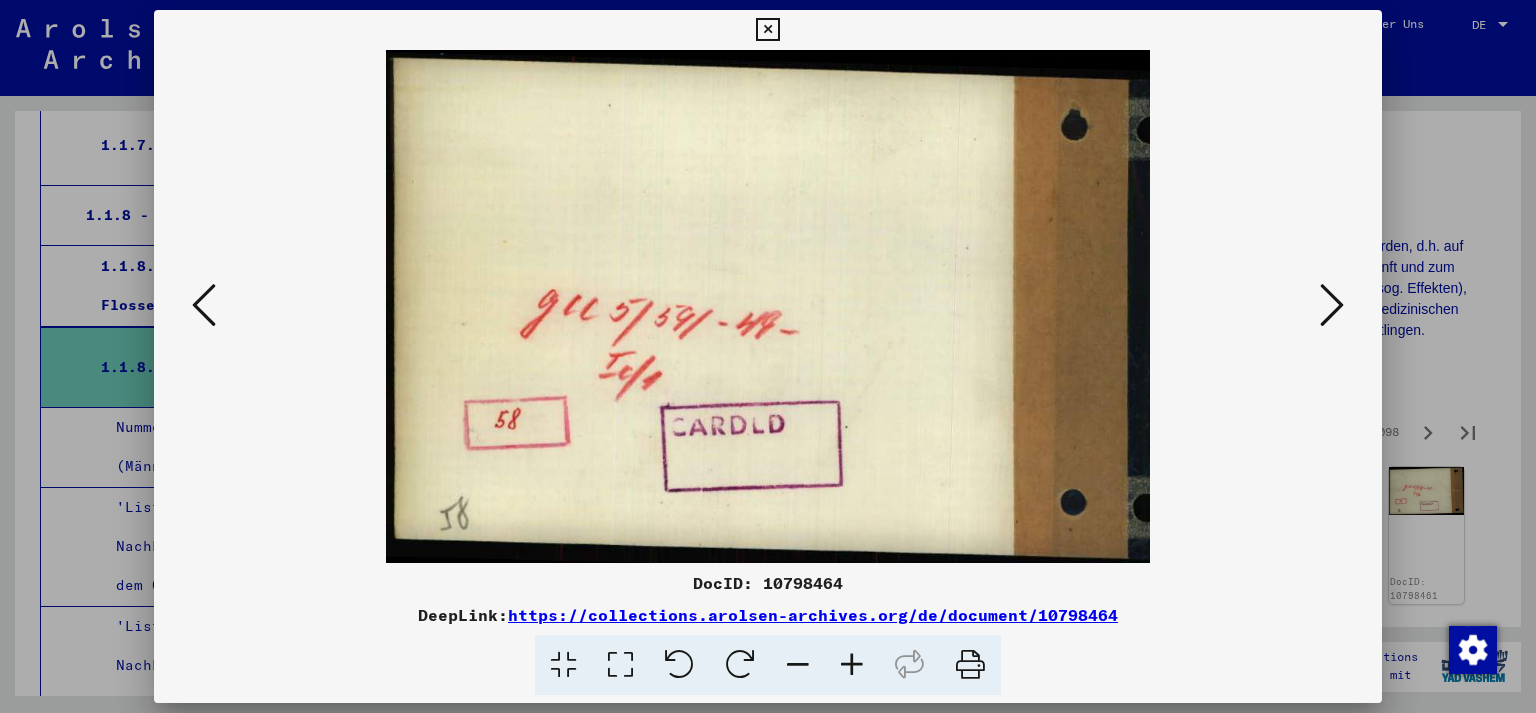 click at bounding box center (1332, 305) 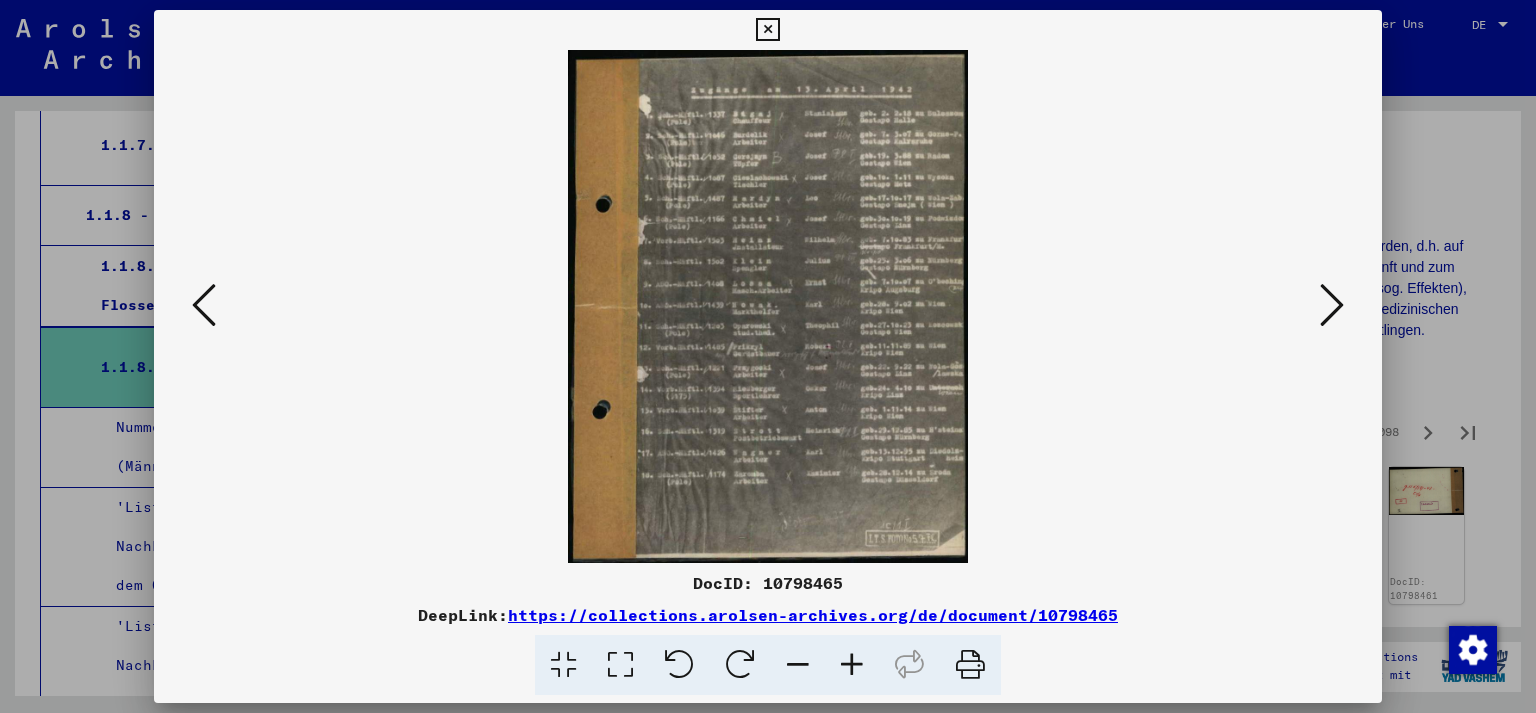 click at bounding box center [1332, 305] 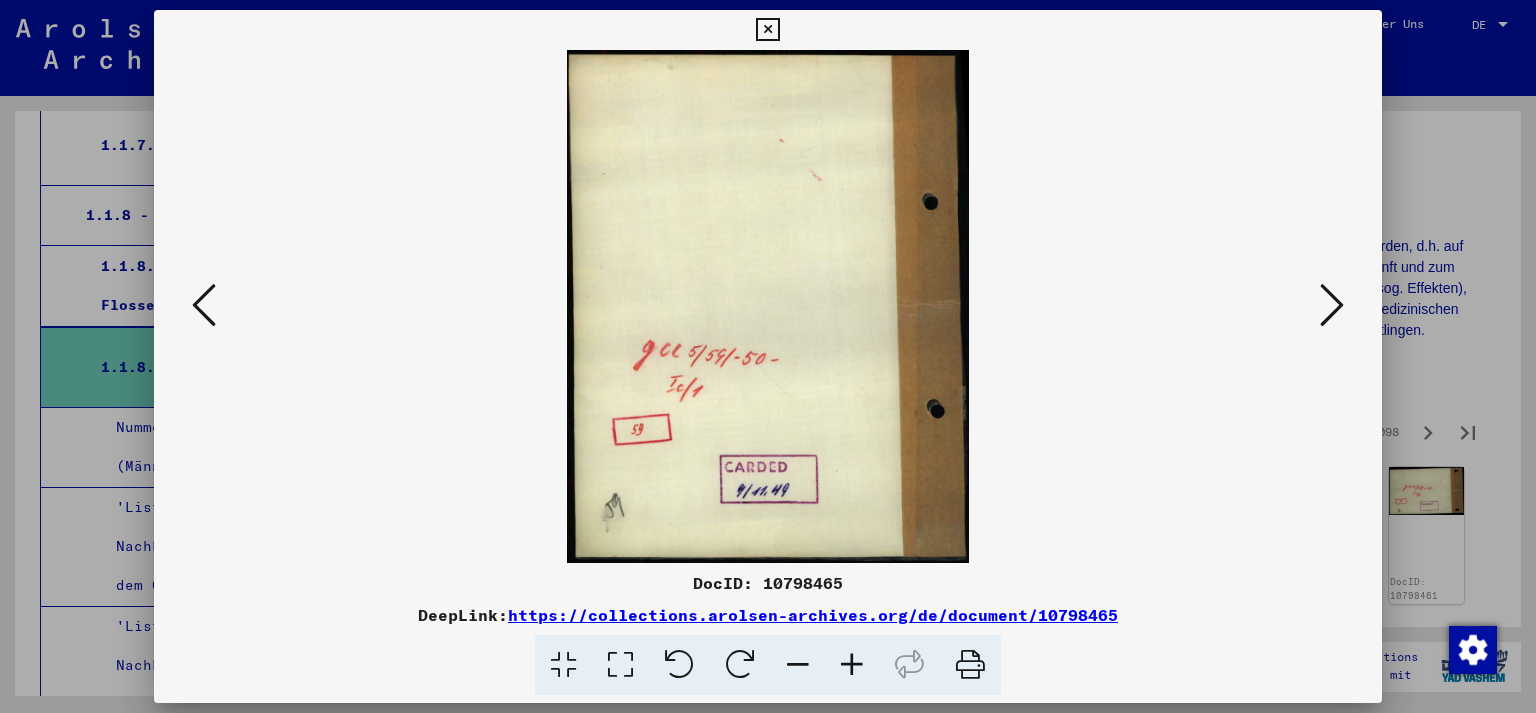 click at bounding box center [1332, 305] 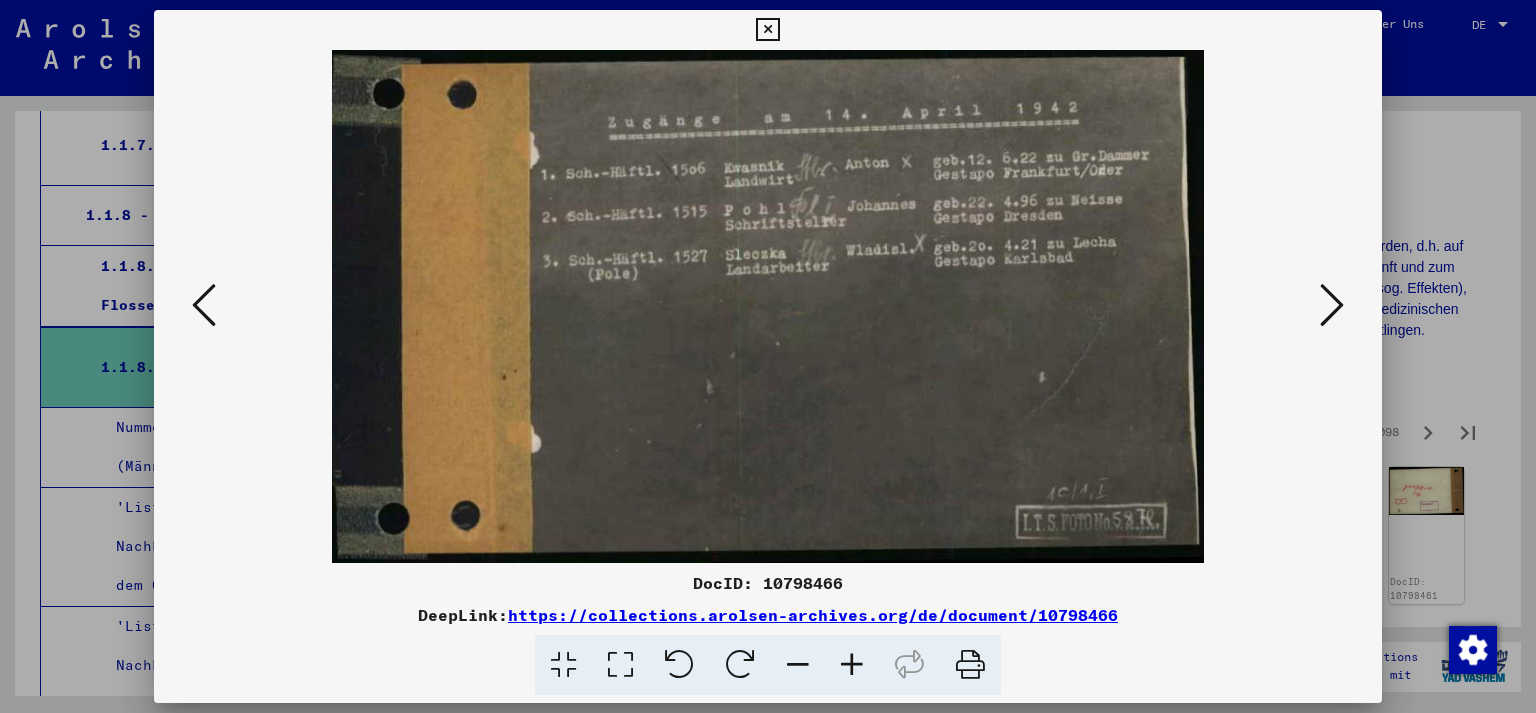 click at bounding box center [1332, 305] 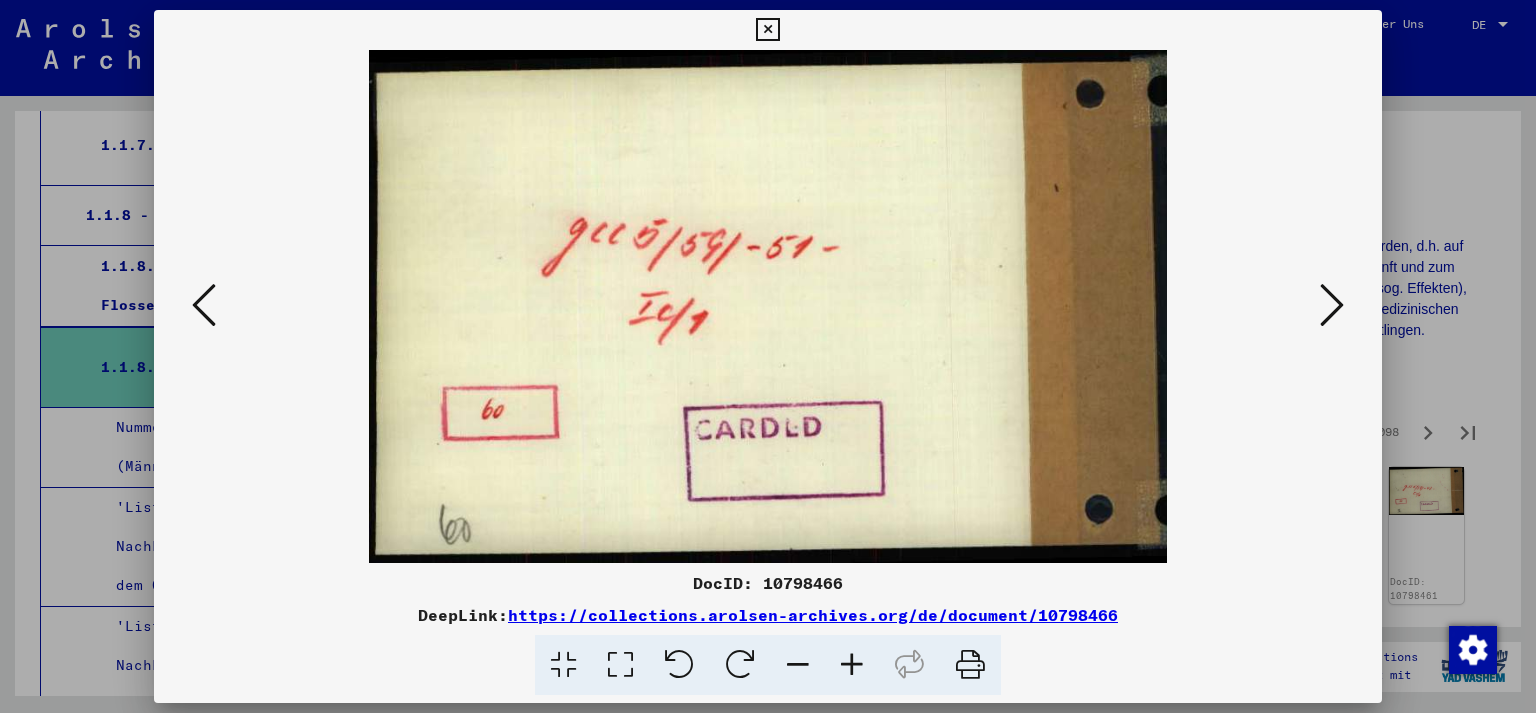 click at bounding box center (1332, 305) 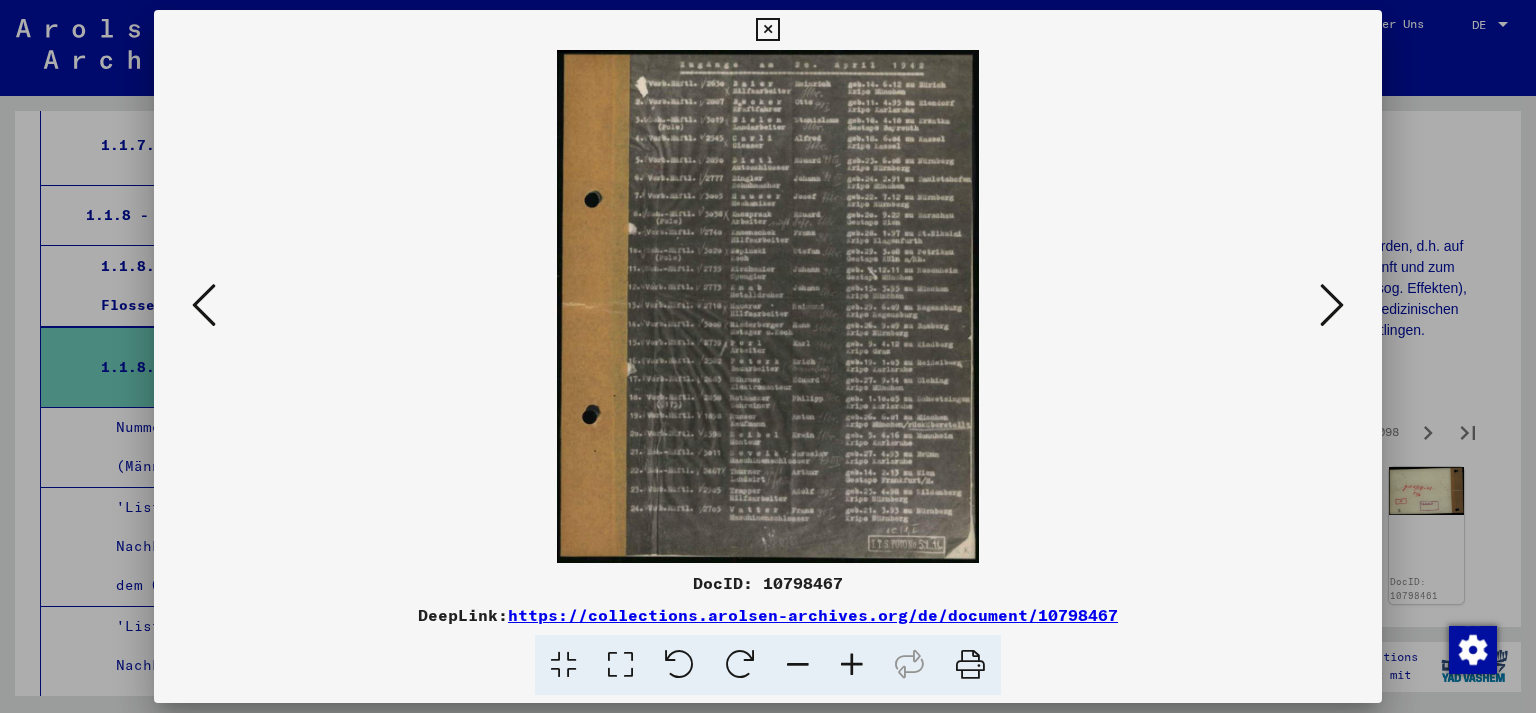 click at bounding box center (1332, 305) 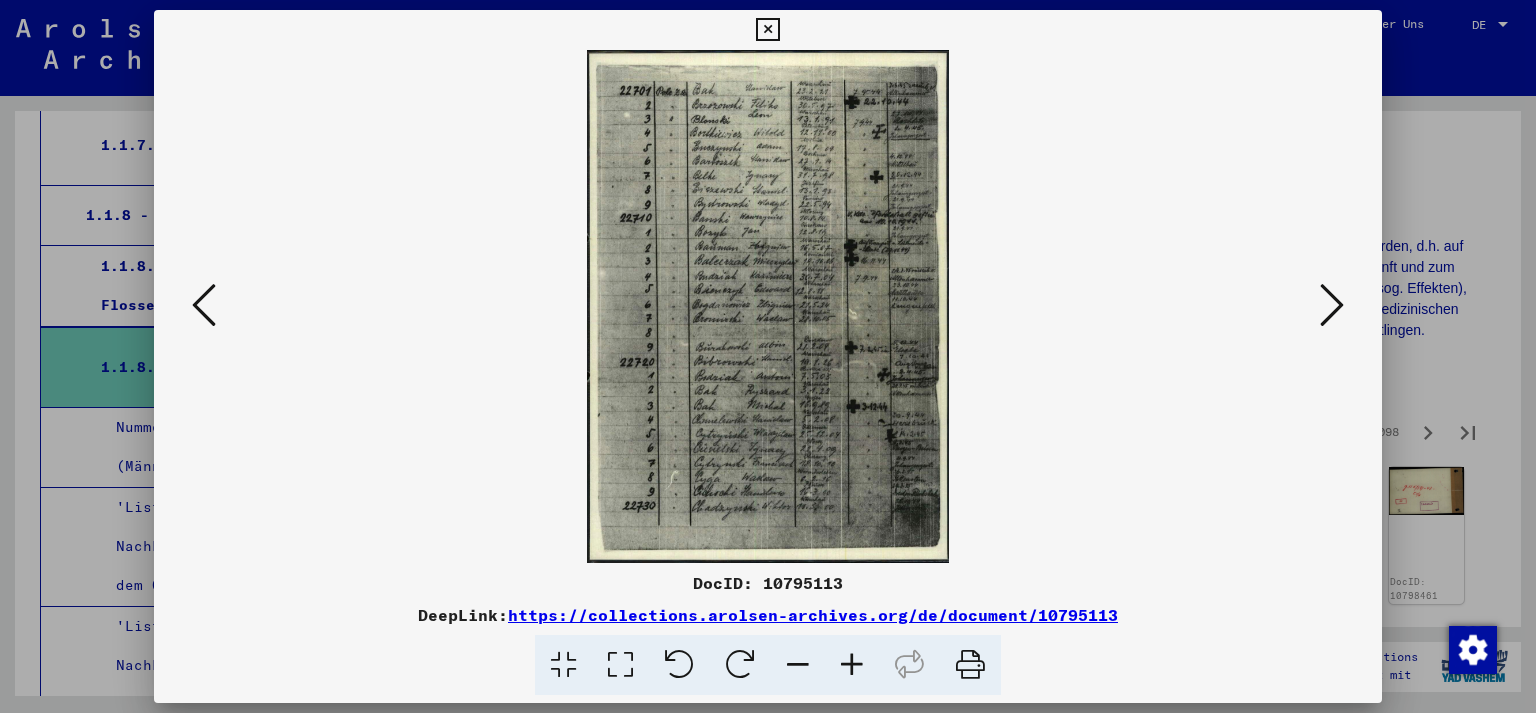 click at bounding box center (1332, 305) 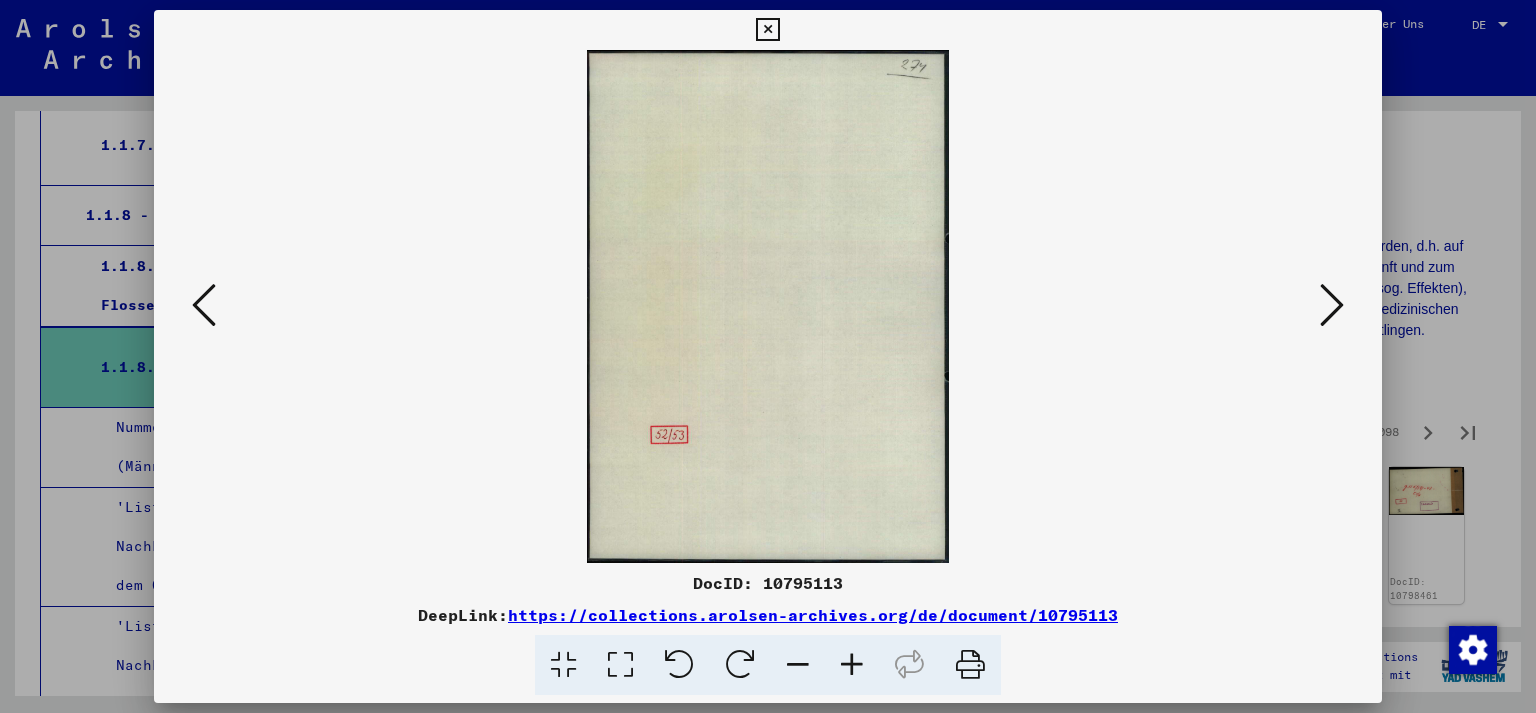 click at bounding box center (1332, 305) 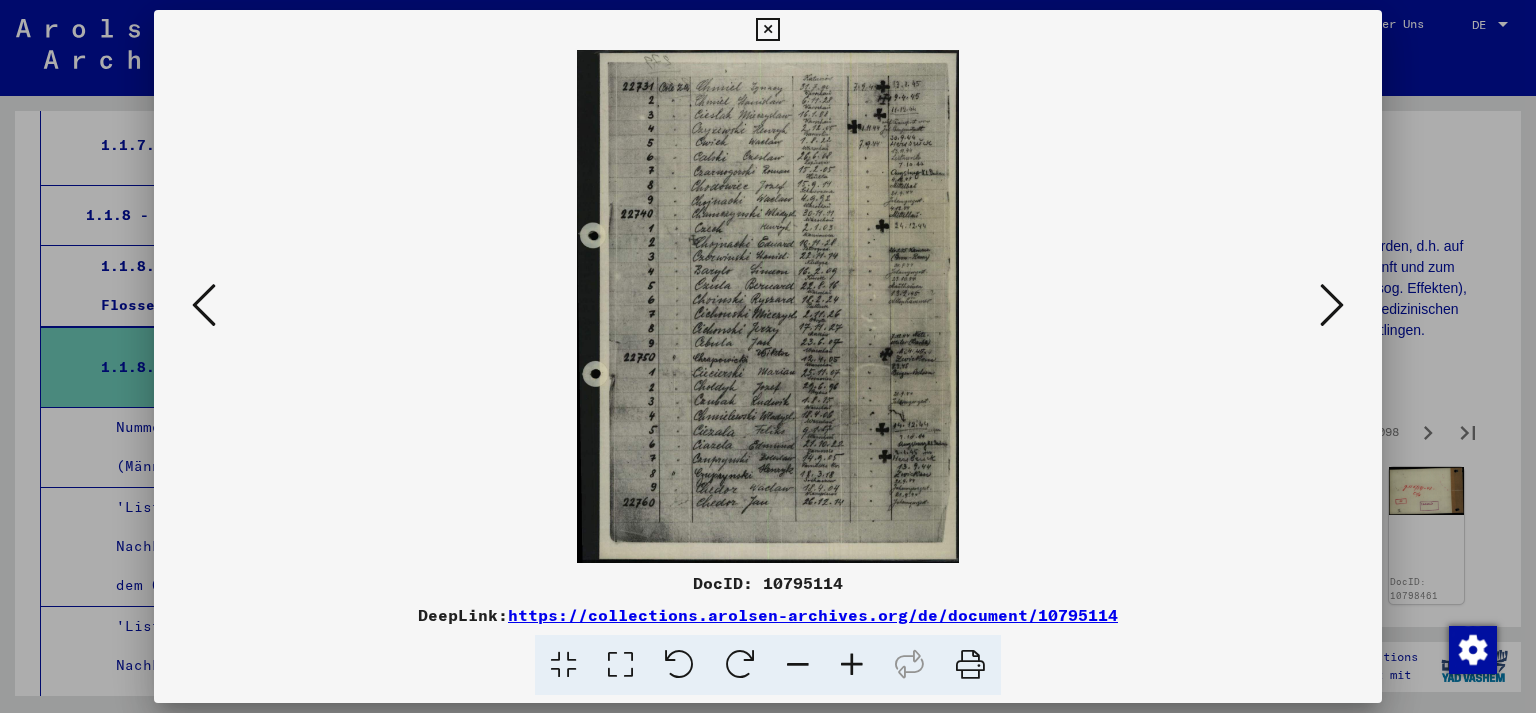 click at bounding box center (1332, 305) 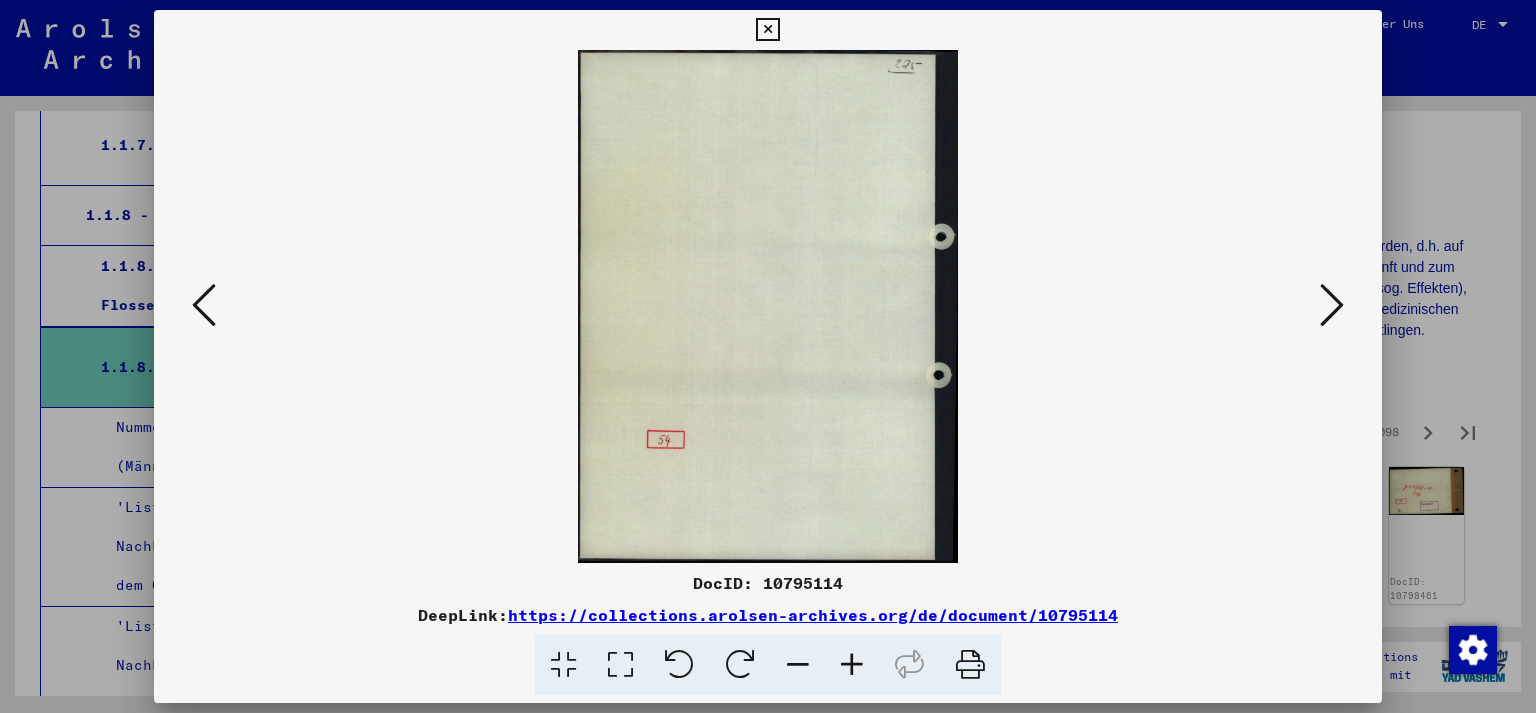 click at bounding box center [1332, 305] 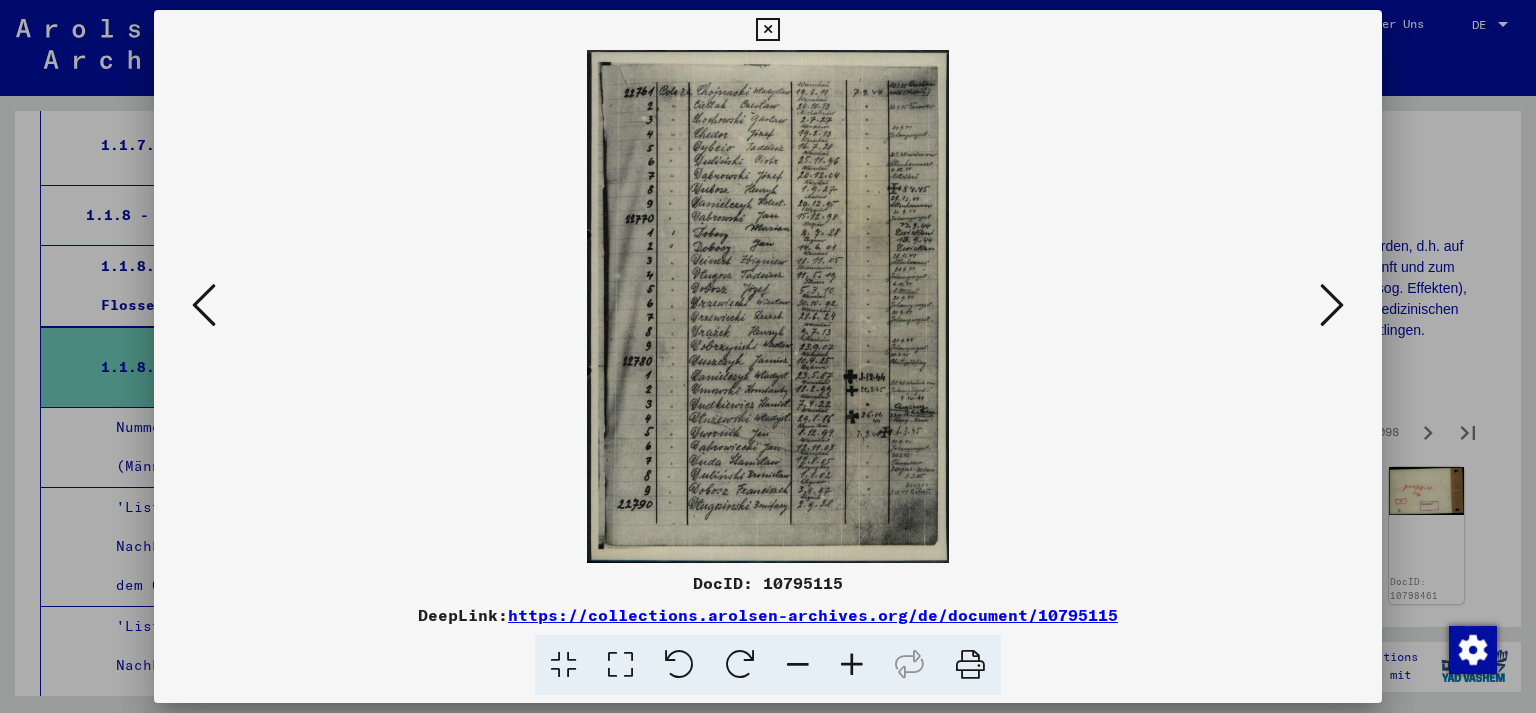 click at bounding box center (1332, 305) 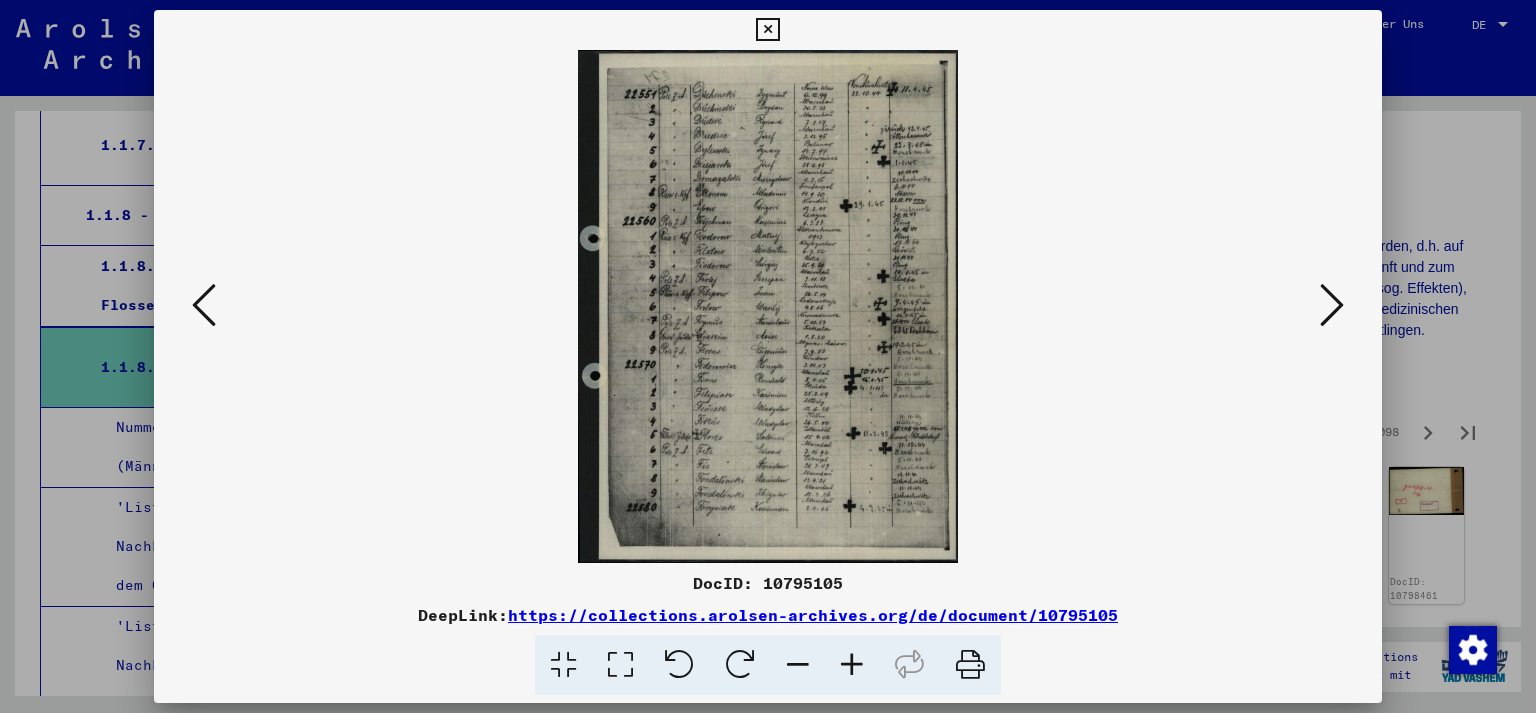 click at bounding box center (768, 306) 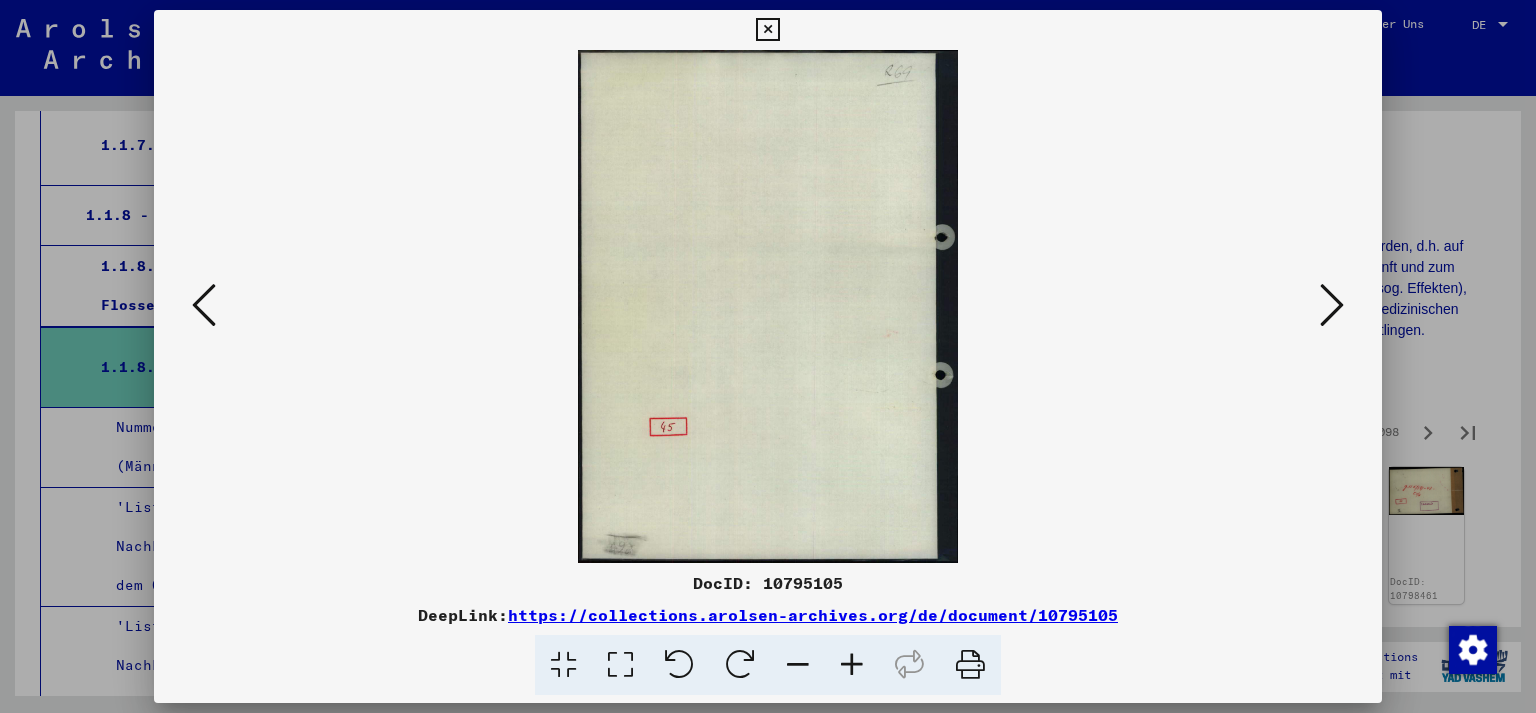 click at bounding box center [1332, 305] 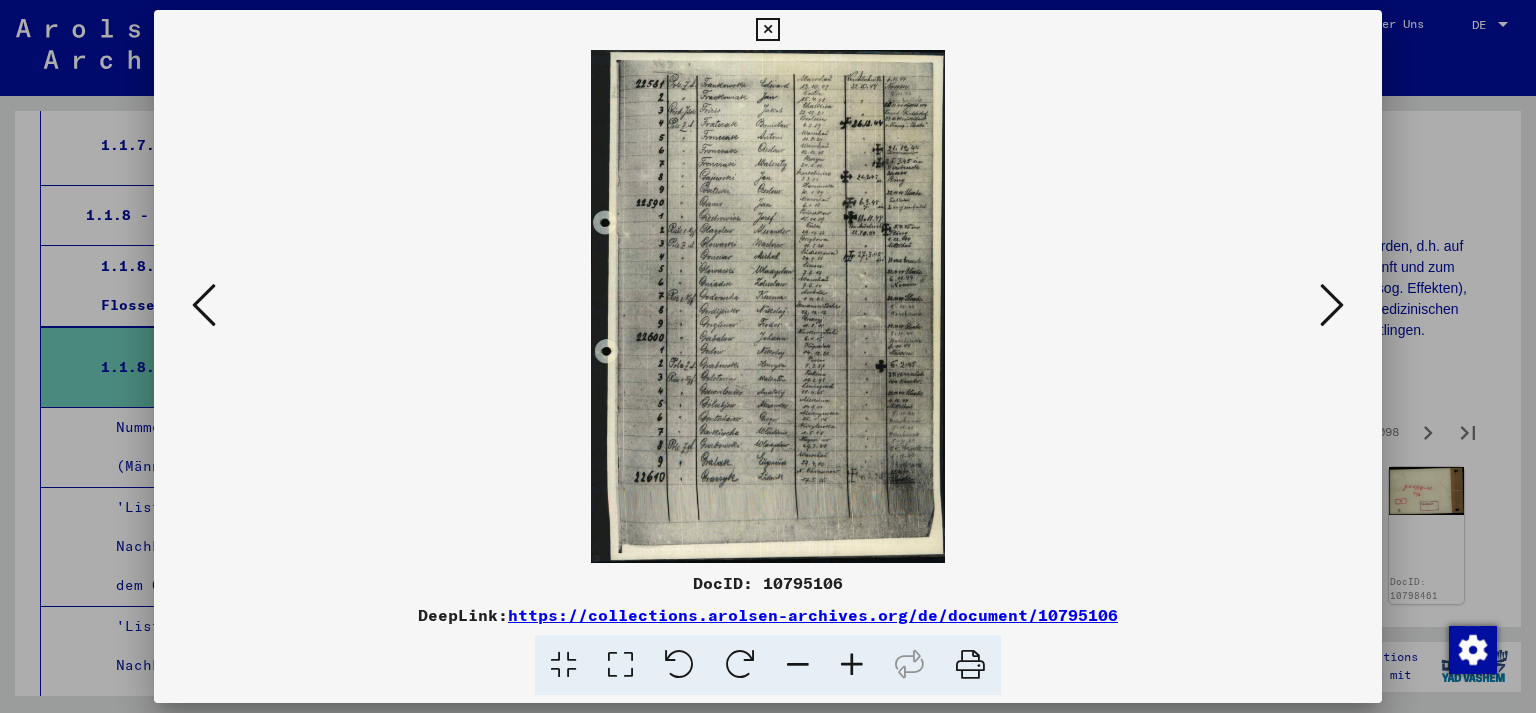 click at bounding box center (1332, 305) 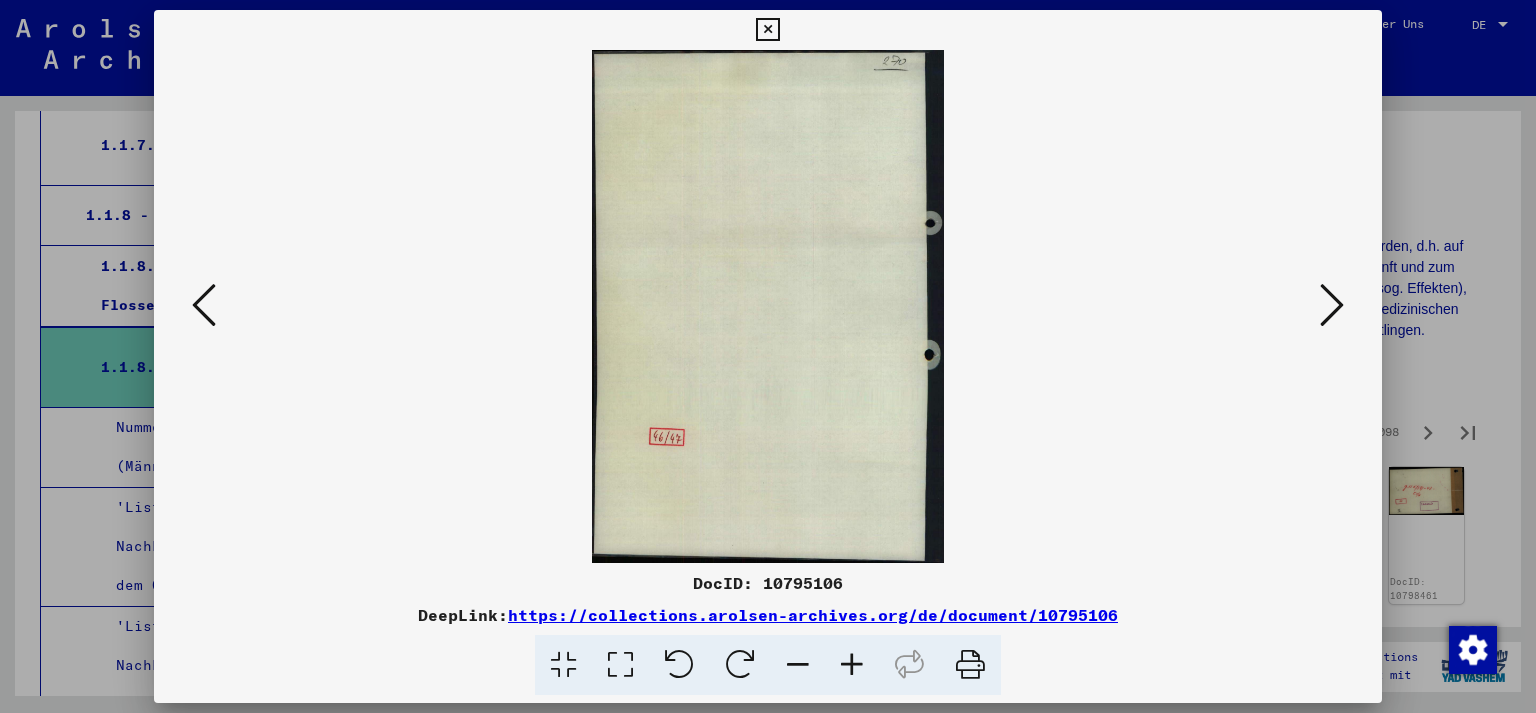 click at bounding box center (1332, 305) 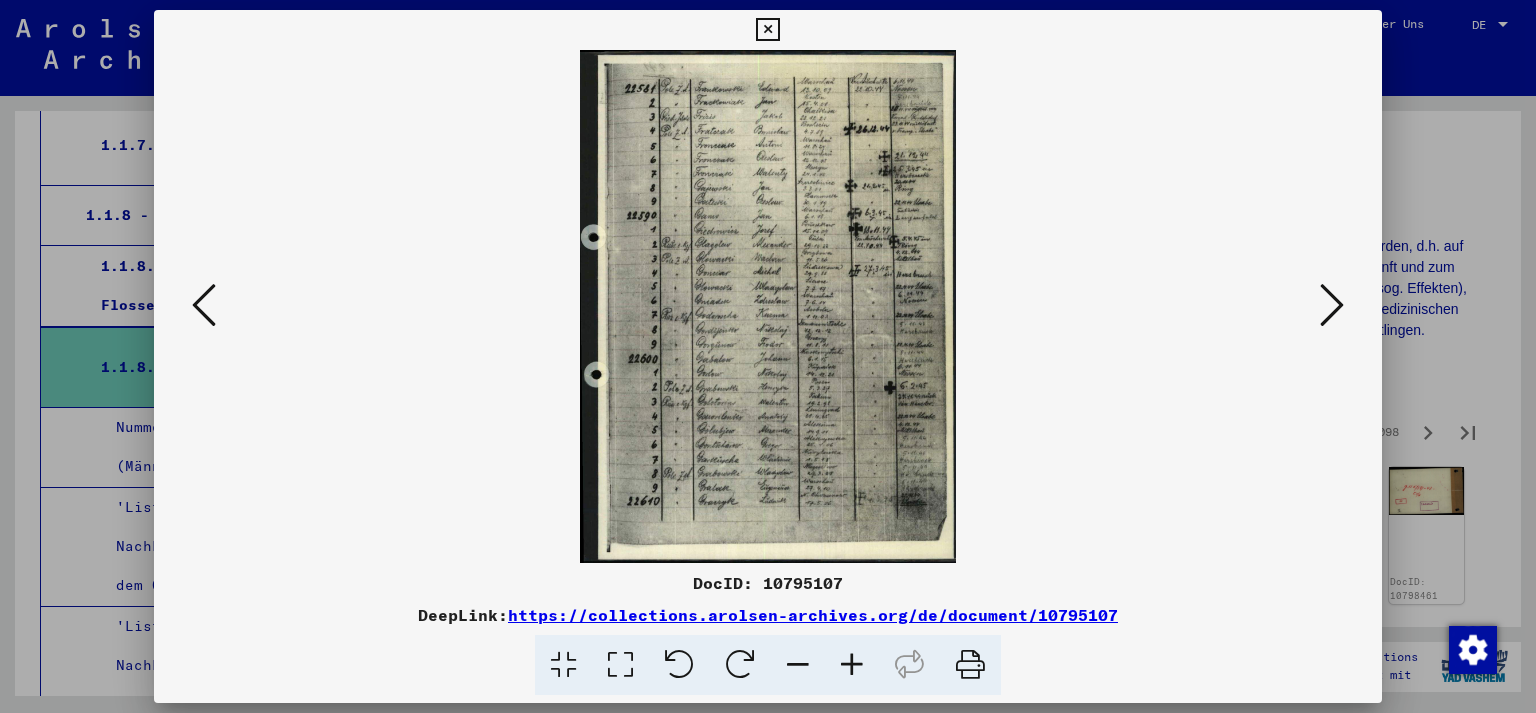 click at bounding box center (1332, 305) 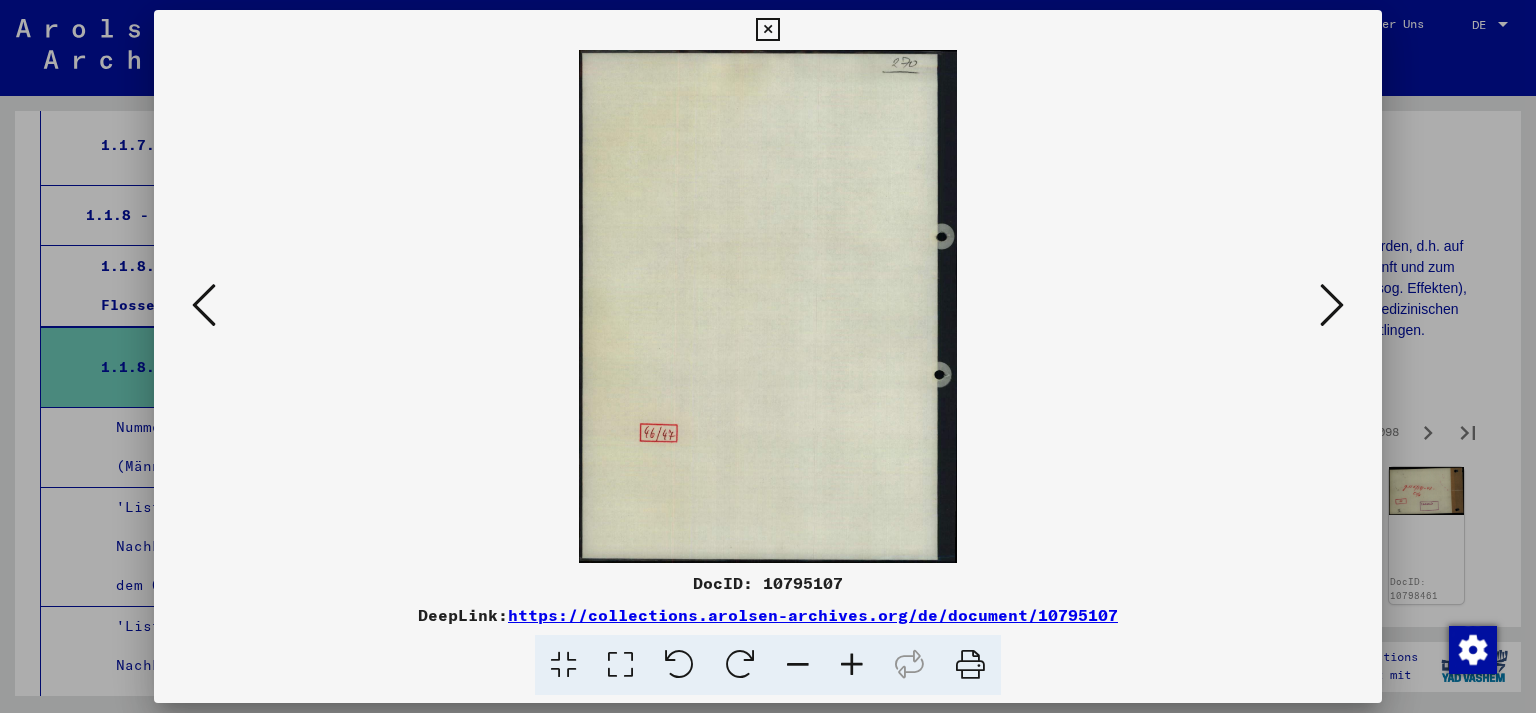 click at bounding box center (1332, 305) 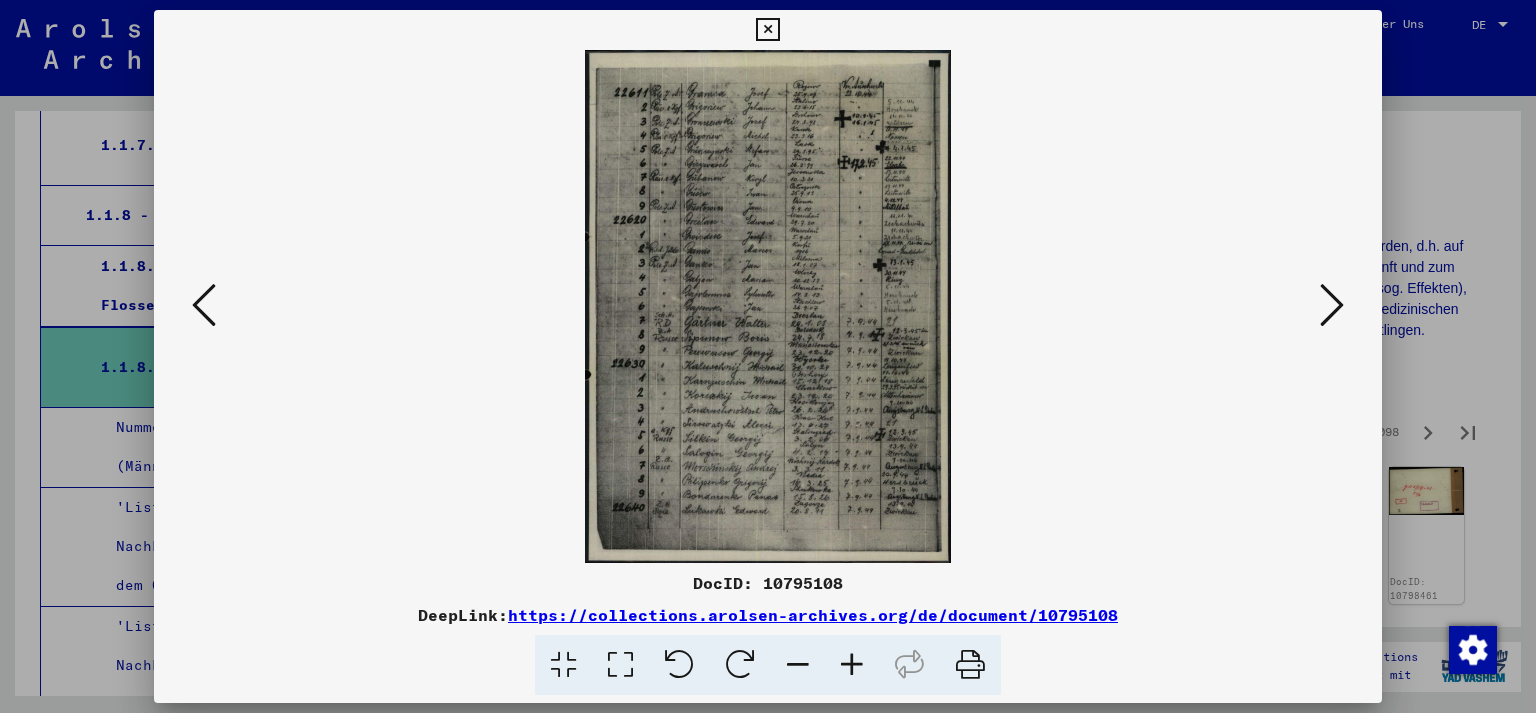 click at bounding box center (1332, 305) 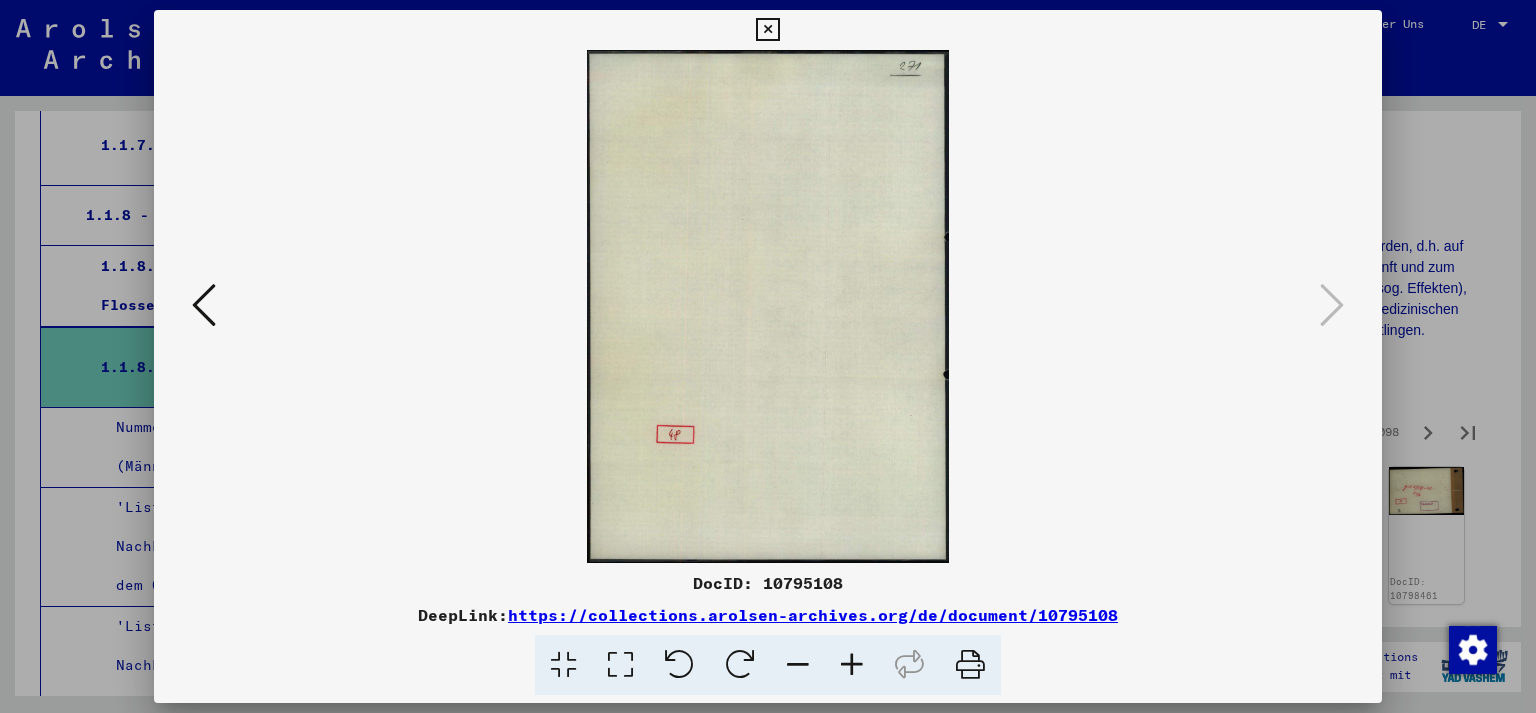 click at bounding box center (204, 306) 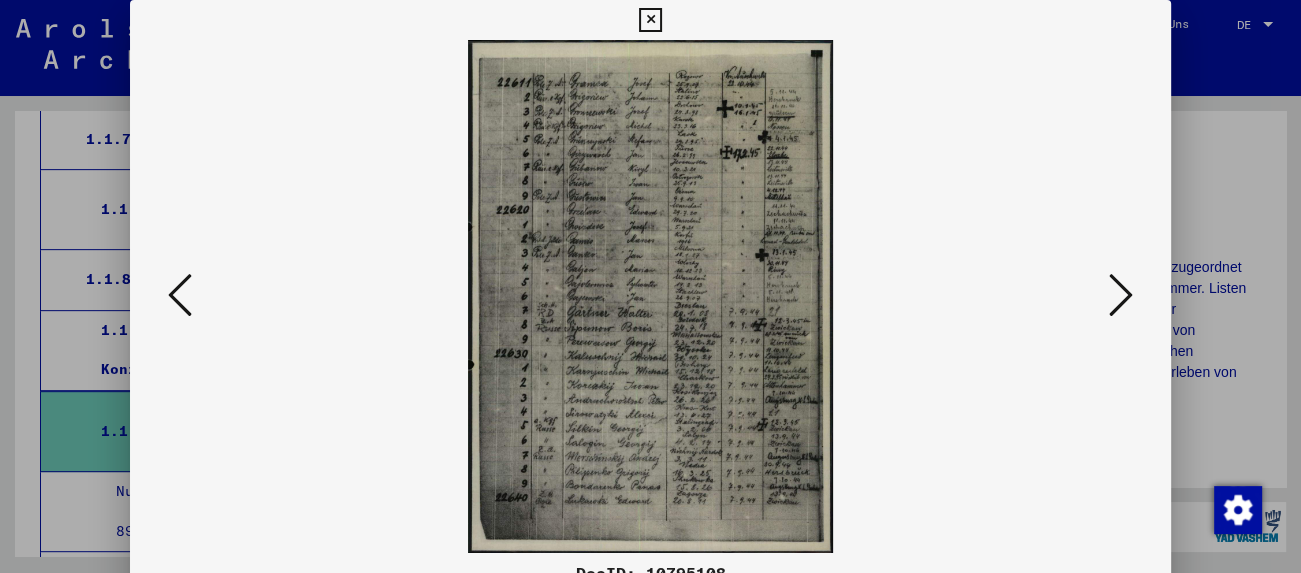 scroll, scrollTop: 836, scrollLeft: 0, axis: vertical 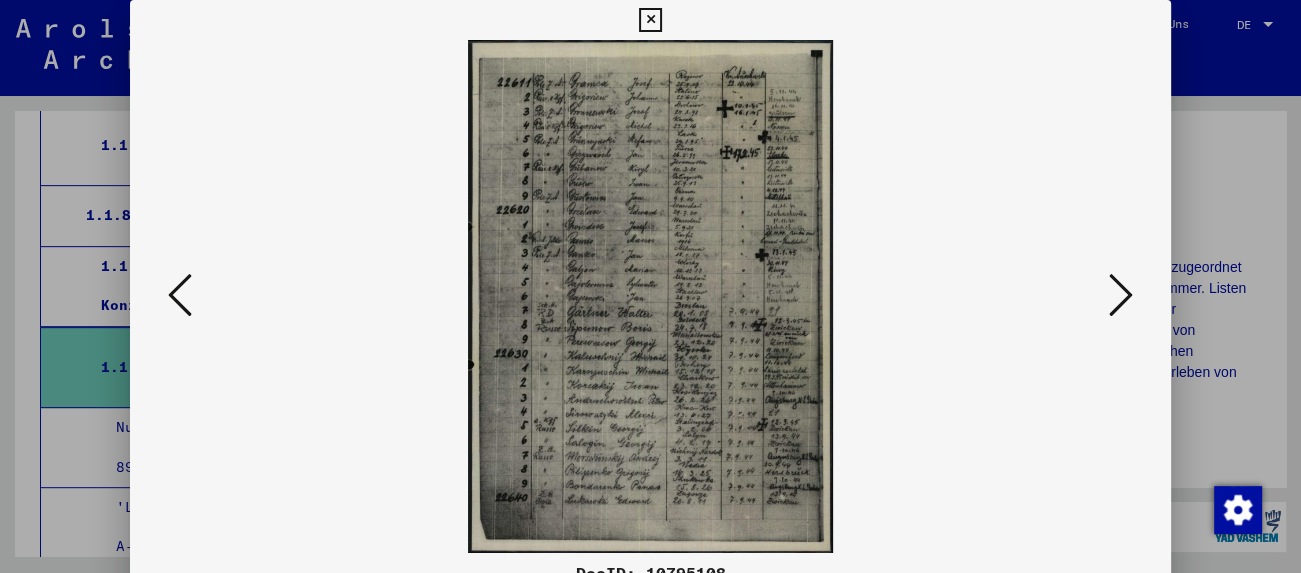click at bounding box center (650, 20) 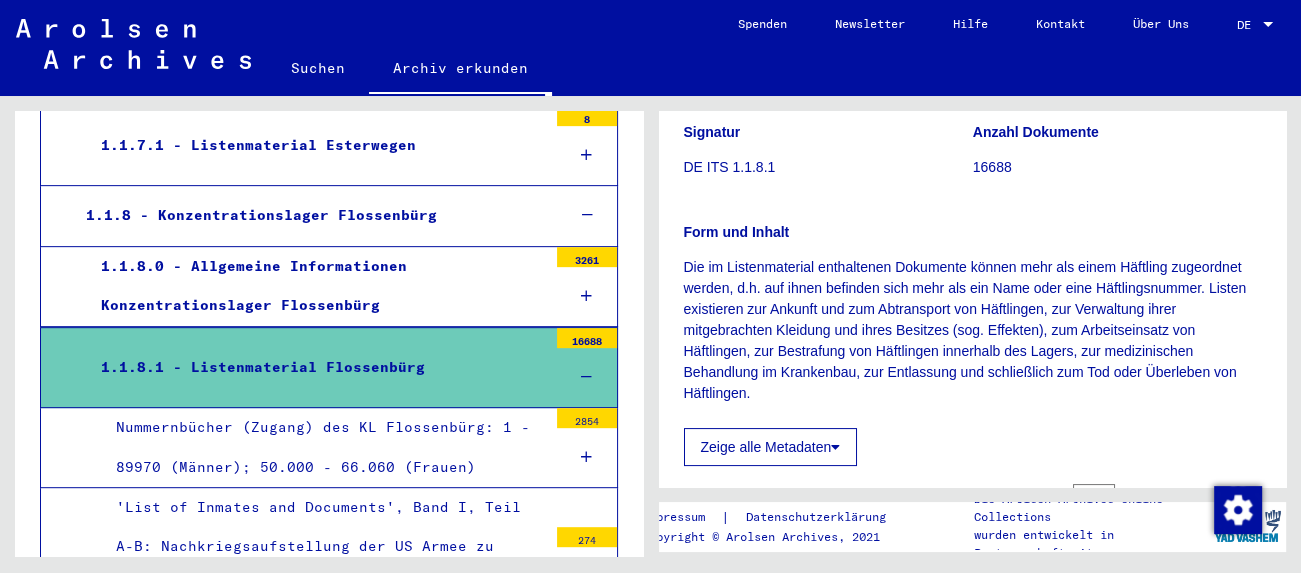 click on "Nummernbücher (Zugang) des KL Flossenbürg: 1 - 89970 (Männer); 50.000 -      66.060 (Frauen)" at bounding box center [324, 447] 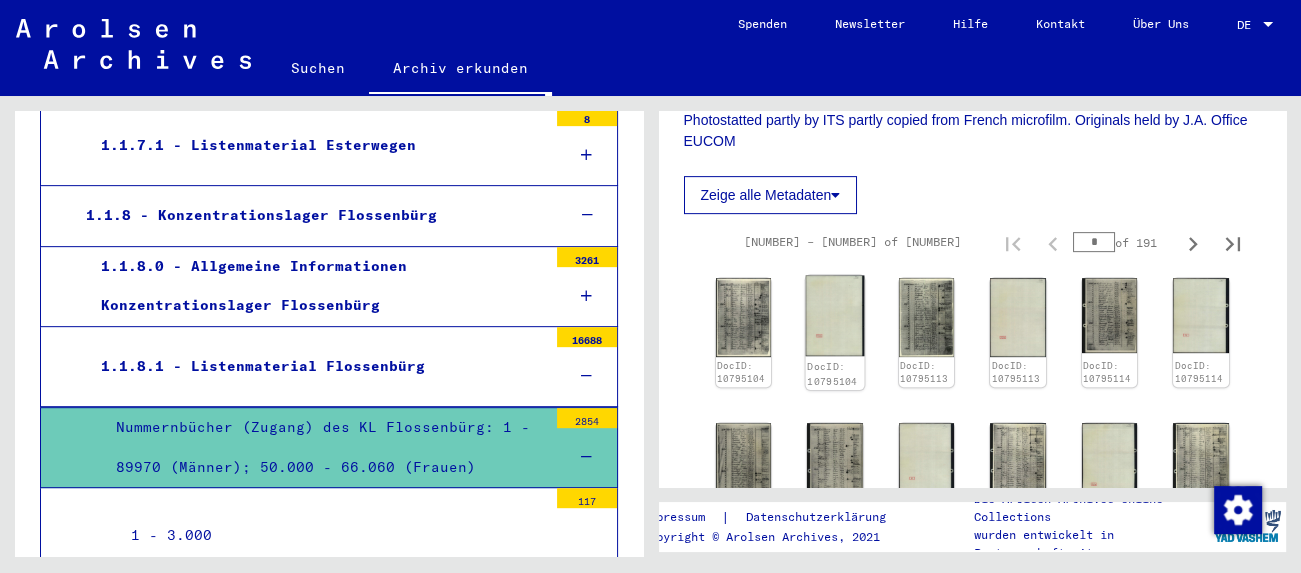 scroll, scrollTop: 773, scrollLeft: 0, axis: vertical 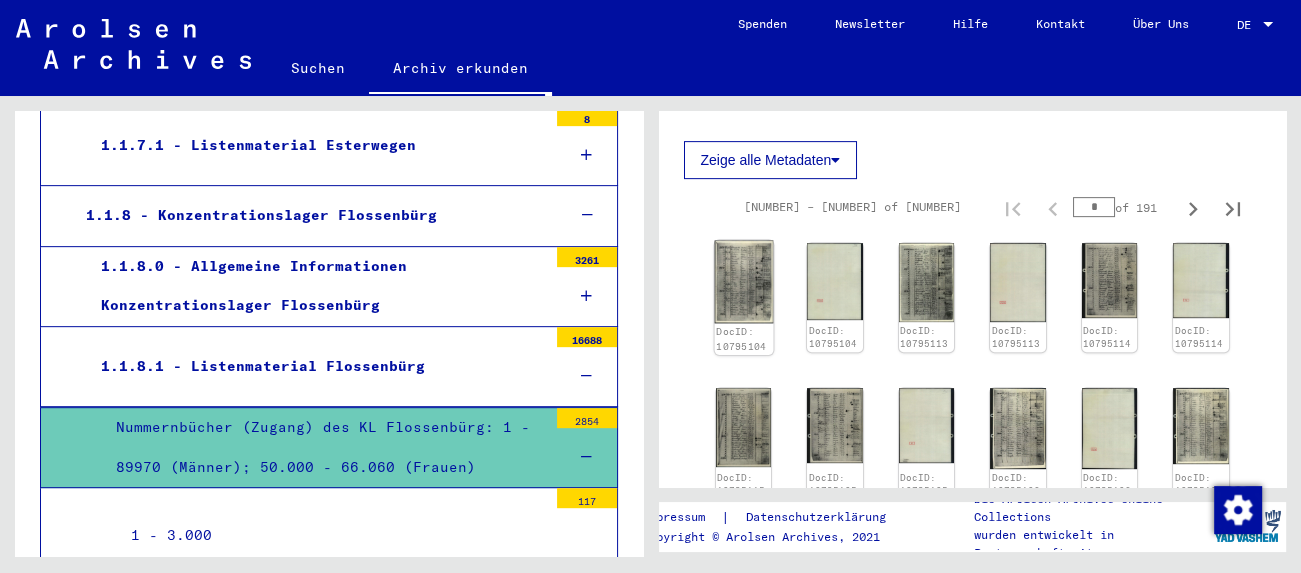 click 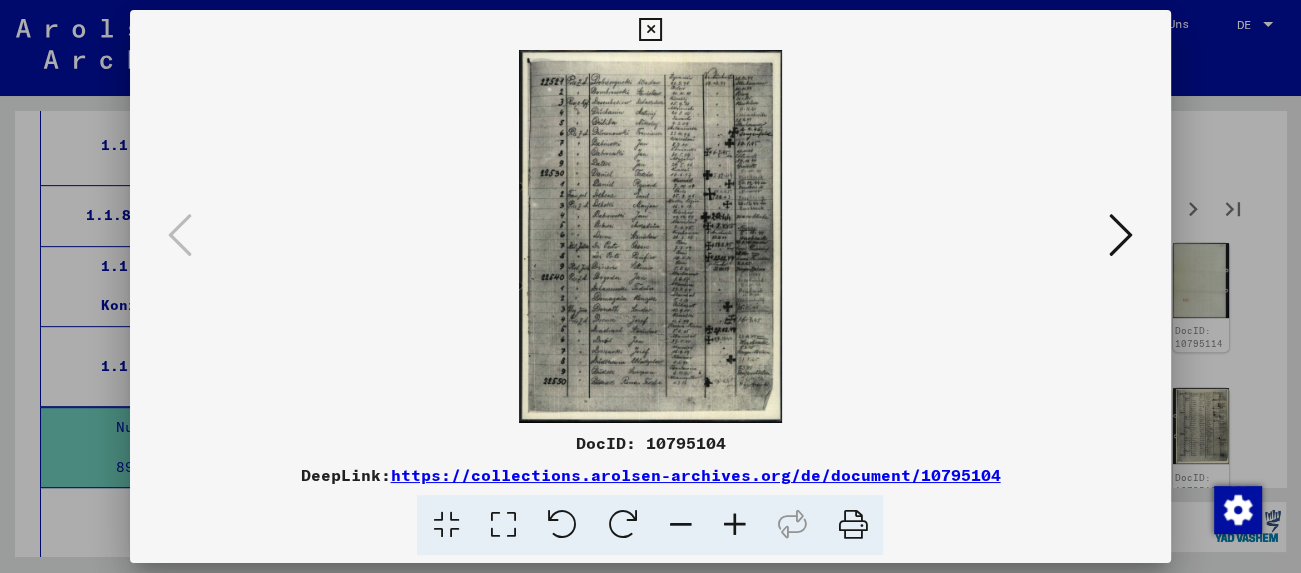 click at bounding box center (1121, 235) 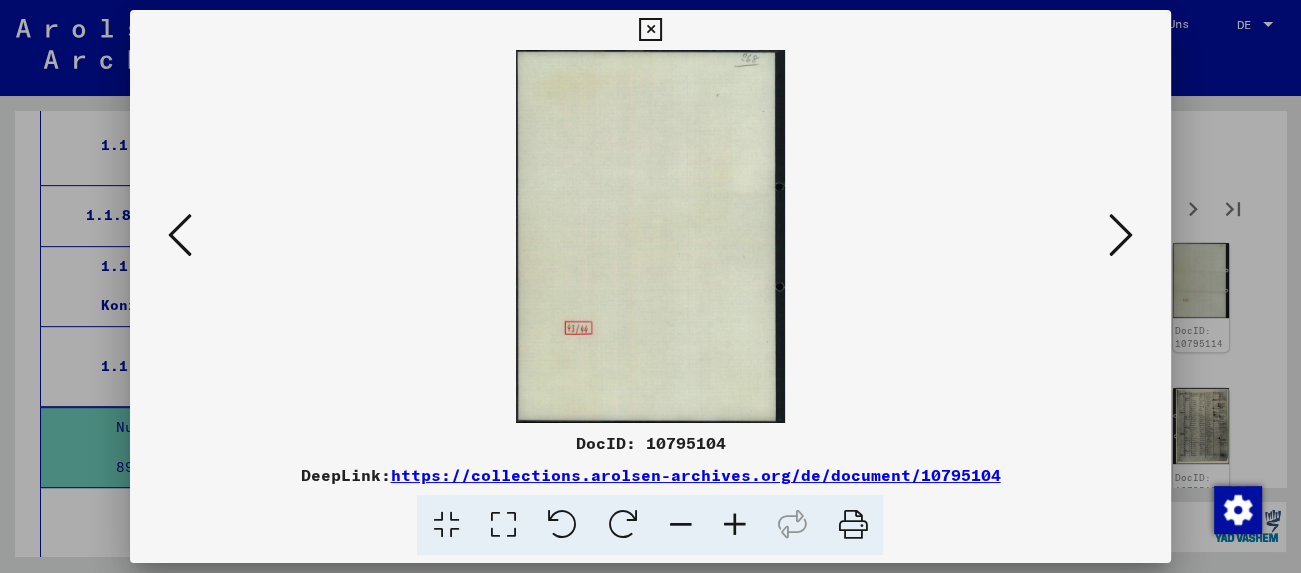 click at bounding box center (1121, 235) 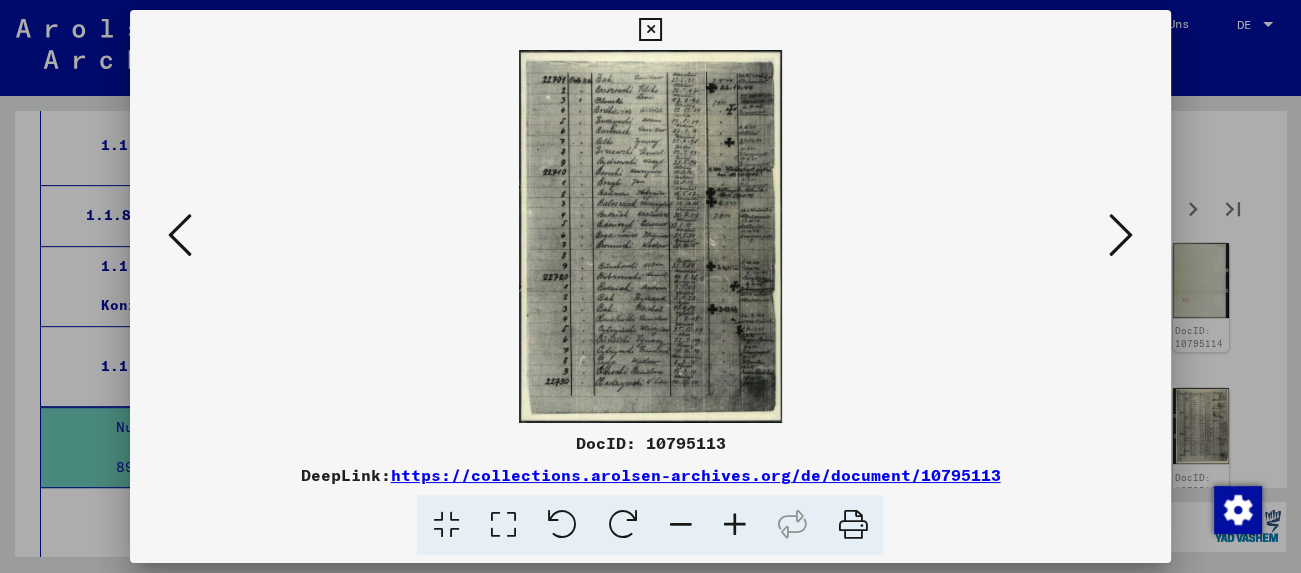 click at bounding box center [1121, 235] 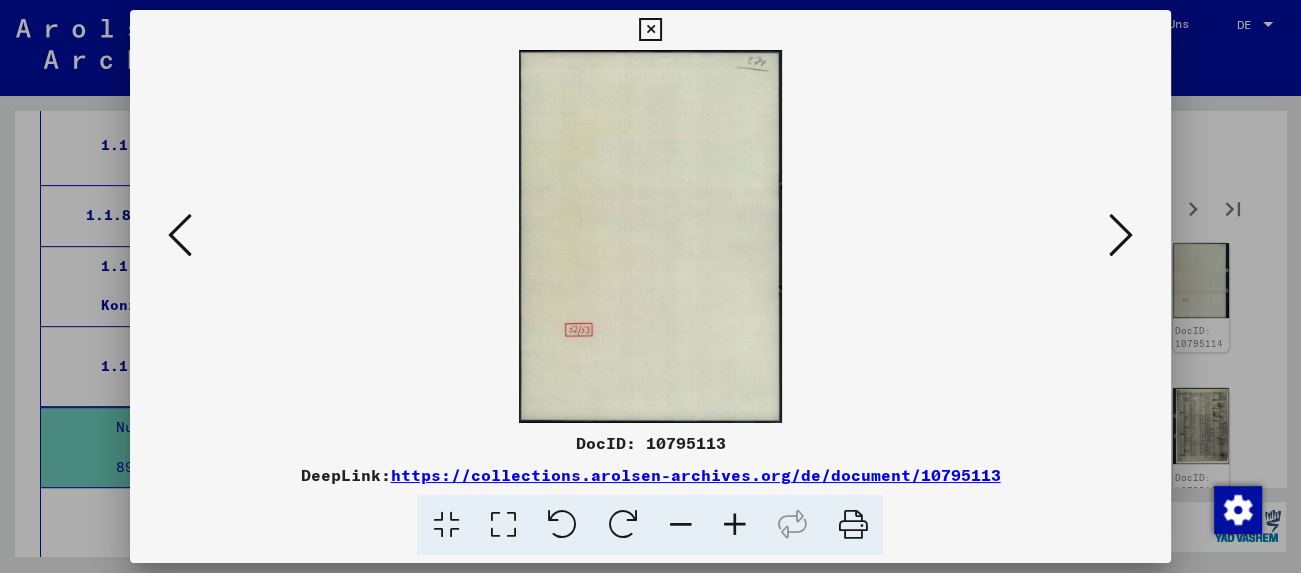 click at bounding box center [1121, 235] 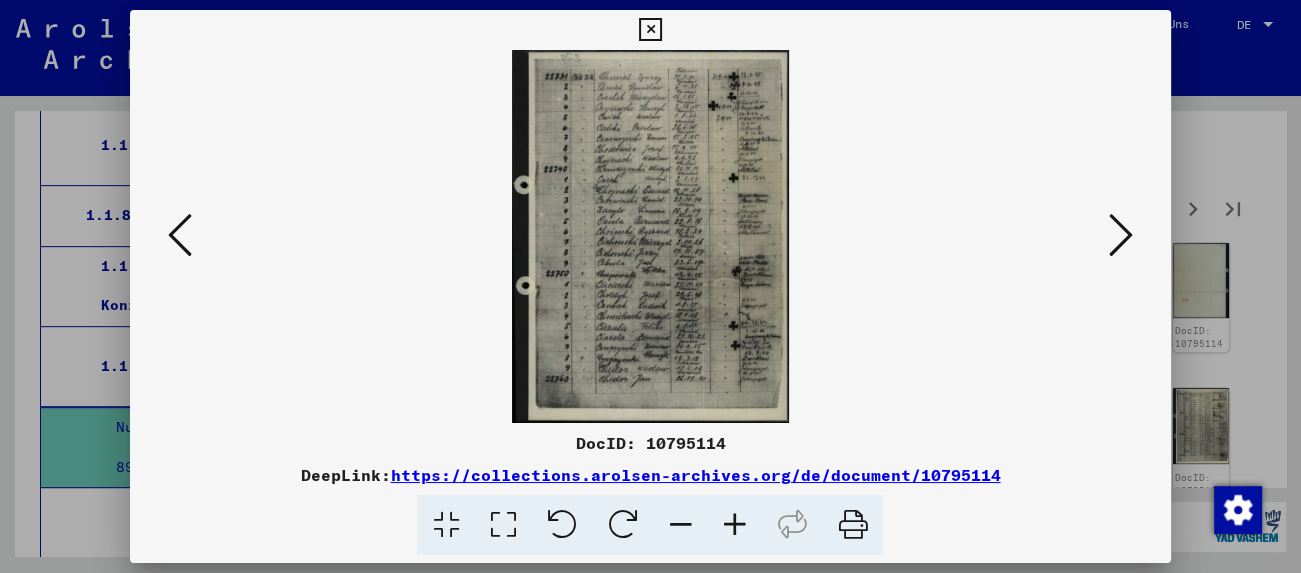 click at bounding box center (1121, 235) 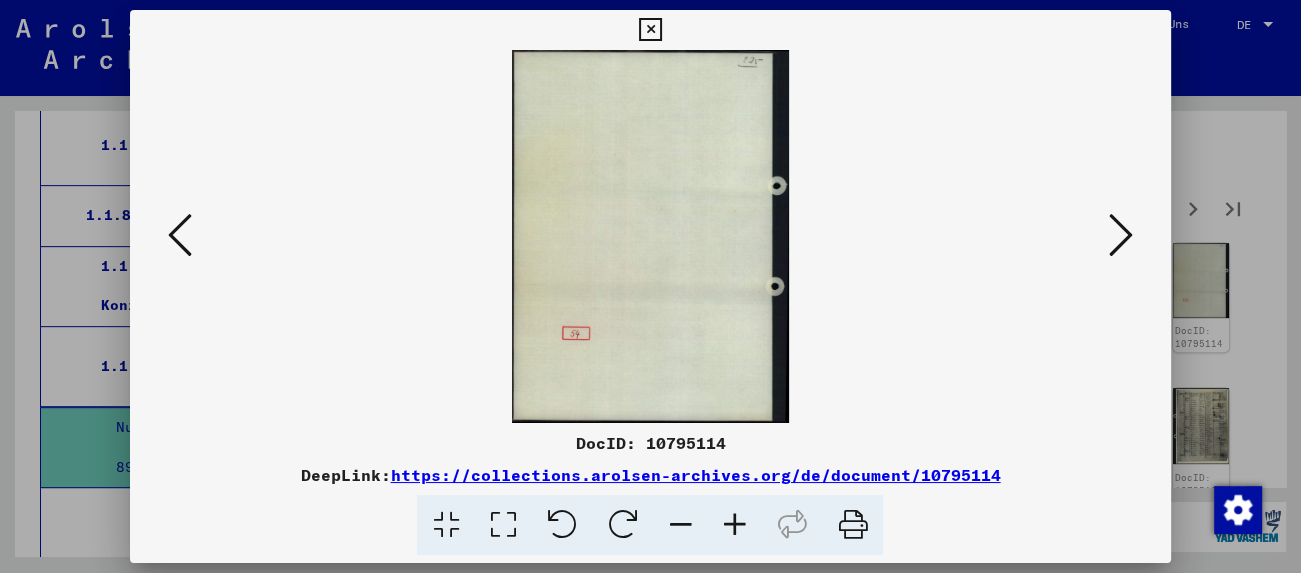 click at bounding box center [1121, 235] 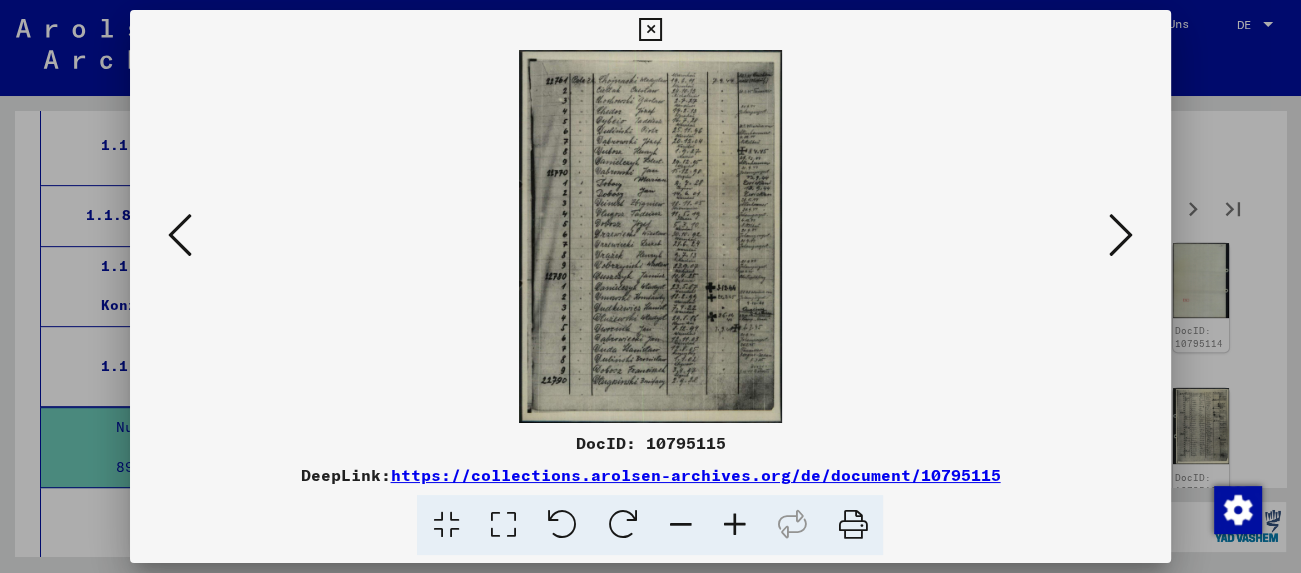 click at bounding box center (1121, 235) 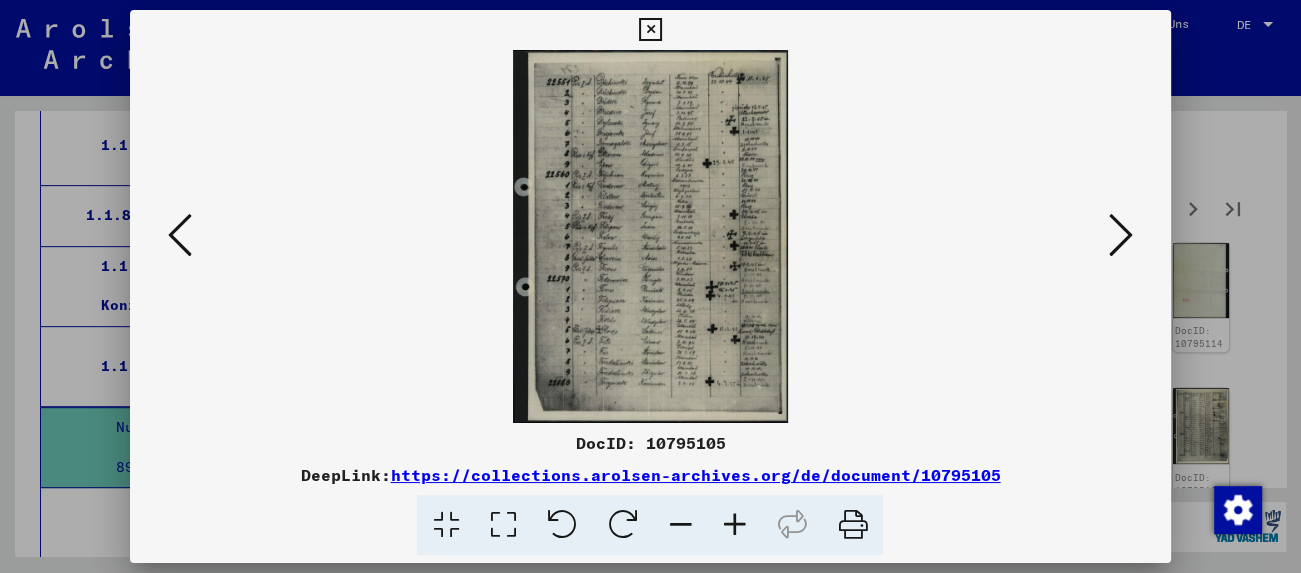click at bounding box center [1121, 235] 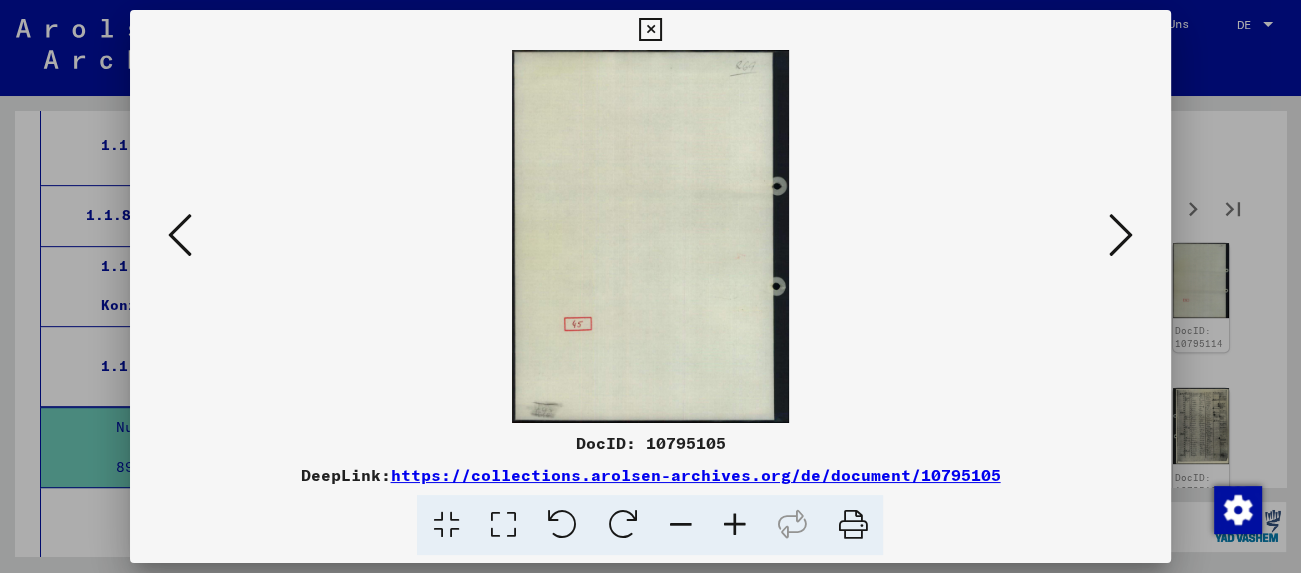 click at bounding box center [1121, 235] 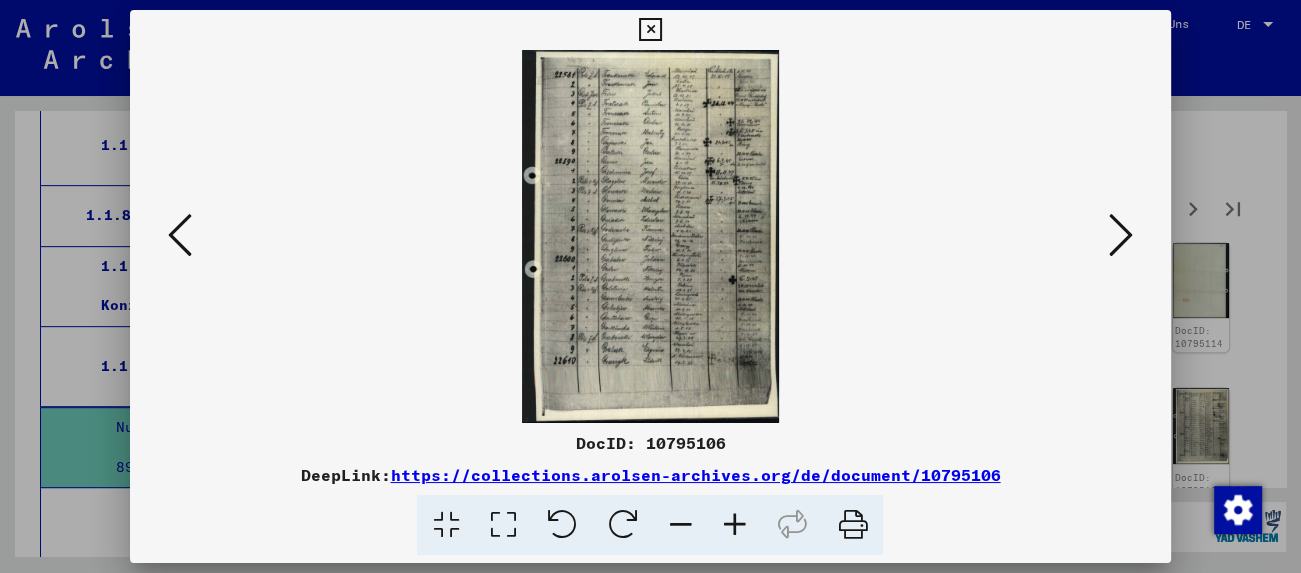 click at bounding box center (1121, 235) 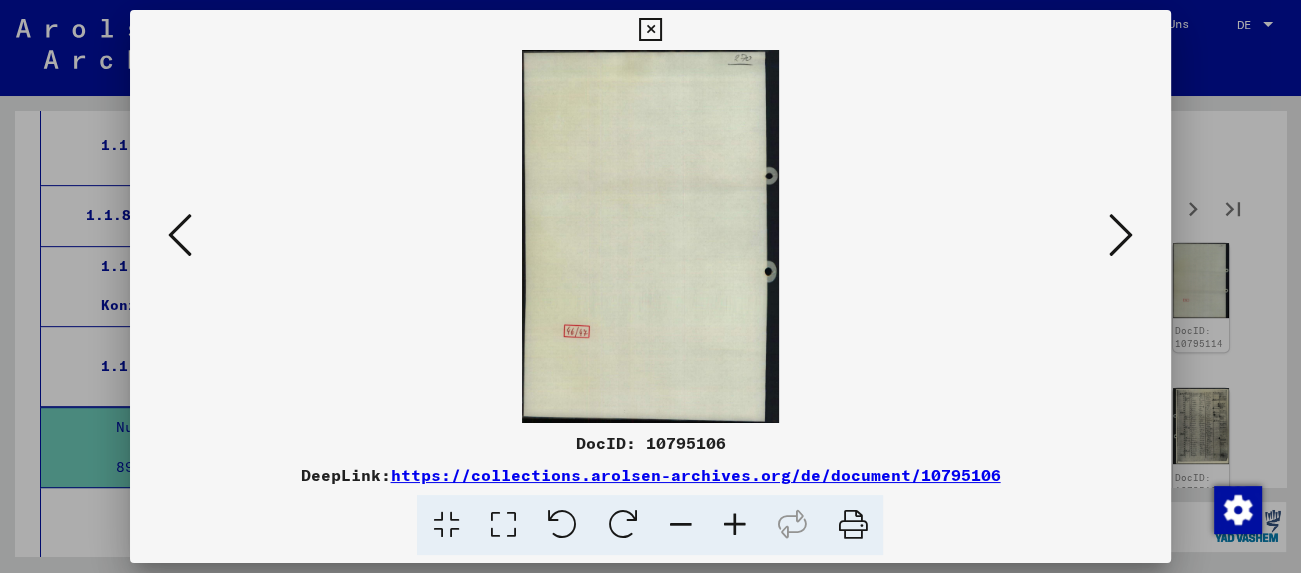 click at bounding box center [1121, 235] 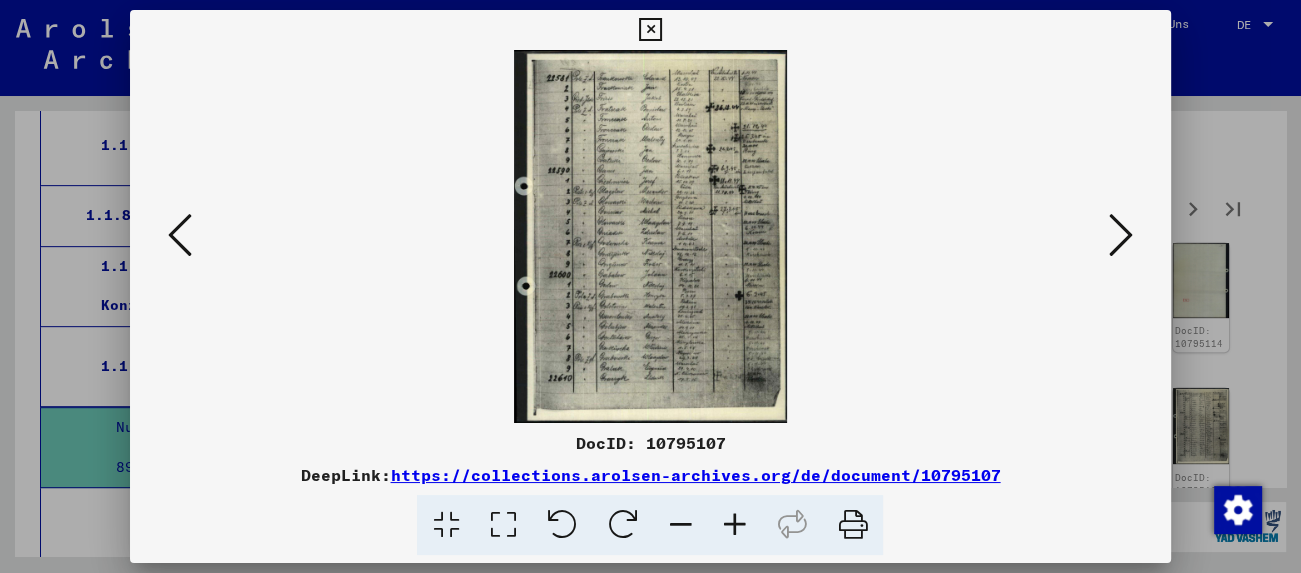 click at bounding box center [1121, 235] 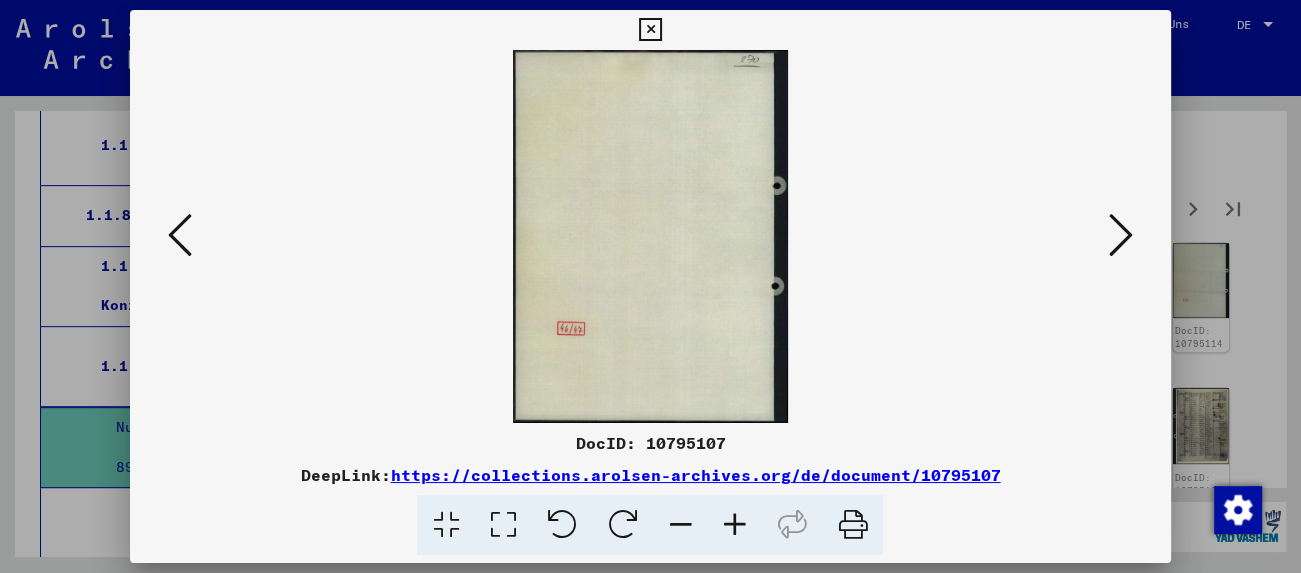 click at bounding box center (1121, 235) 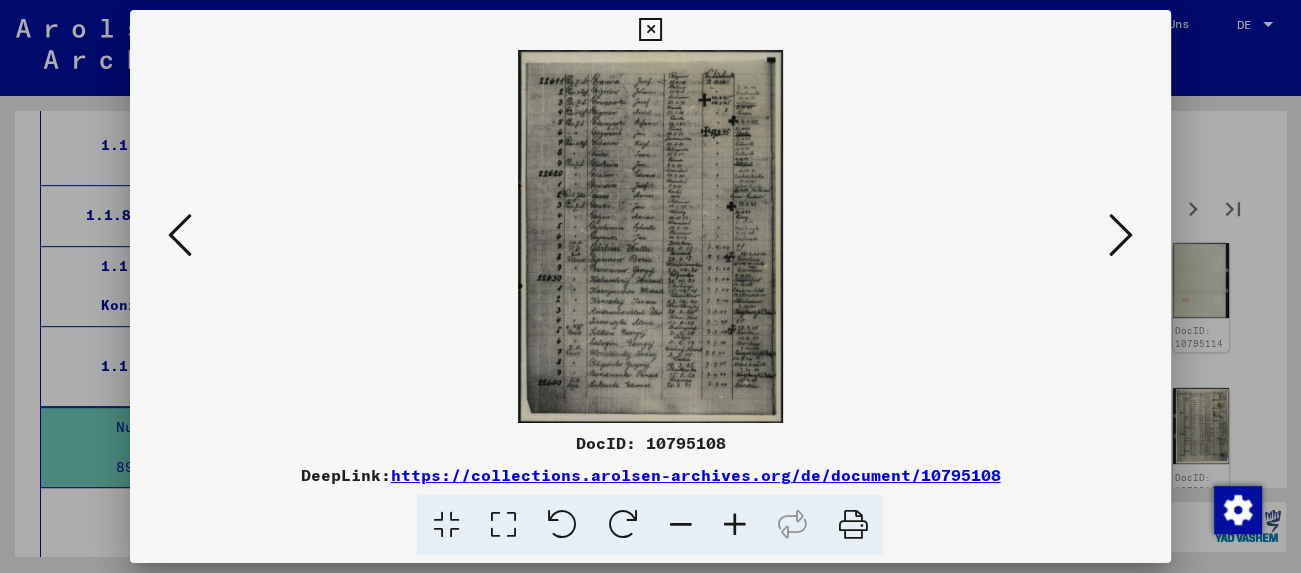 click at bounding box center (1121, 235) 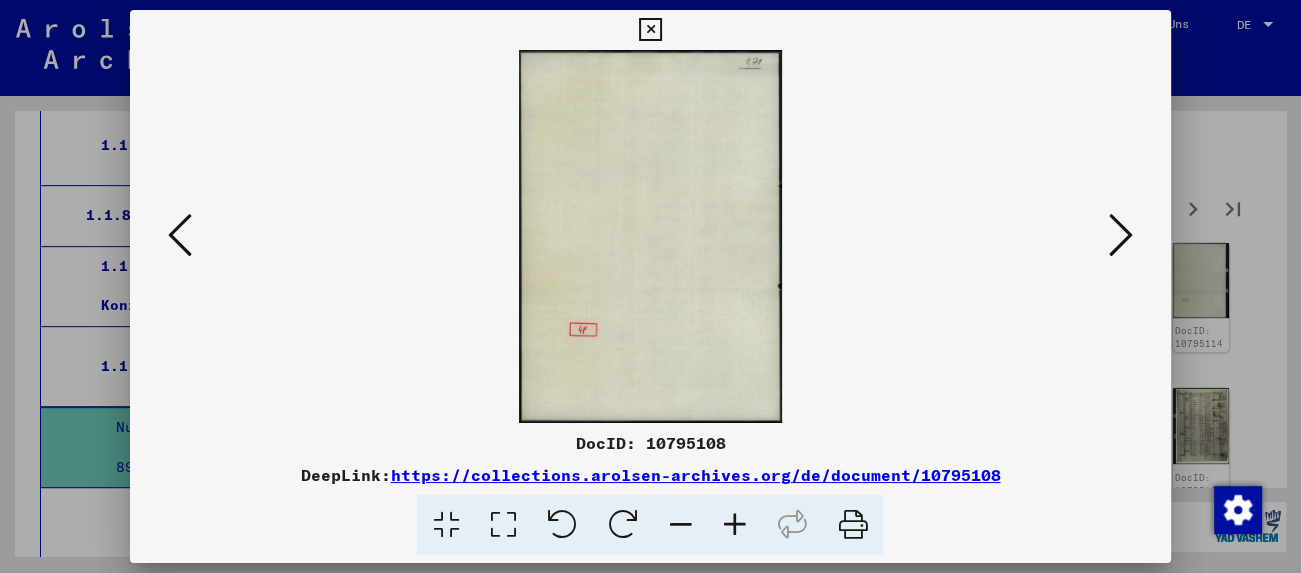 click at bounding box center (1121, 235) 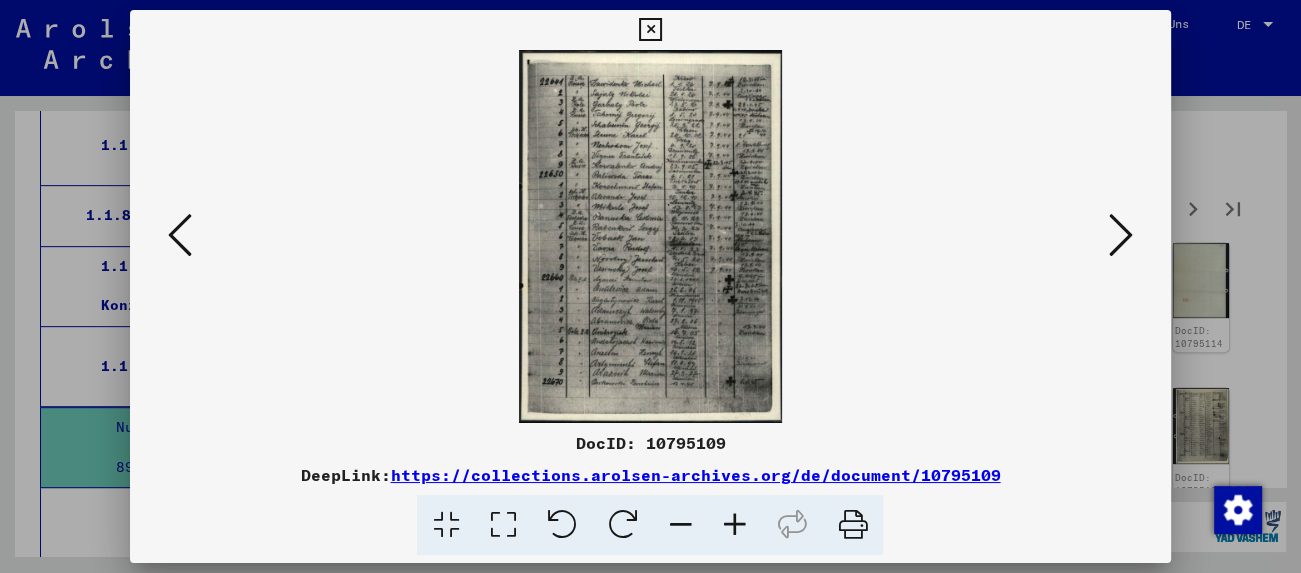 click at bounding box center (1121, 235) 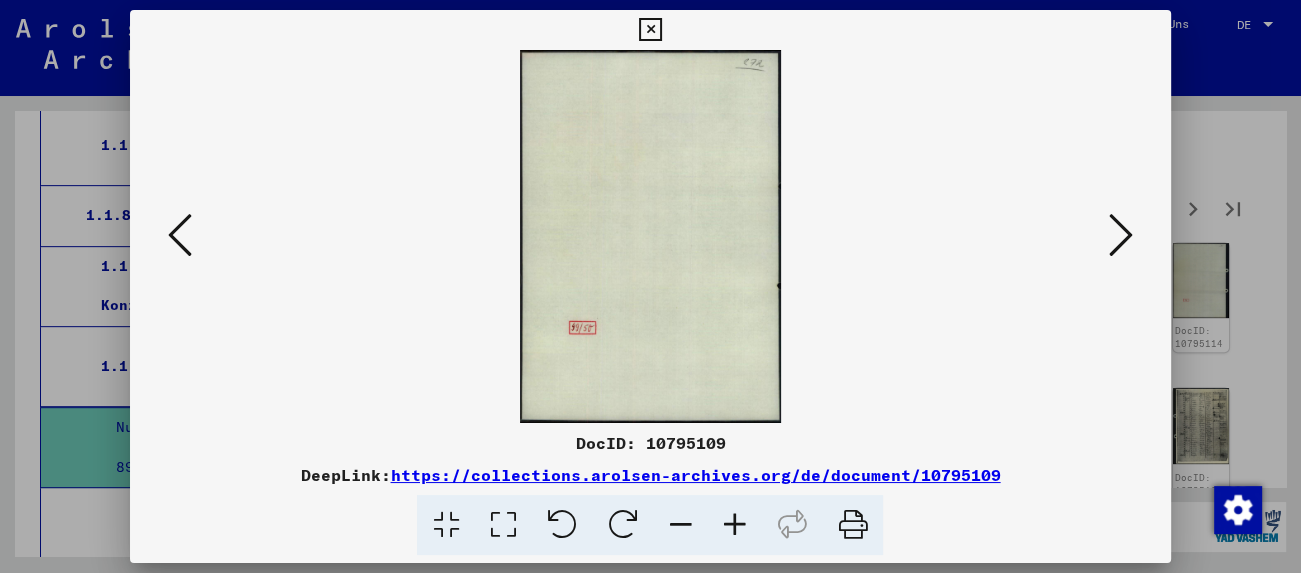 click at bounding box center [1121, 235] 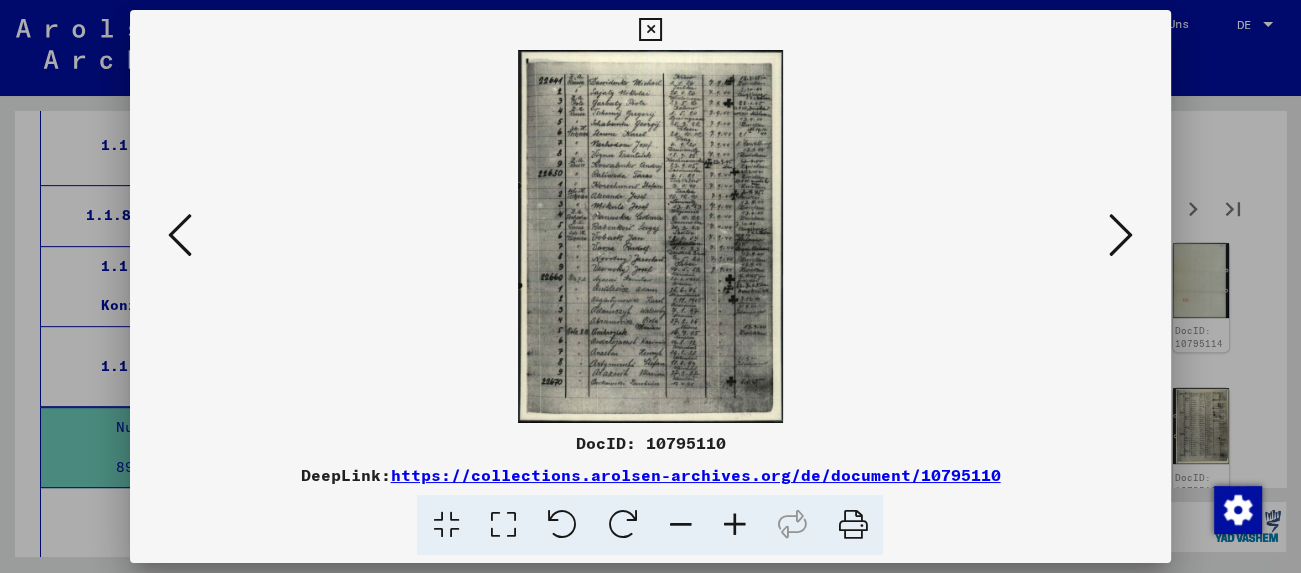 click at bounding box center (1121, 236) 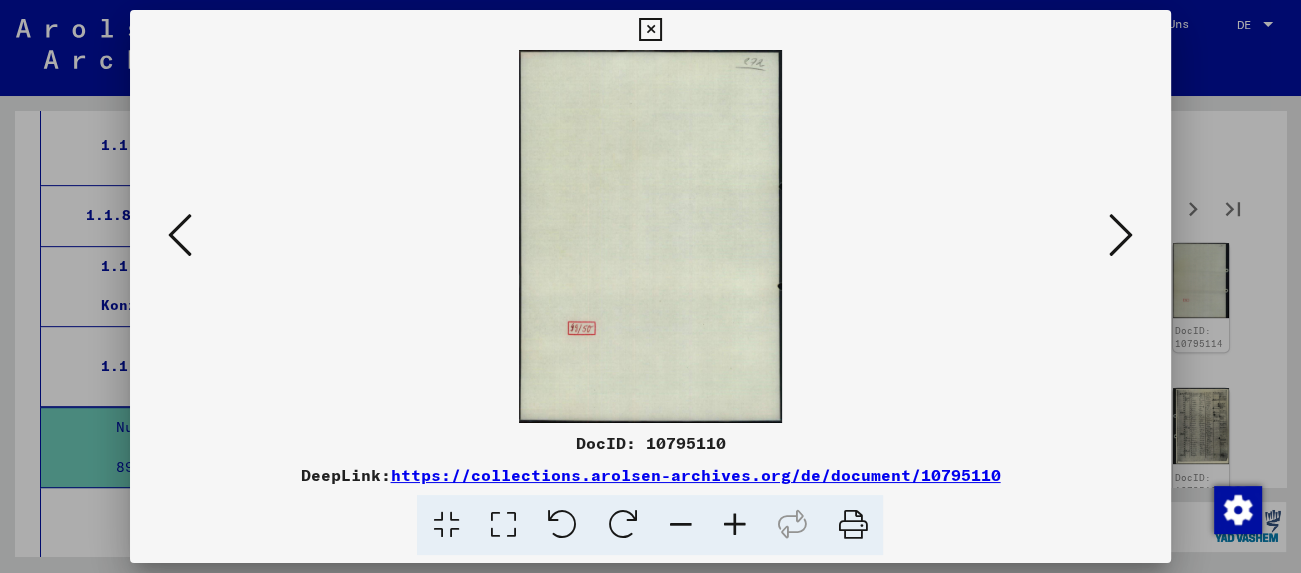 click at bounding box center (1121, 236) 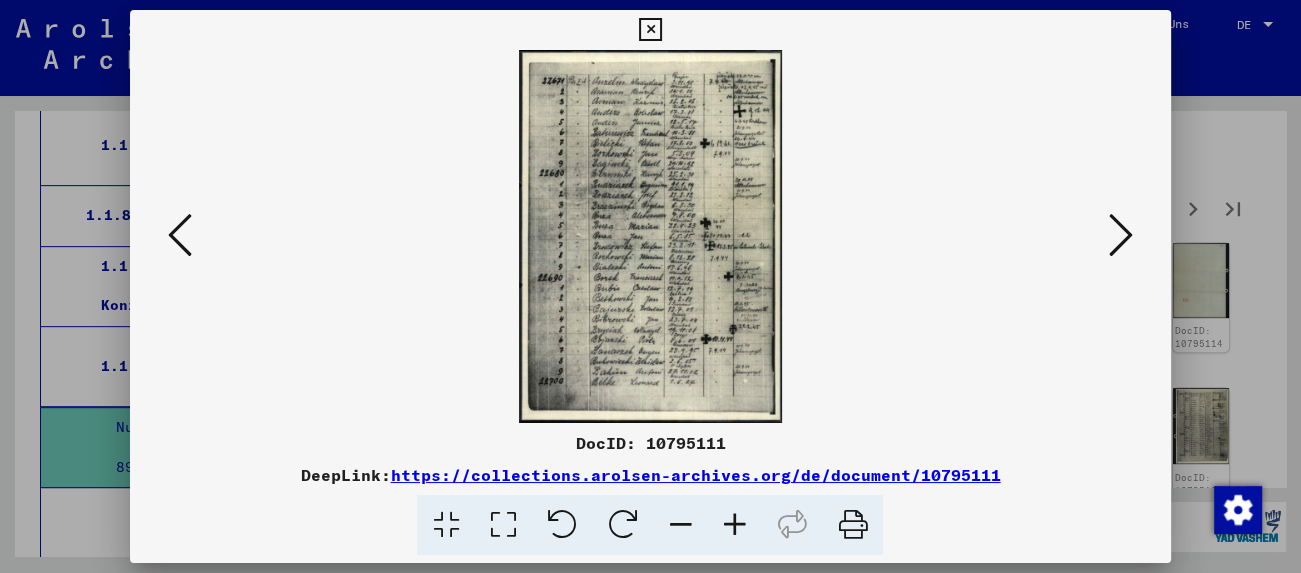 click at bounding box center [650, 236] 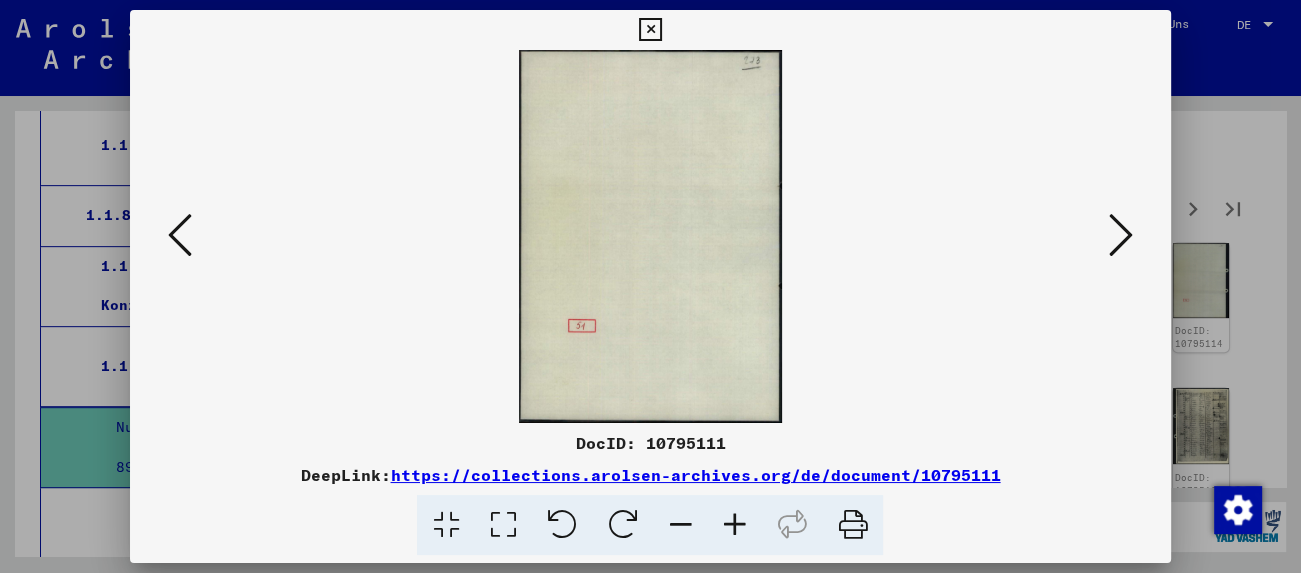 click at bounding box center (1121, 235) 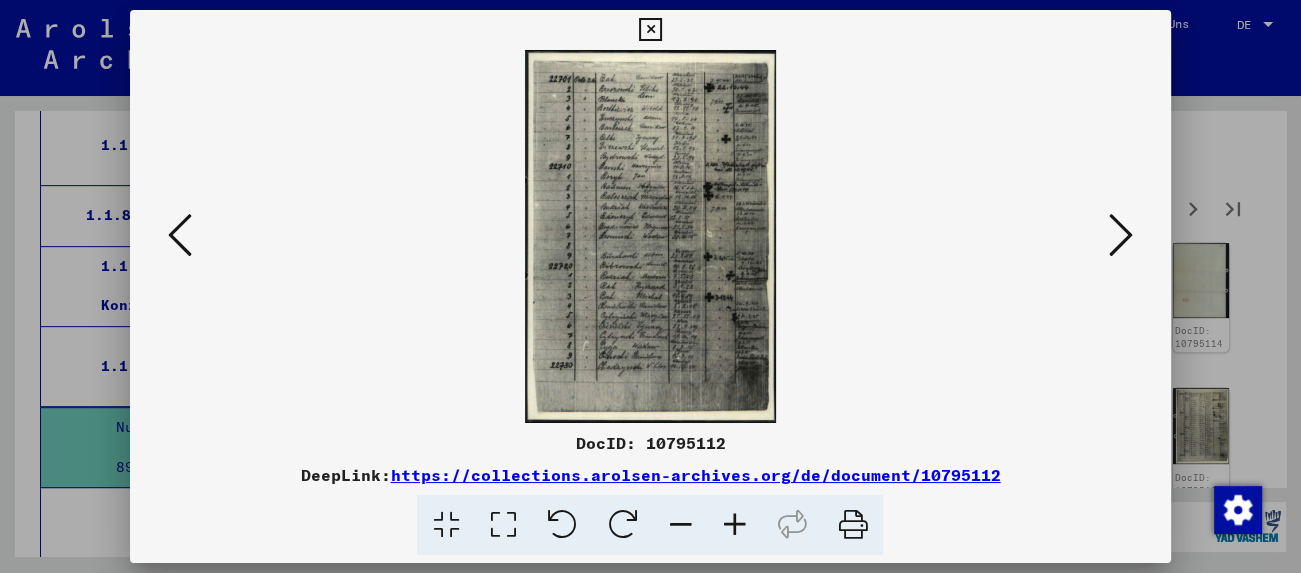 click at bounding box center (1121, 235) 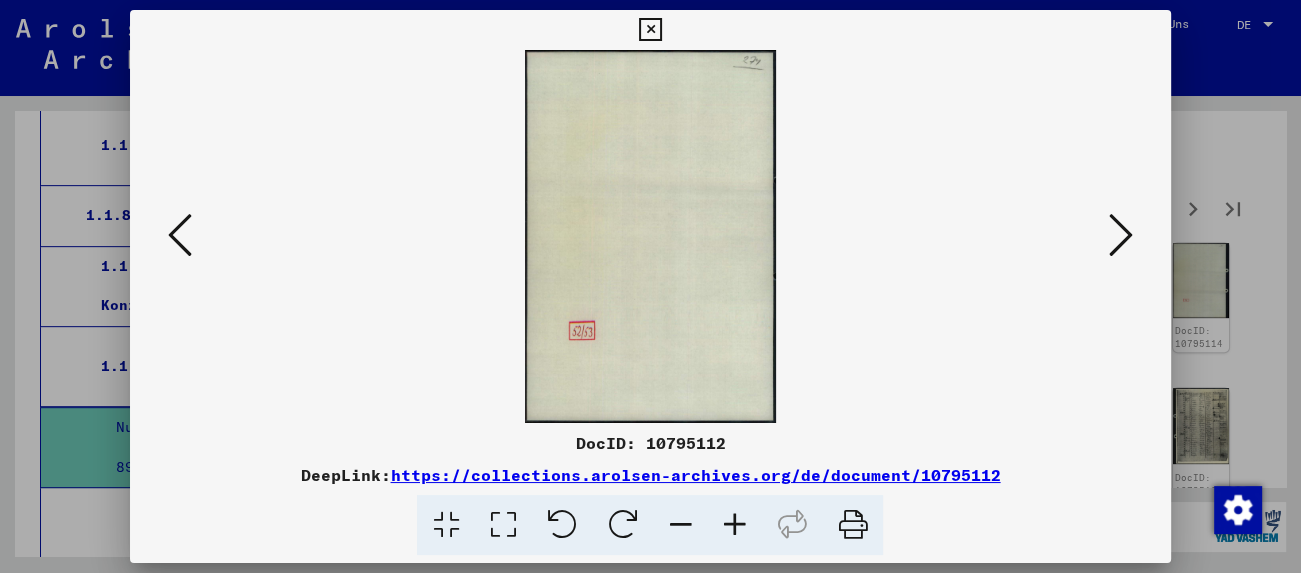 click at bounding box center [1121, 235] 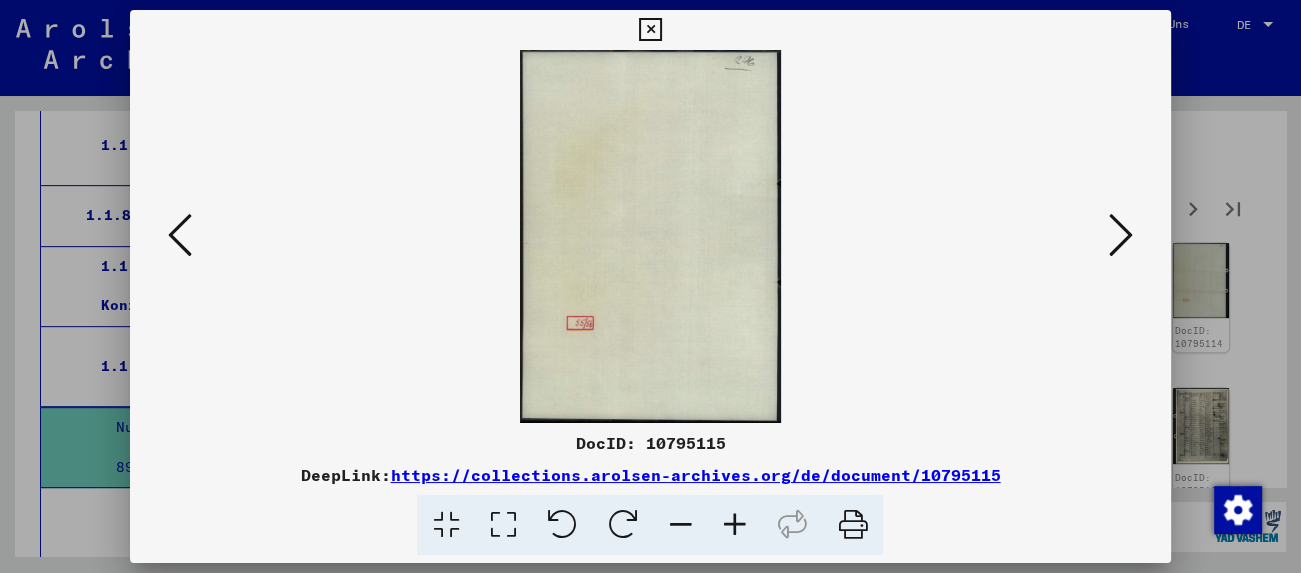 click at bounding box center (1121, 235) 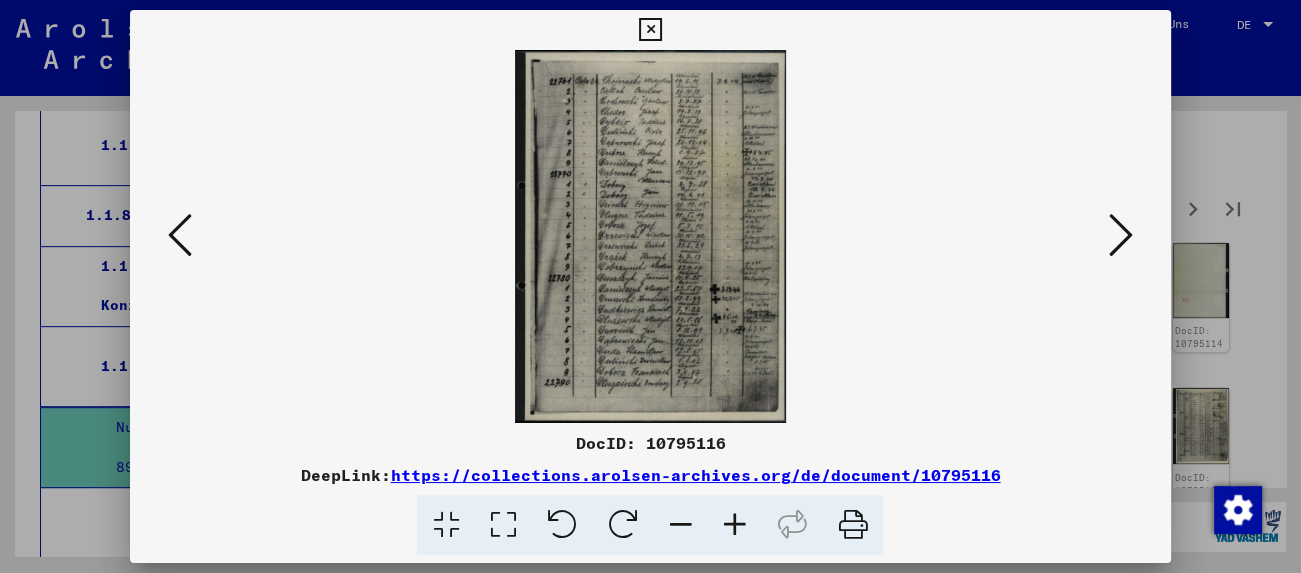 click at bounding box center [1121, 235] 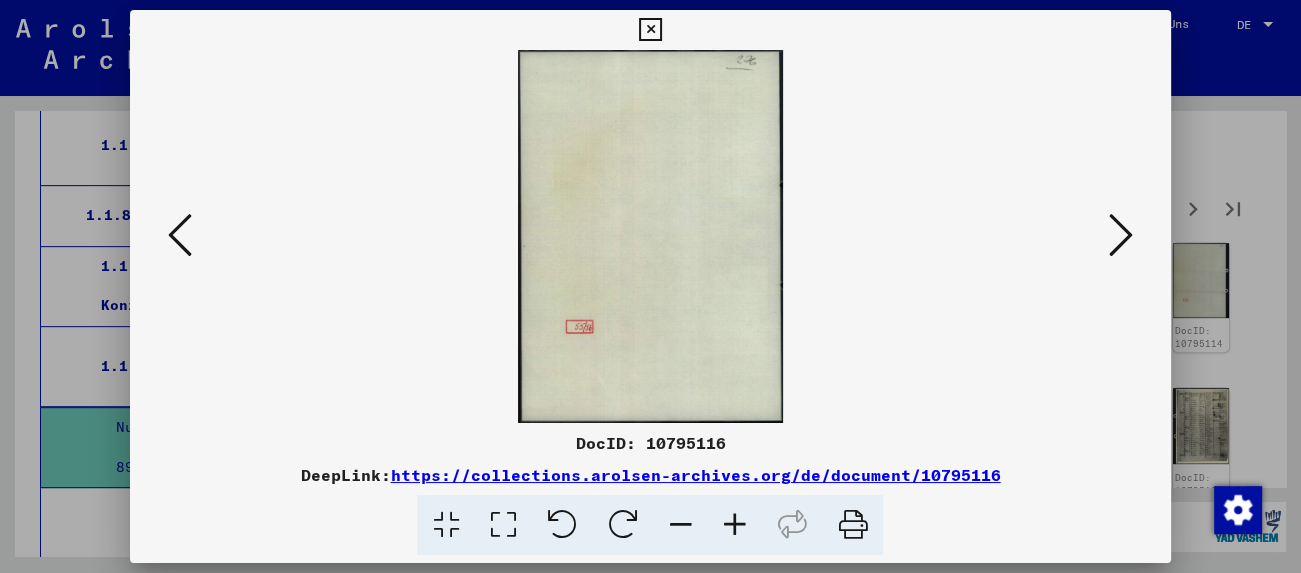 click at bounding box center (1121, 235) 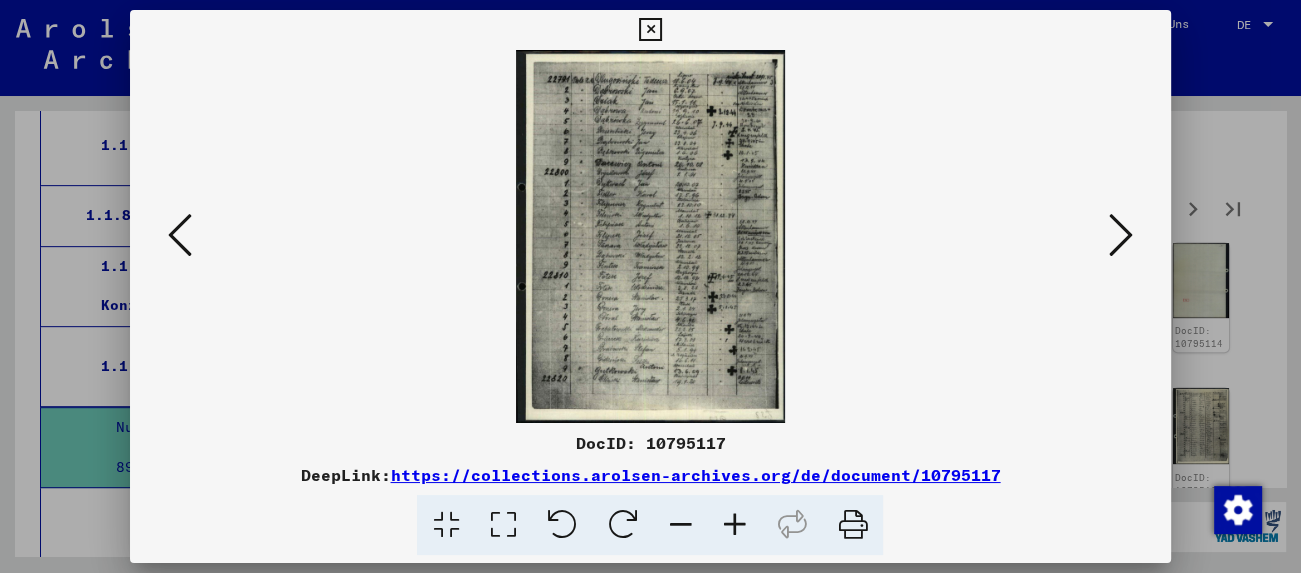 click at bounding box center [1121, 235] 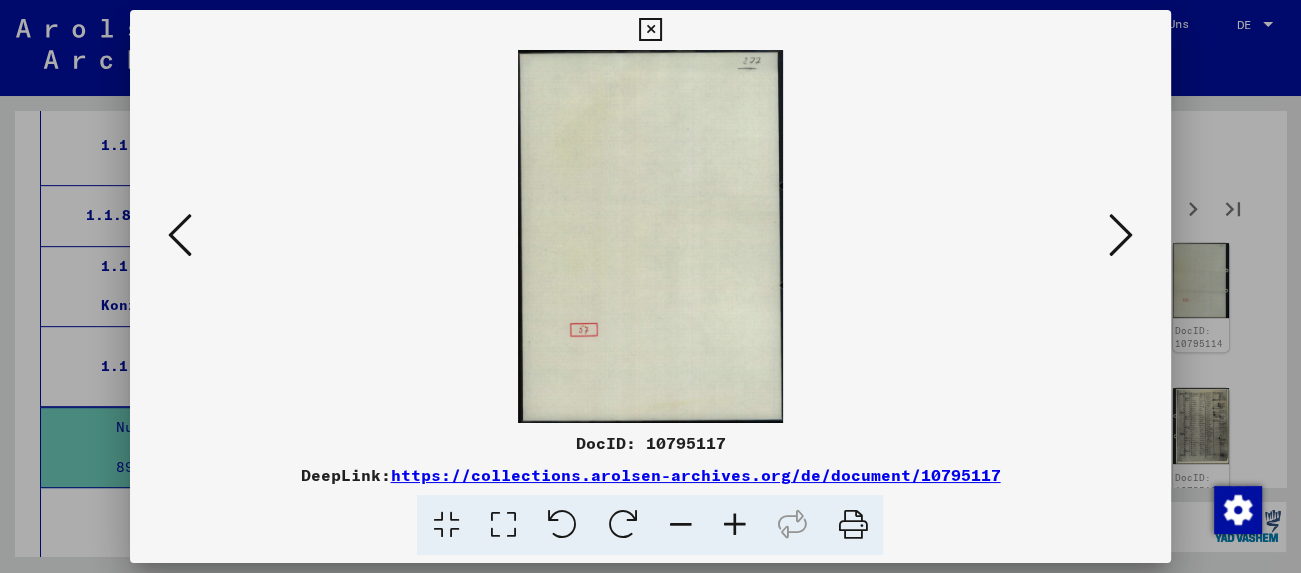 click at bounding box center (1121, 235) 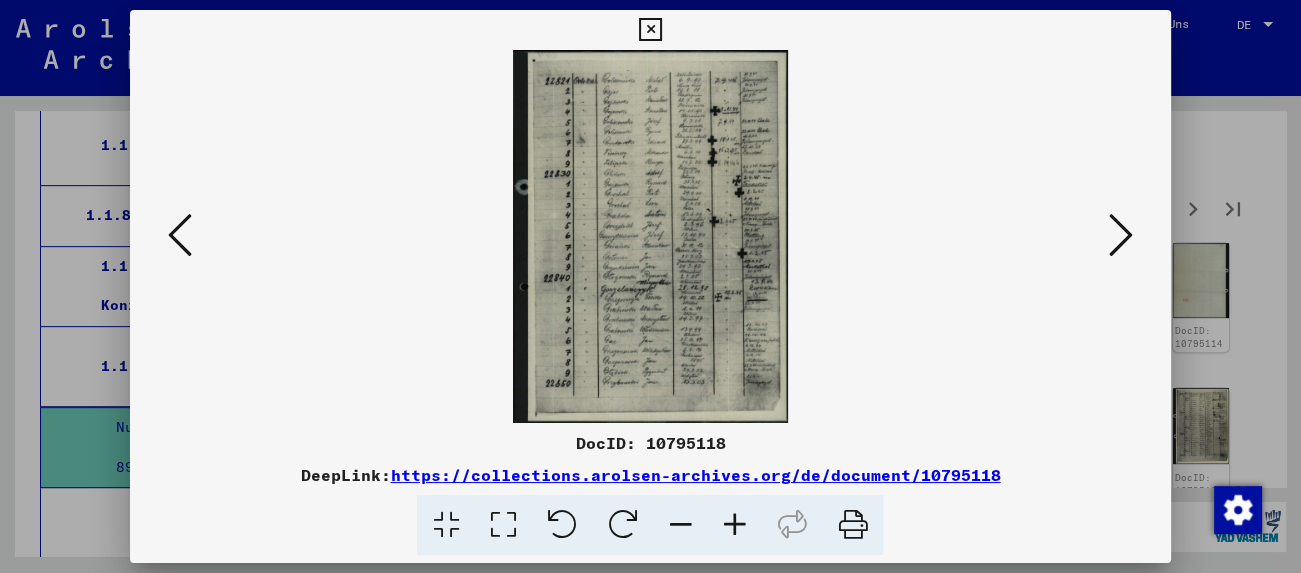 click at bounding box center (1121, 236) 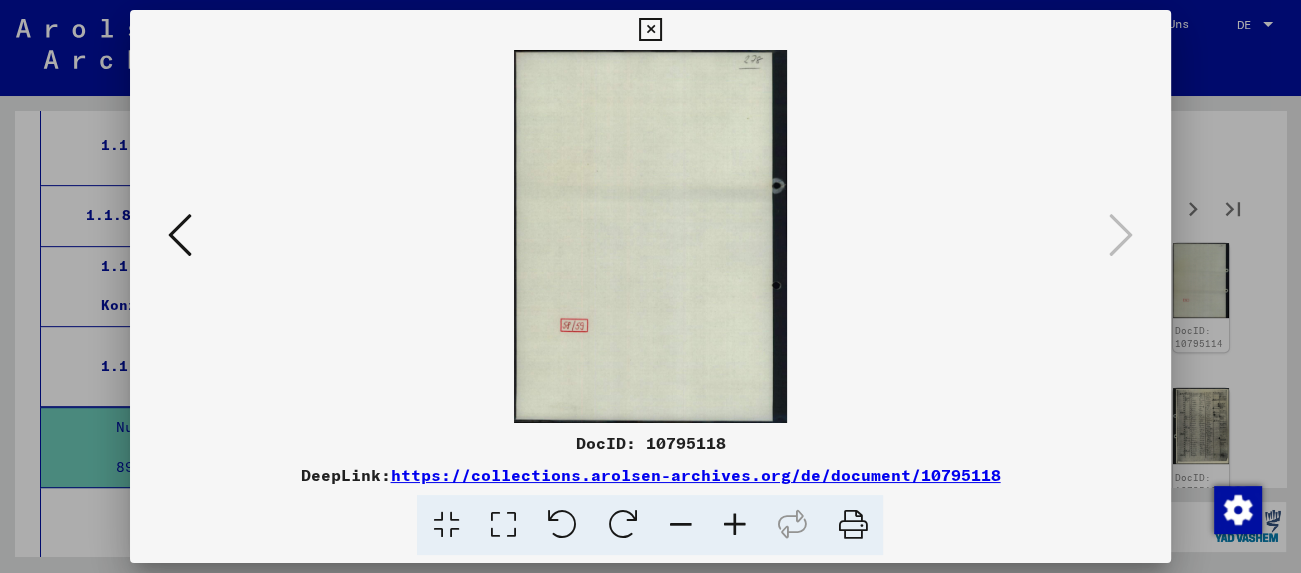 click at bounding box center (650, 30) 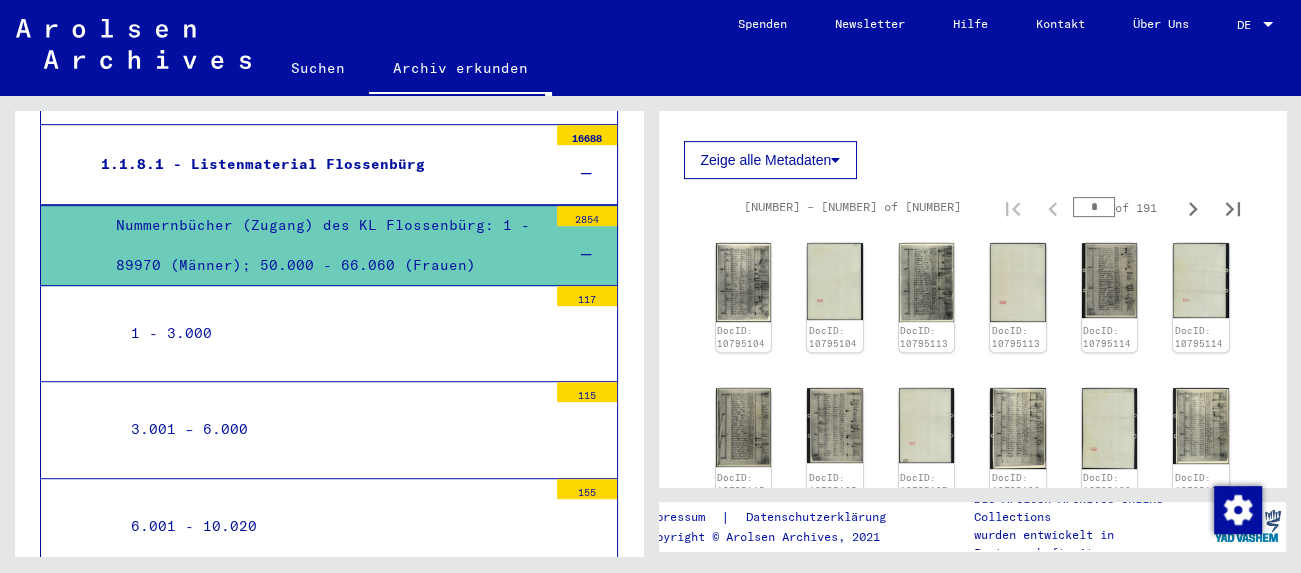 scroll, scrollTop: 1057, scrollLeft: 0, axis: vertical 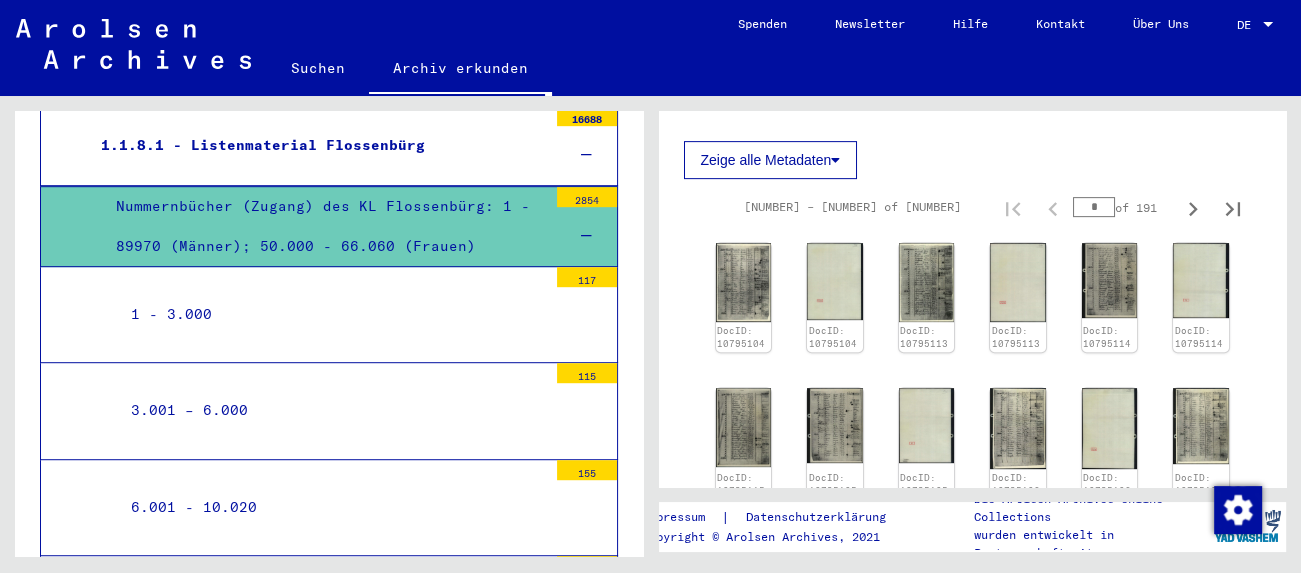 click on "1 - 3.000" at bounding box center [331, 314] 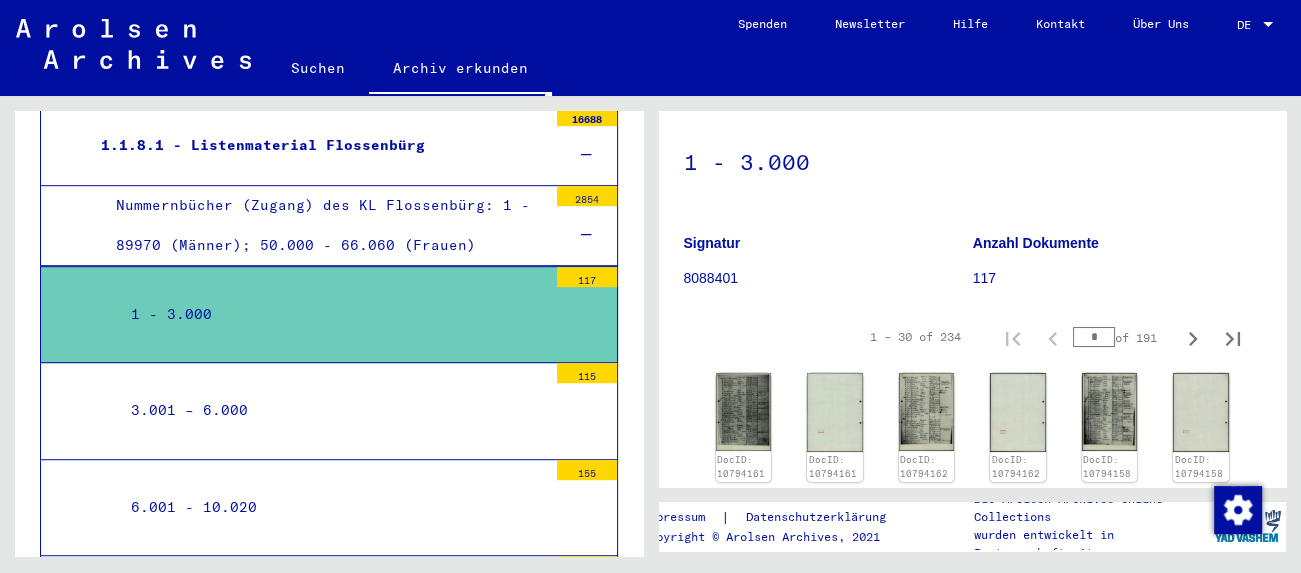 scroll, scrollTop: 221, scrollLeft: 0, axis: vertical 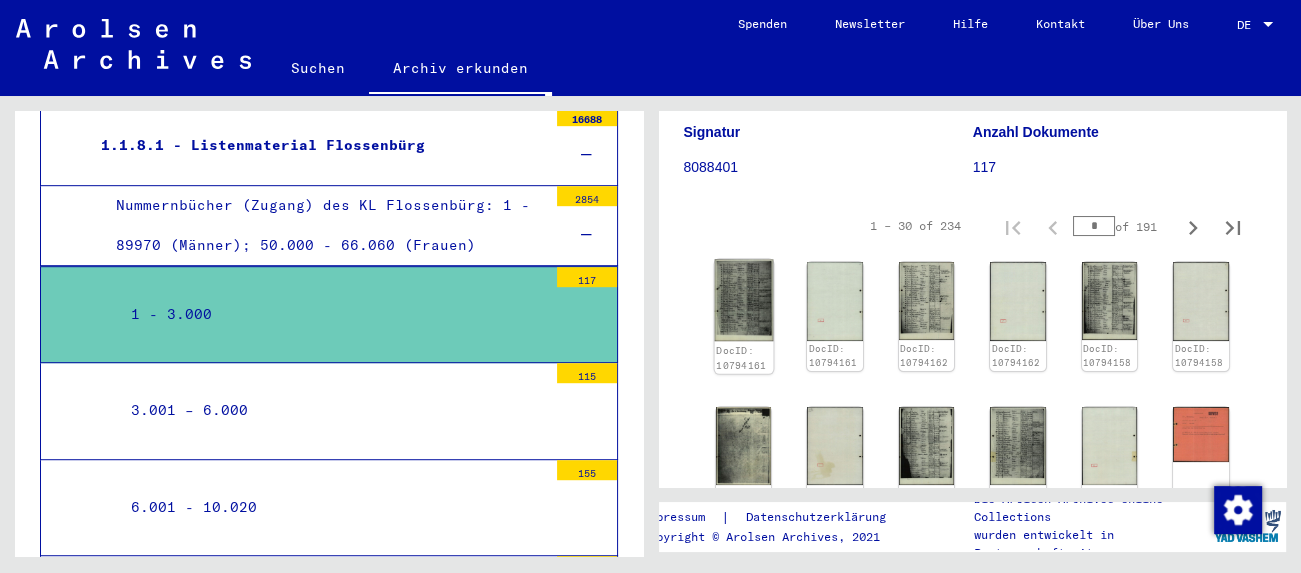click 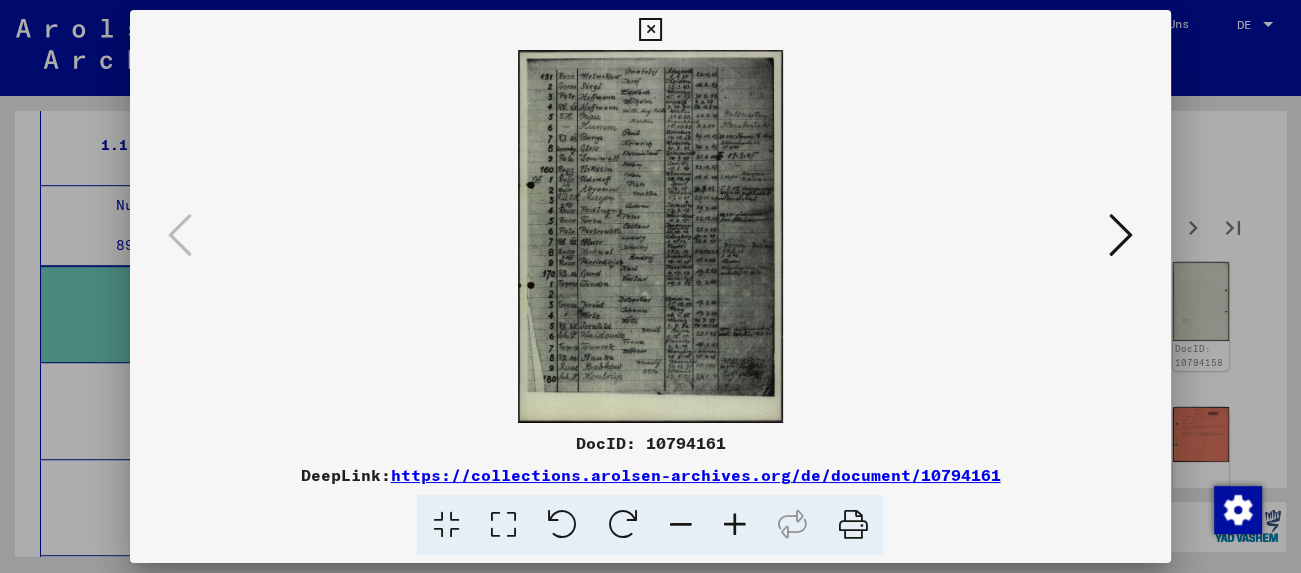 click at bounding box center [1121, 235] 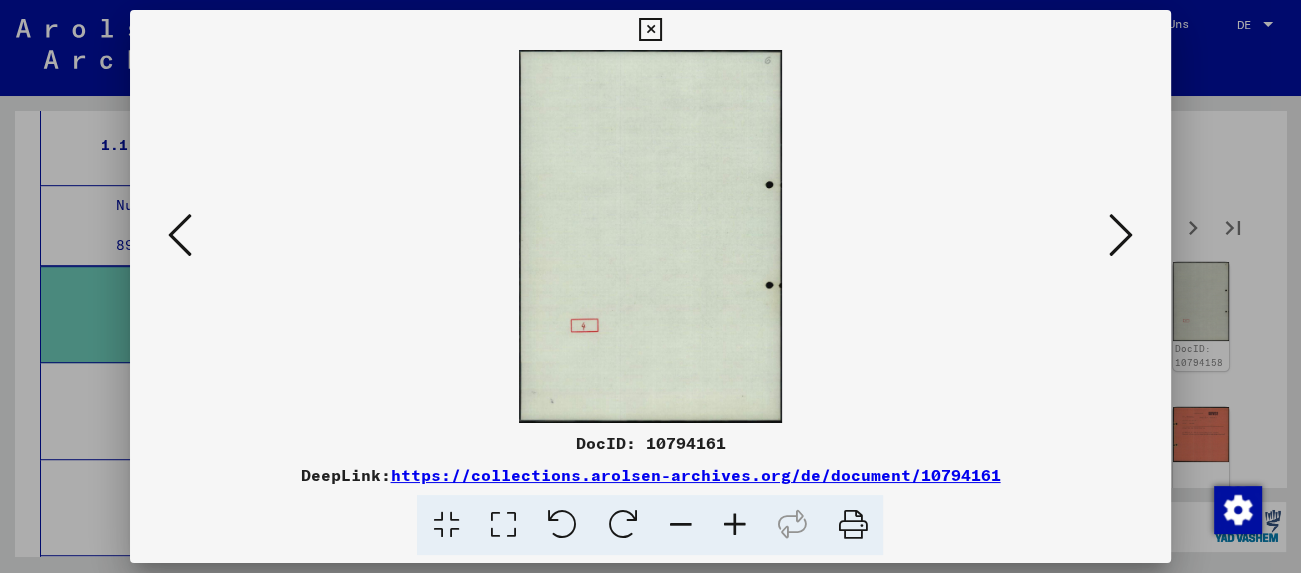 click at bounding box center (1121, 235) 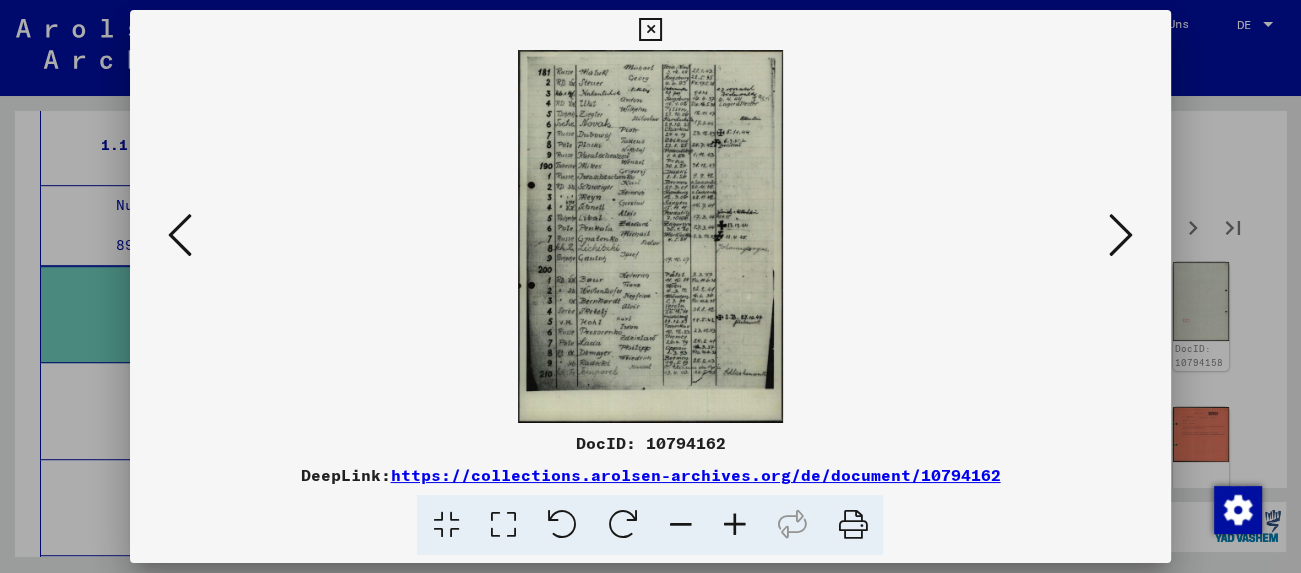 click at bounding box center (1121, 235) 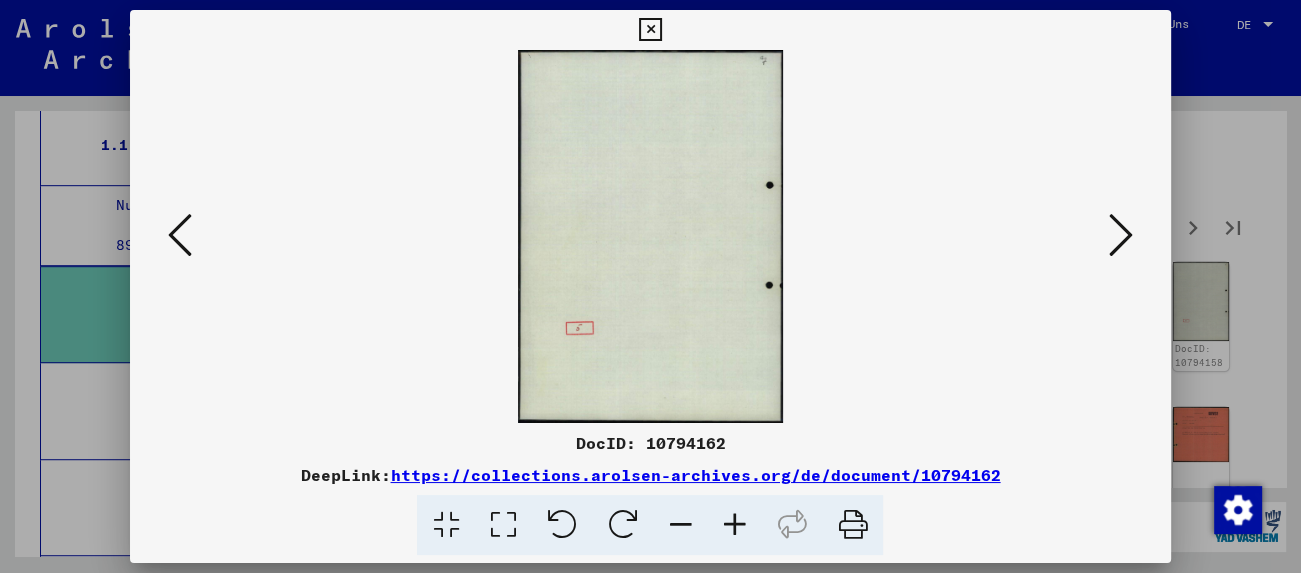 click at bounding box center (1121, 235) 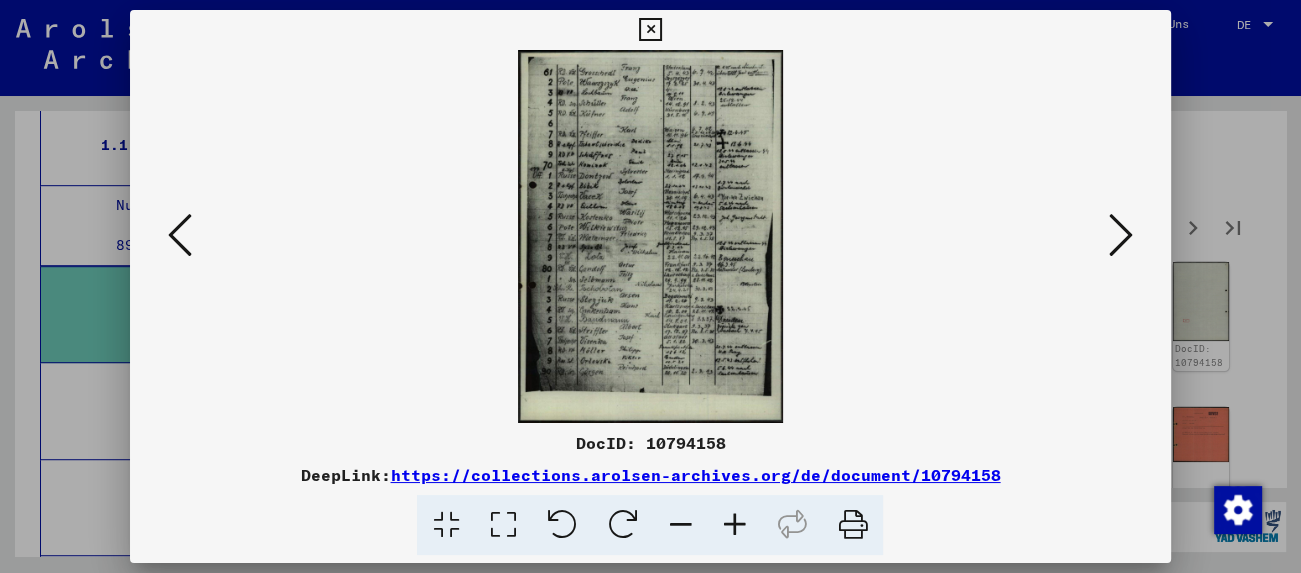 click at bounding box center (1121, 235) 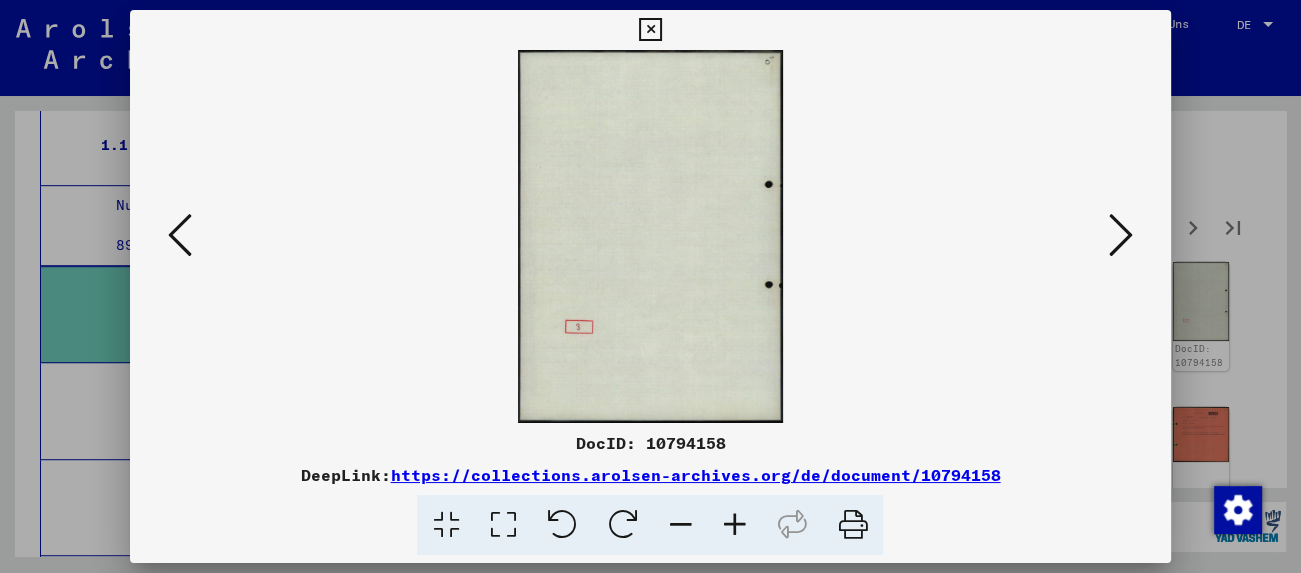 click at bounding box center (1121, 235) 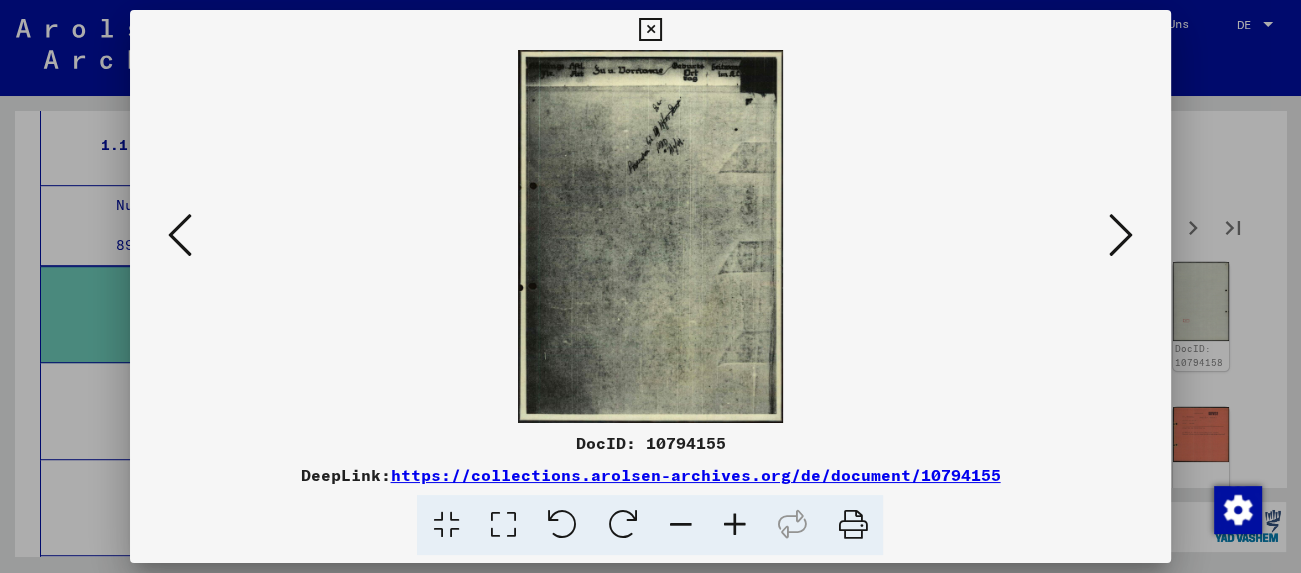 click at bounding box center (1121, 235) 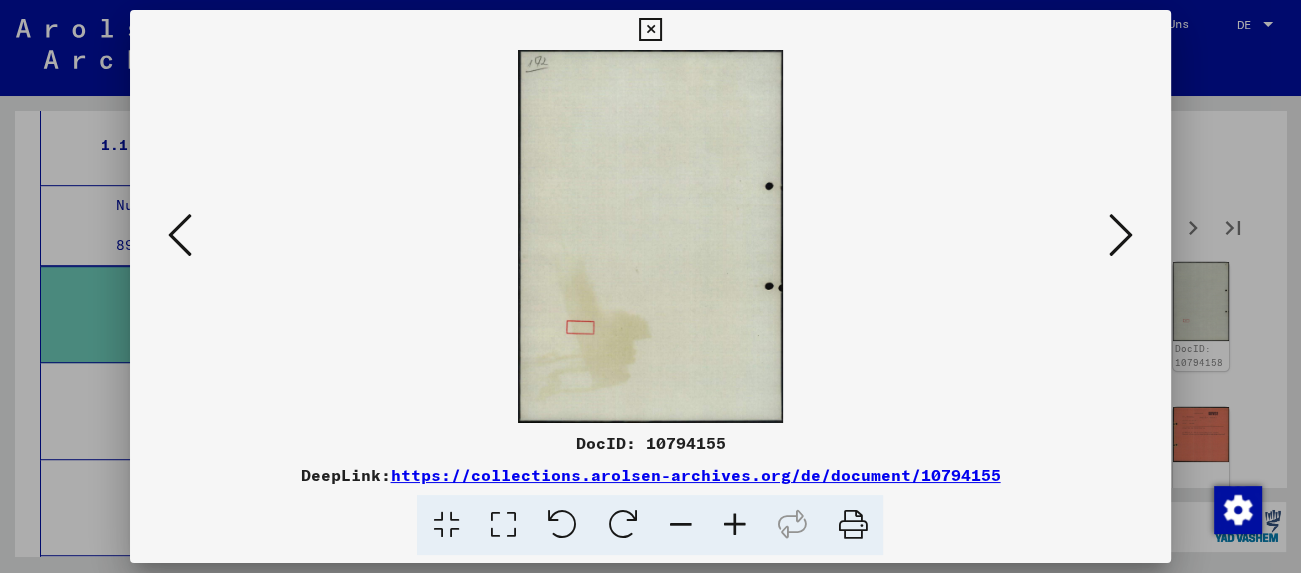 click at bounding box center (1121, 235) 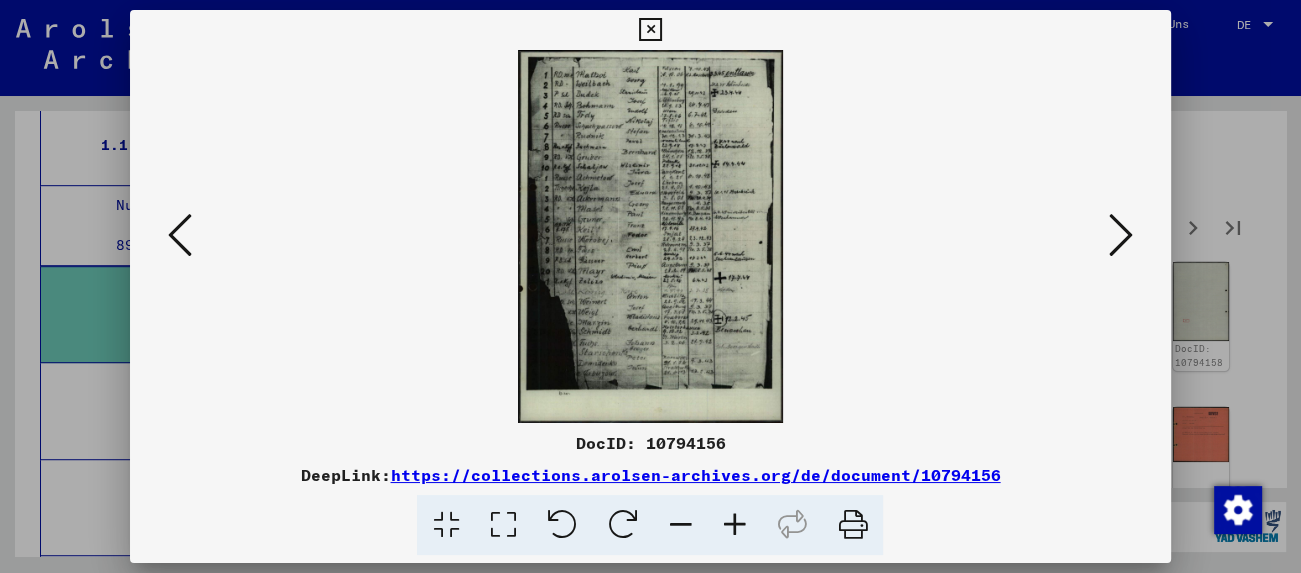 click at bounding box center (1121, 235) 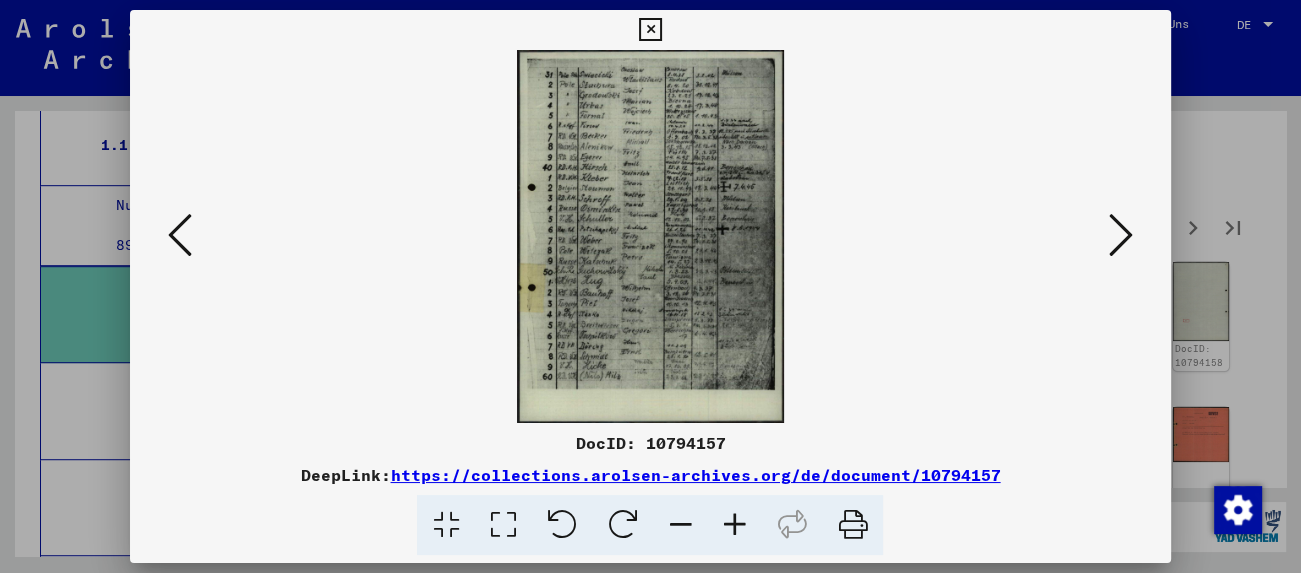 click at bounding box center (180, 236) 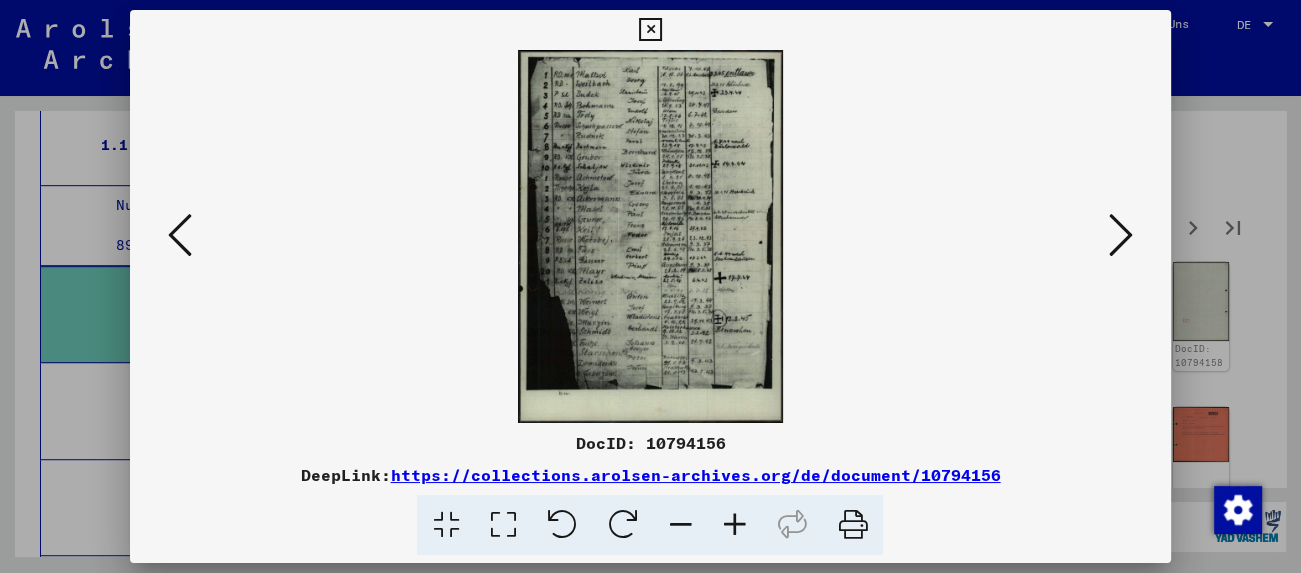 click at bounding box center (1121, 236) 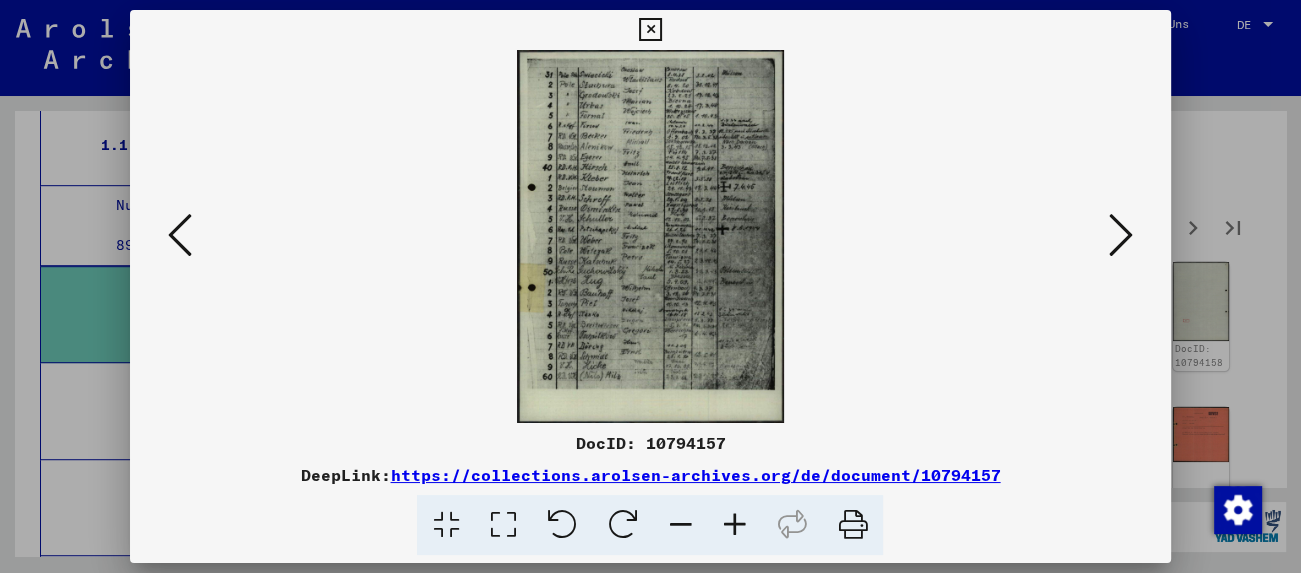 click at bounding box center (1121, 235) 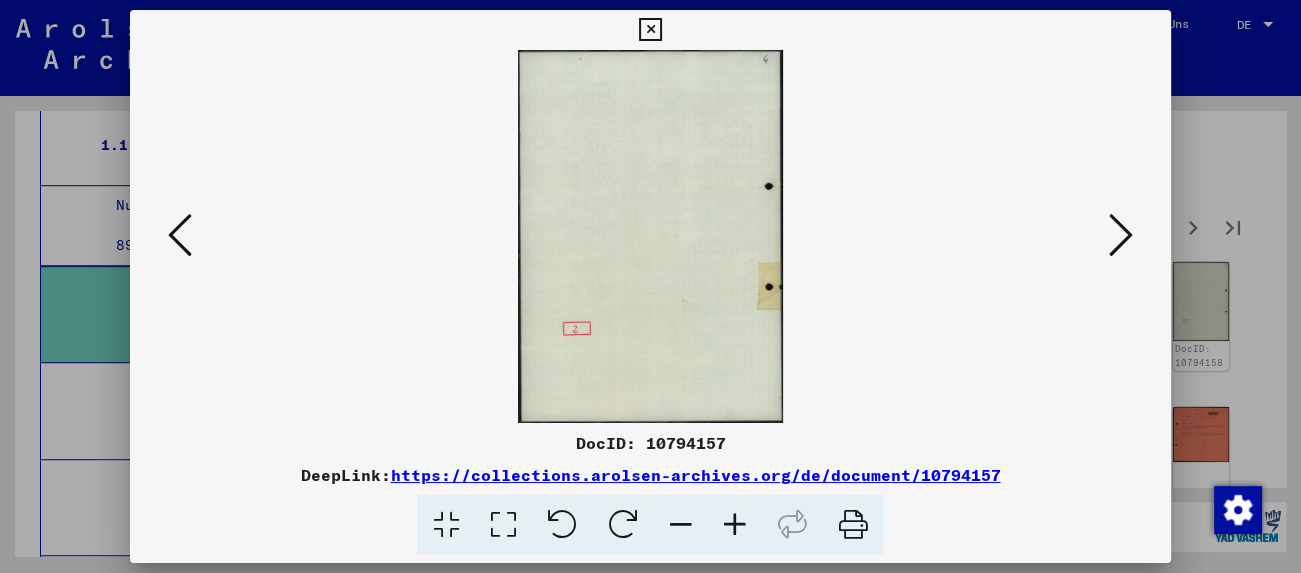 click at bounding box center (1121, 235) 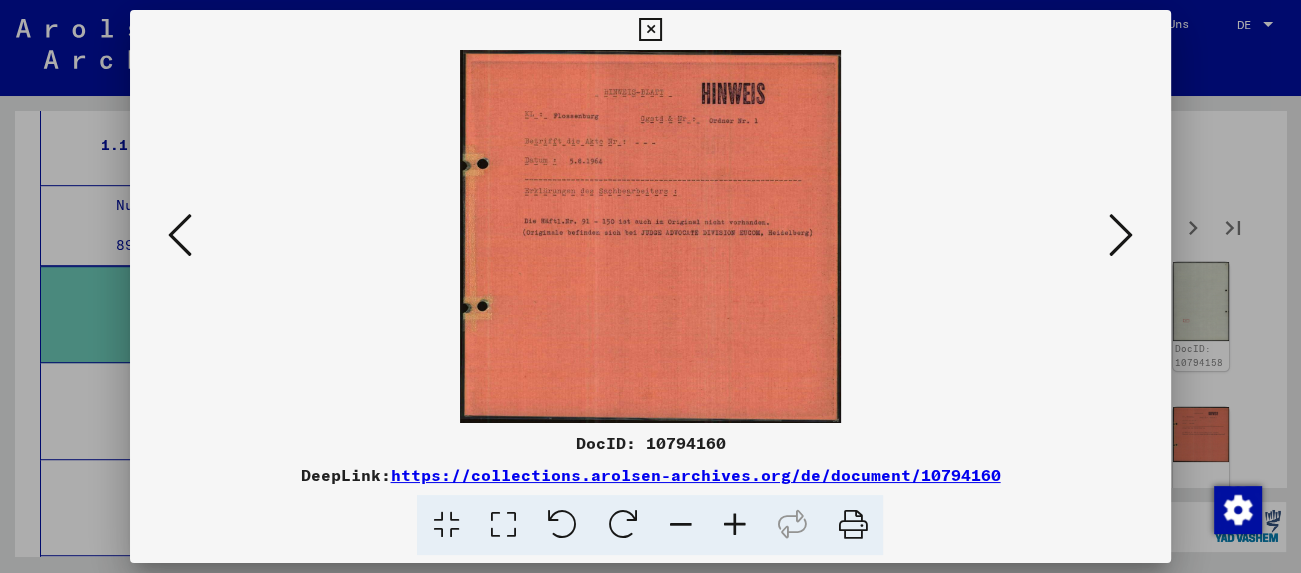 click at bounding box center (1121, 235) 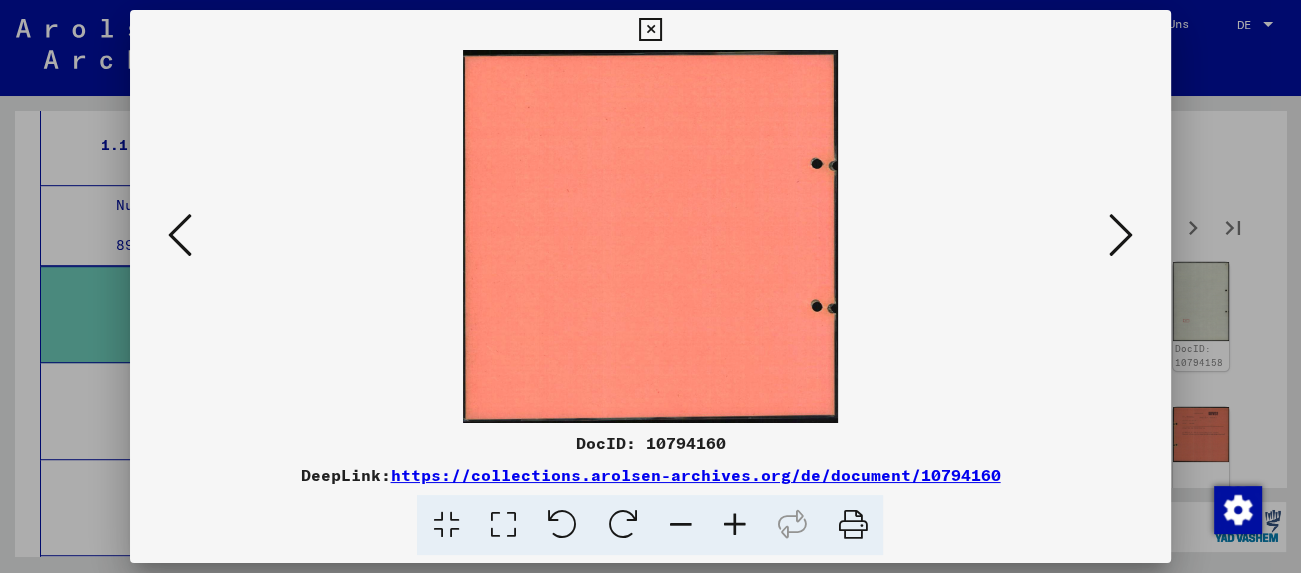 click at bounding box center (1121, 235) 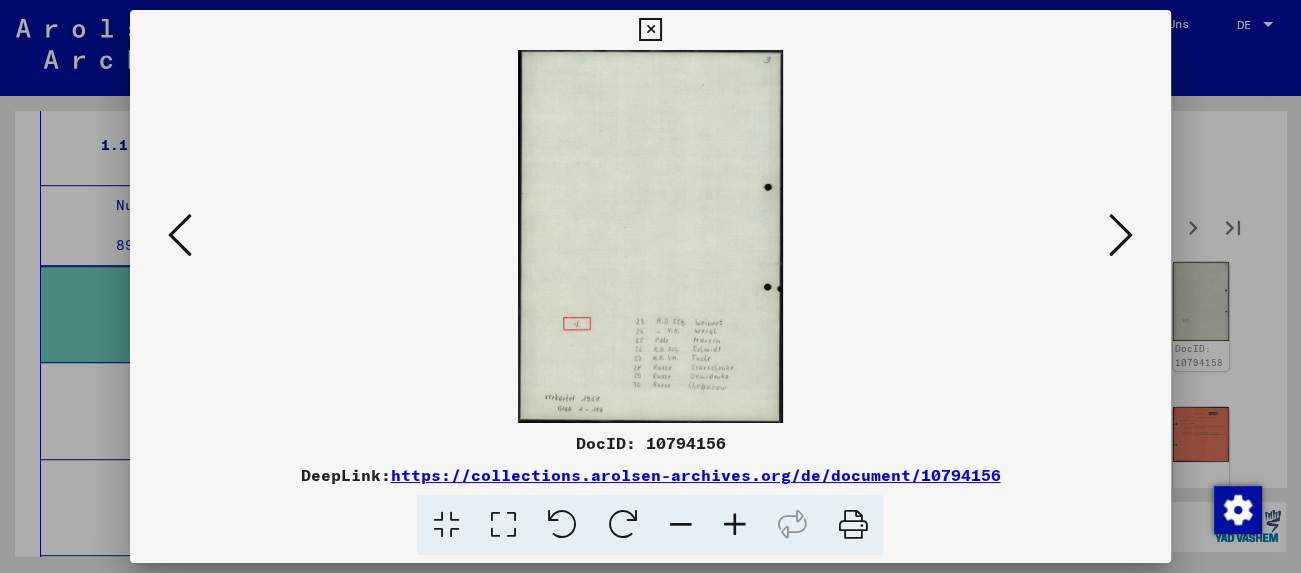 click at bounding box center (1121, 235) 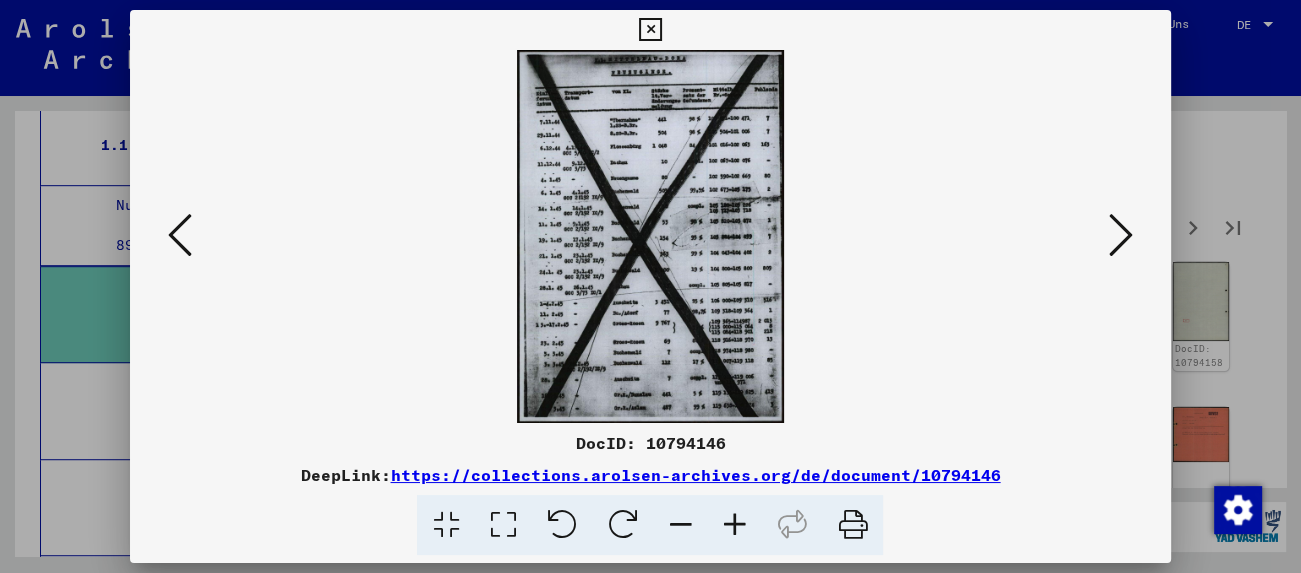 click at bounding box center (1121, 235) 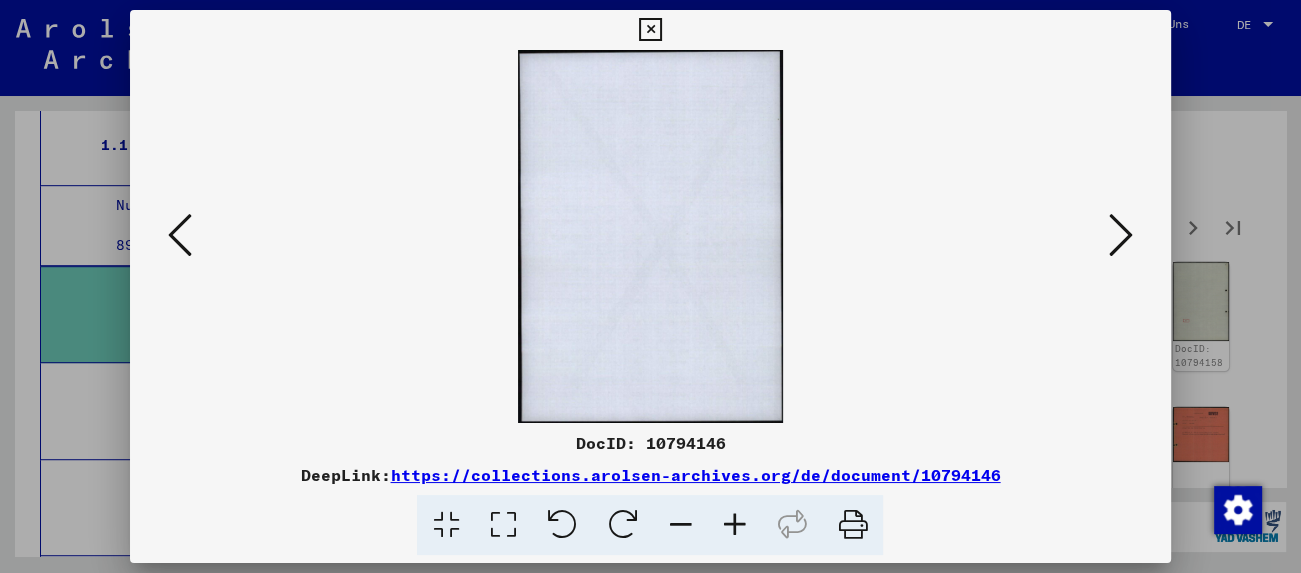 click at bounding box center [1121, 235] 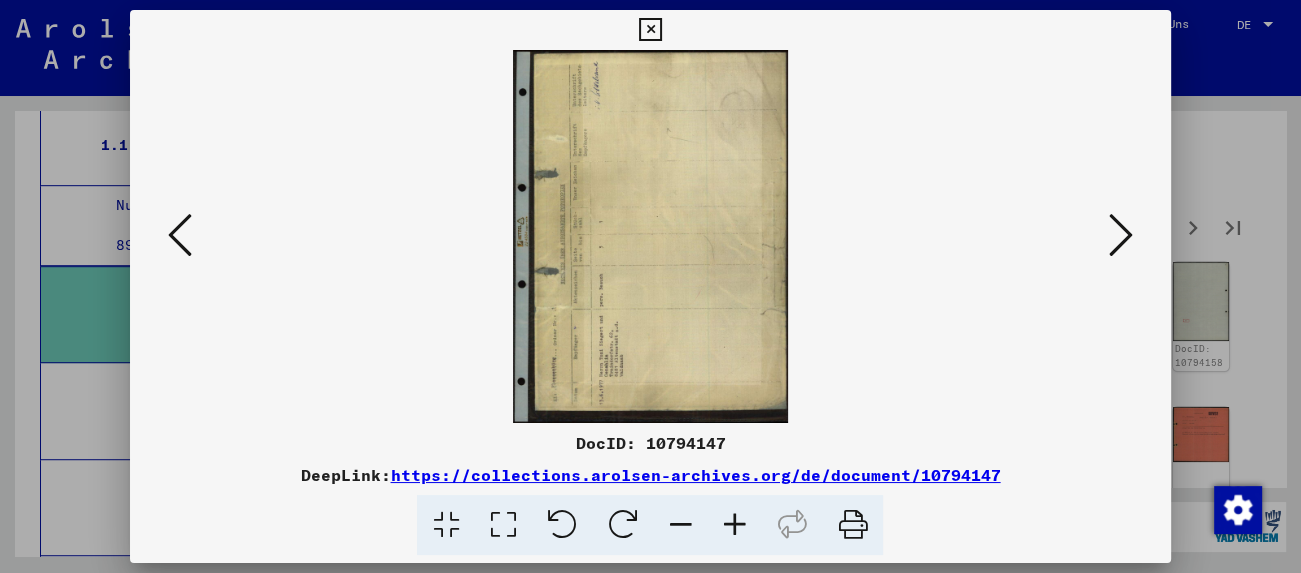 click at bounding box center [1121, 235] 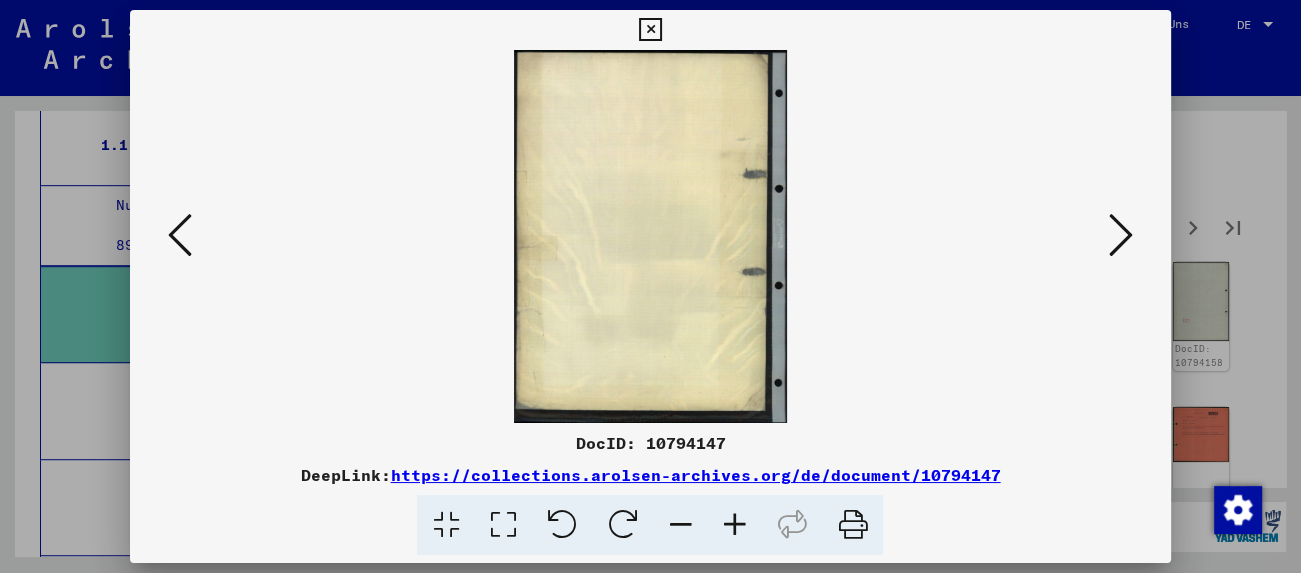 click at bounding box center [1121, 235] 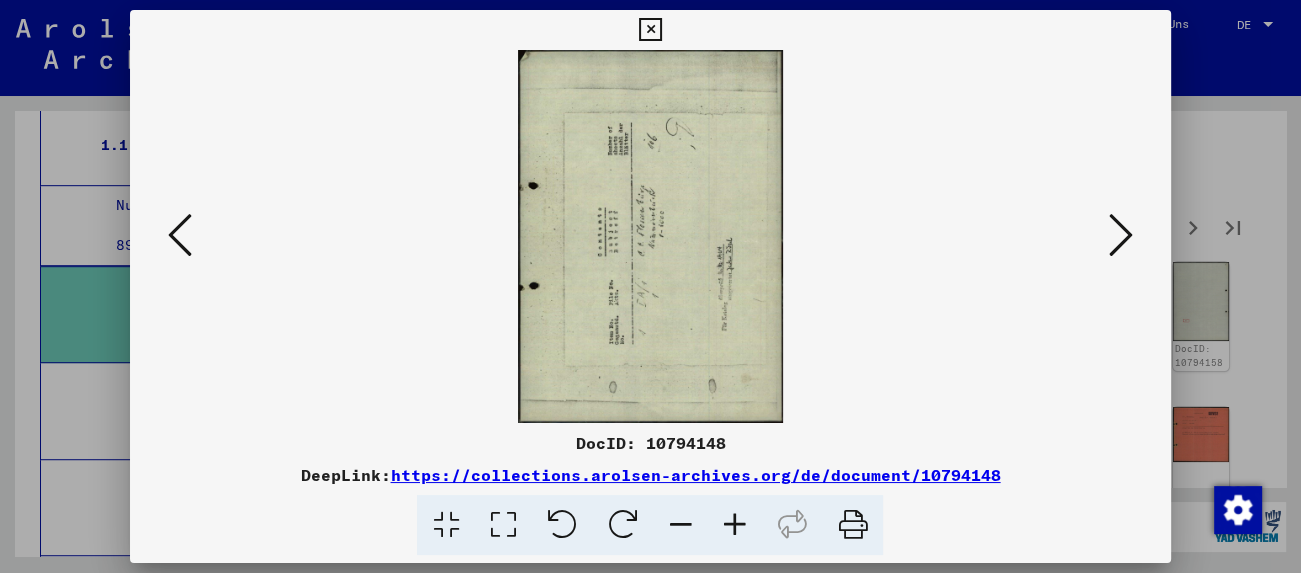 click at bounding box center (1121, 235) 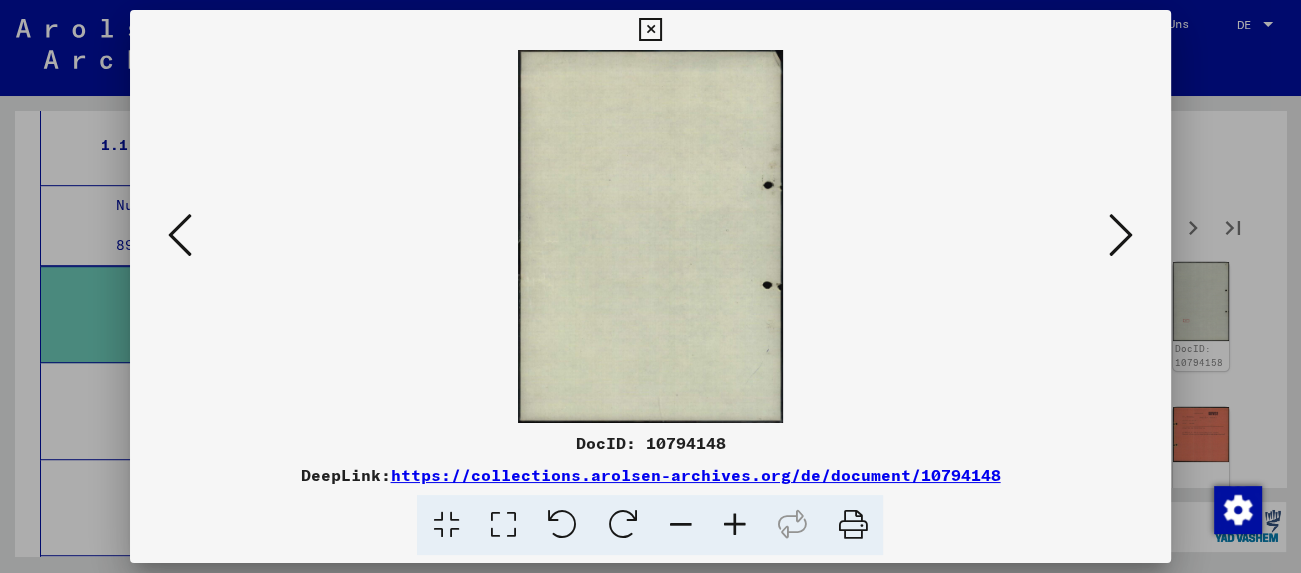 click at bounding box center [1121, 235] 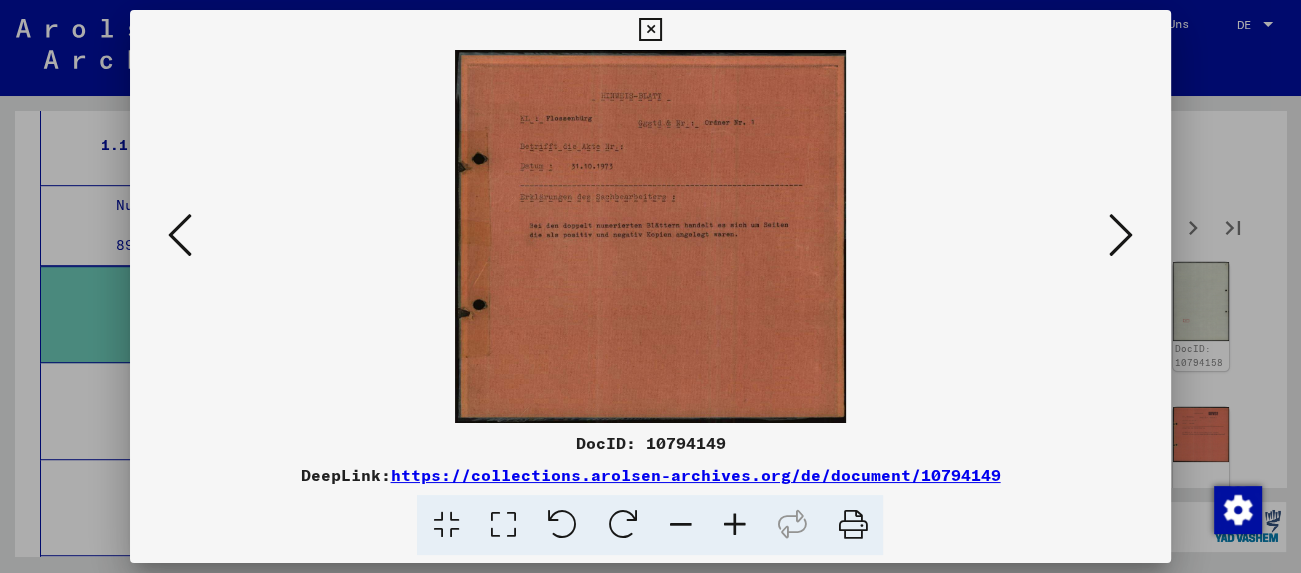 click at bounding box center (1121, 235) 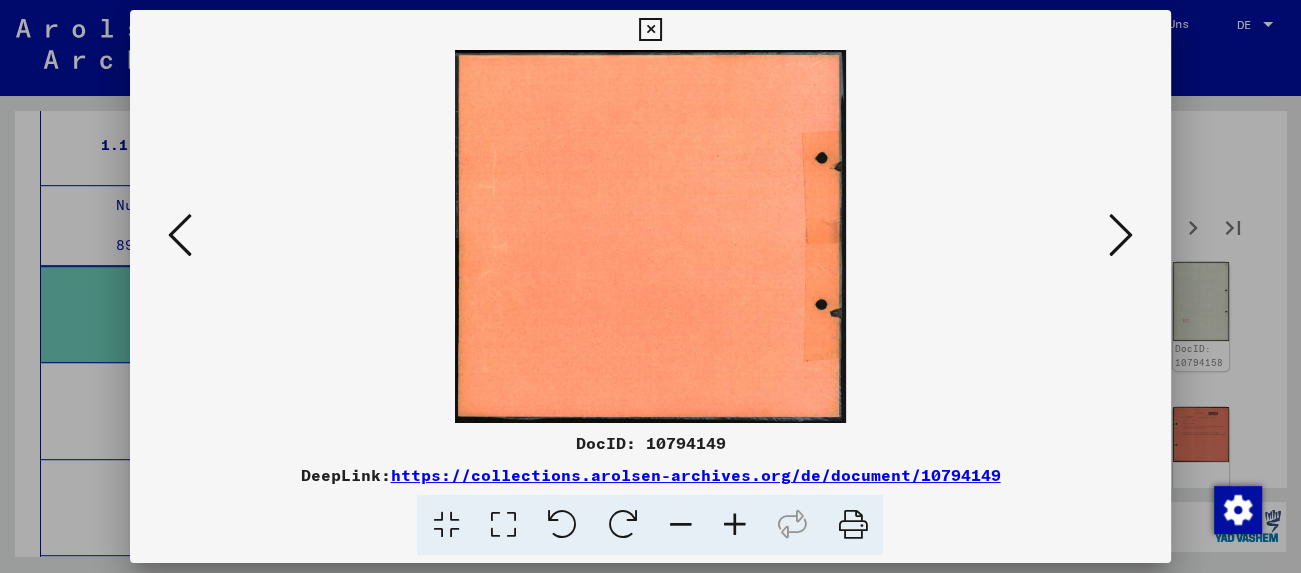 click at bounding box center [1121, 235] 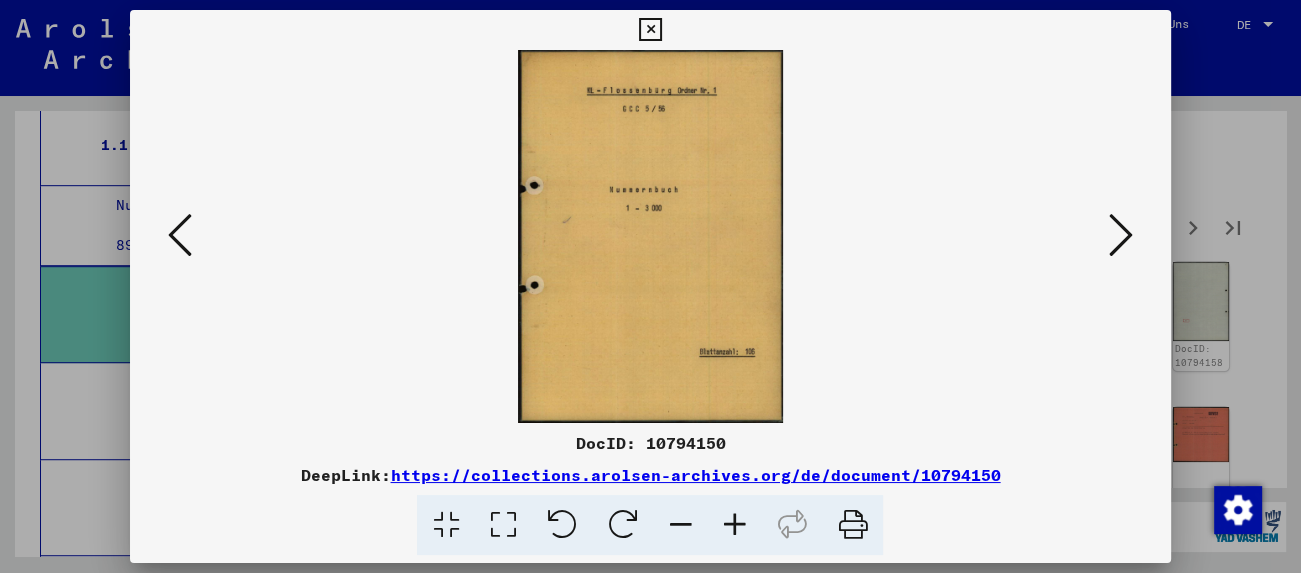 click at bounding box center (1121, 235) 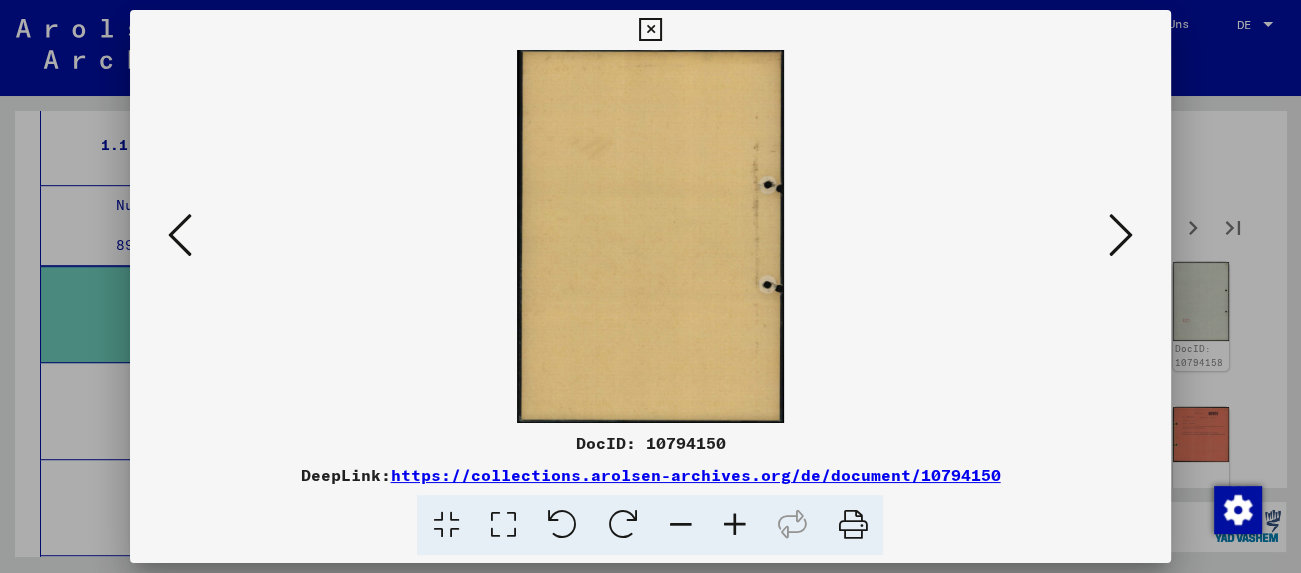 click at bounding box center (1121, 235) 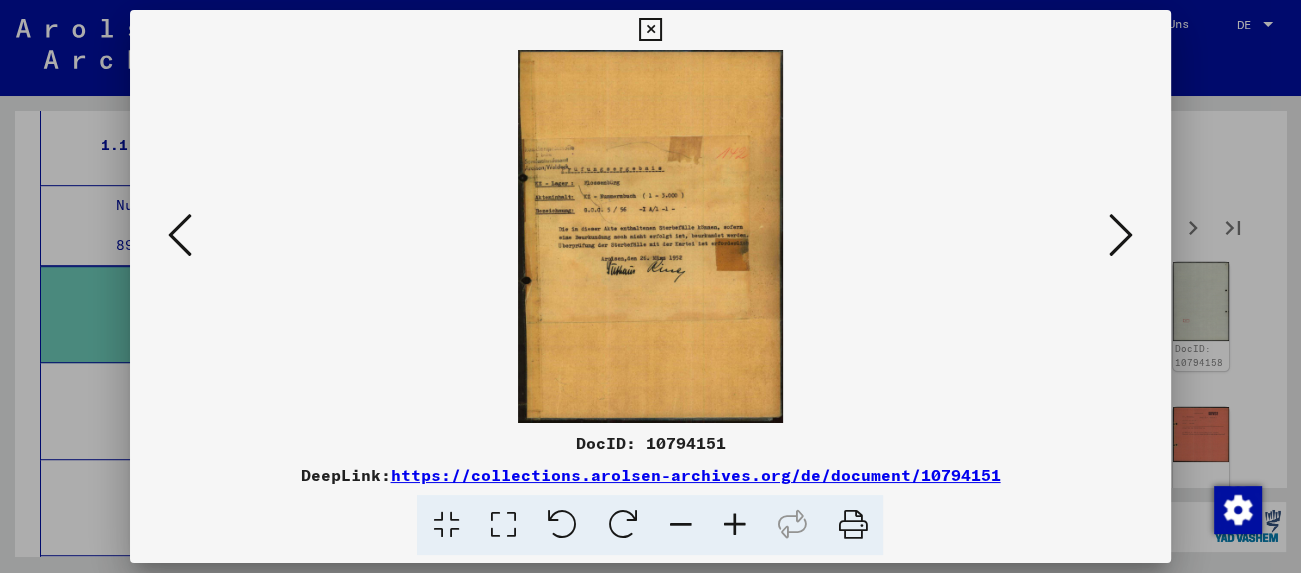 click at bounding box center [1121, 235] 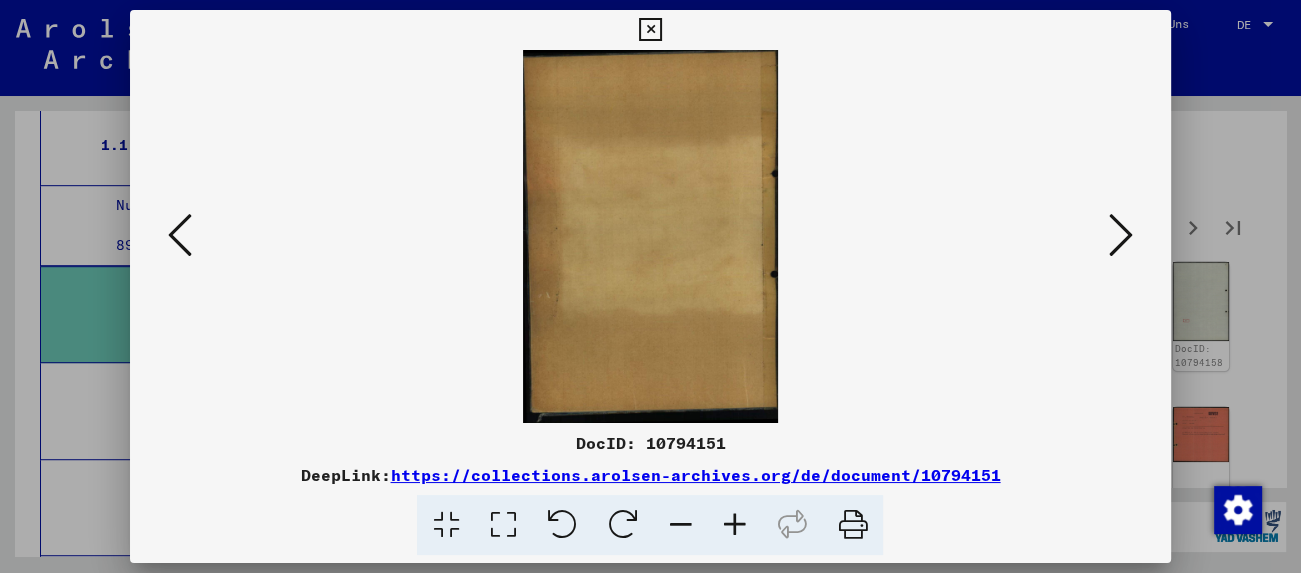 click at bounding box center (1121, 235) 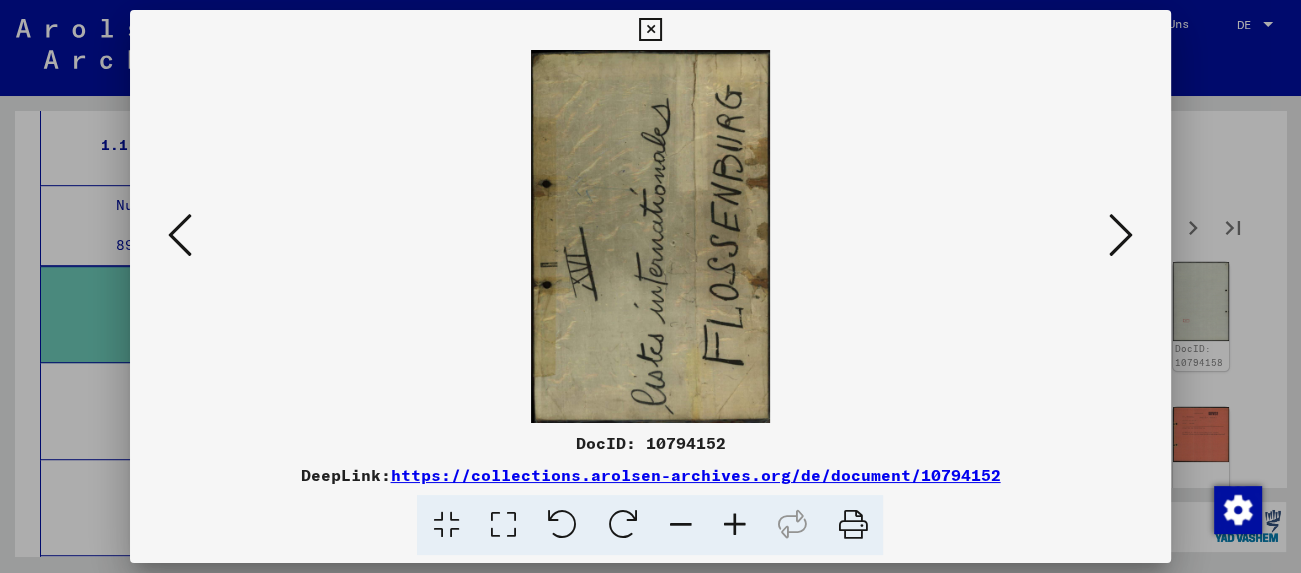 click at bounding box center (1121, 235) 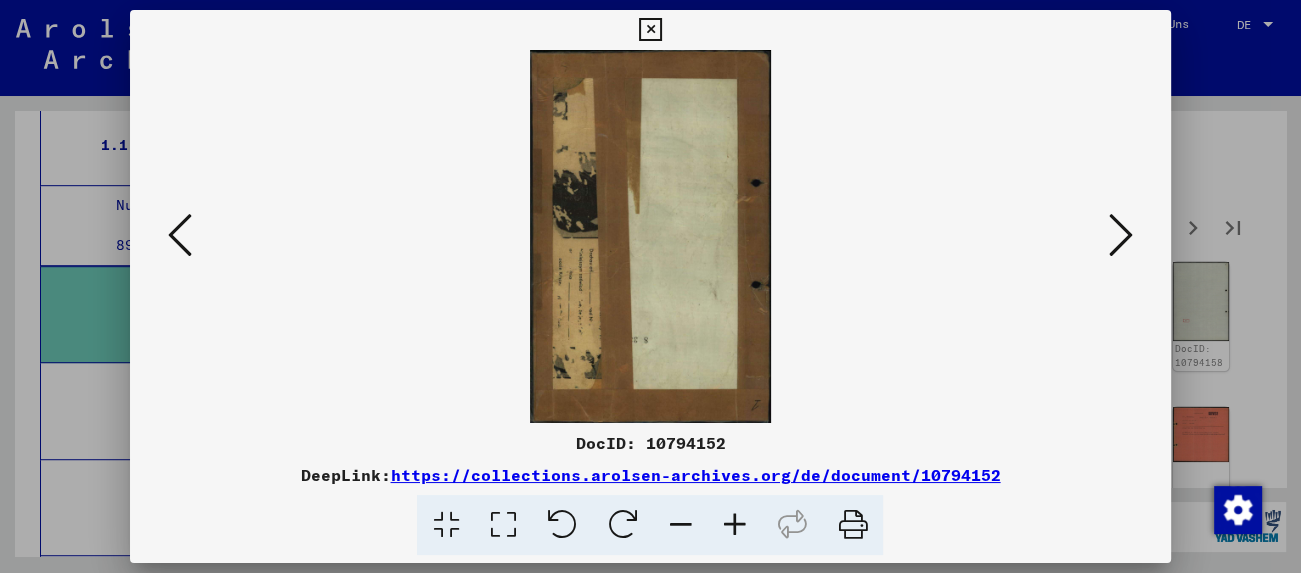 click at bounding box center (1121, 235) 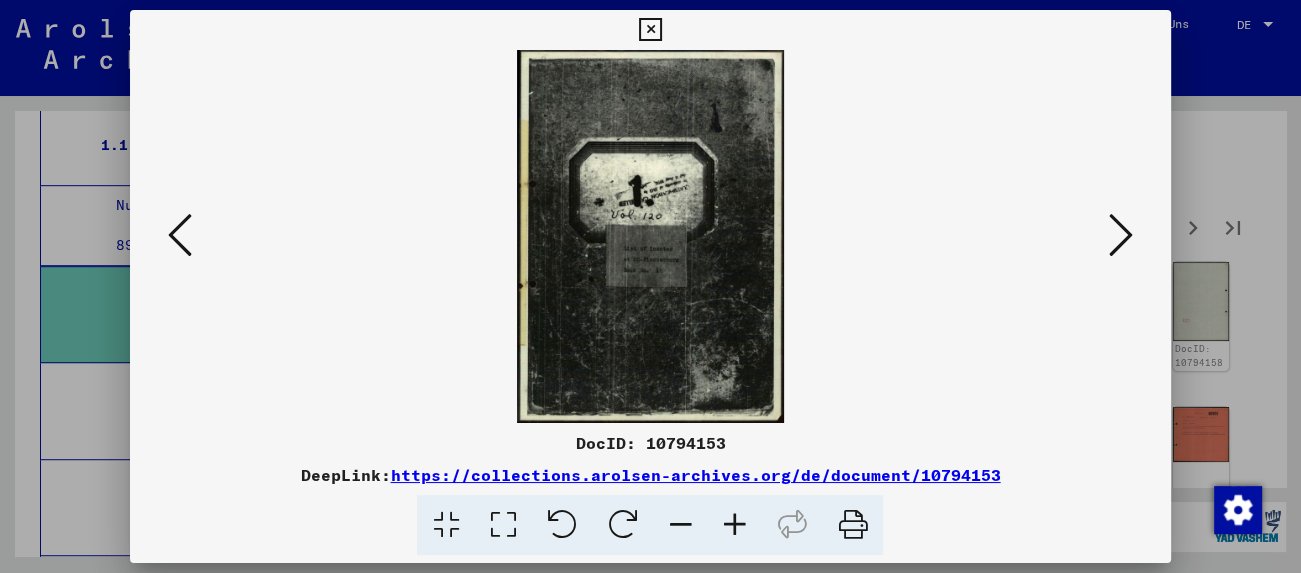 click at bounding box center [1121, 235] 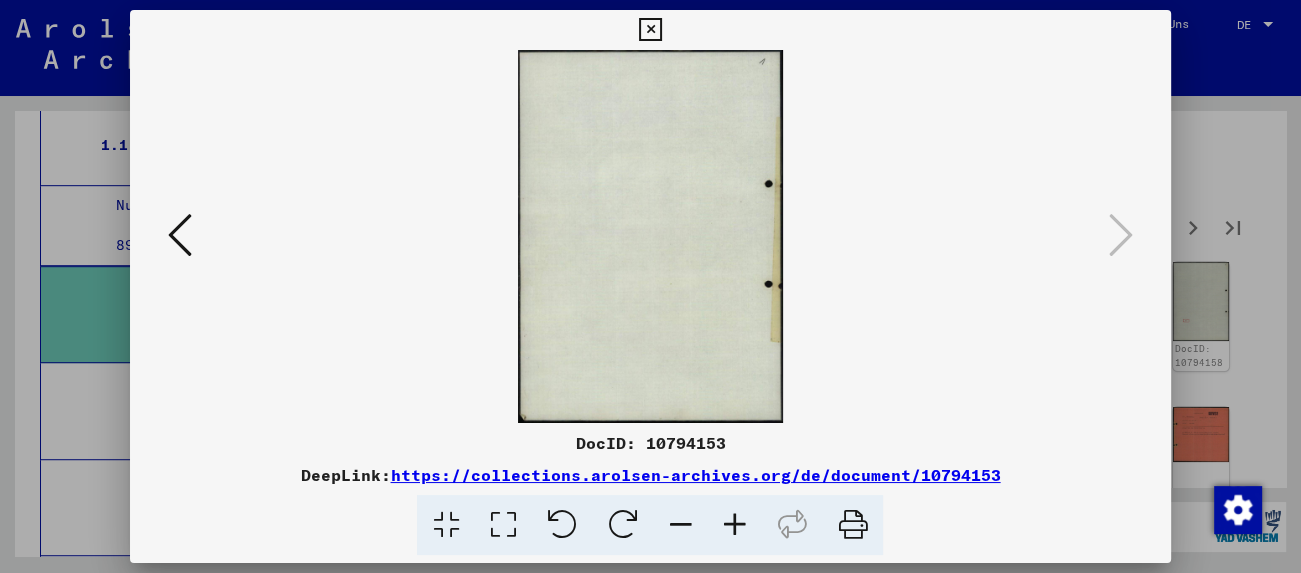 click at bounding box center [650, 30] 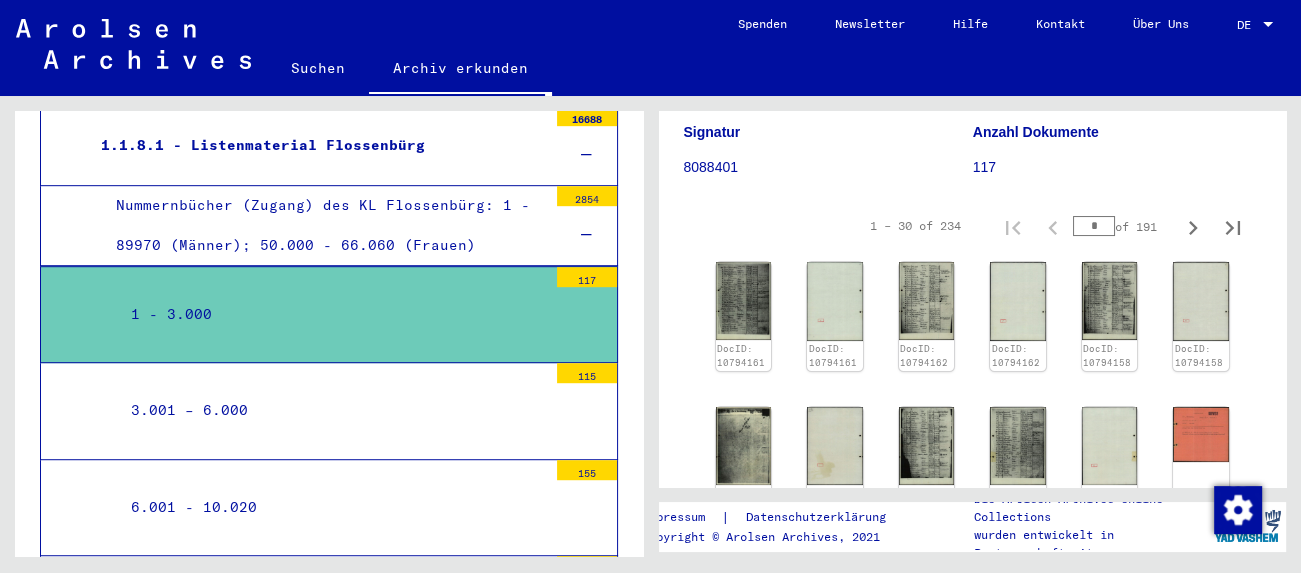 click on "3.001 – 6.000" at bounding box center [331, 410] 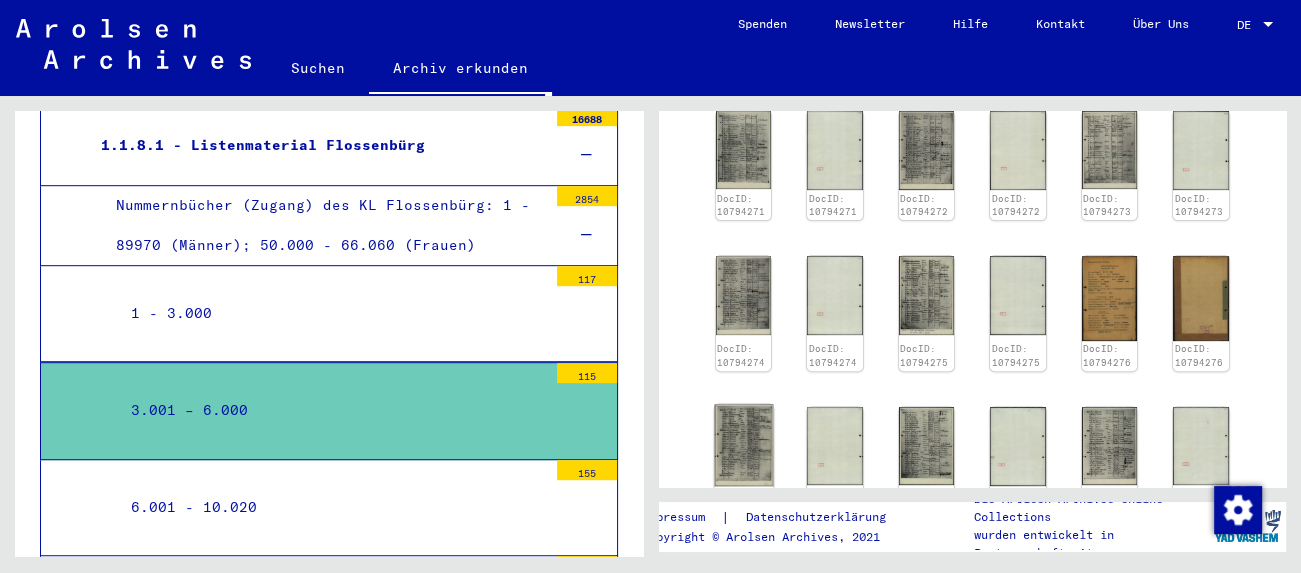 scroll, scrollTop: 773, scrollLeft: 0, axis: vertical 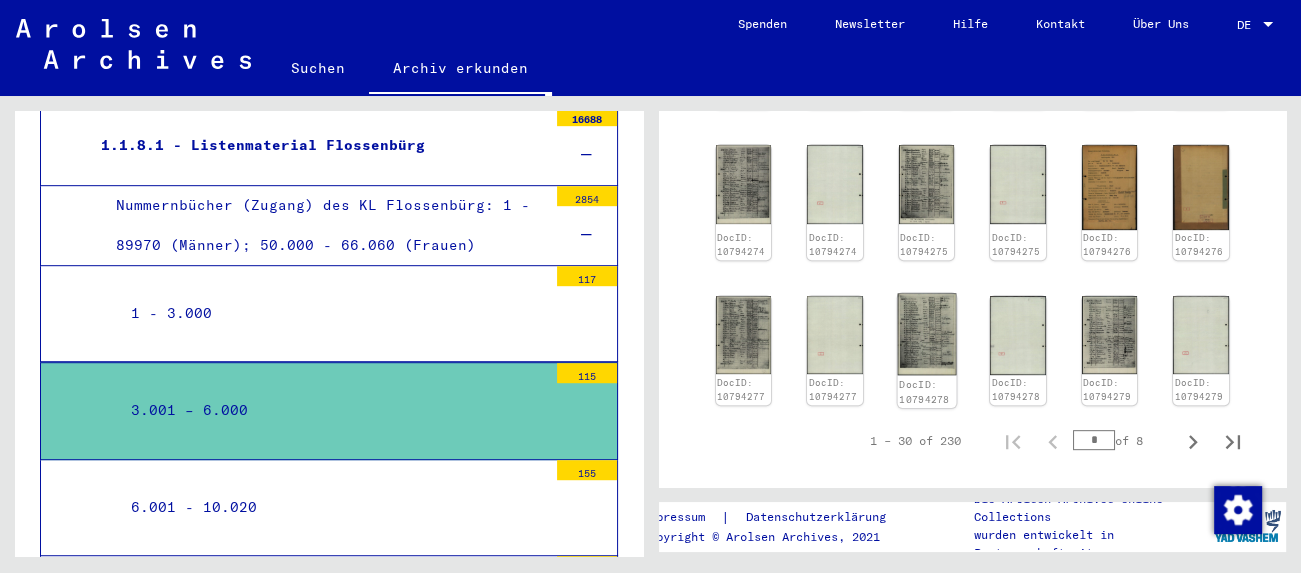 click 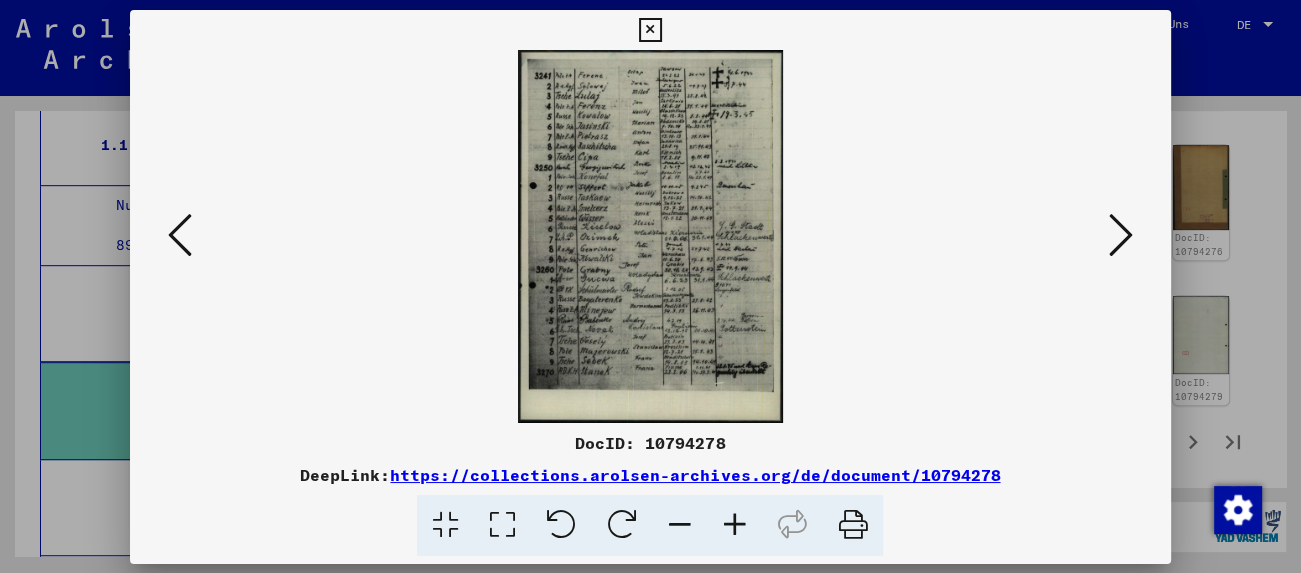 scroll, scrollTop: 773, scrollLeft: 0, axis: vertical 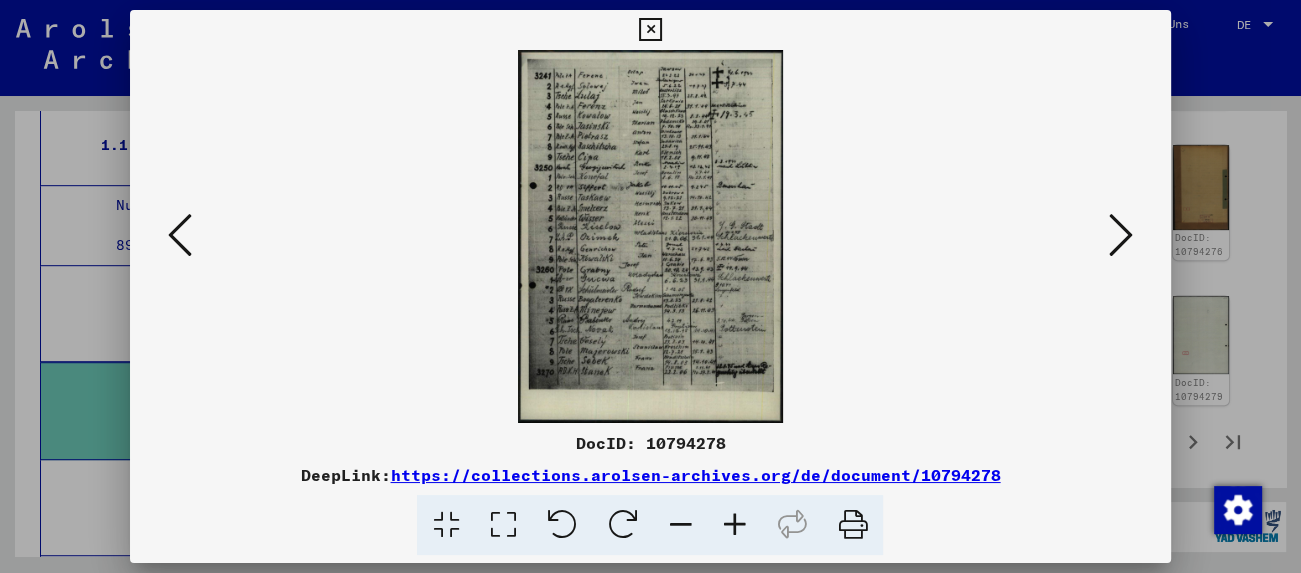 click at bounding box center [1121, 235] 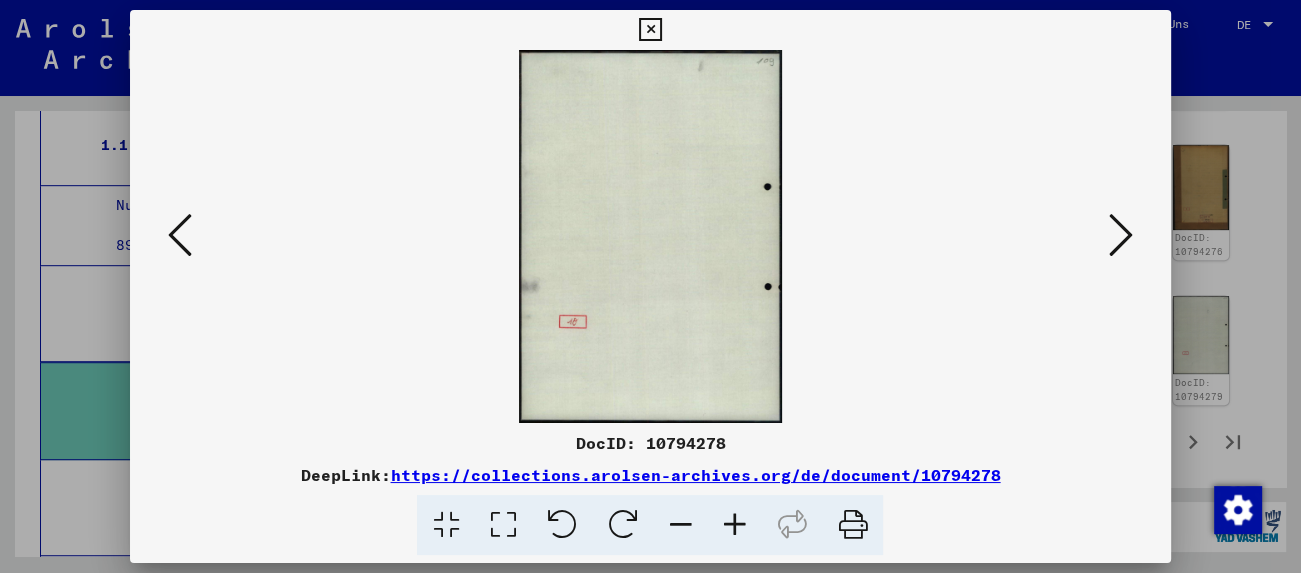 click at bounding box center [1121, 235] 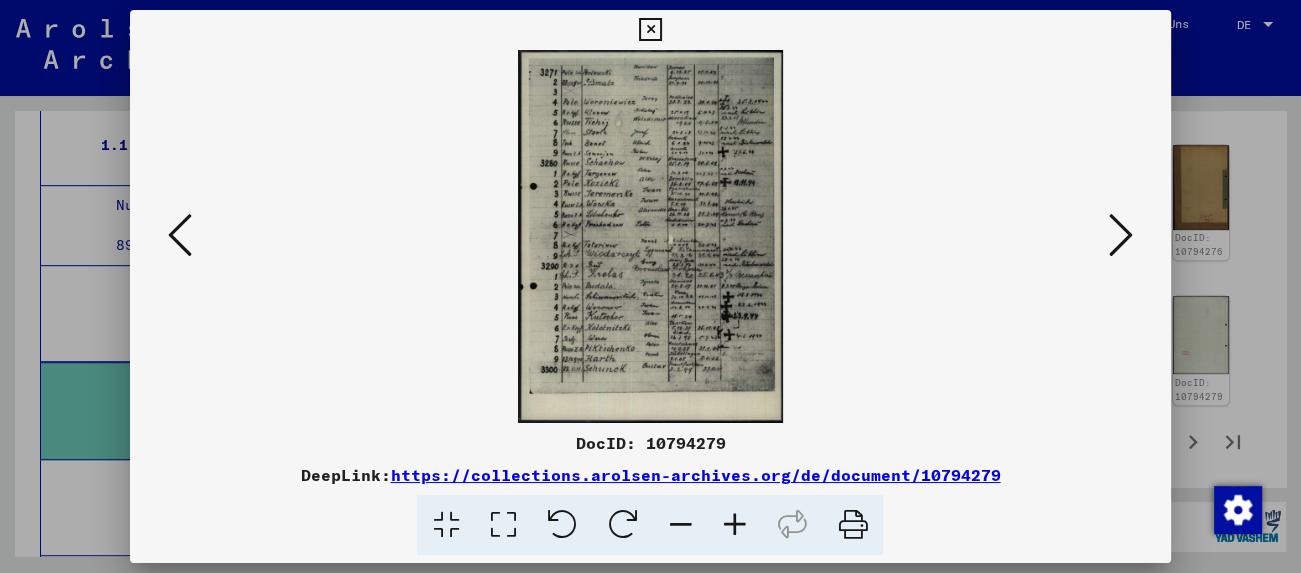 click at bounding box center [650, 236] 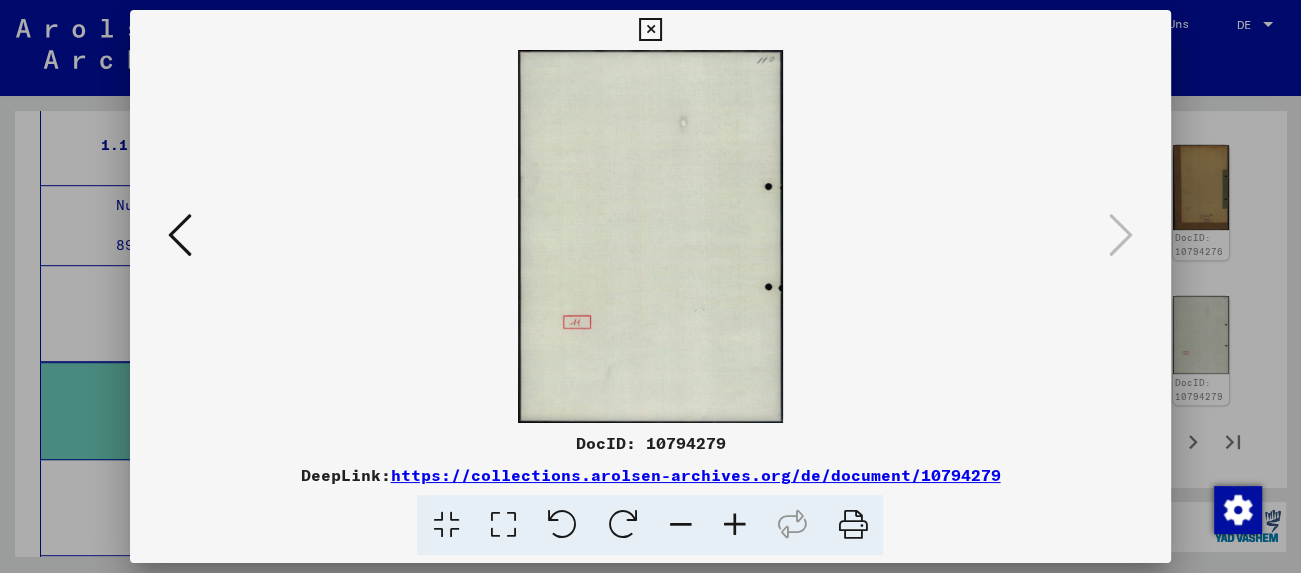 click at bounding box center [650, 30] 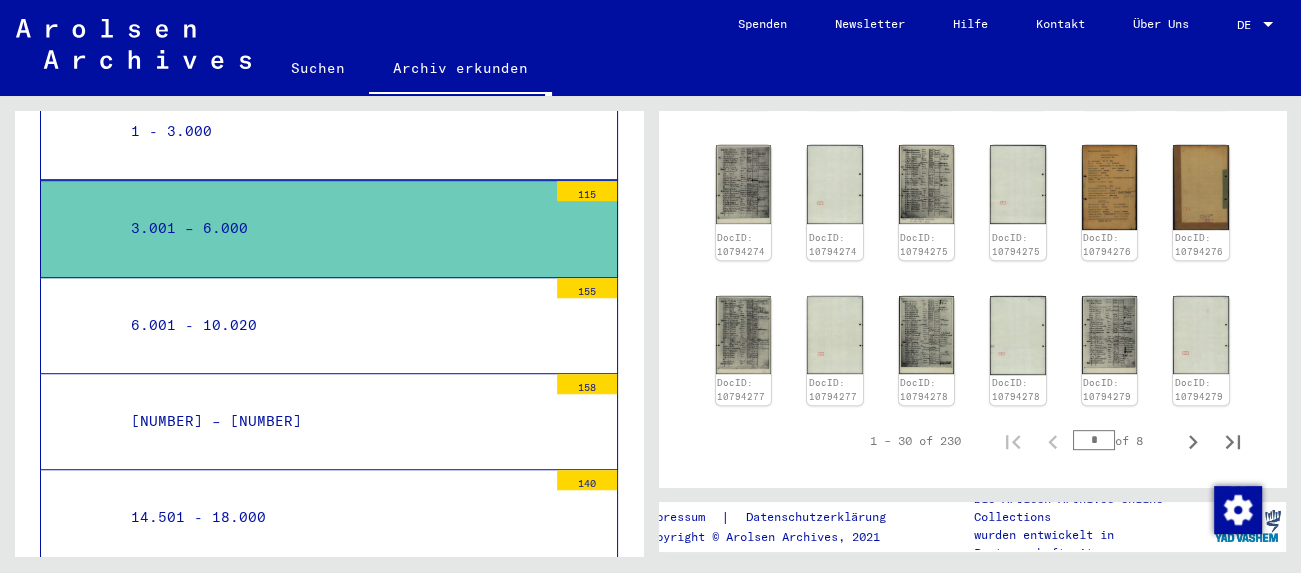 scroll, scrollTop: 1278, scrollLeft: 0, axis: vertical 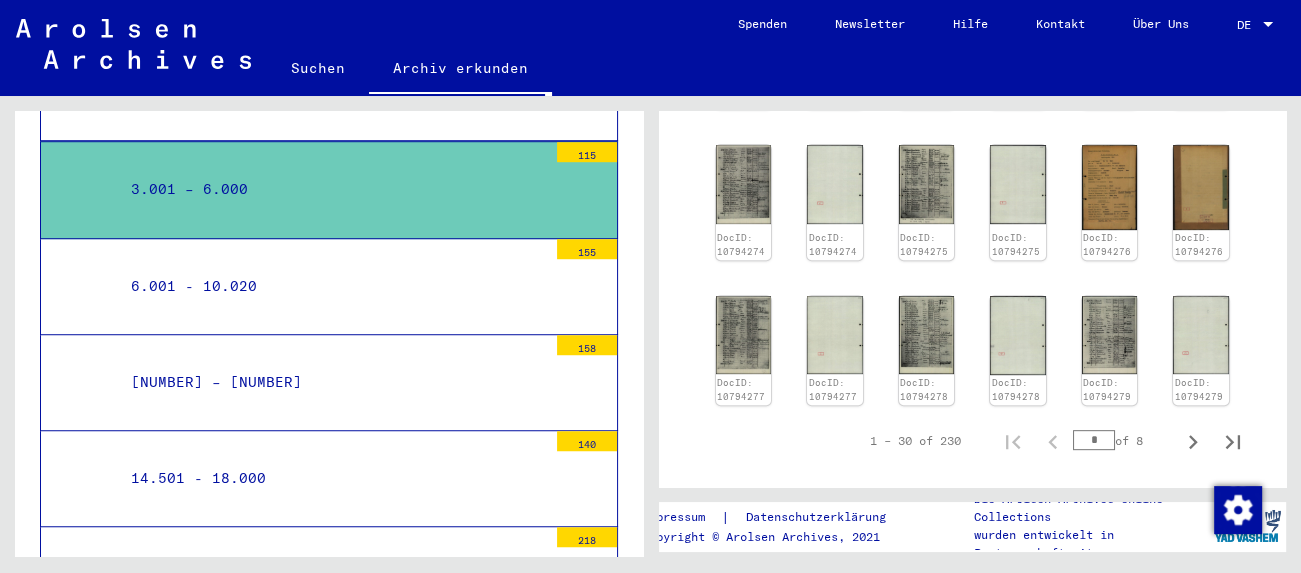 click on "6.001 - 10.020" at bounding box center [331, 286] 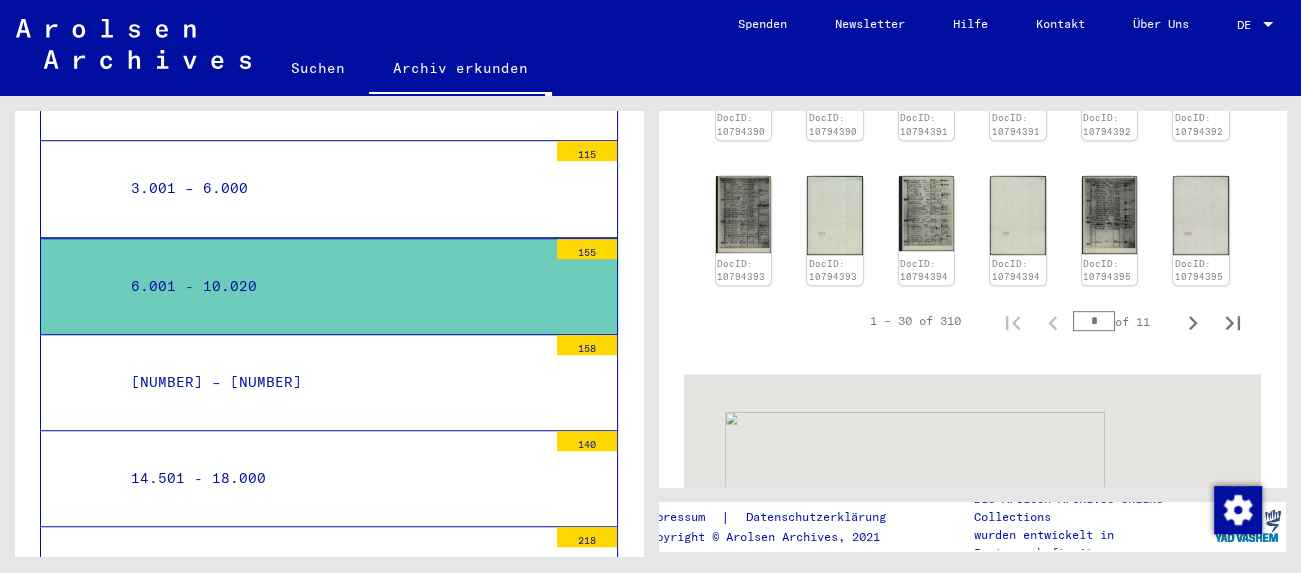 scroll, scrollTop: 1104, scrollLeft: 0, axis: vertical 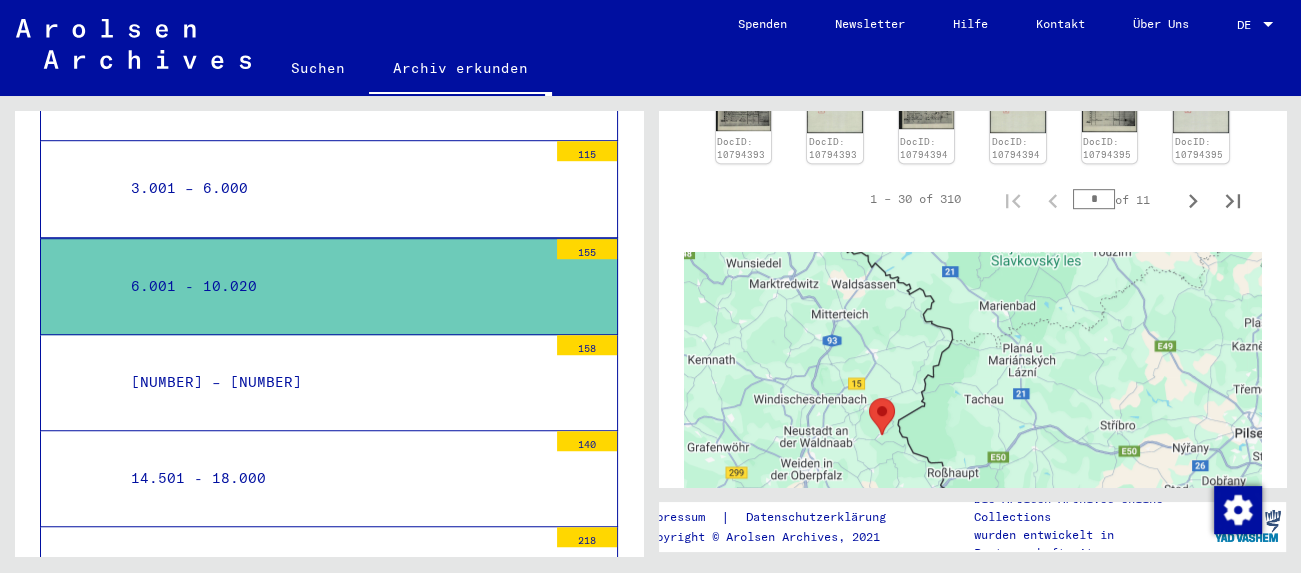 click on "[NUMBER] – [NUMBER]" at bounding box center [331, 382] 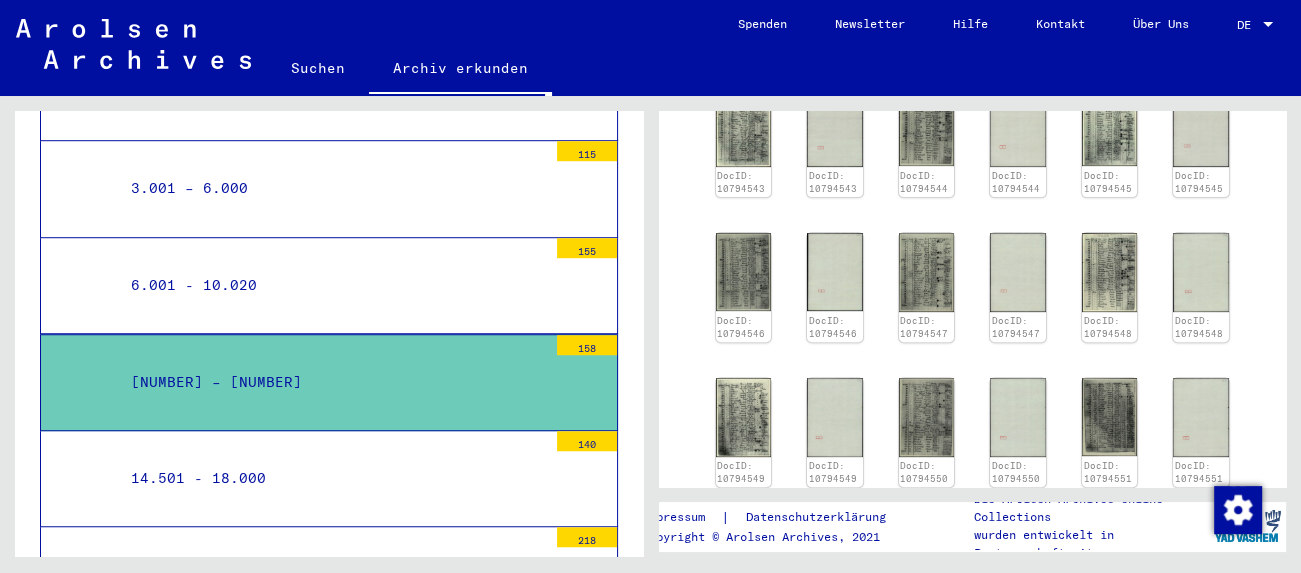 scroll, scrollTop: 773, scrollLeft: 0, axis: vertical 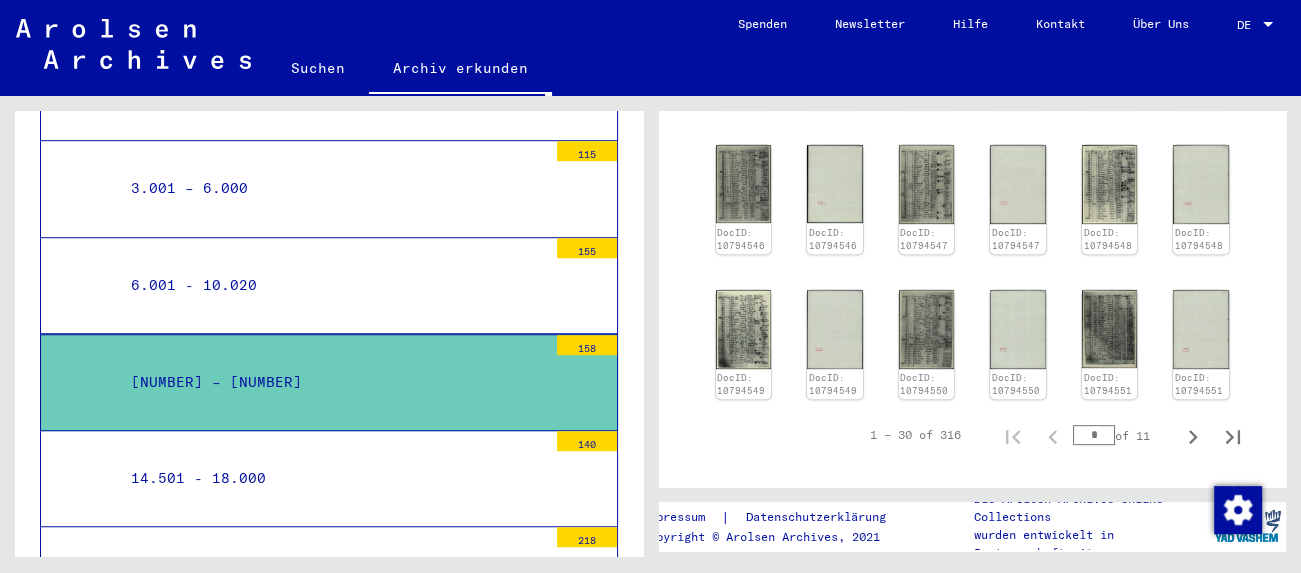 click on "14.501 - 18.000" at bounding box center [331, 478] 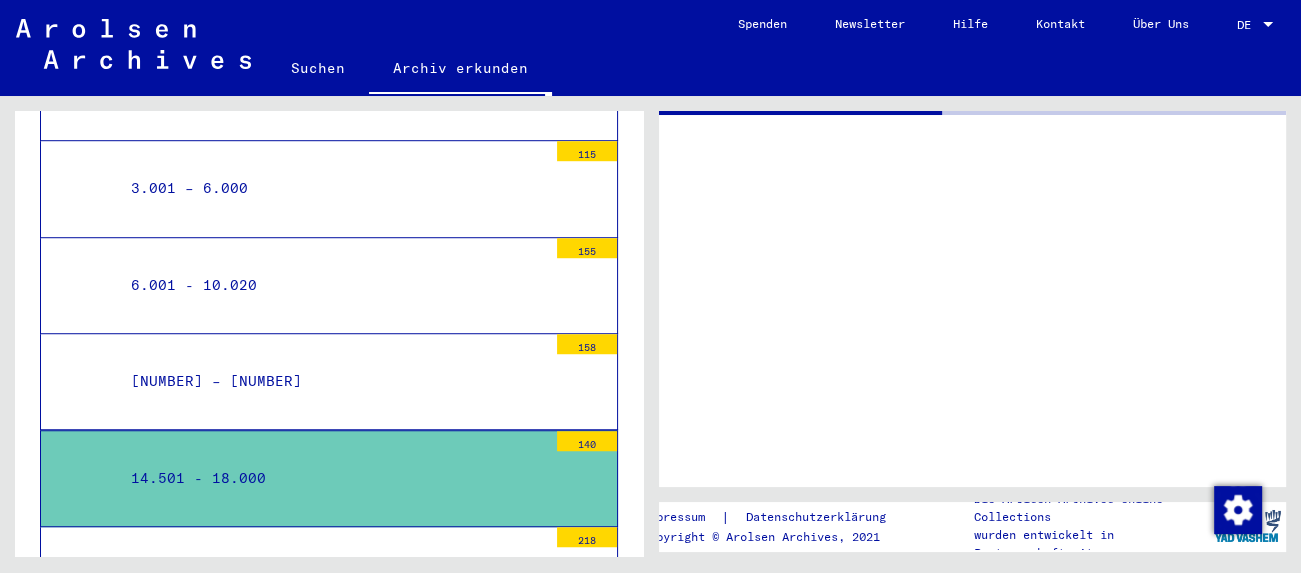 scroll, scrollTop: 0, scrollLeft: 0, axis: both 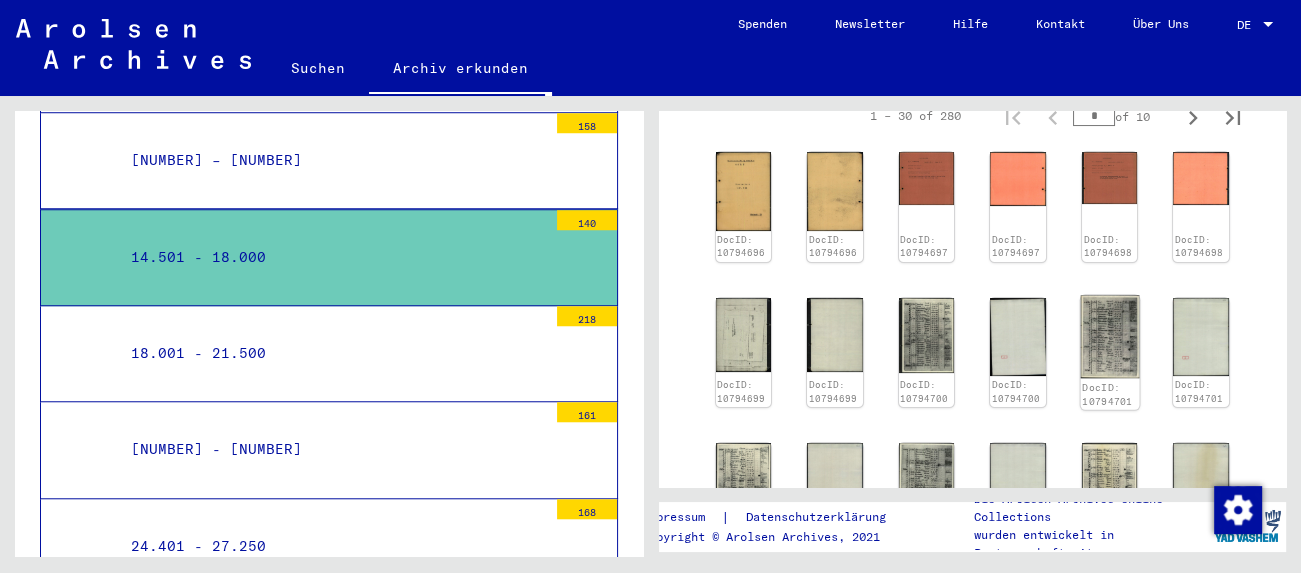 click 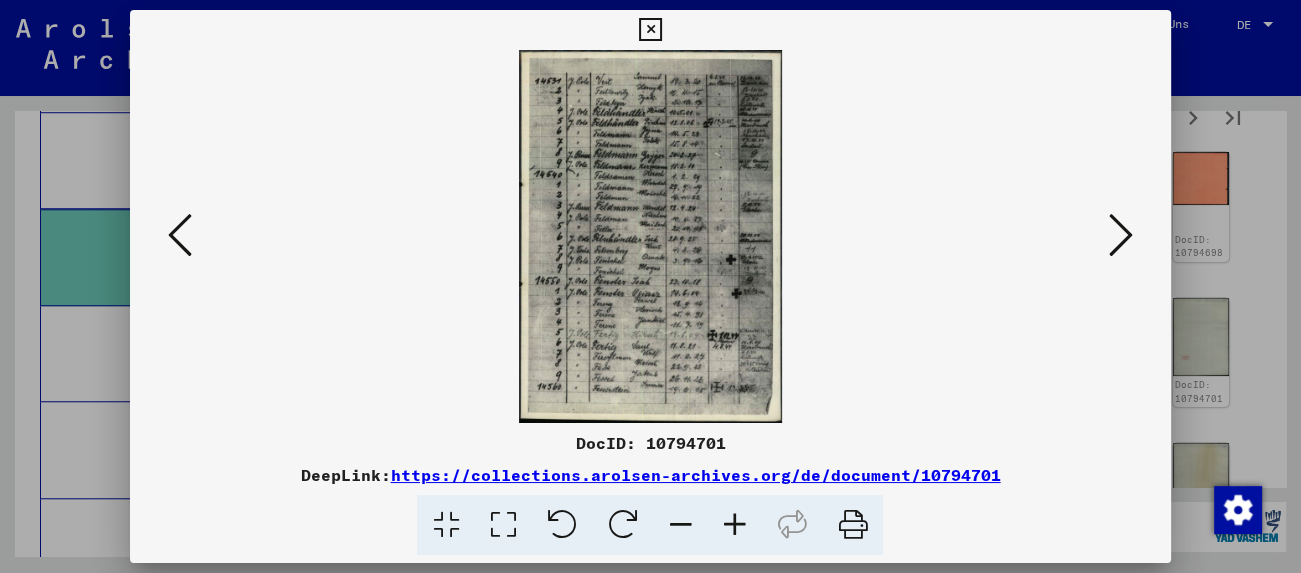 click on "DeepLink:  https://collections.arolsen-archives.org/de/document/10794701" at bounding box center [650, 475] 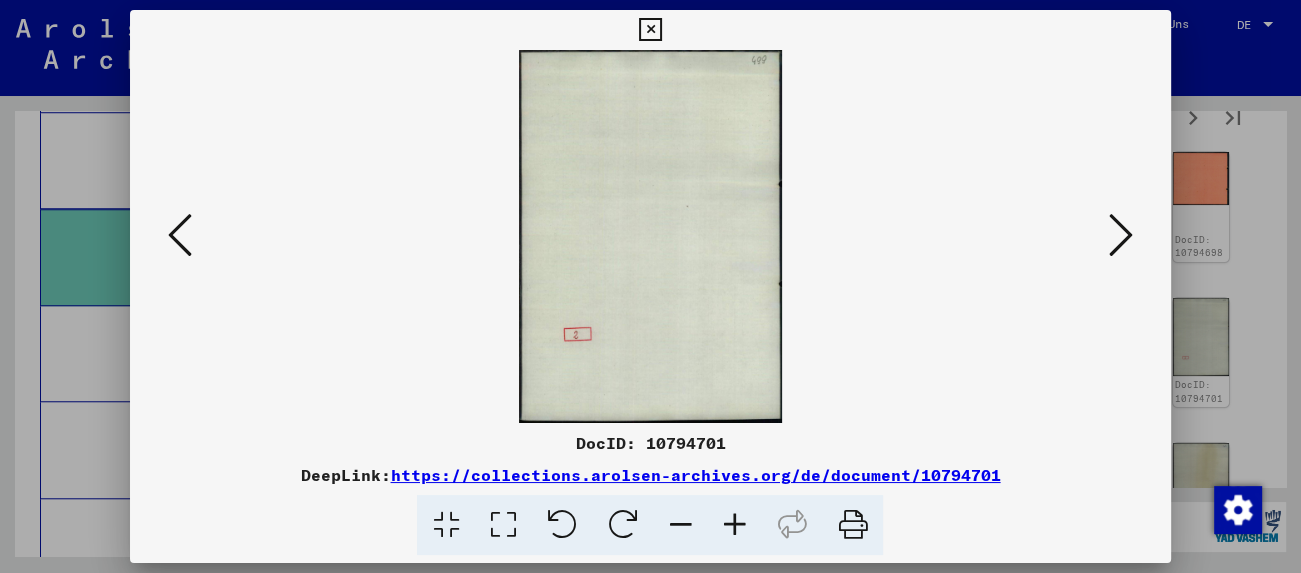 click at bounding box center (1121, 235) 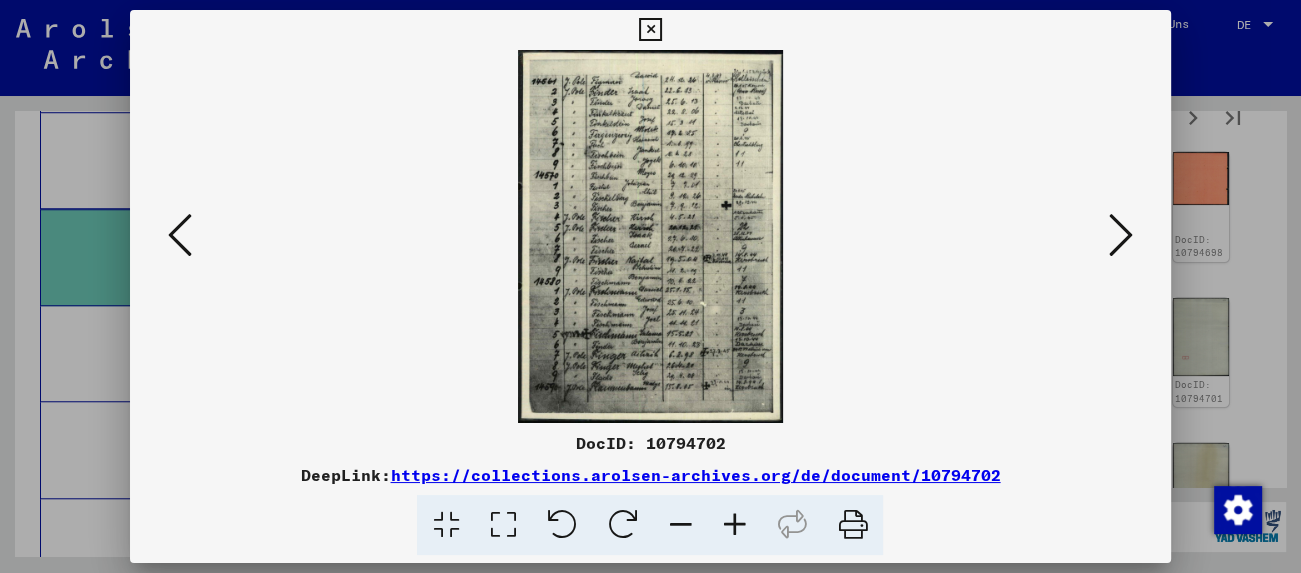click at bounding box center [1121, 235] 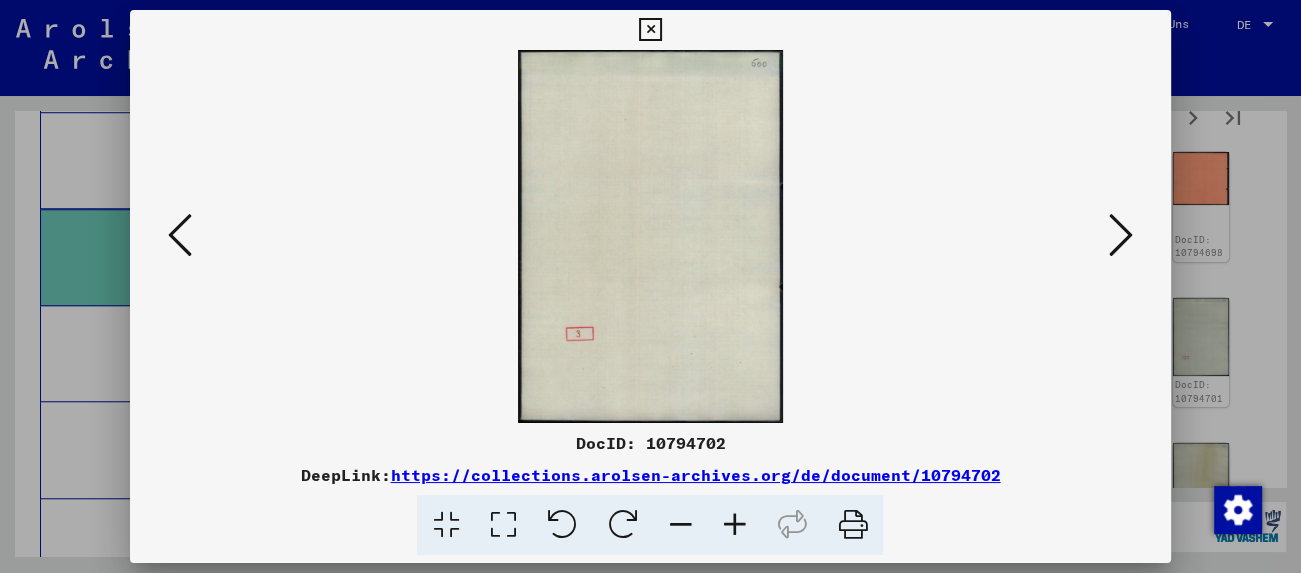 click at bounding box center (1121, 235) 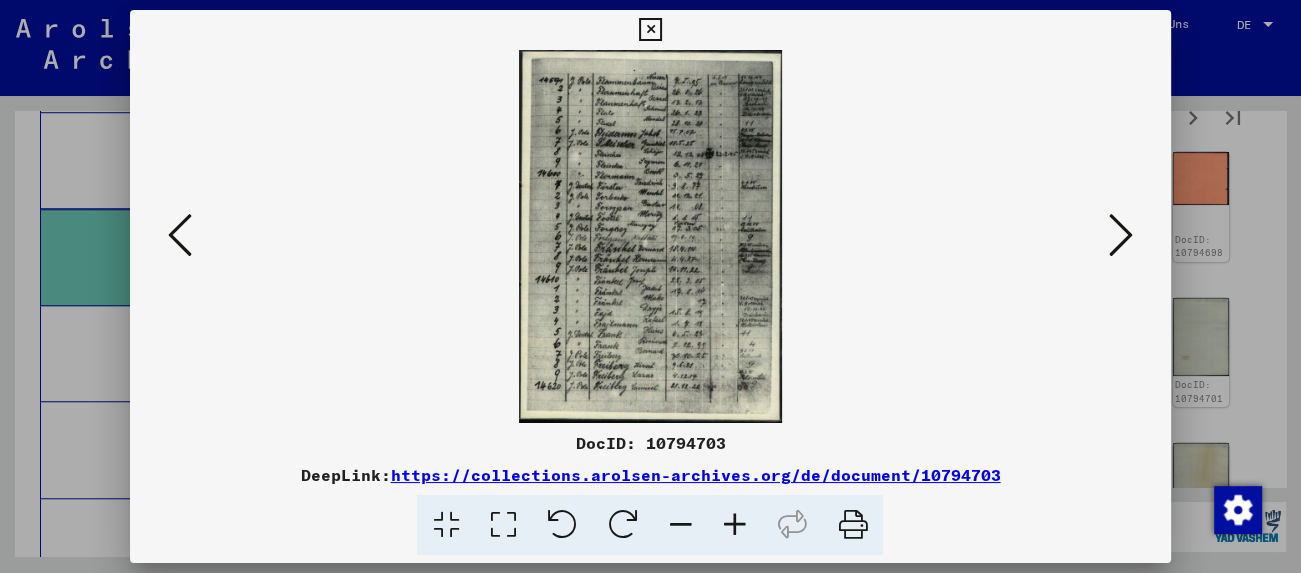 click at bounding box center (1121, 235) 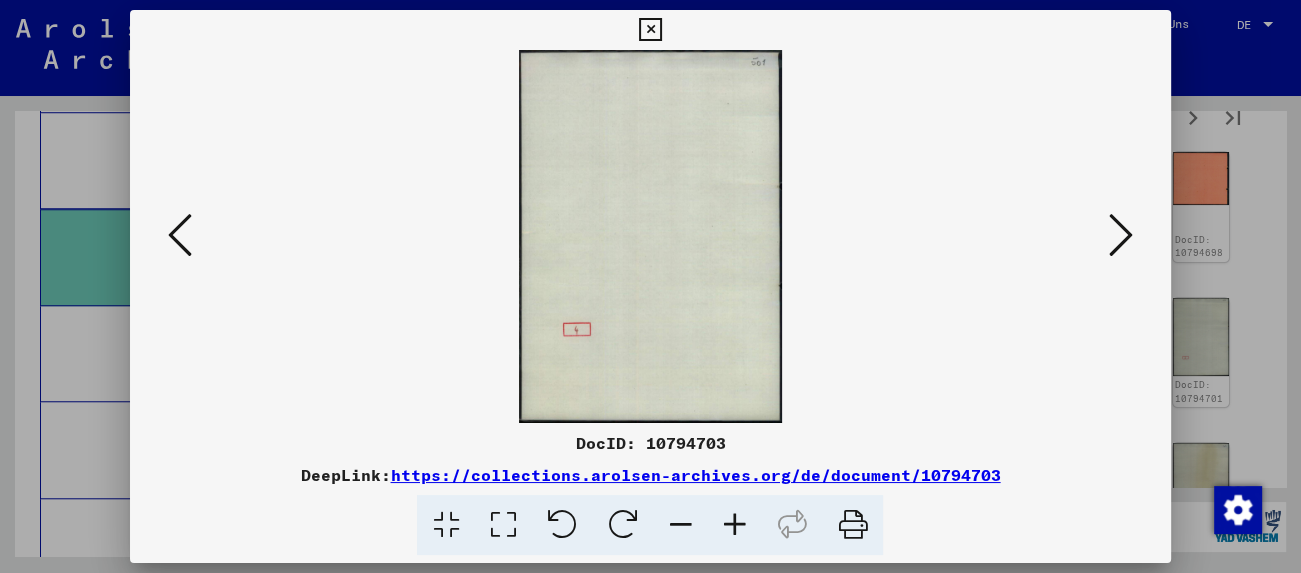 click at bounding box center (1121, 235) 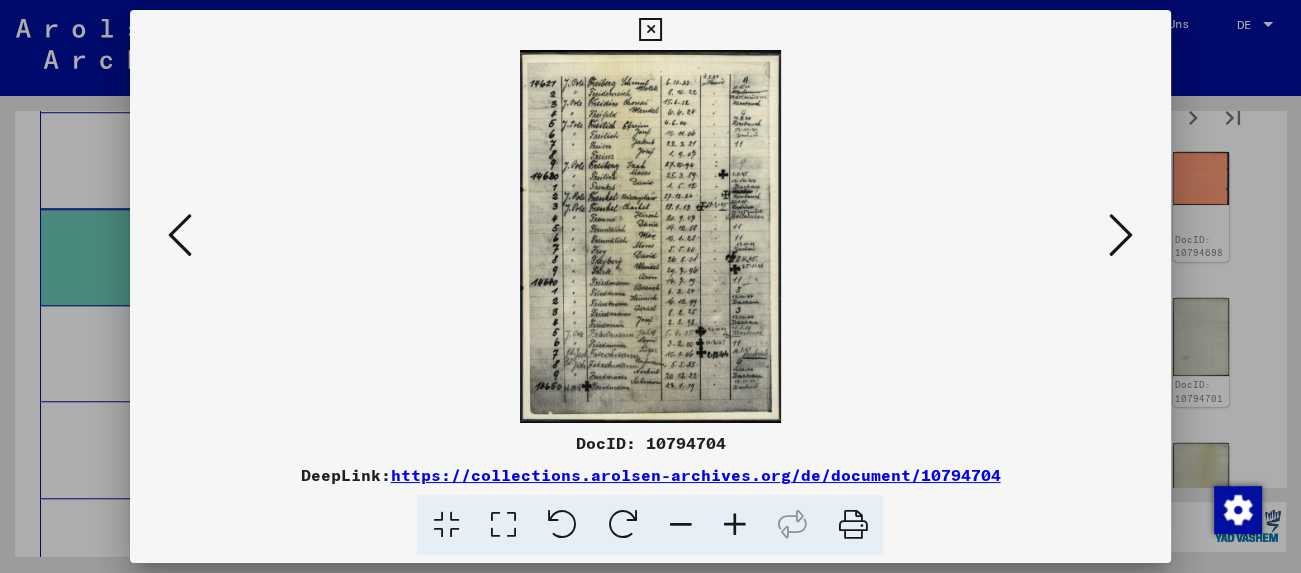 click at bounding box center (1121, 235) 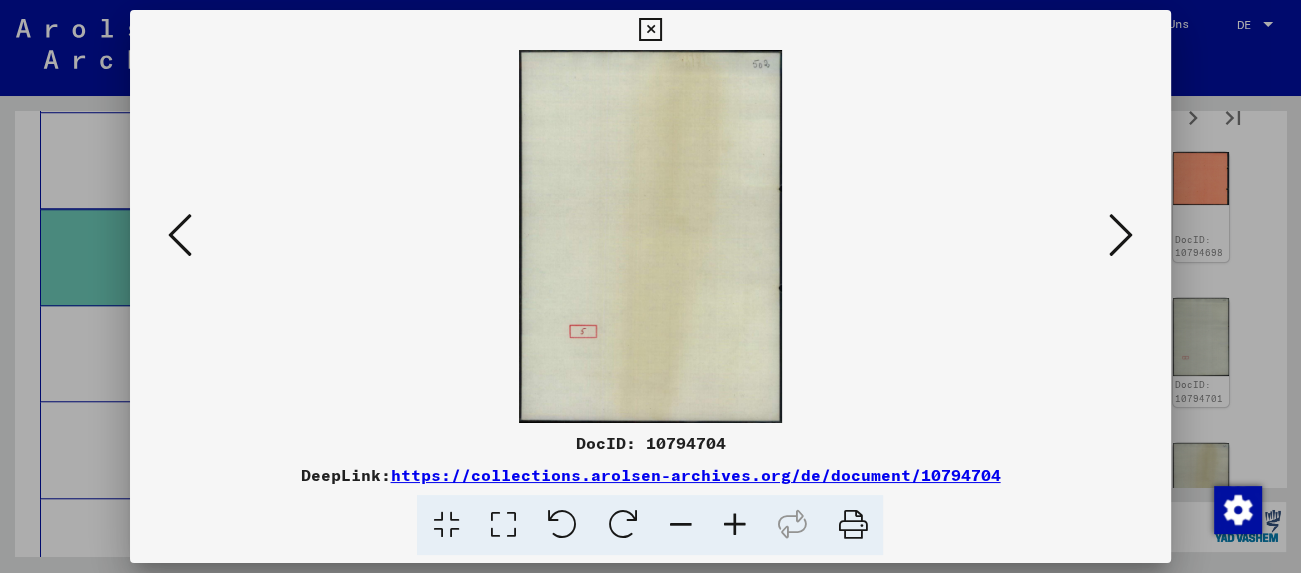 click at bounding box center (1121, 235) 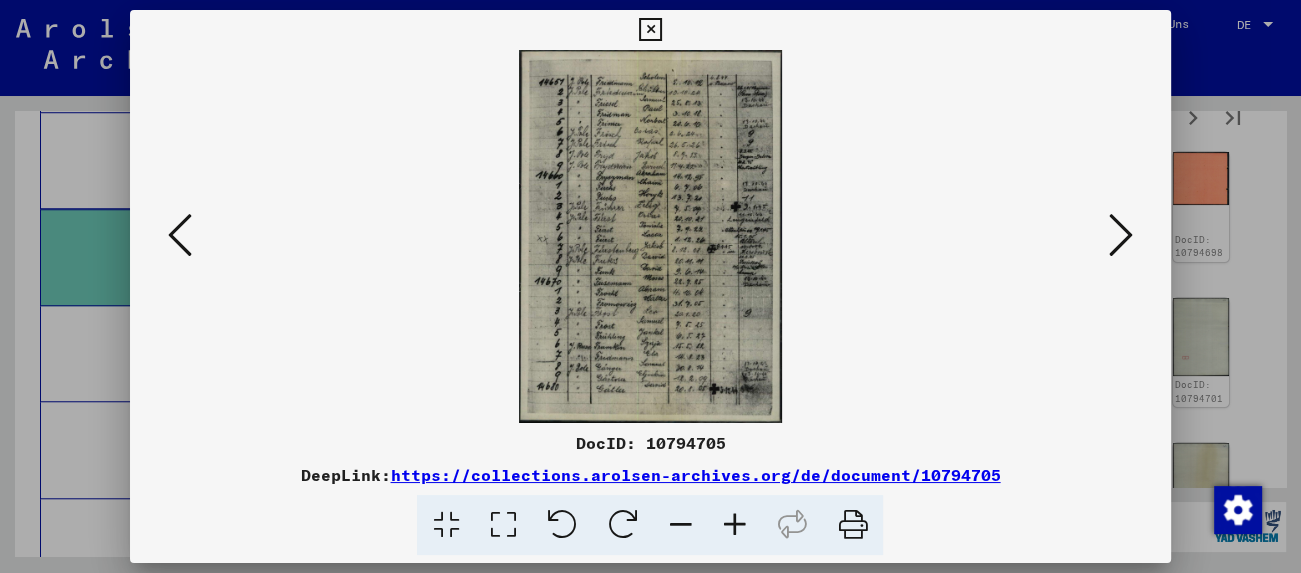 click at bounding box center [1121, 235] 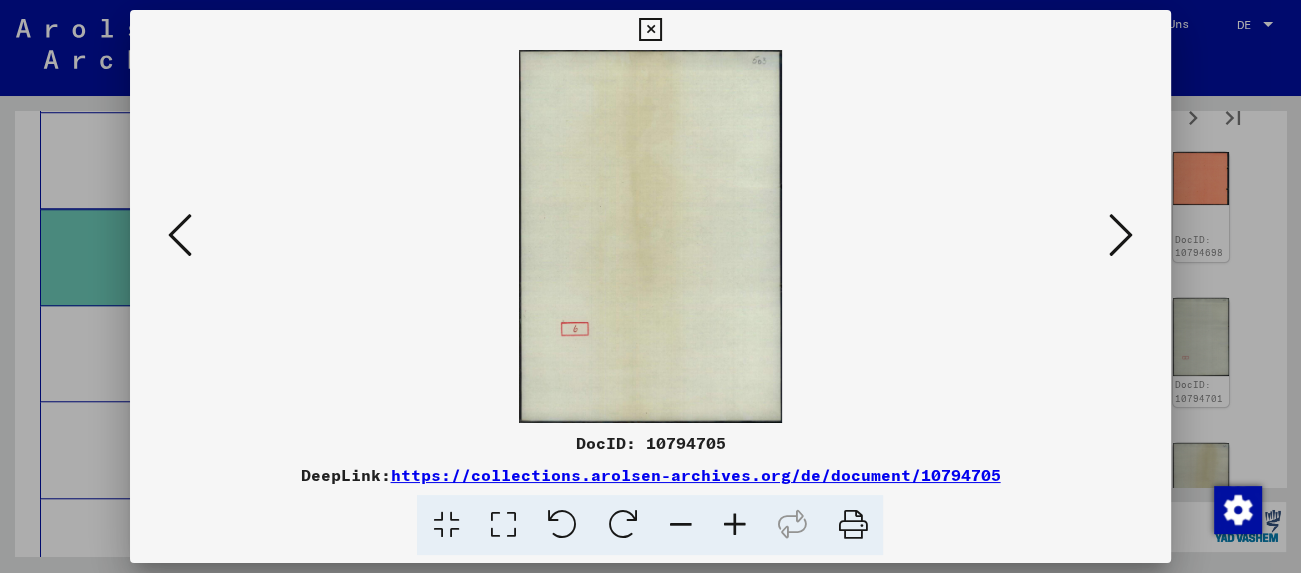 click at bounding box center [1121, 236] 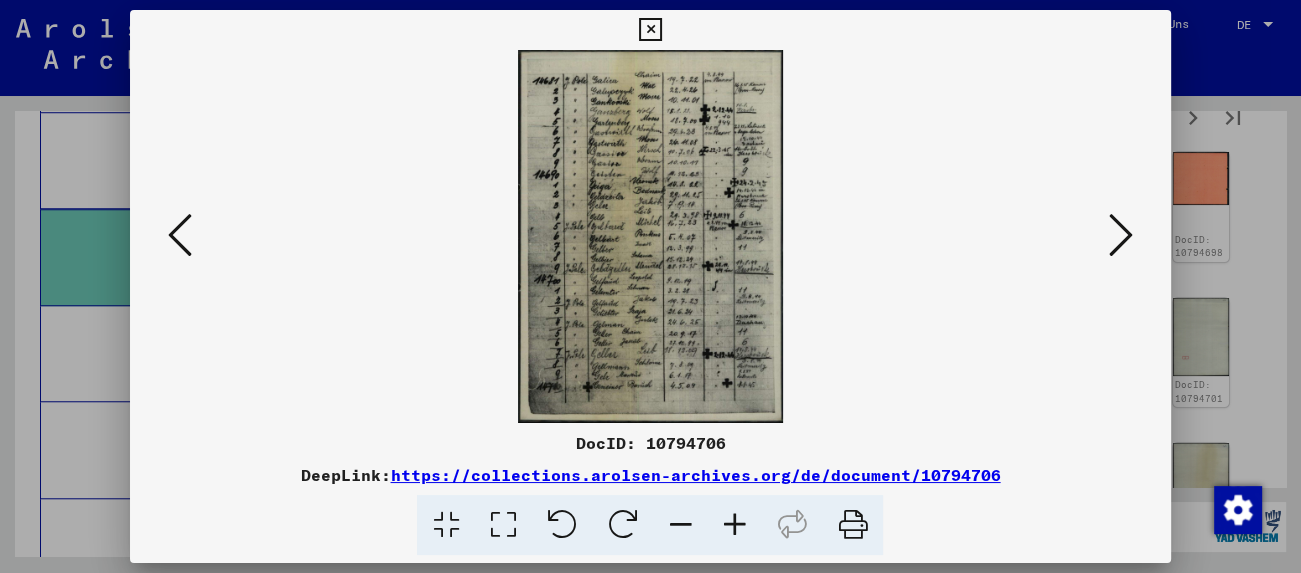 click at bounding box center [1121, 236] 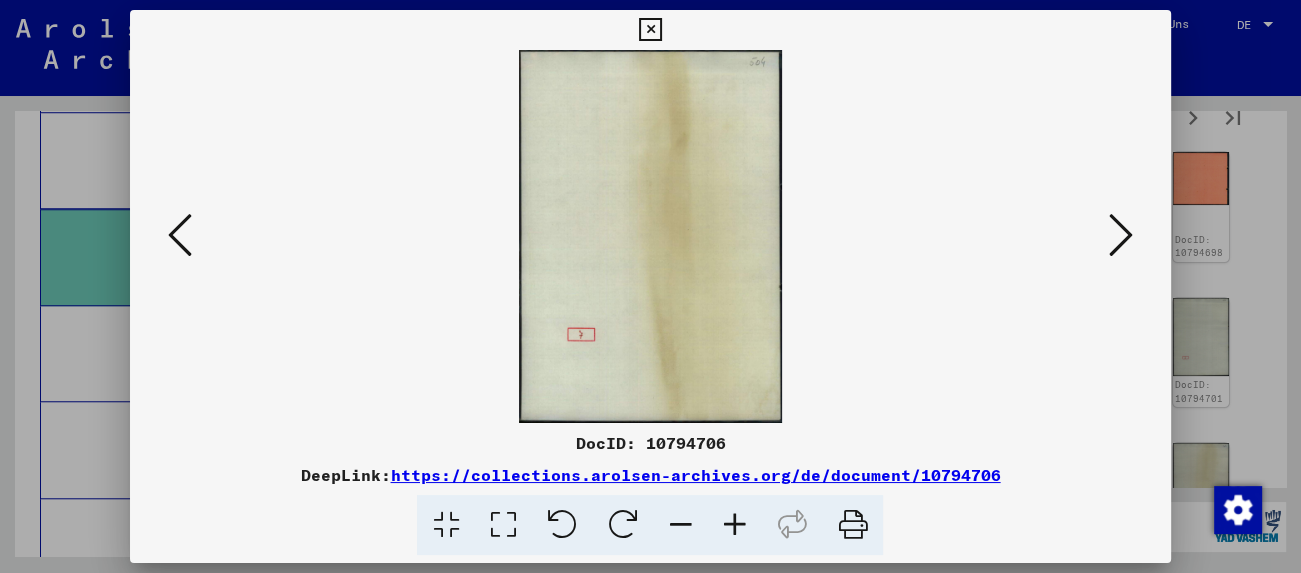 click at bounding box center [1121, 236] 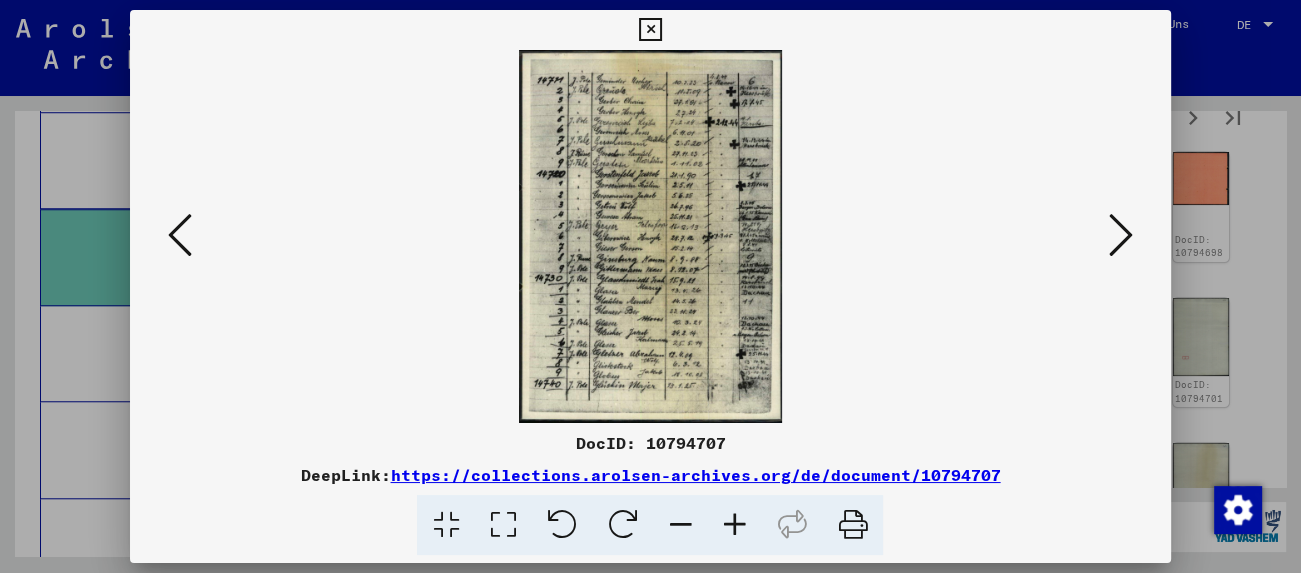 click at bounding box center (650, 236) 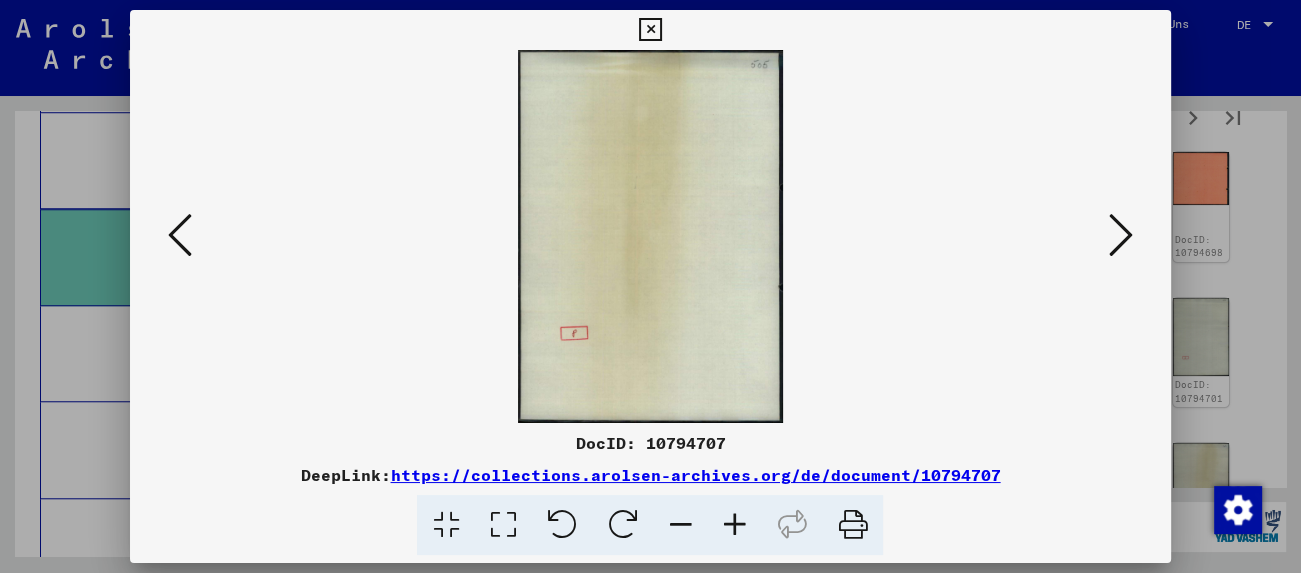 click at bounding box center [1121, 235] 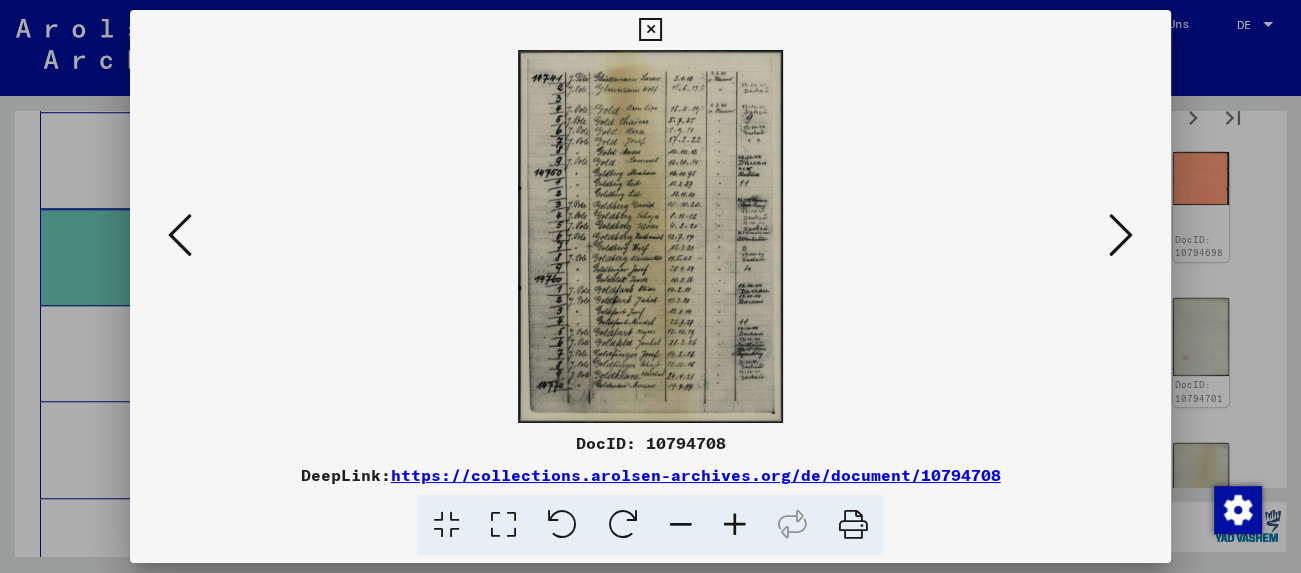 click at bounding box center (1121, 235) 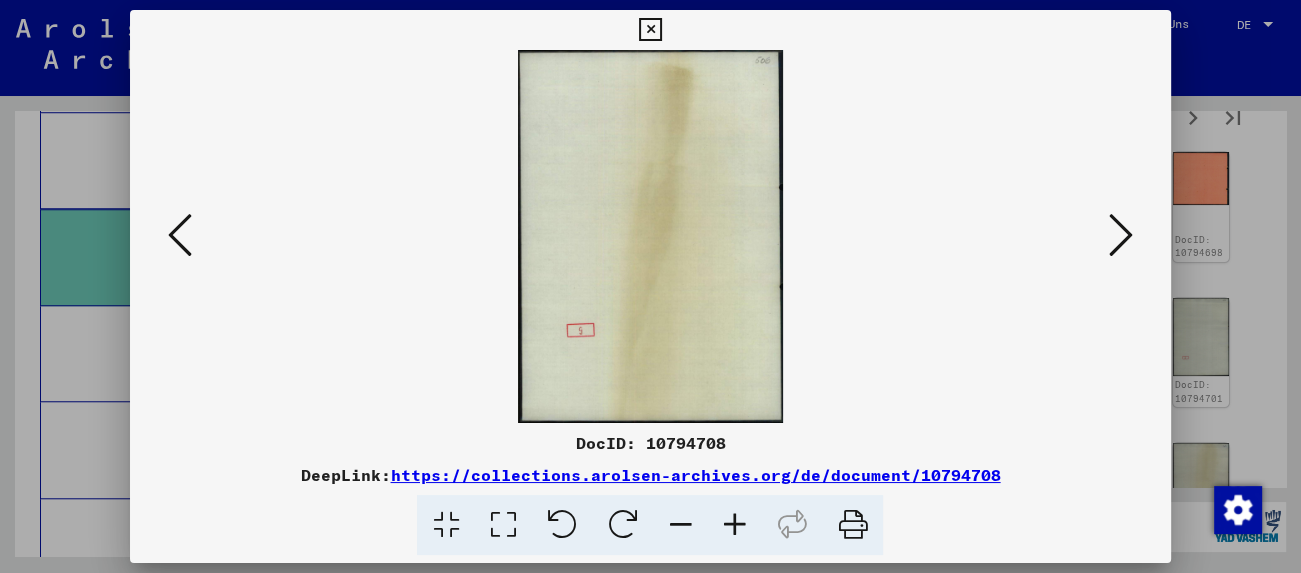 click at bounding box center (1121, 235) 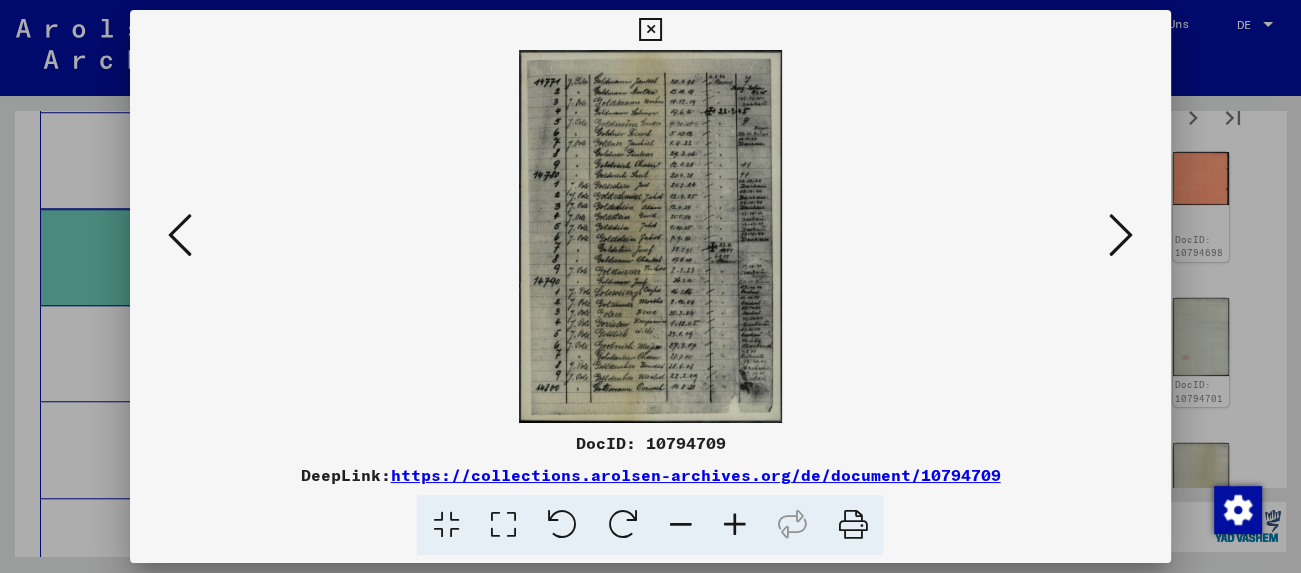 click at bounding box center (1121, 235) 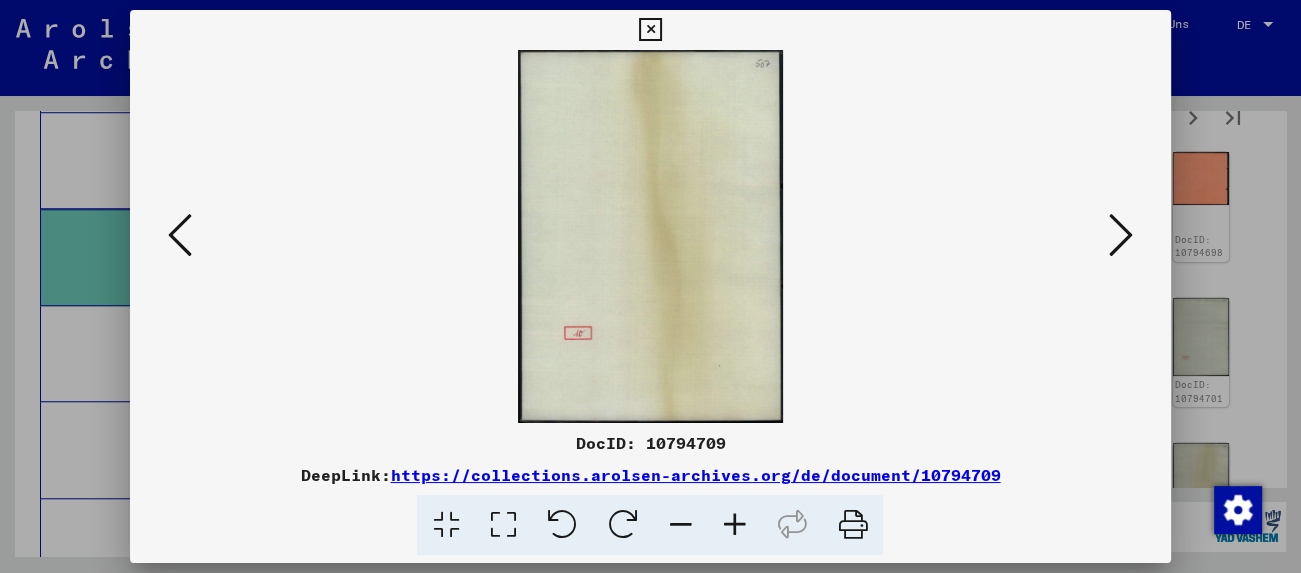 click at bounding box center [1121, 235] 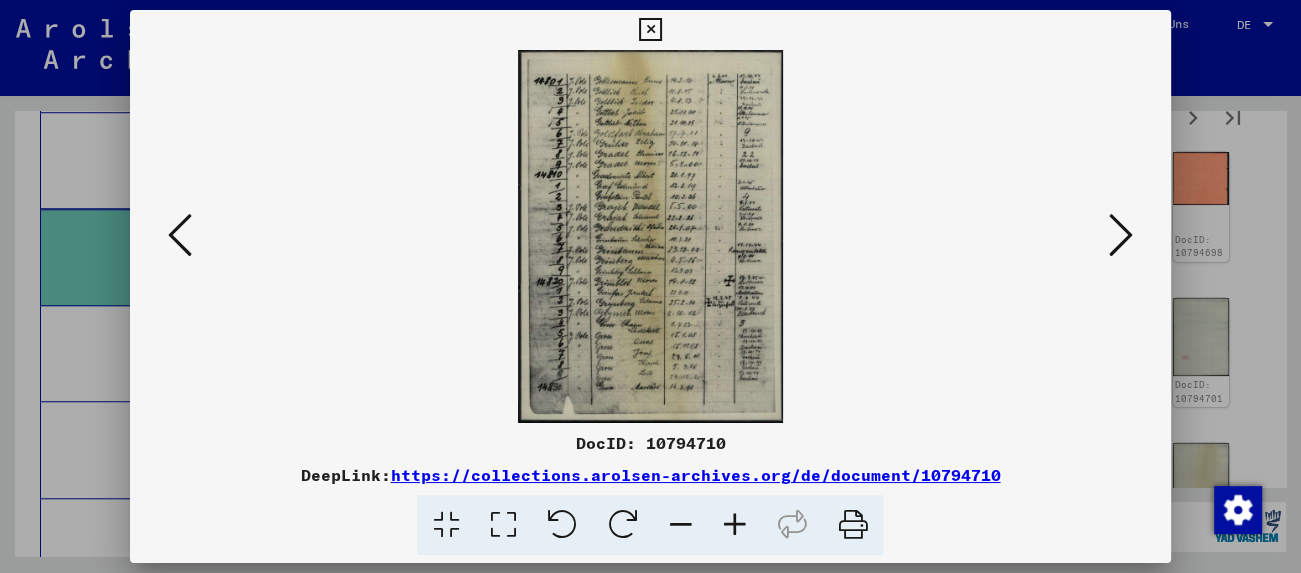 click at bounding box center (1121, 235) 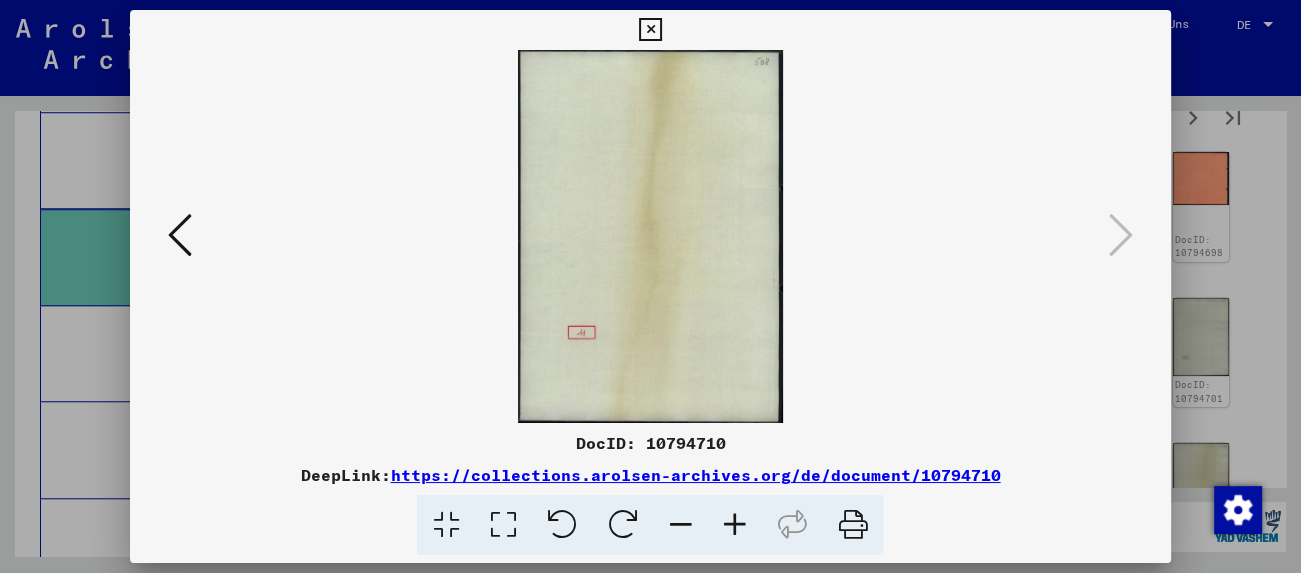 click at bounding box center [650, 30] 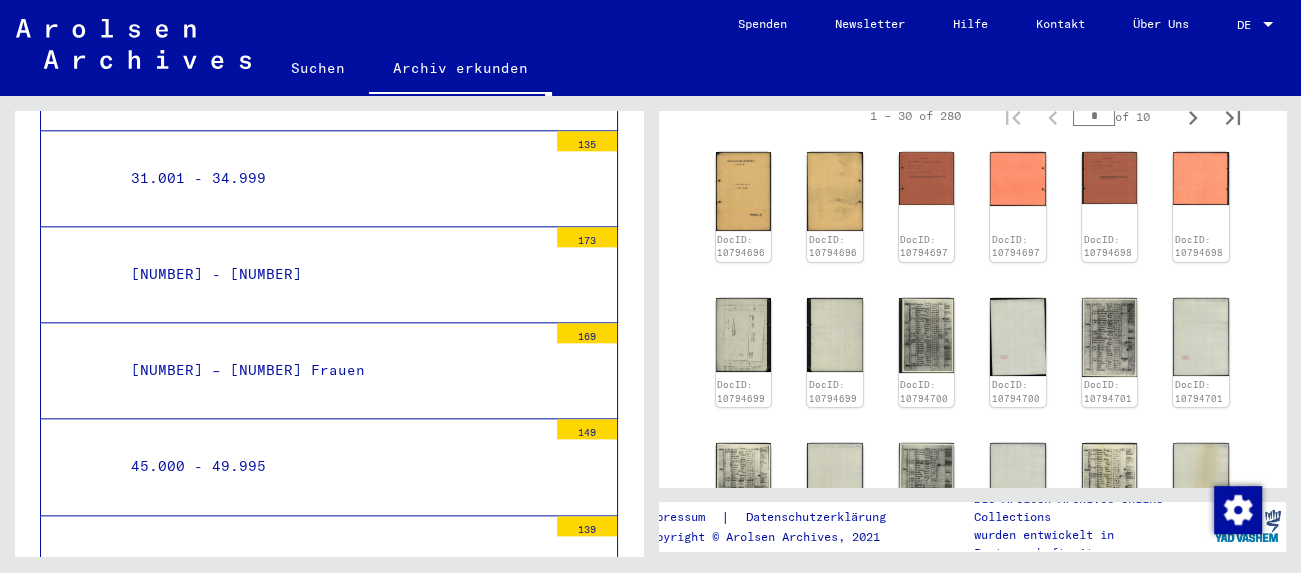 scroll, scrollTop: 2051, scrollLeft: 0, axis: vertical 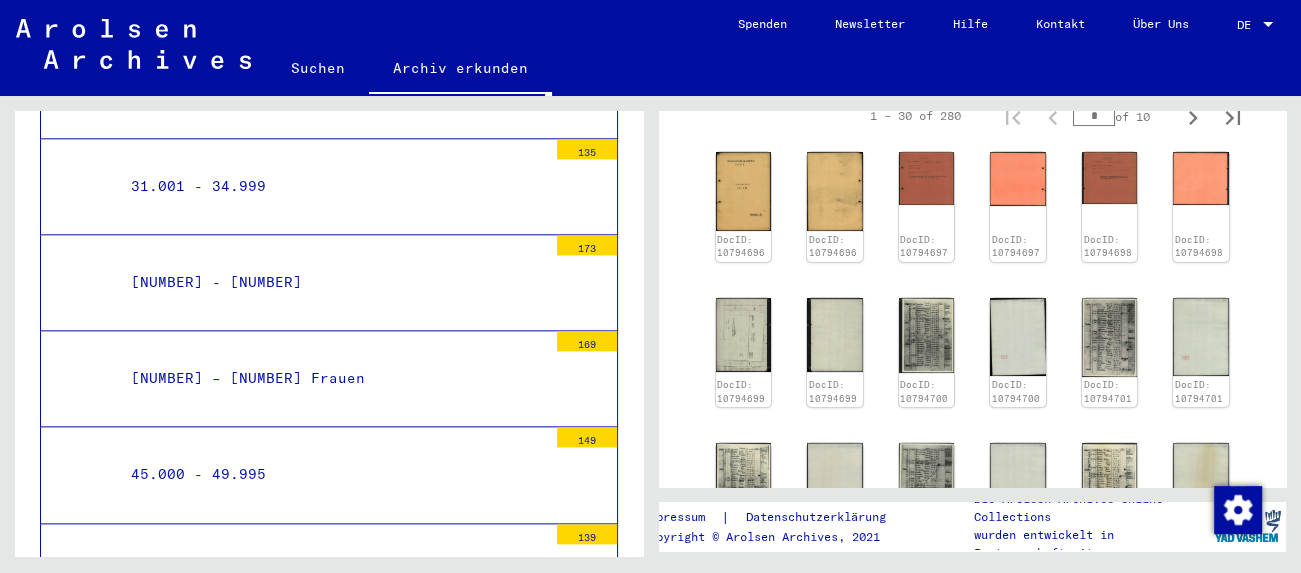 click on "45.000 - 49.995" at bounding box center (331, 474) 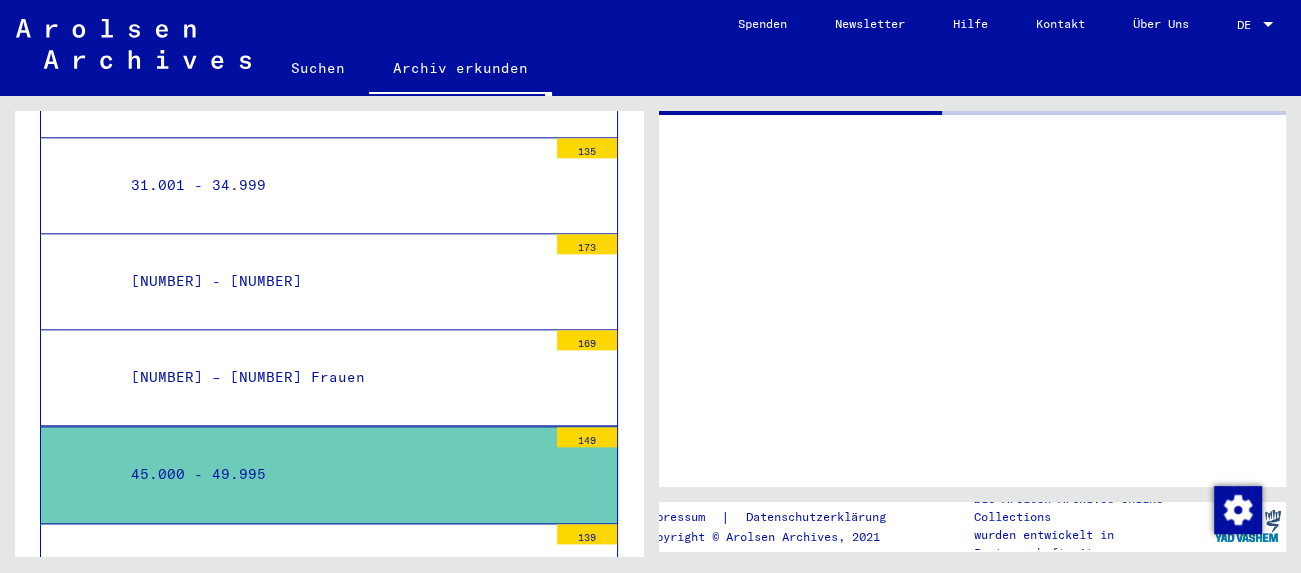 scroll, scrollTop: 2050, scrollLeft: 0, axis: vertical 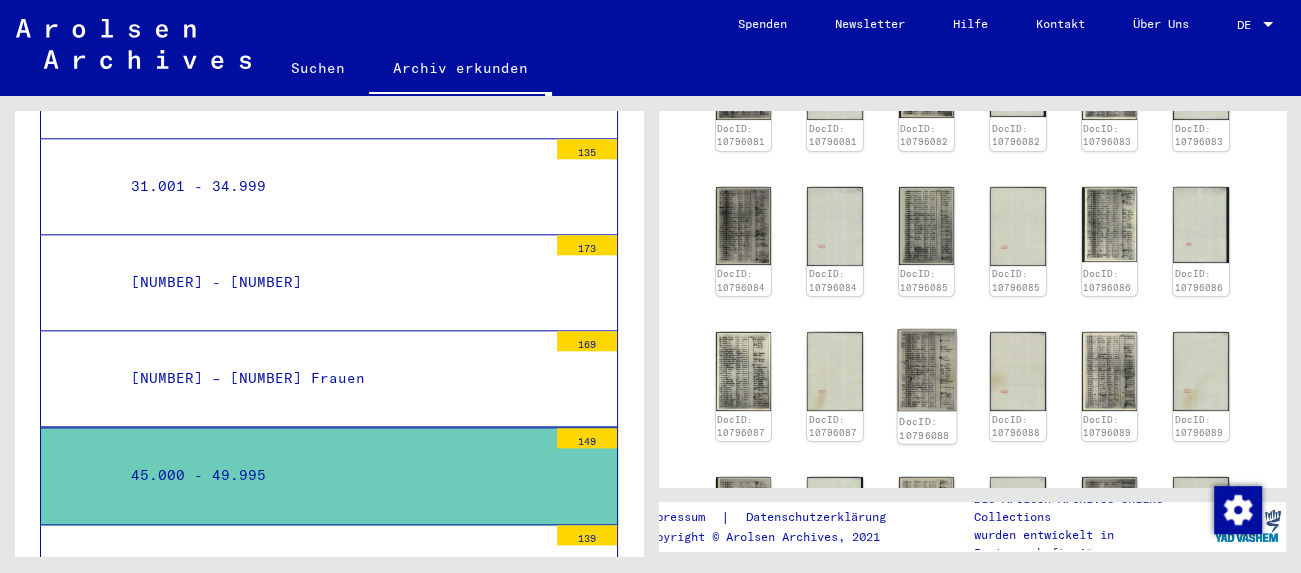 click 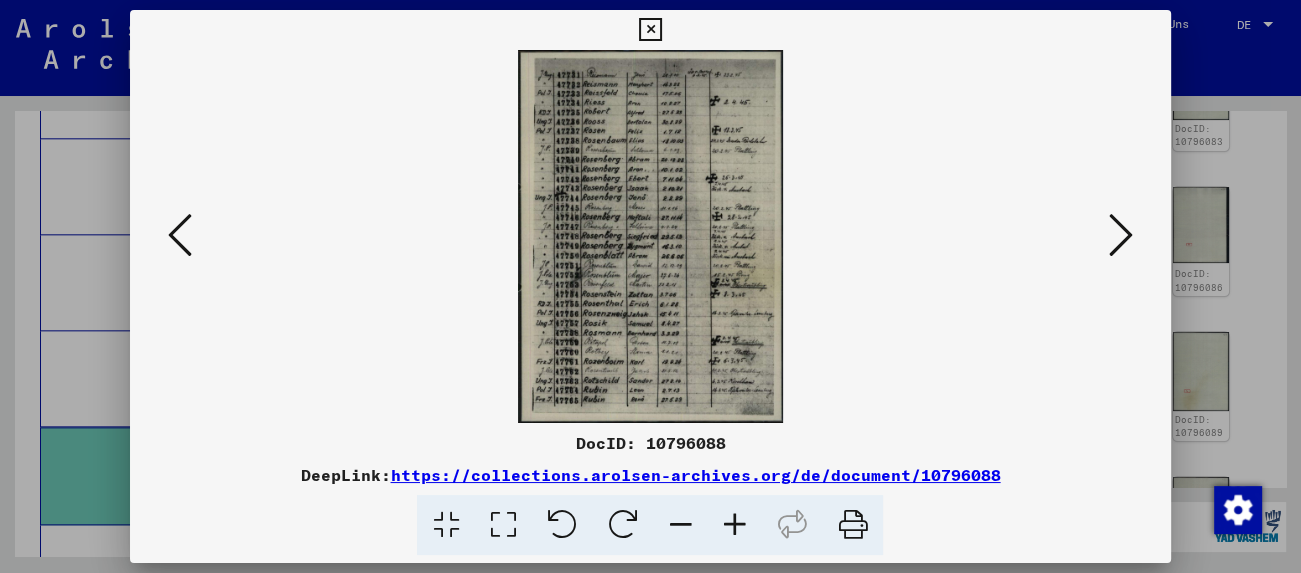 click at bounding box center (180, 235) 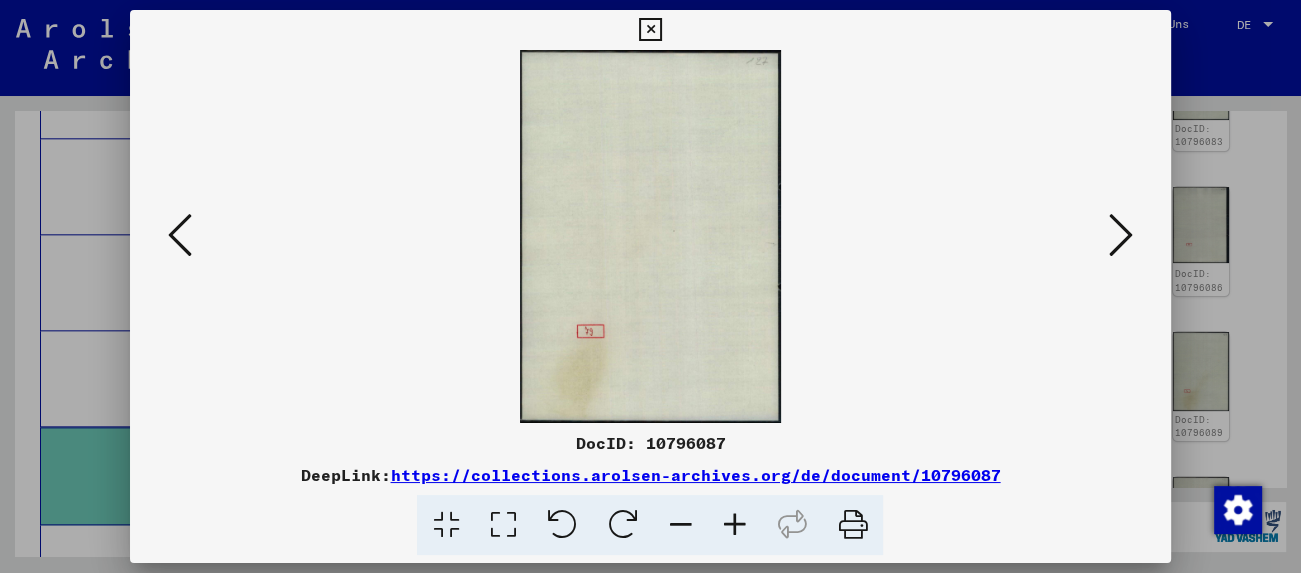 click at bounding box center [180, 235] 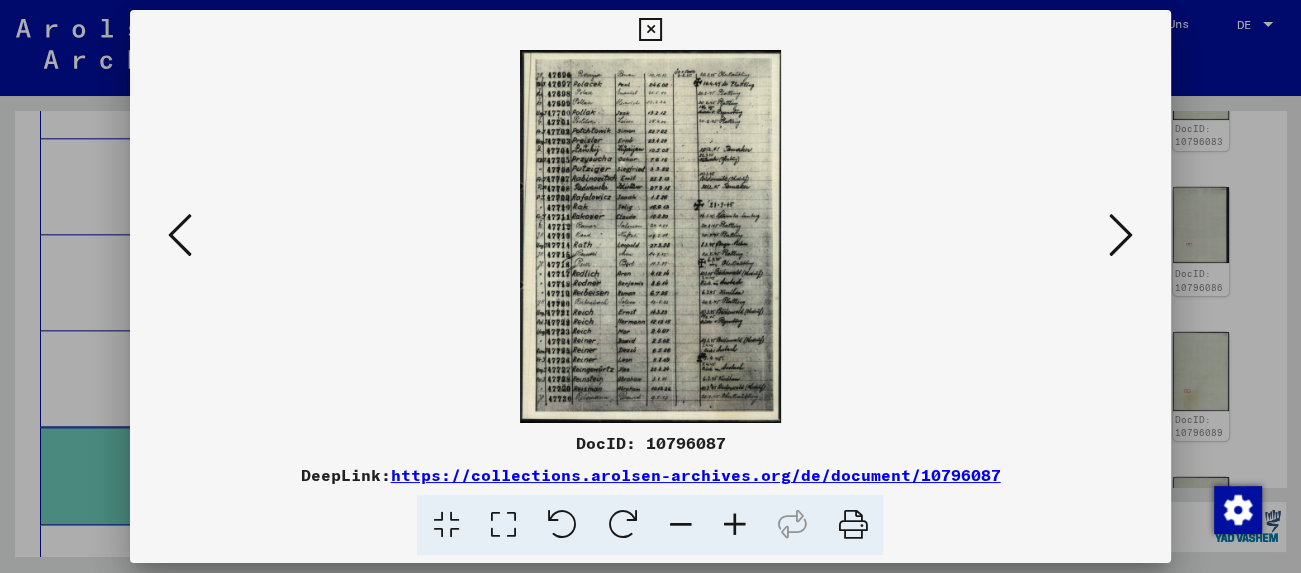 click at bounding box center (180, 235) 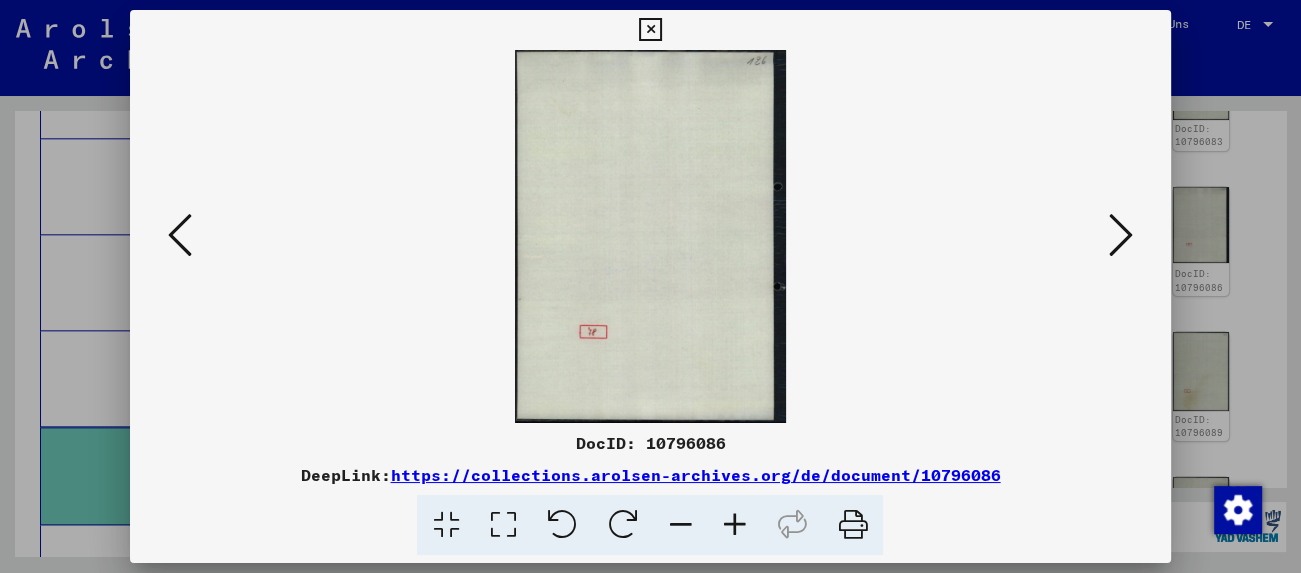 click at bounding box center [180, 235] 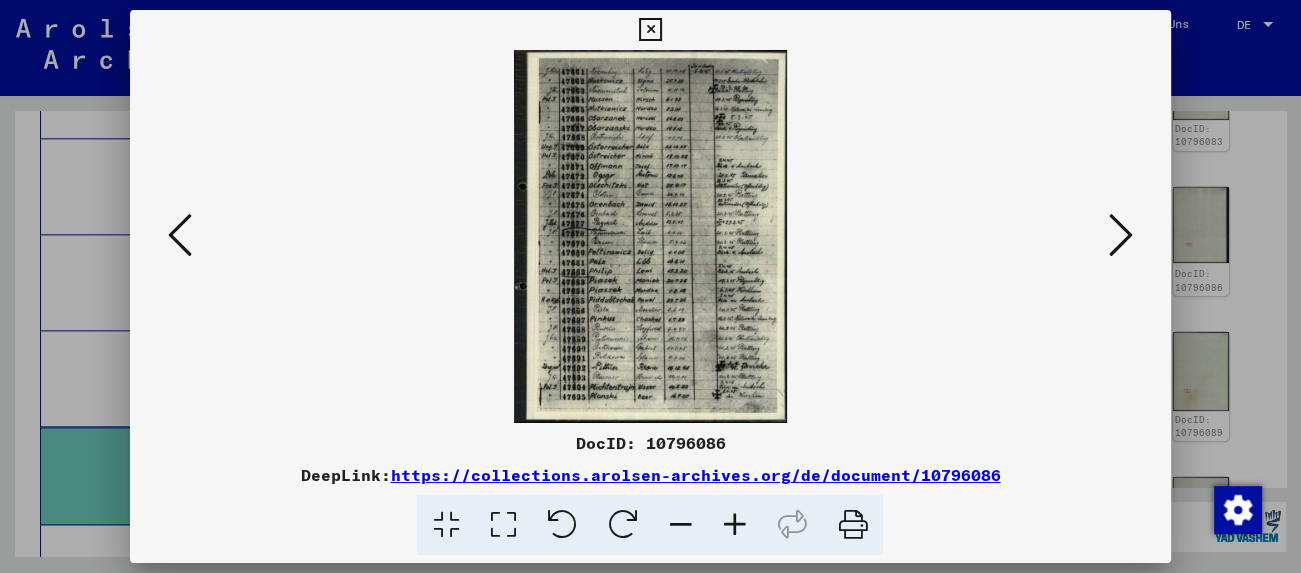 click at bounding box center (180, 235) 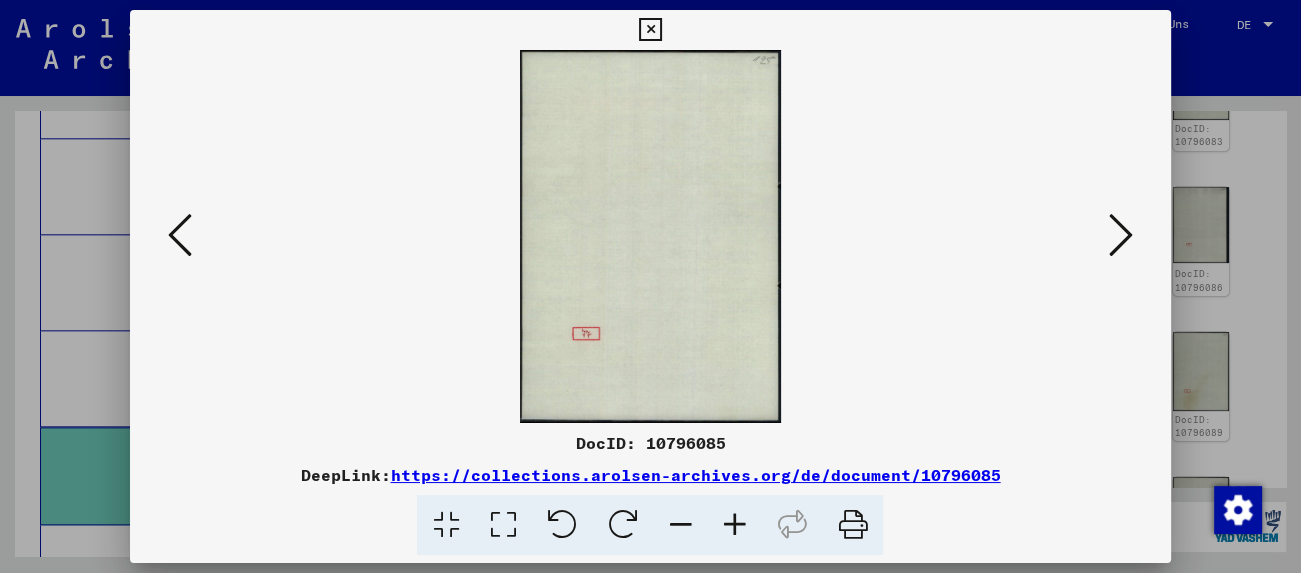click at bounding box center [180, 235] 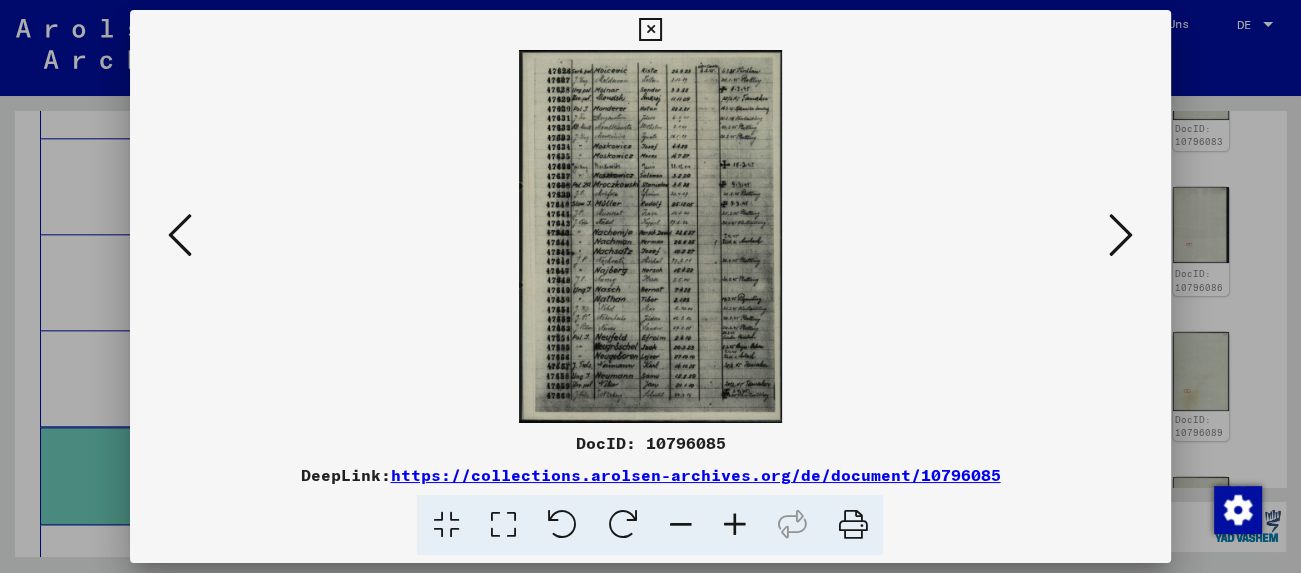 click at bounding box center (1121, 235) 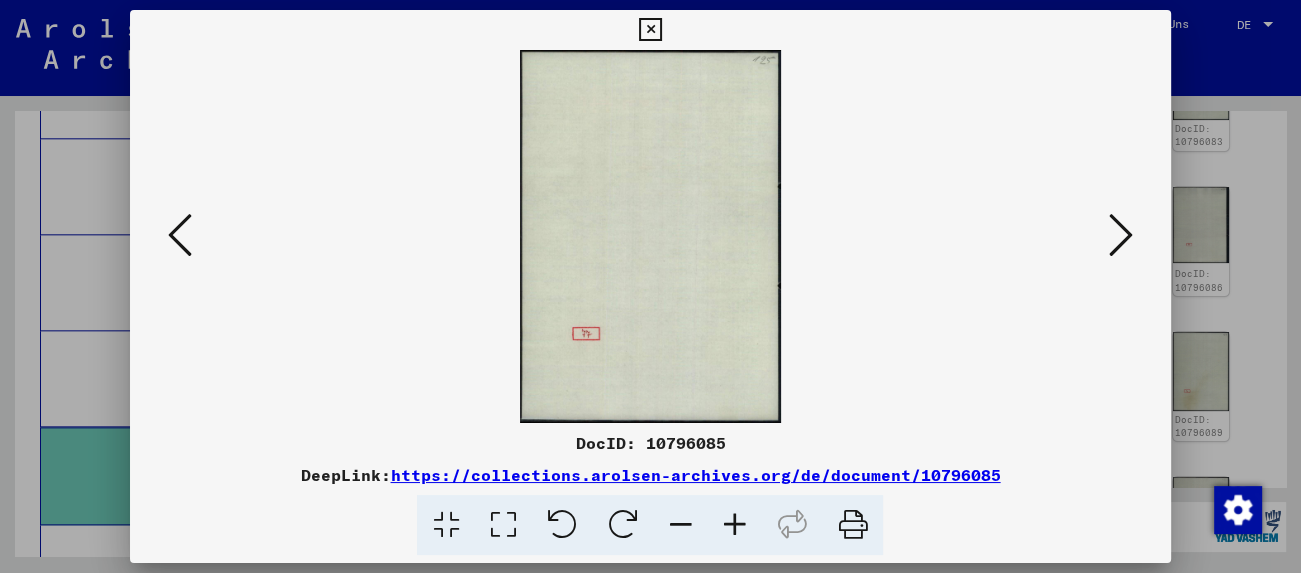 click at bounding box center (1121, 235) 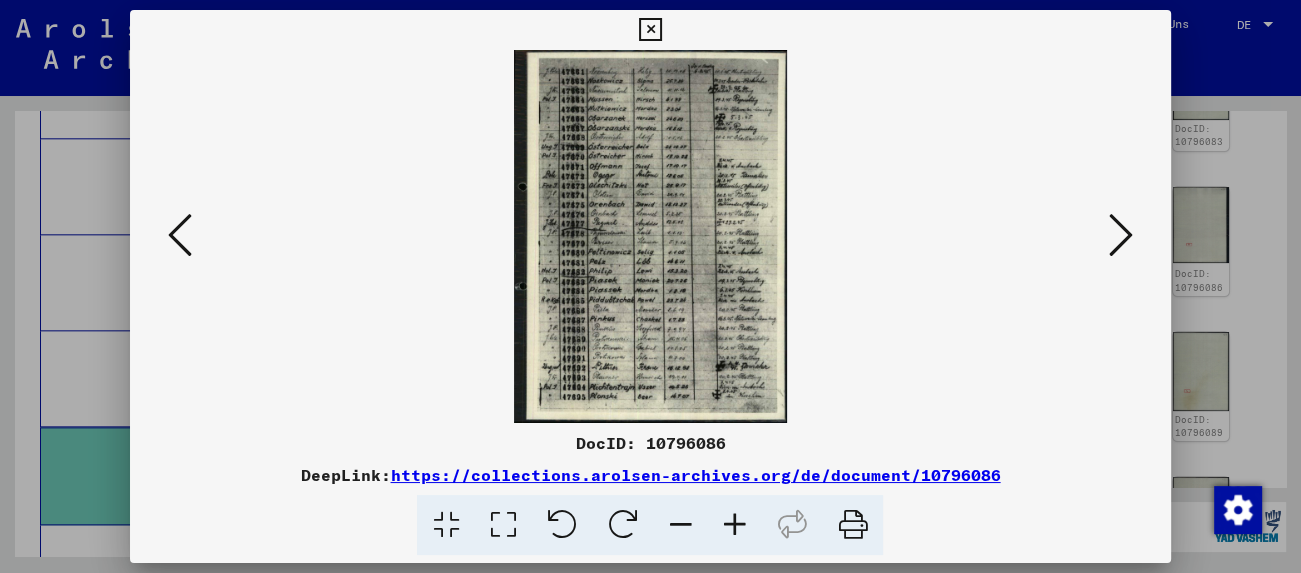 click at bounding box center [1121, 235] 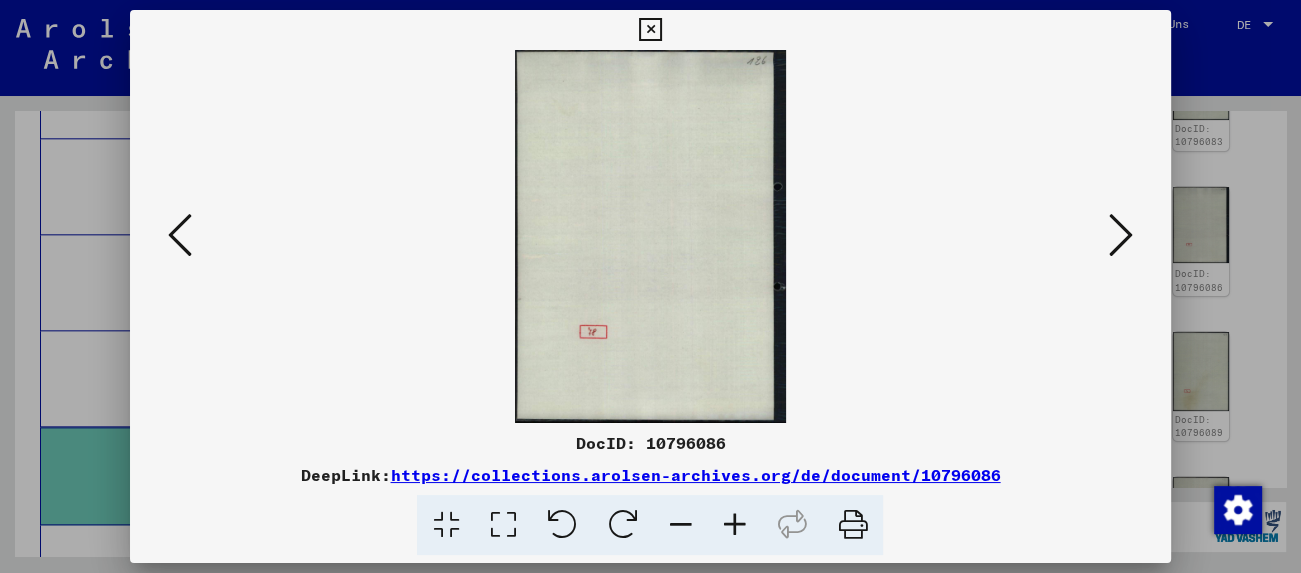 click at bounding box center [1121, 235] 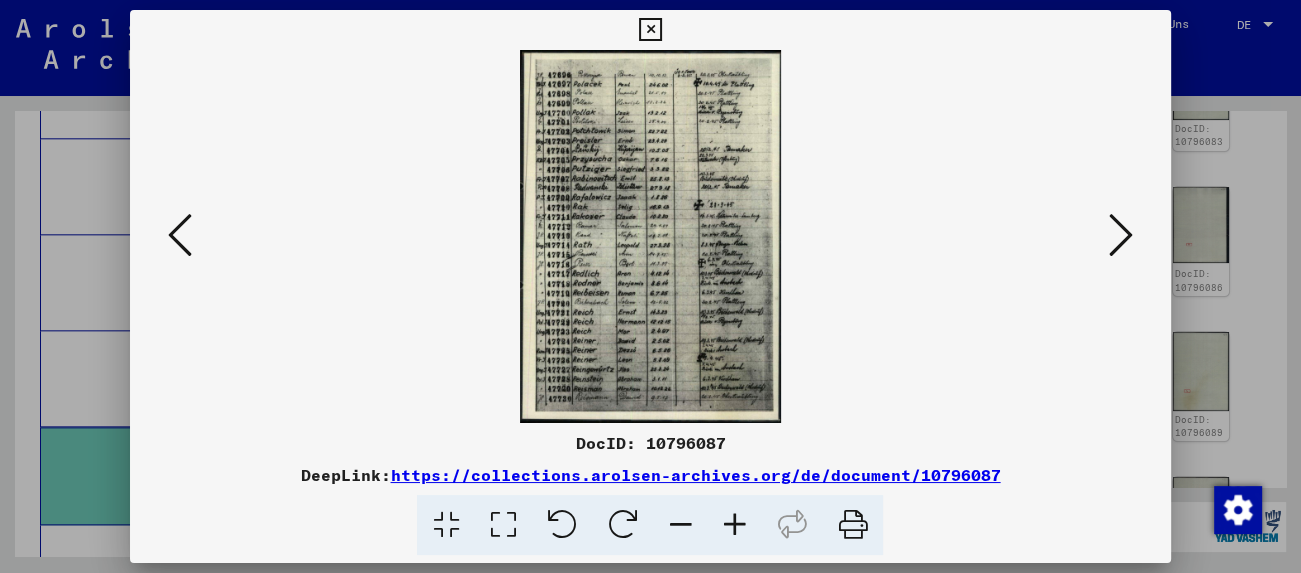 click at bounding box center (1121, 235) 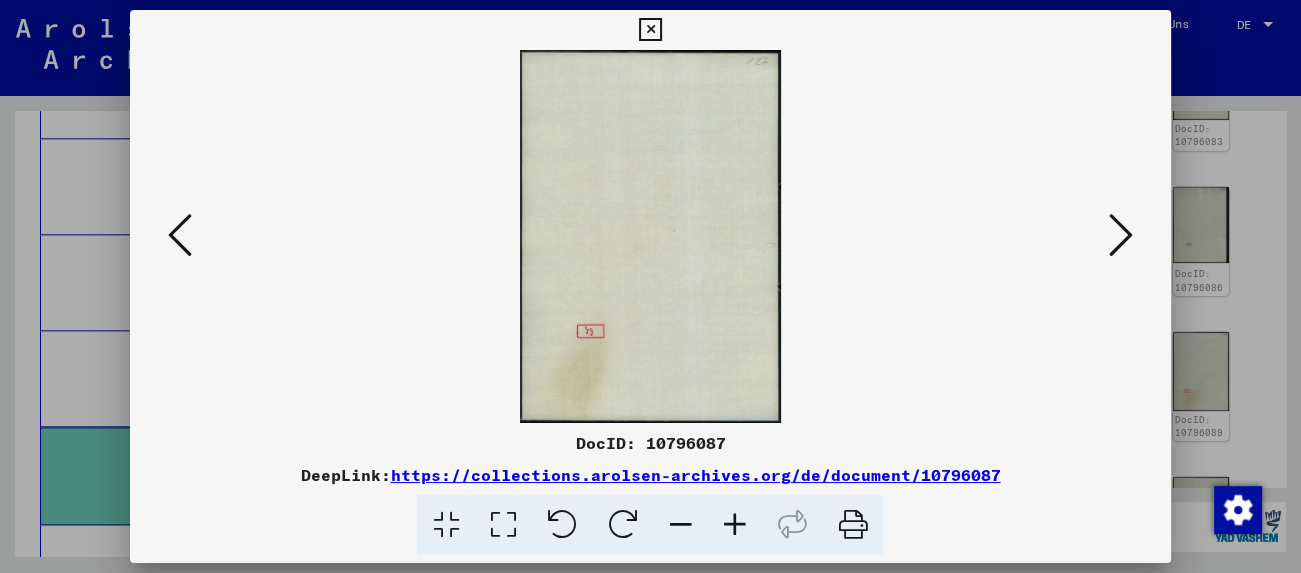 click at bounding box center [1121, 235] 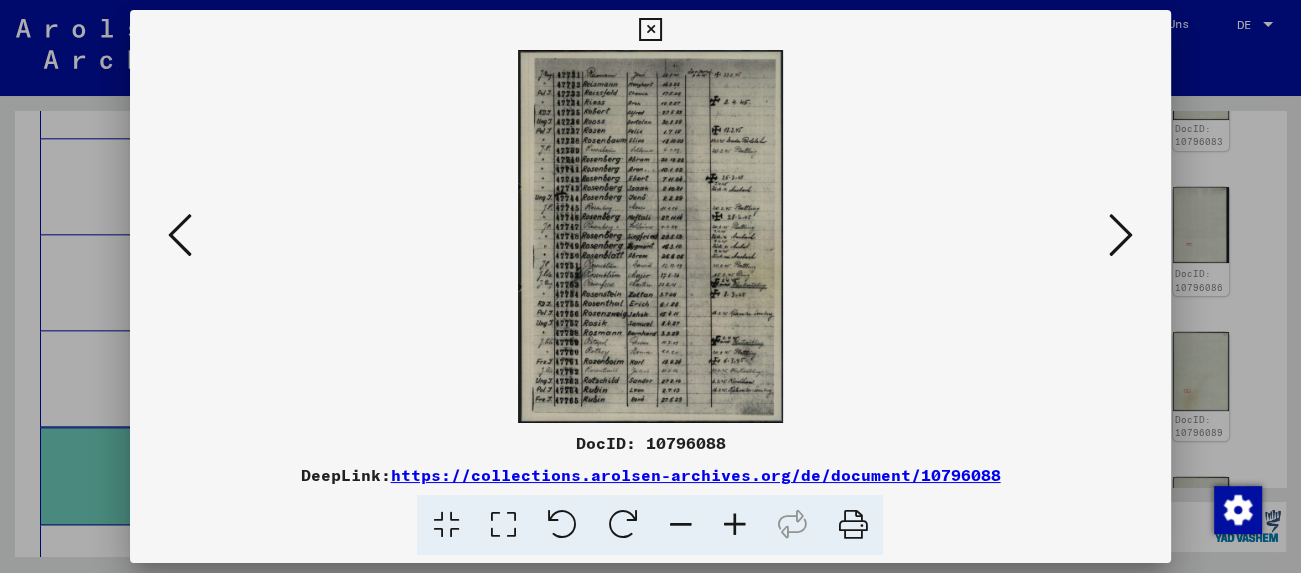 click at bounding box center (1121, 235) 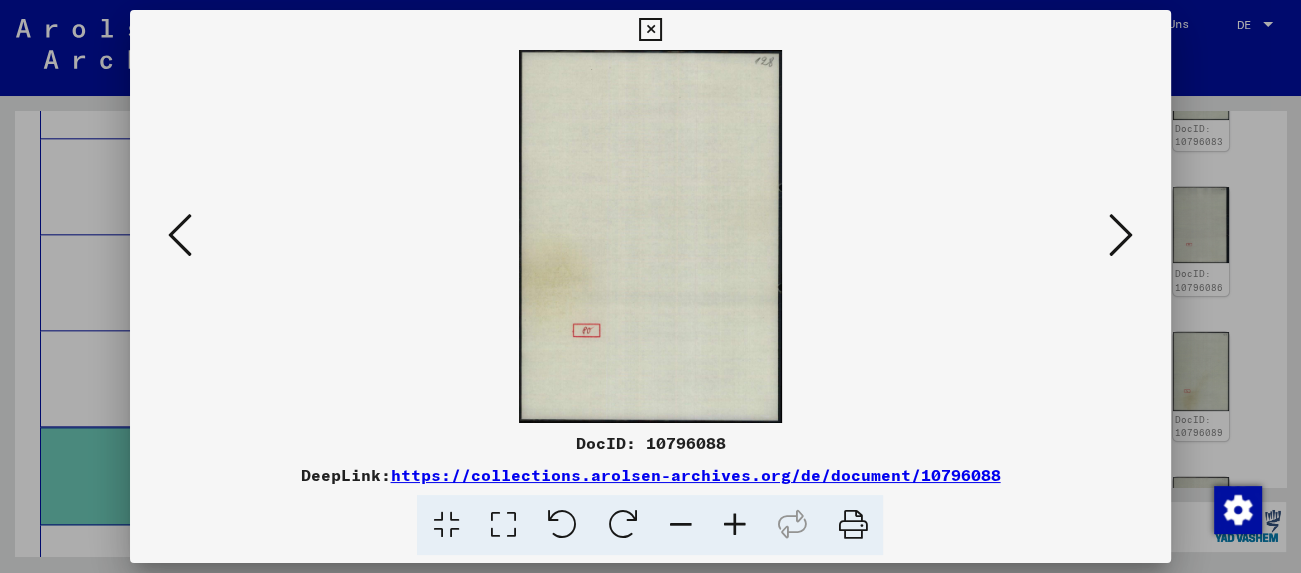 click at bounding box center (1121, 235) 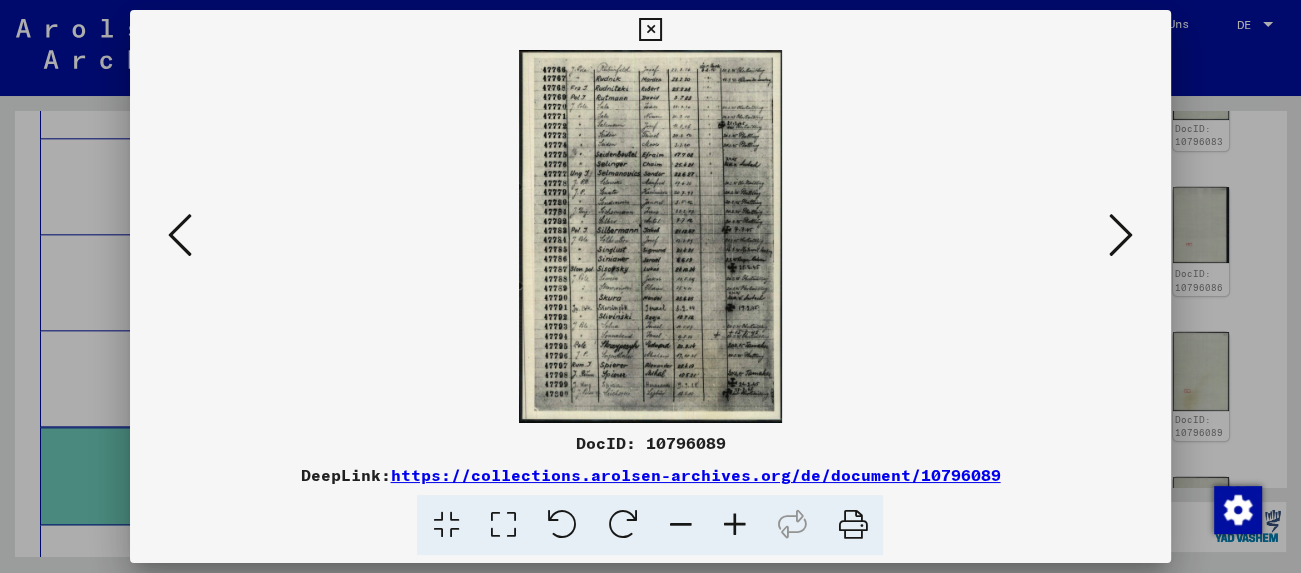 click at bounding box center (1121, 235) 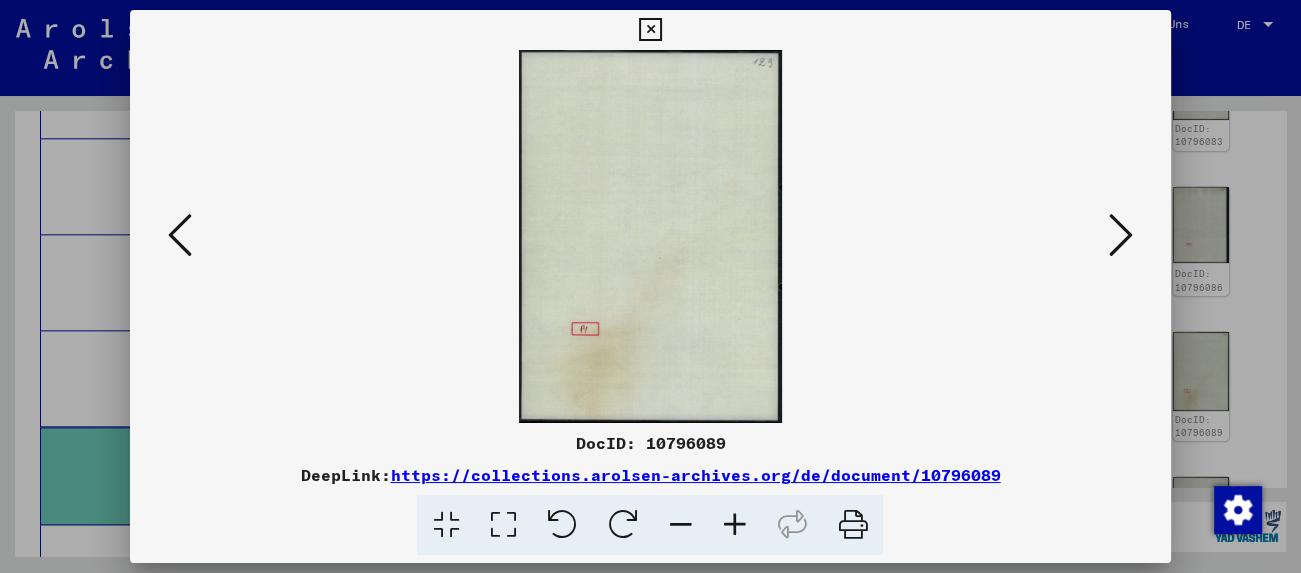 click at bounding box center [1121, 235] 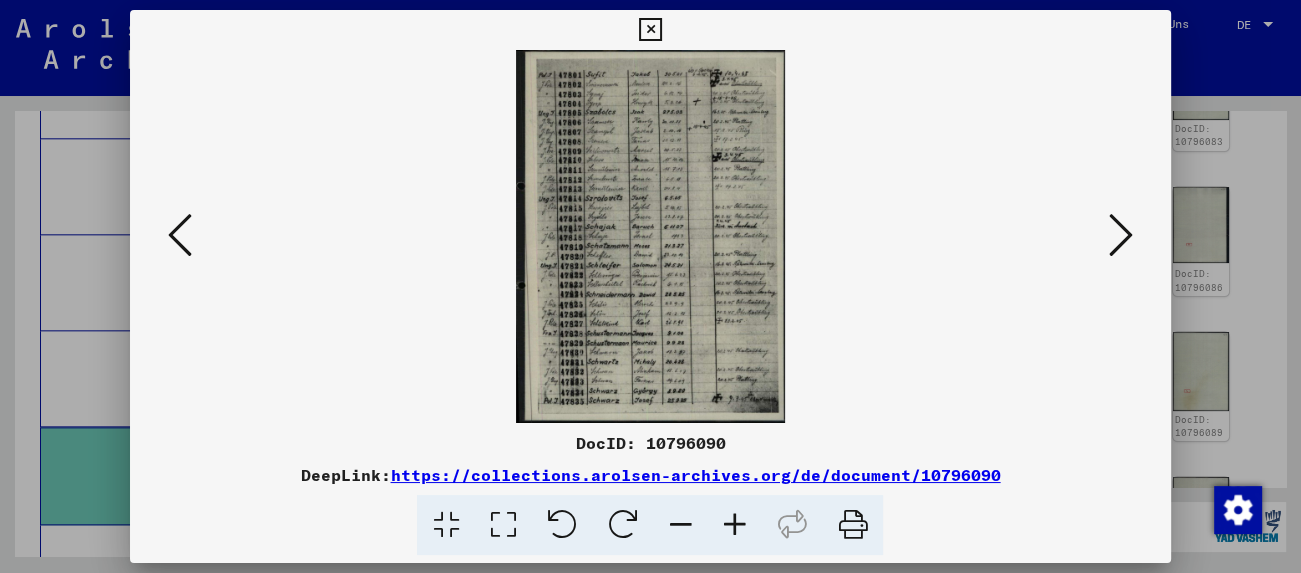 click at bounding box center (1121, 235) 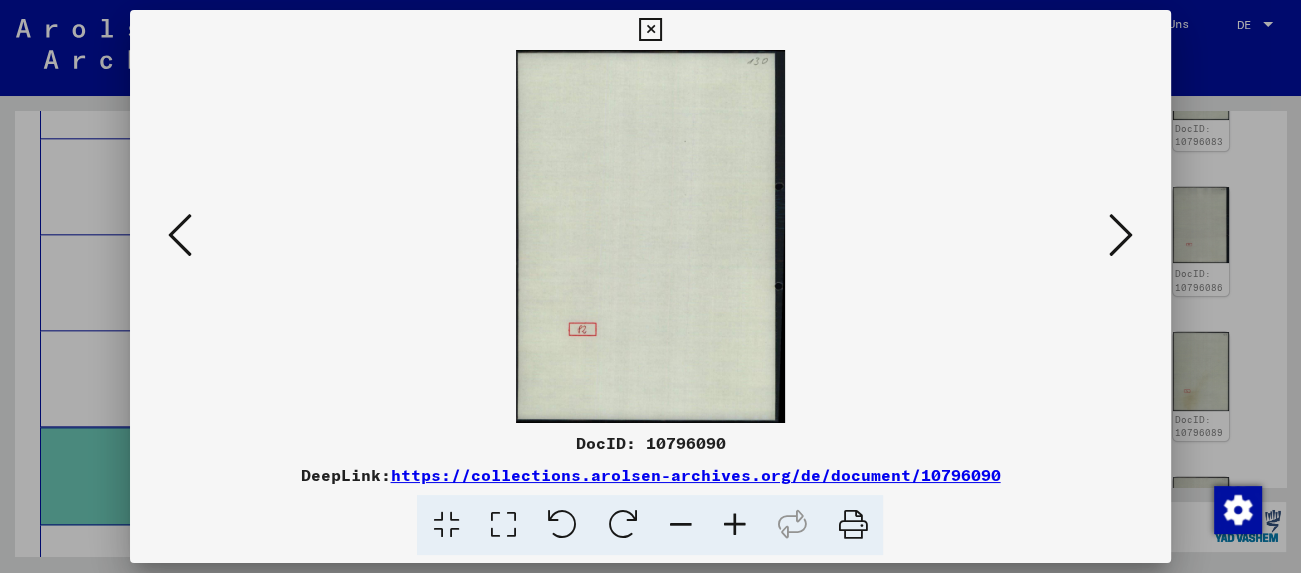 click at bounding box center [1121, 235] 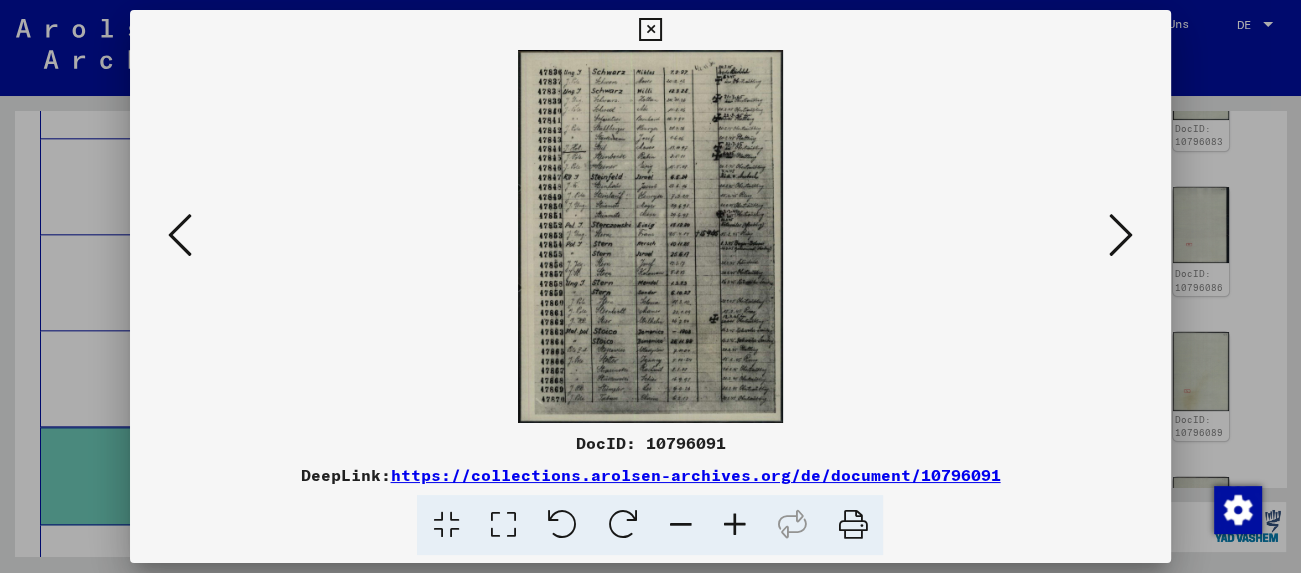 click at bounding box center [1121, 235] 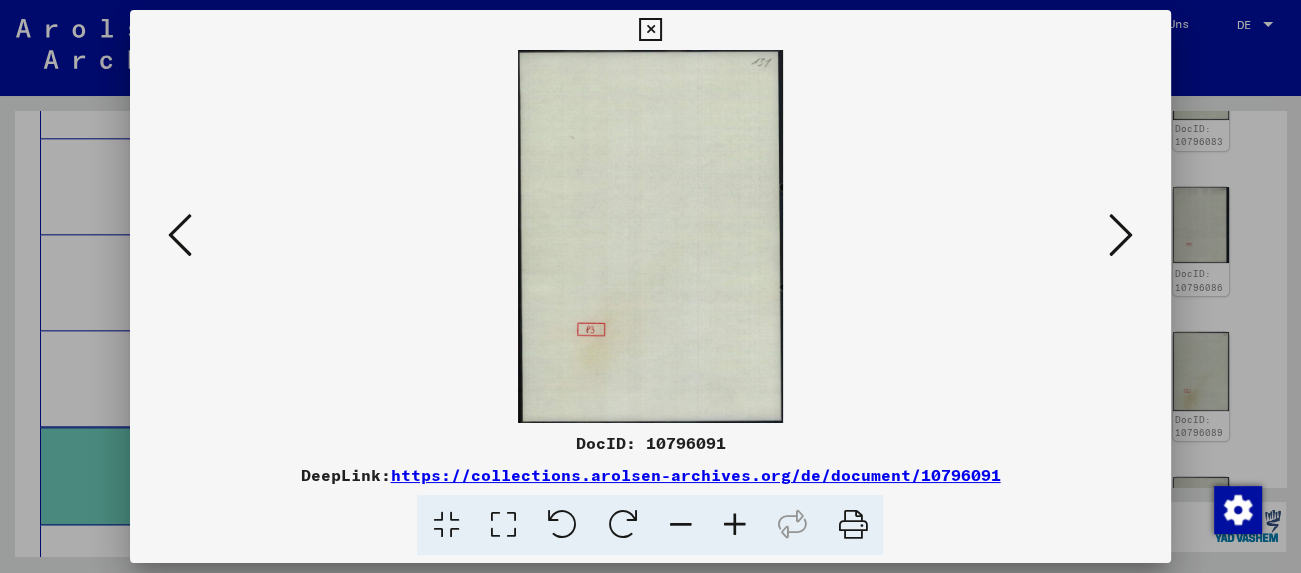 click at bounding box center (1121, 235) 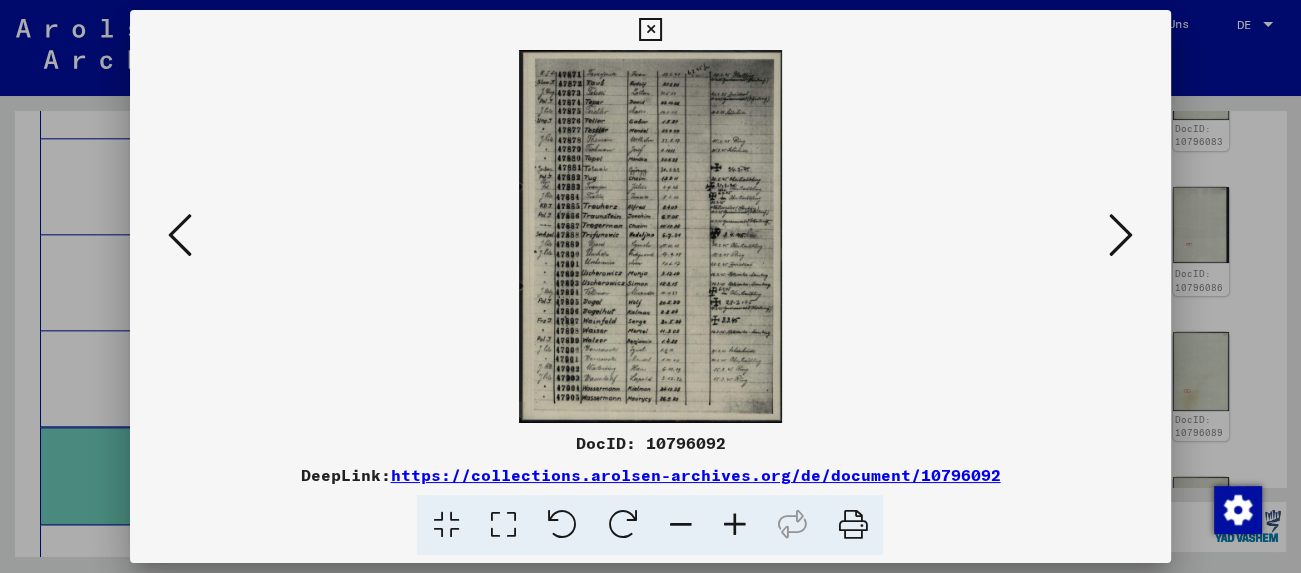 click at bounding box center (1121, 235) 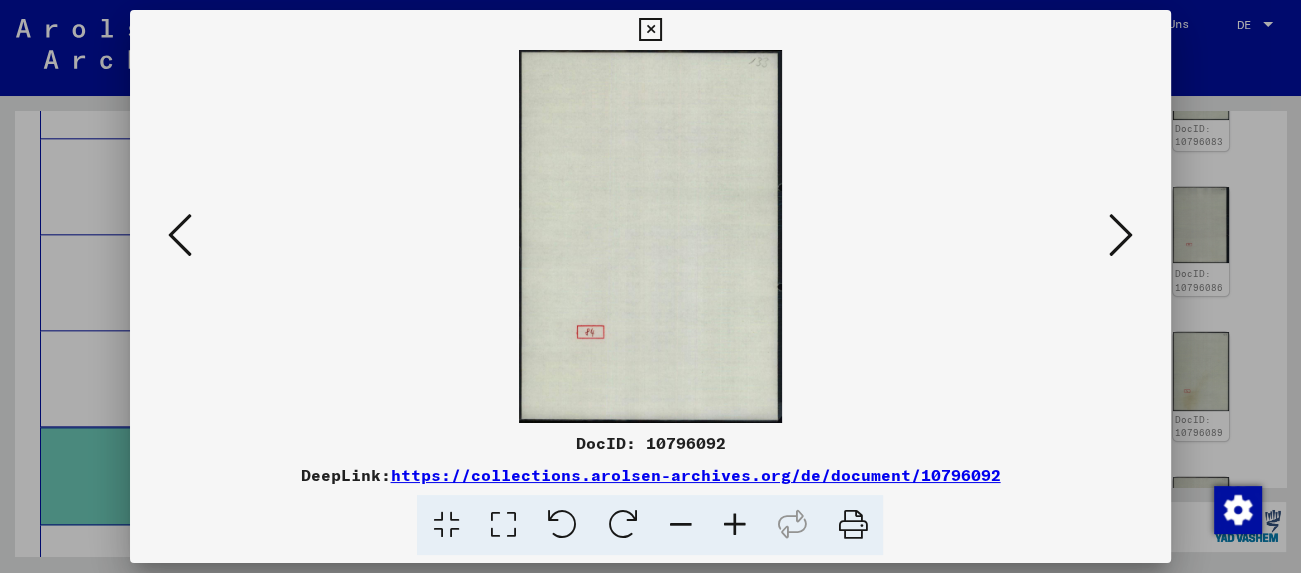 click at bounding box center [1121, 235] 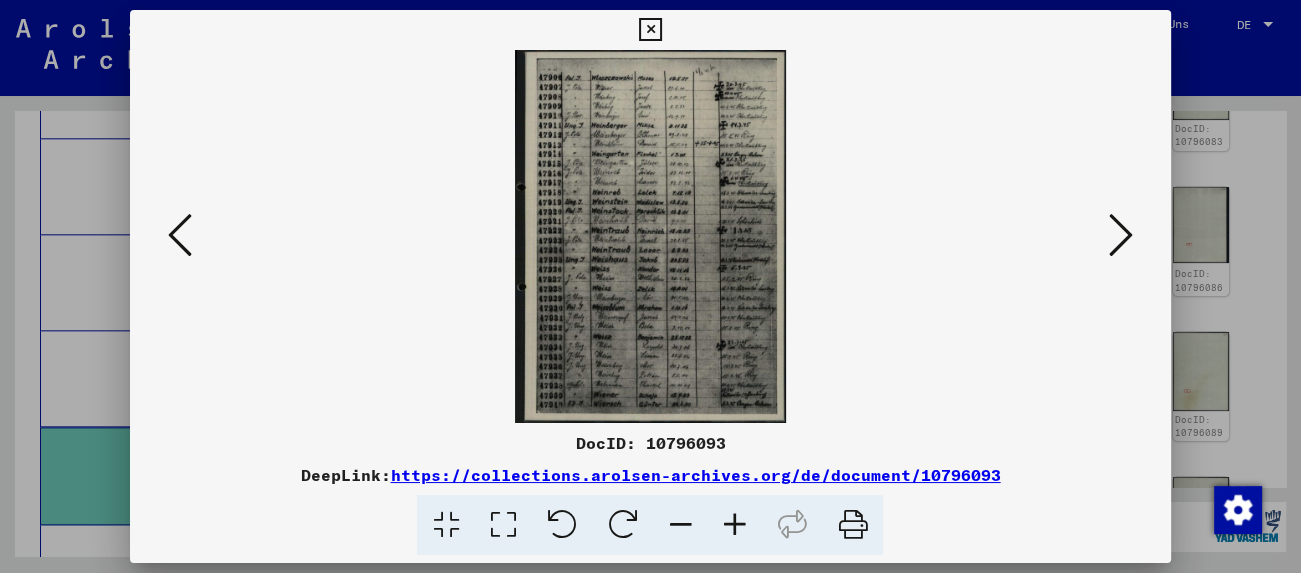 click at bounding box center (1121, 235) 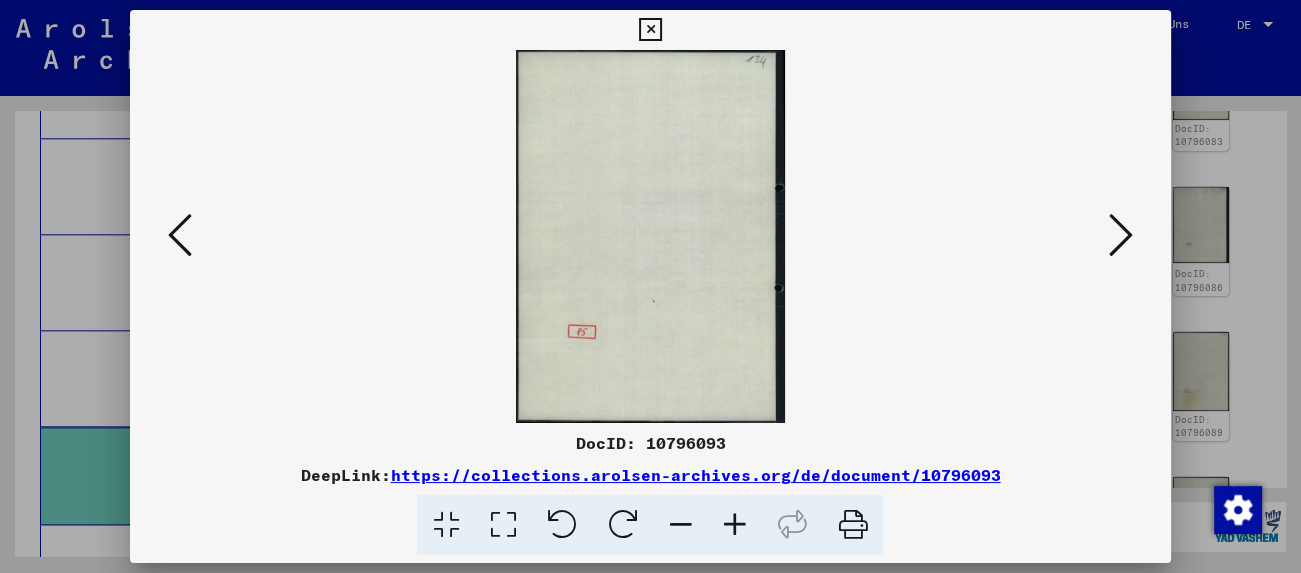 click at bounding box center (1121, 235) 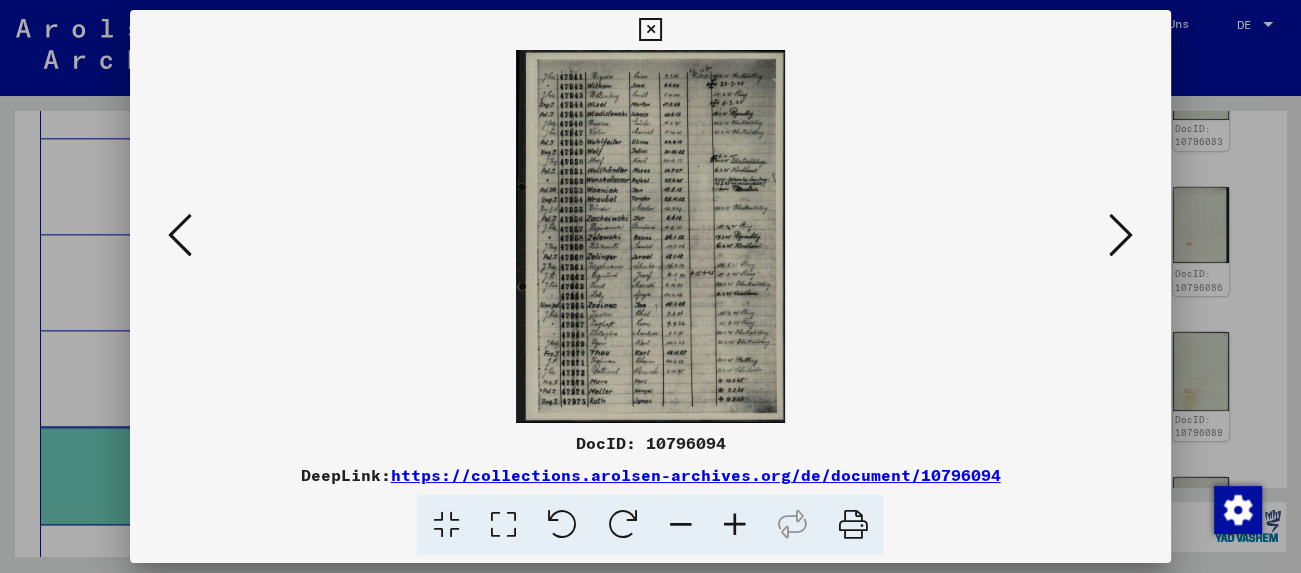 click at bounding box center [1121, 235] 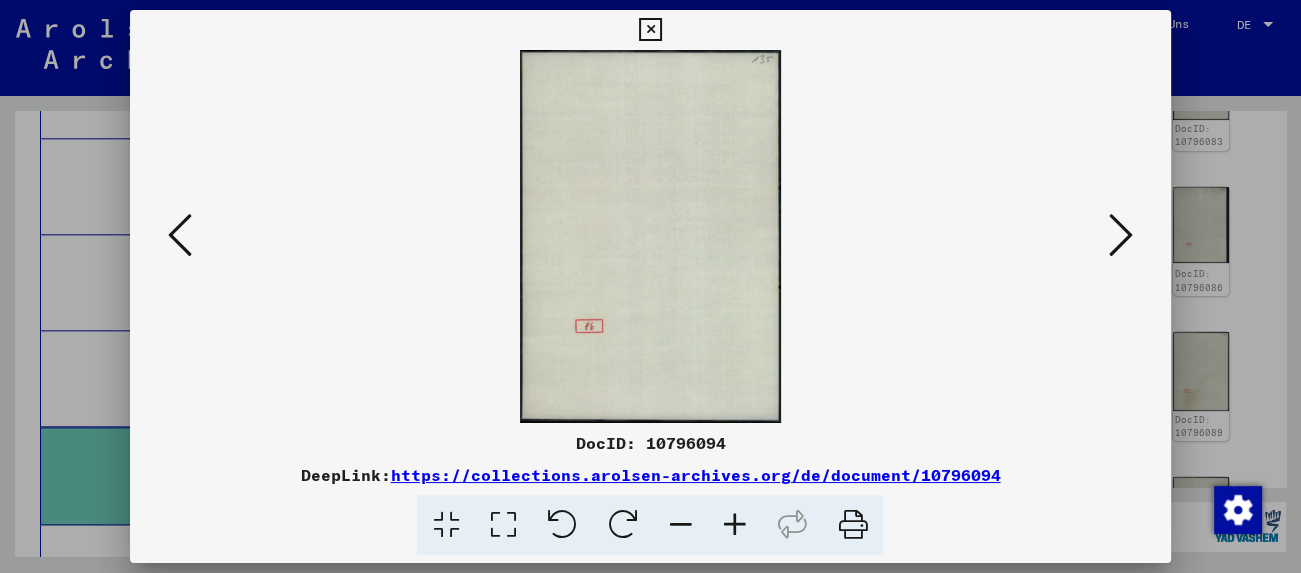 click at bounding box center [1121, 235] 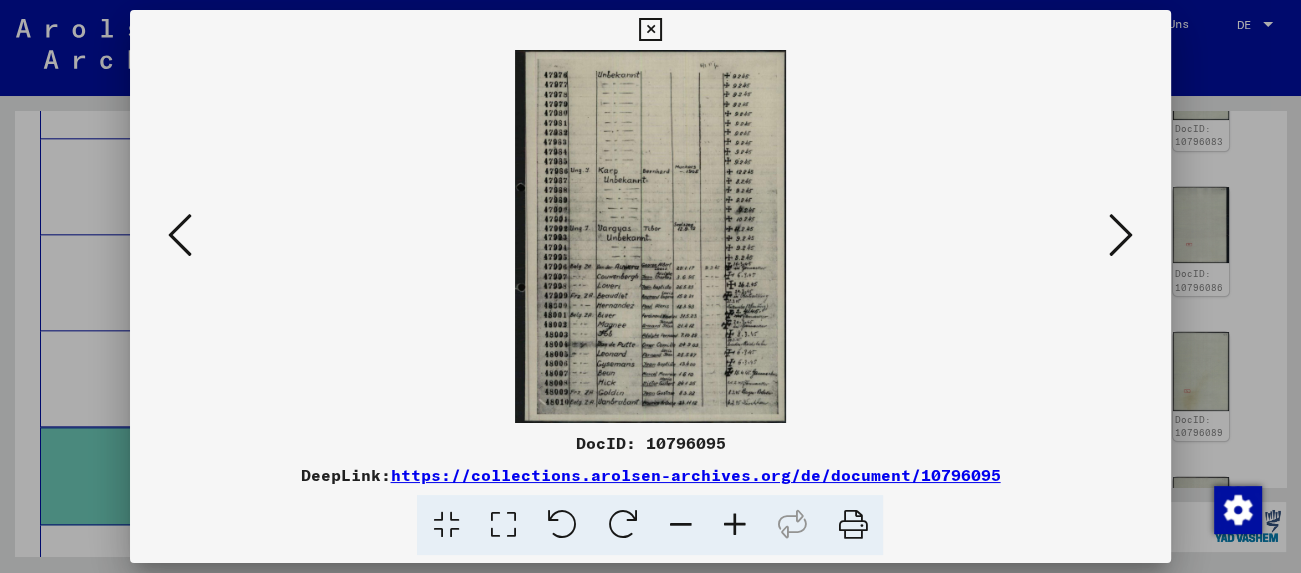 click at bounding box center (1121, 235) 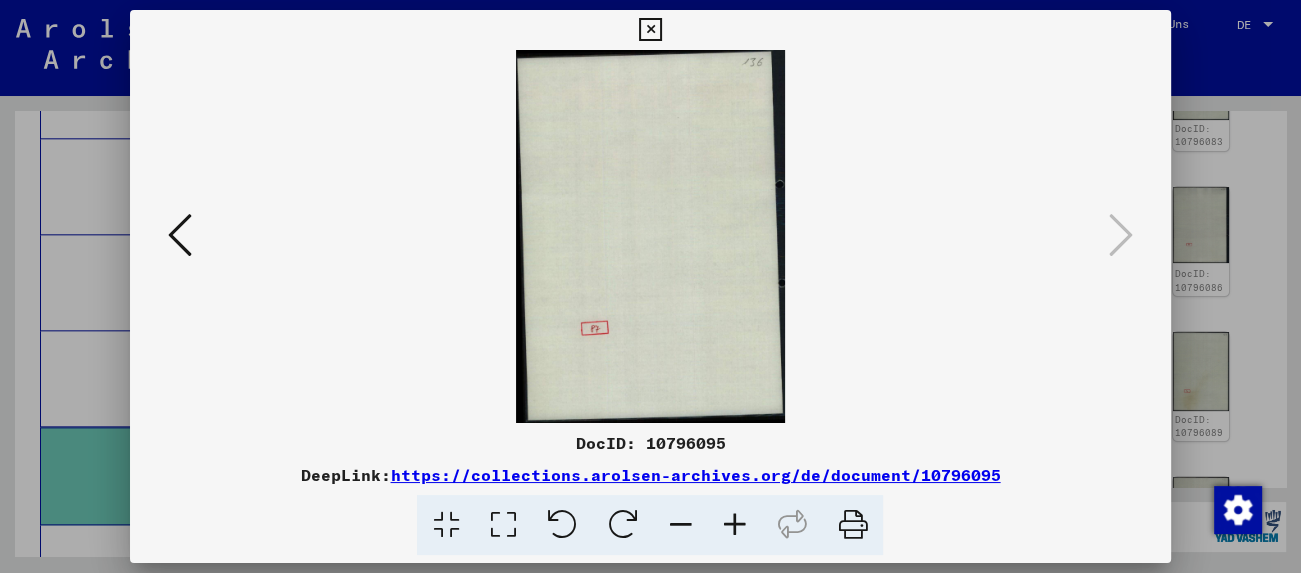 click at bounding box center [650, 30] 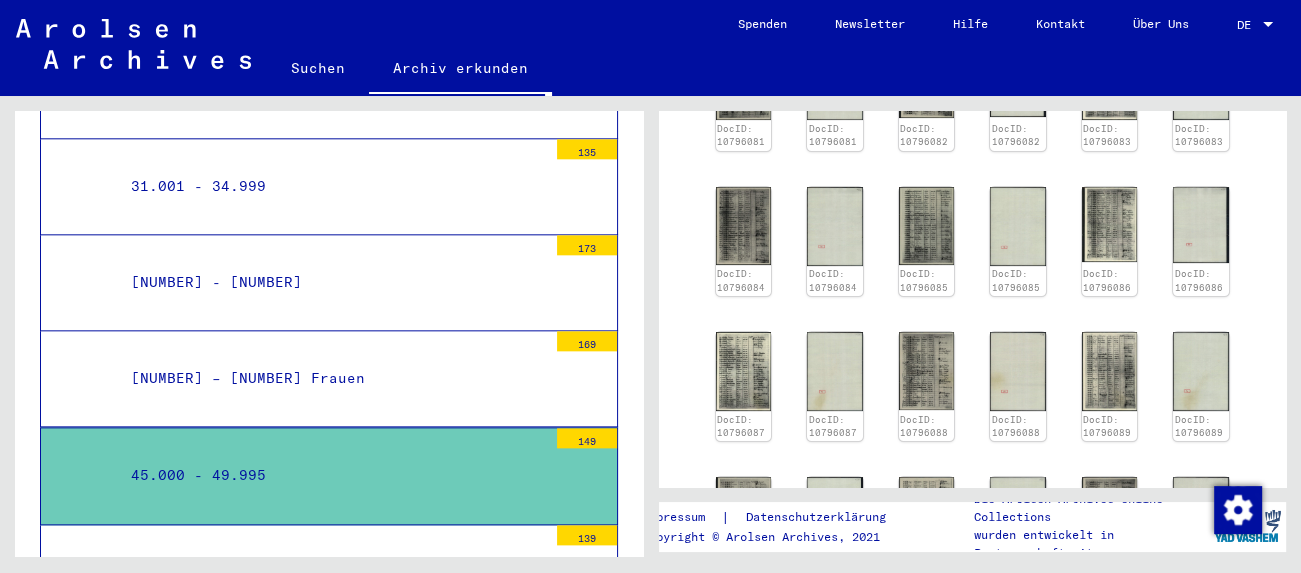 scroll, scrollTop: 552, scrollLeft: 0, axis: vertical 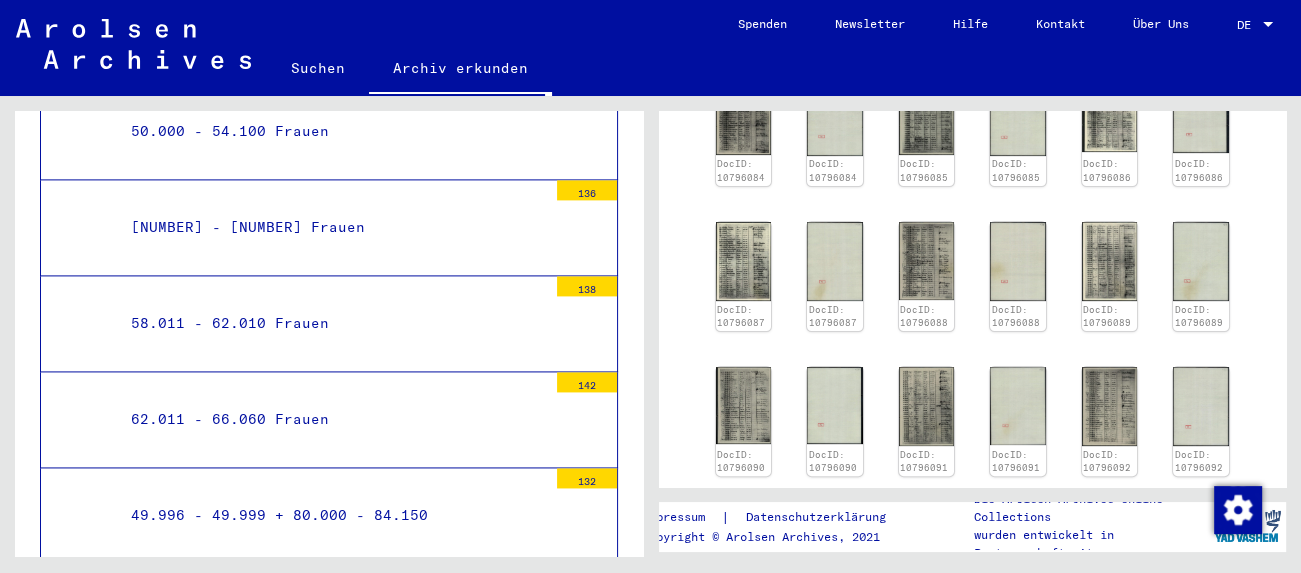 click on "49.996 - 49.999 + 80.000 - 84.150" at bounding box center (331, 515) 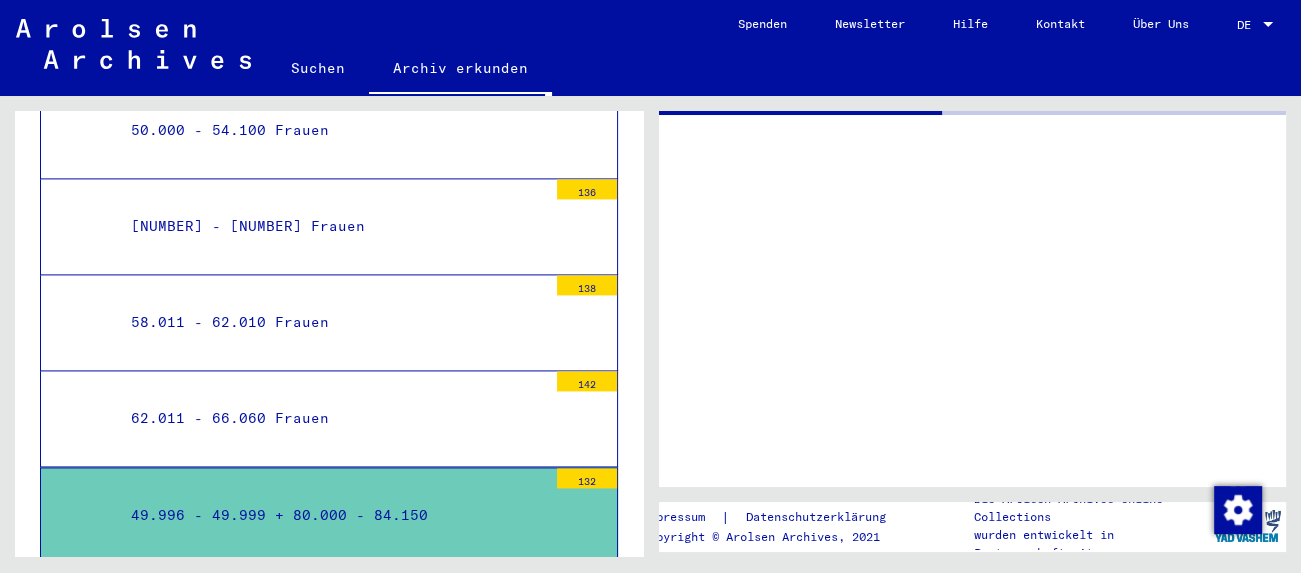 scroll, scrollTop: 2491, scrollLeft: 0, axis: vertical 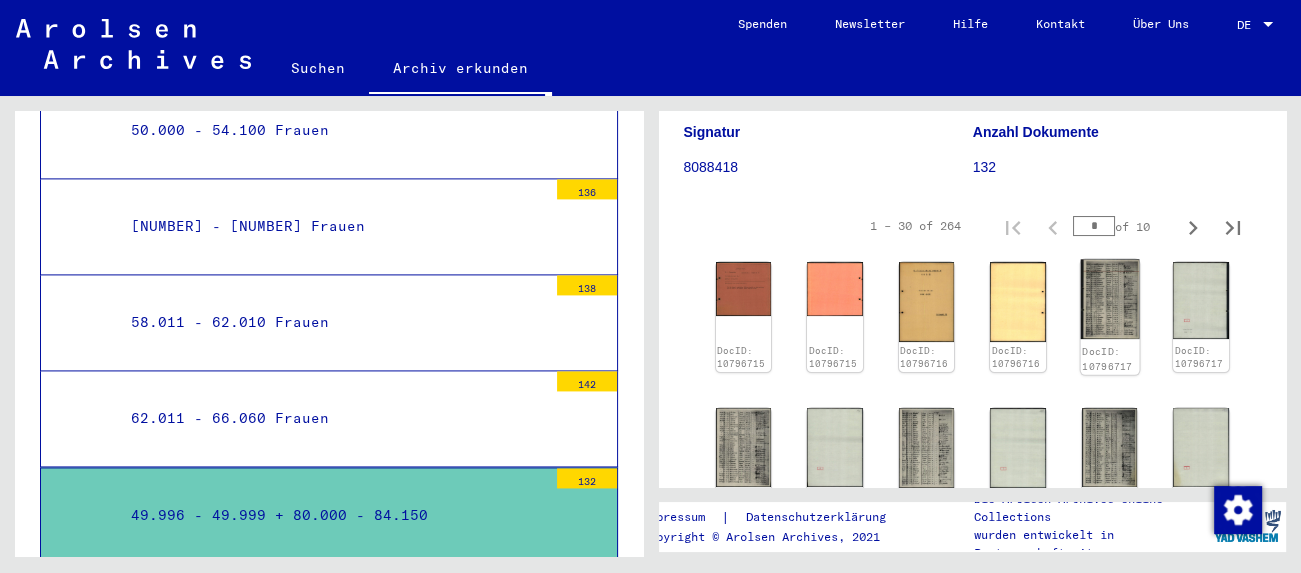 click 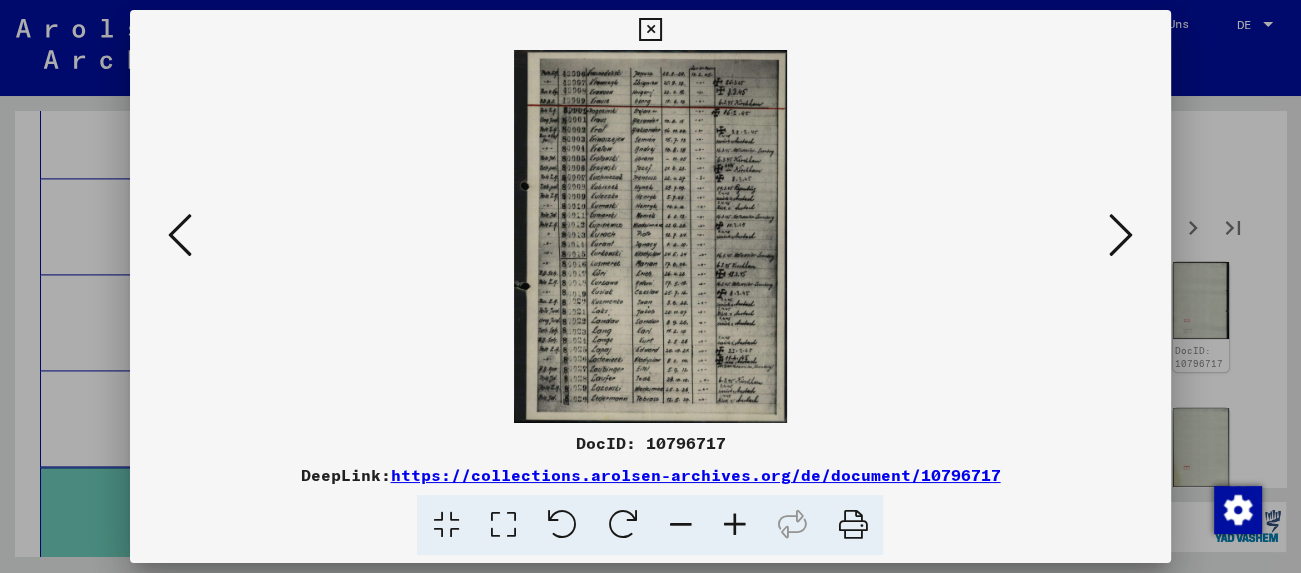 click at bounding box center [1121, 235] 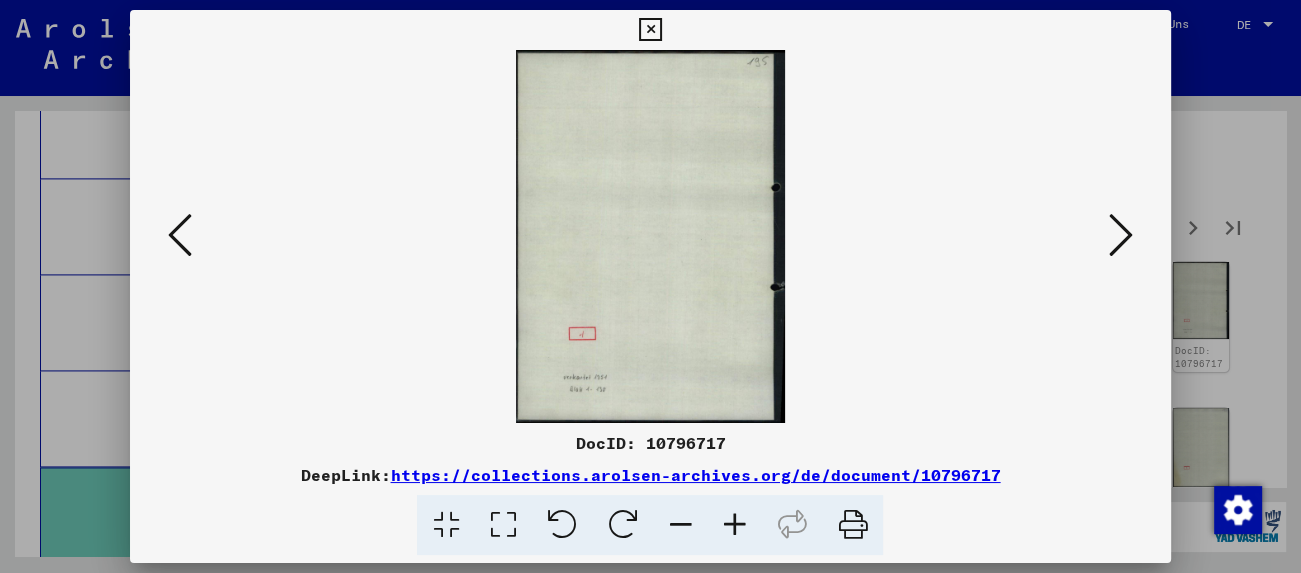 click at bounding box center (1121, 235) 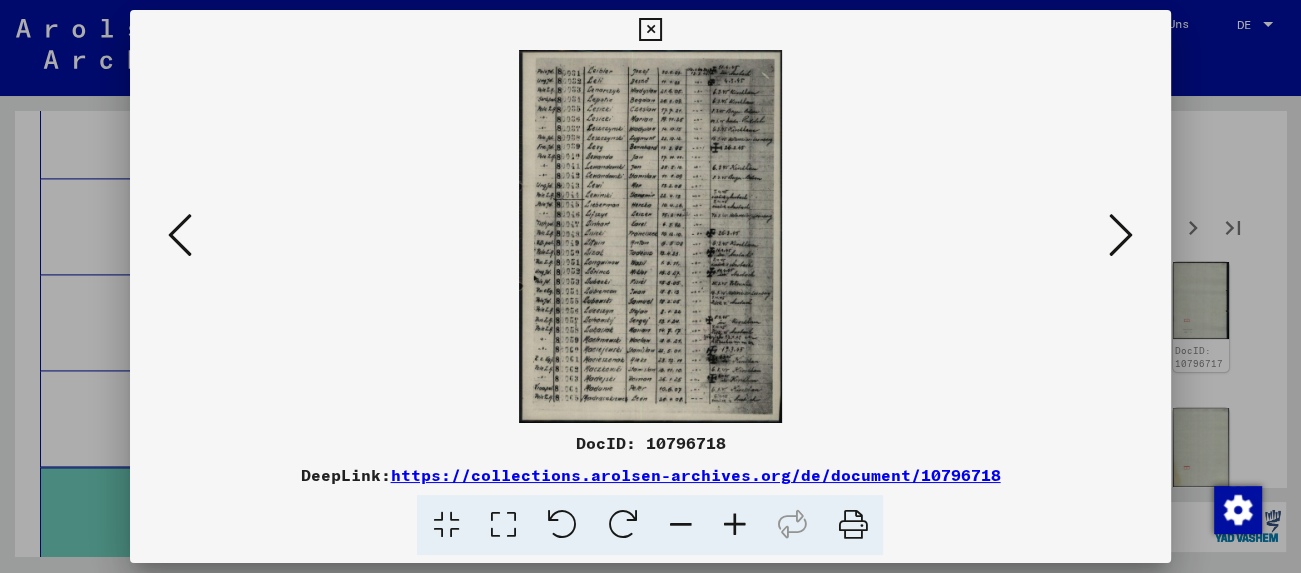 click at bounding box center (1121, 235) 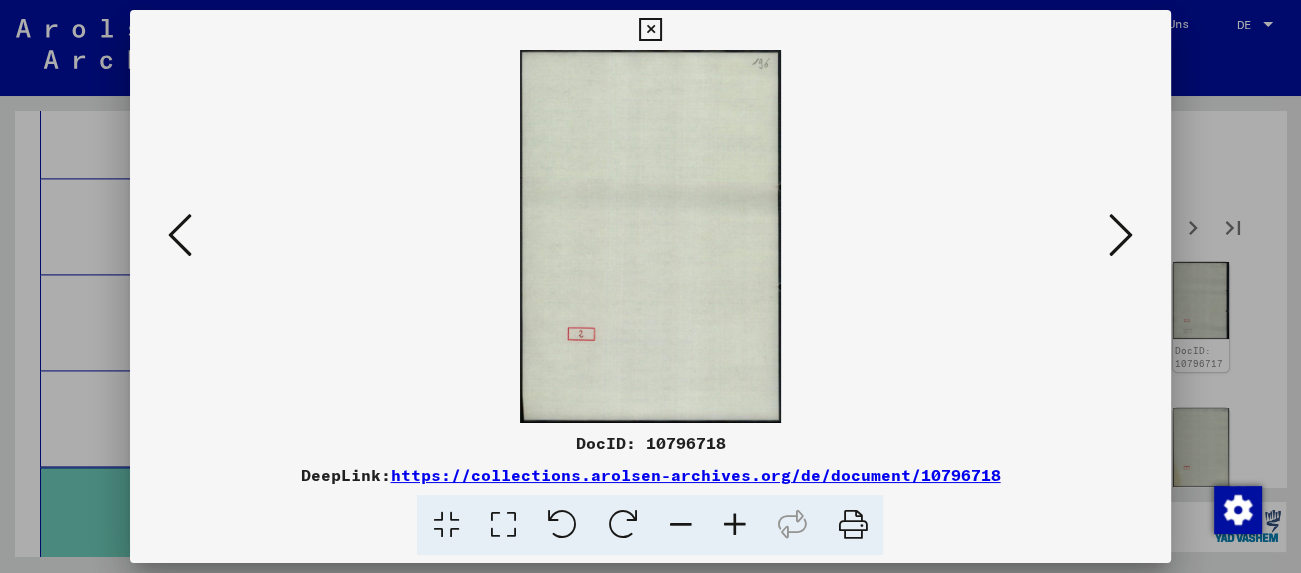 click at bounding box center (1121, 235) 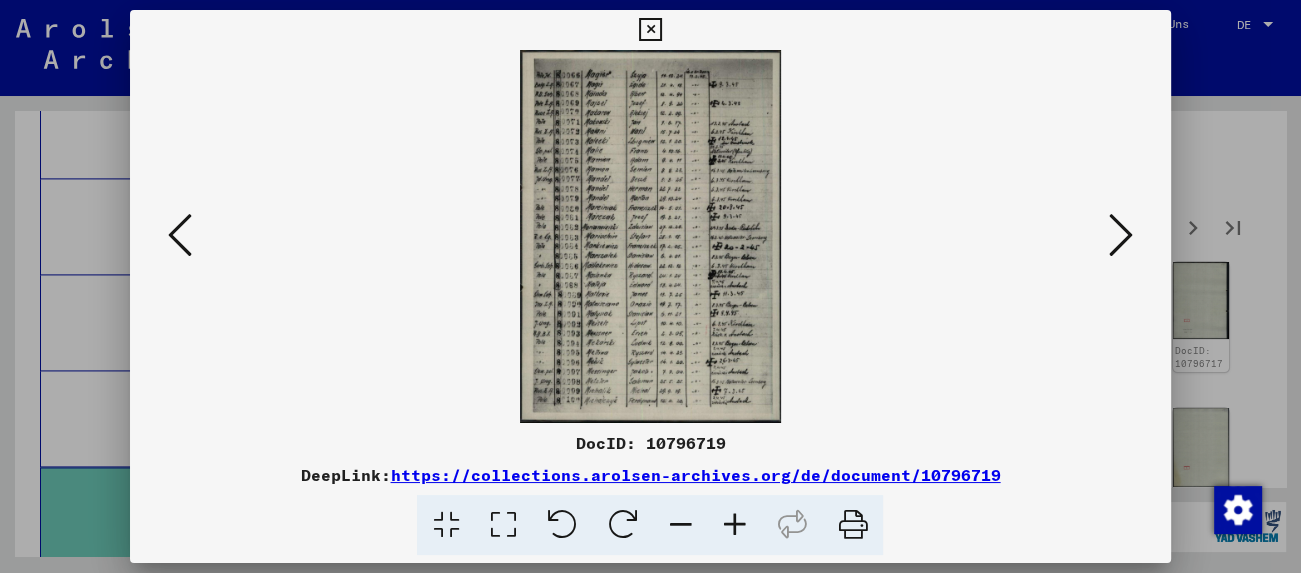 click at bounding box center [1121, 235] 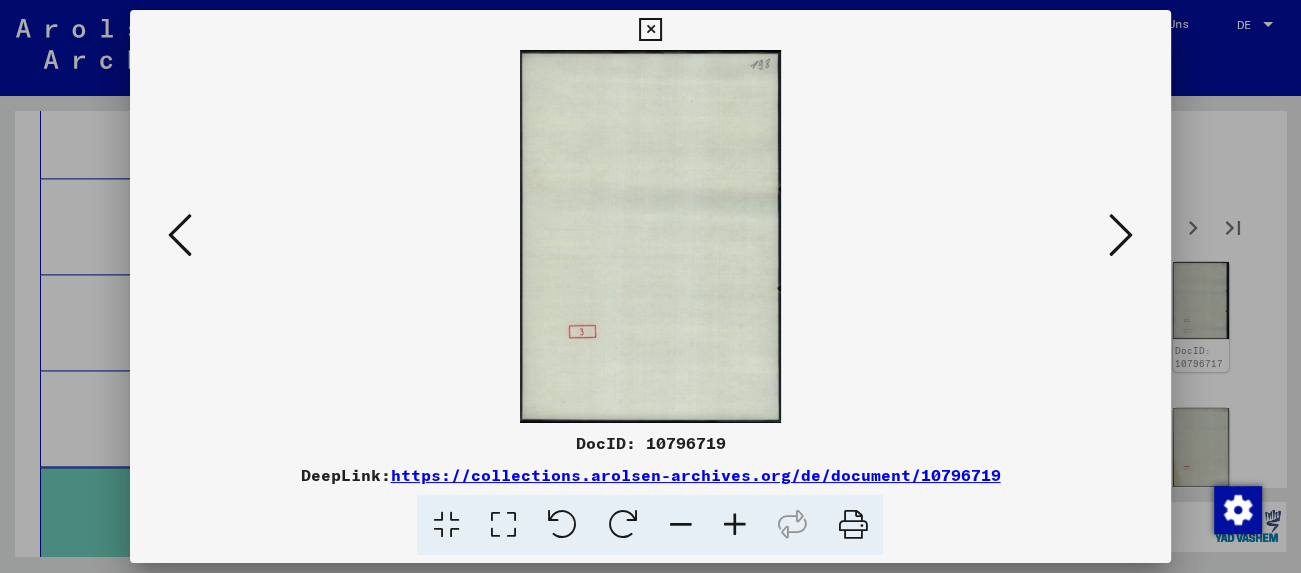 click at bounding box center [1121, 235] 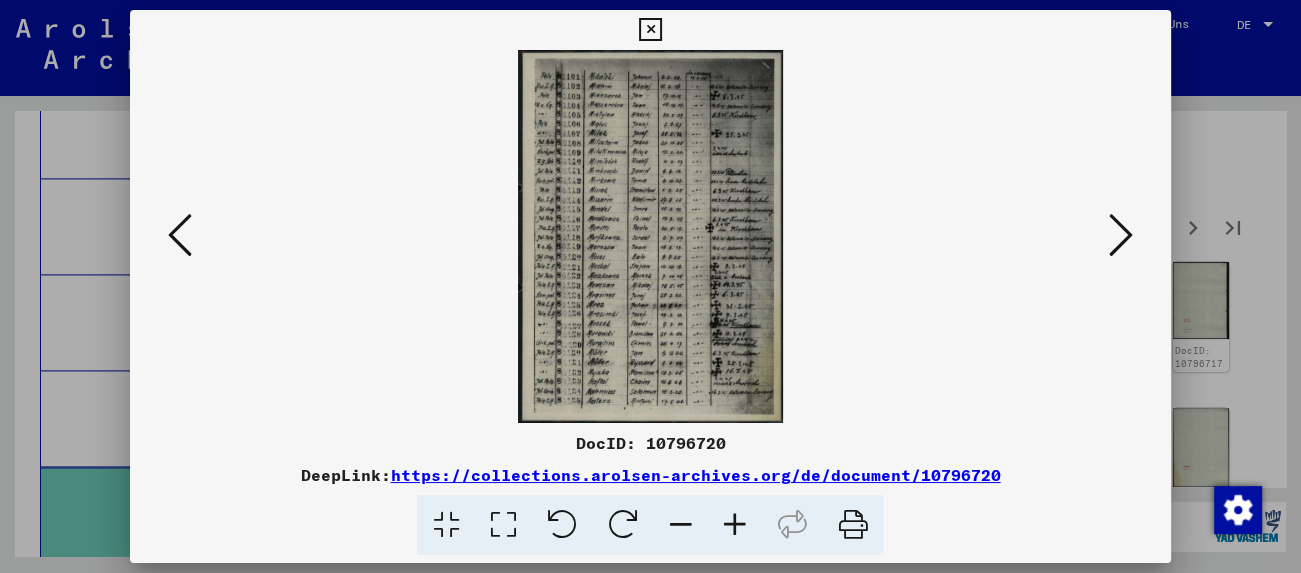 click at bounding box center (1121, 235) 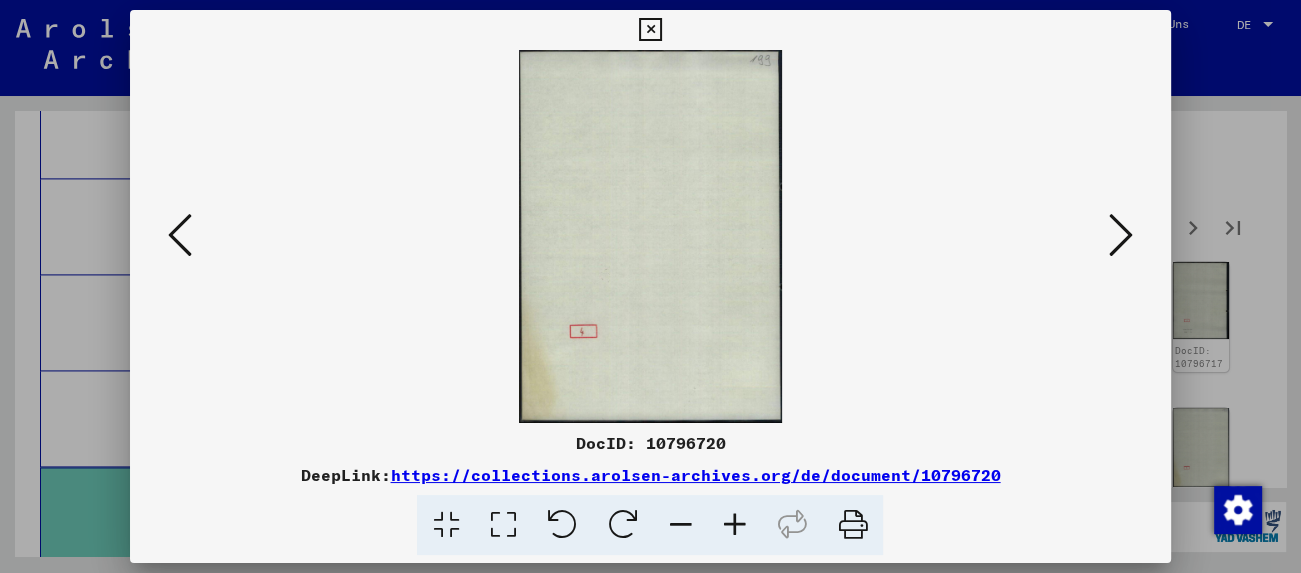 click at bounding box center (1121, 235) 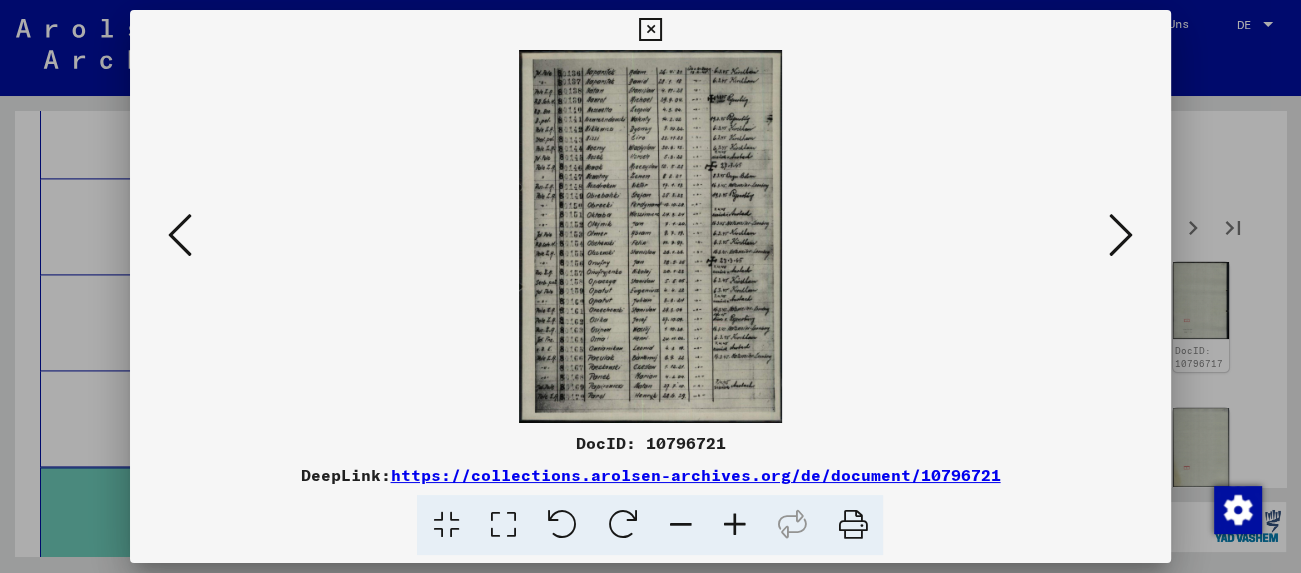 click at bounding box center (1121, 235) 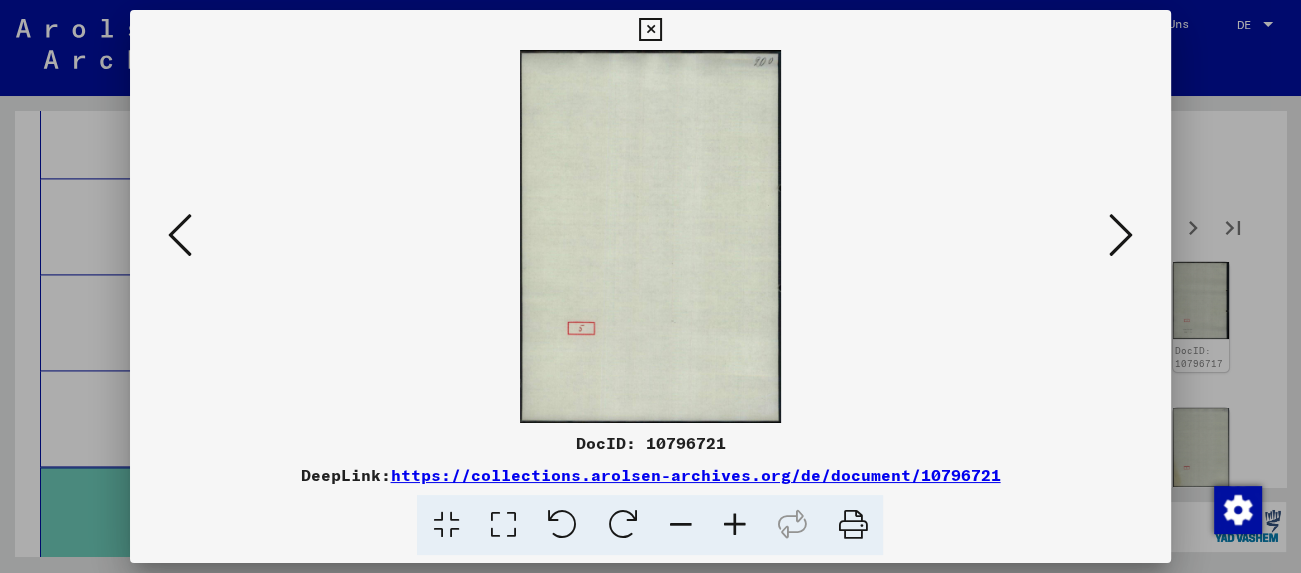 click at bounding box center (1121, 235) 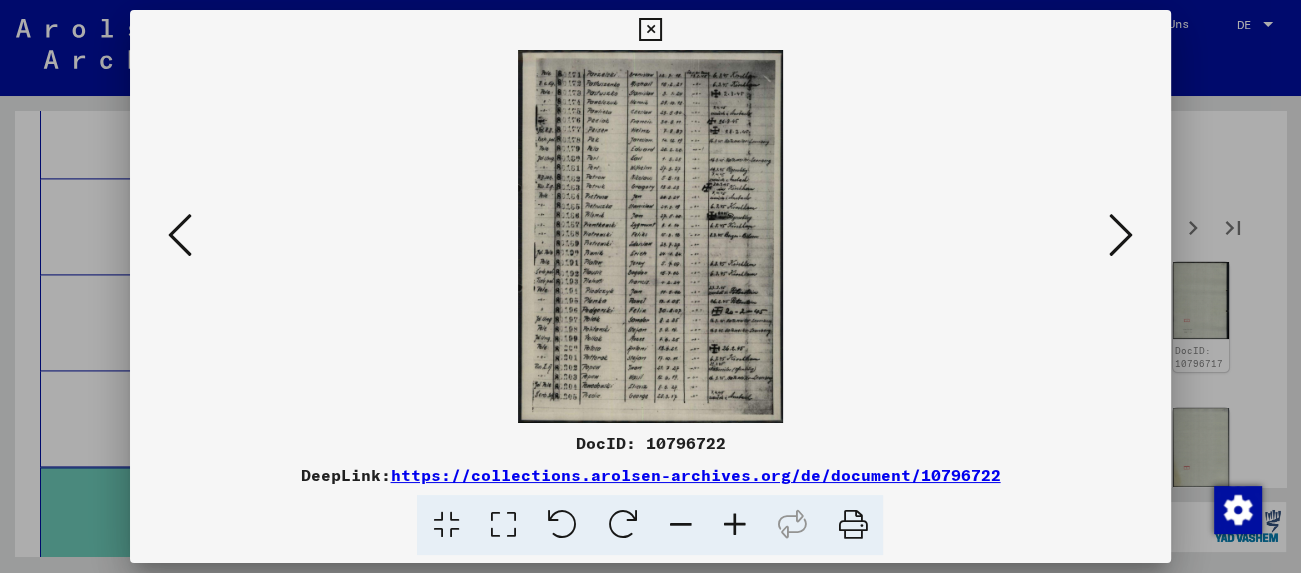 click at bounding box center (1121, 235) 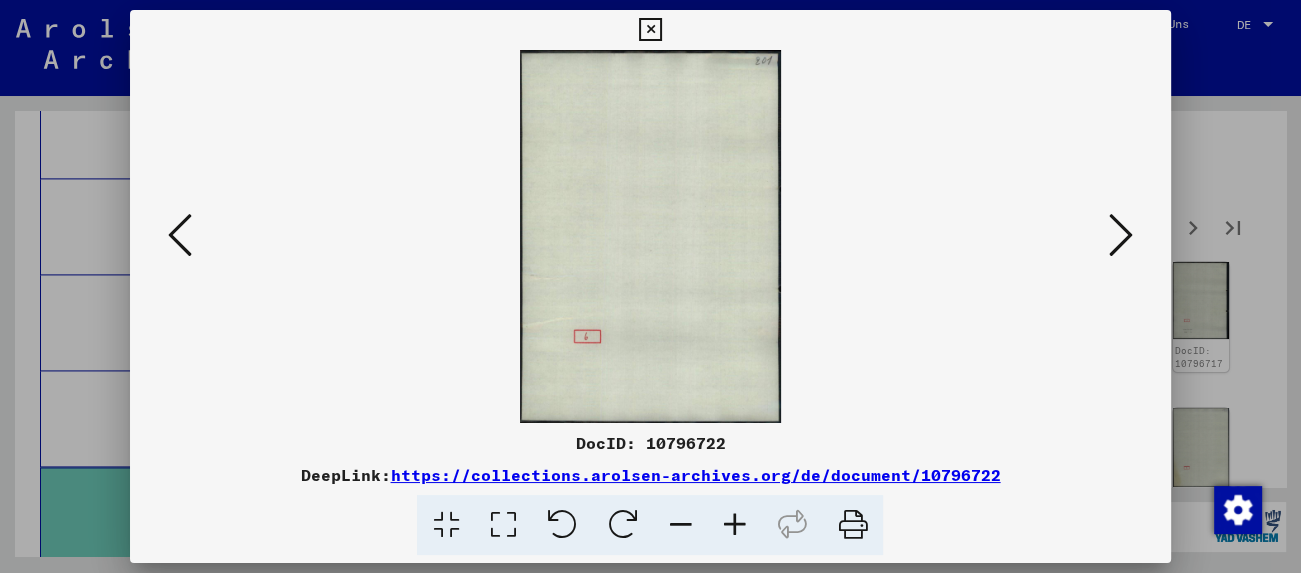 click at bounding box center (1121, 235) 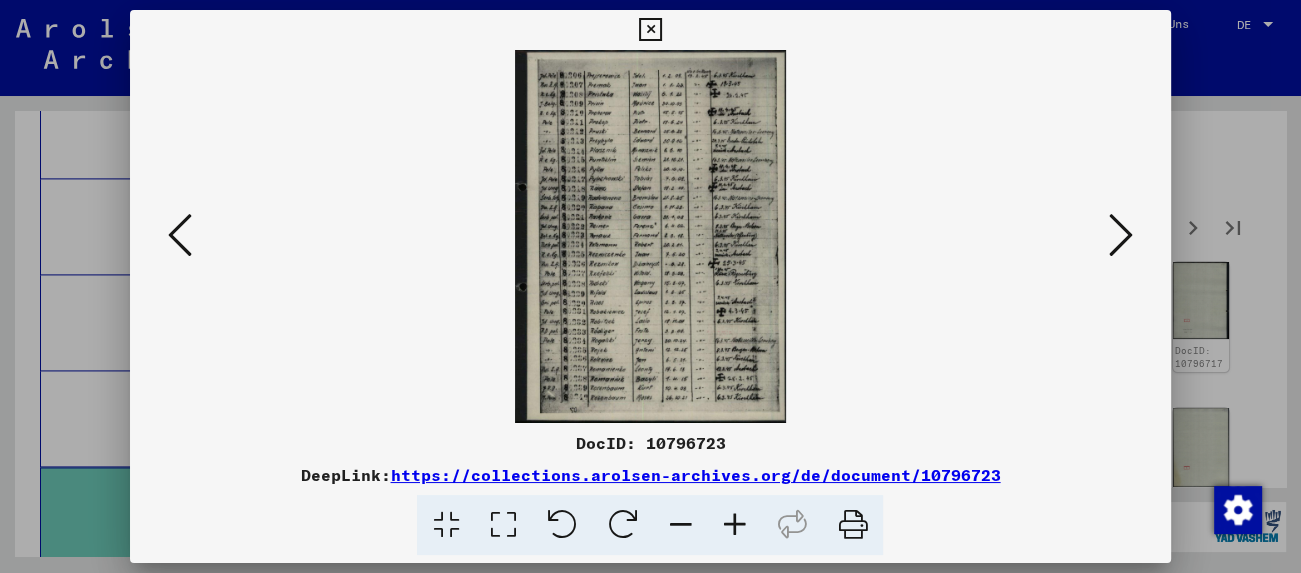 click at bounding box center [1121, 235] 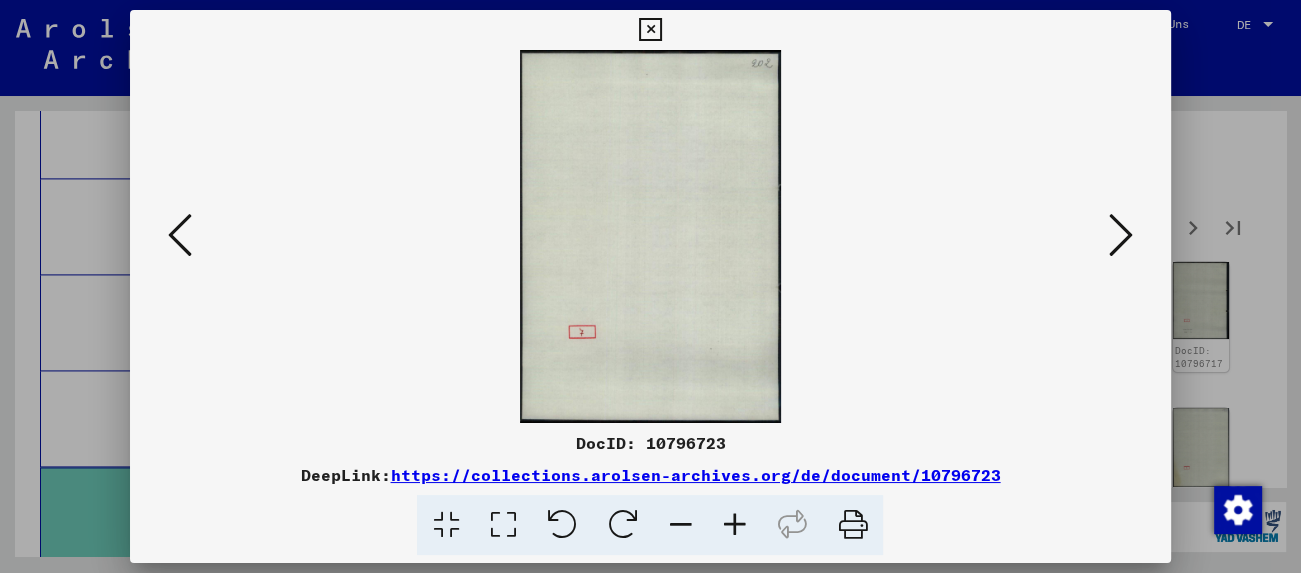click at bounding box center [1121, 235] 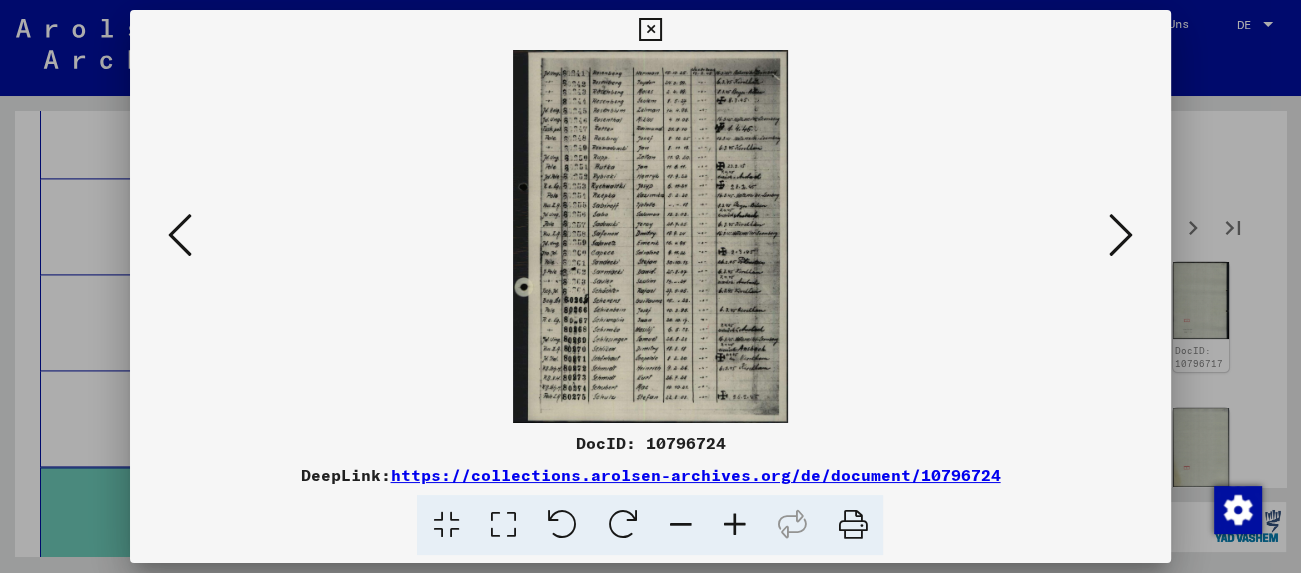 click at bounding box center [1121, 235] 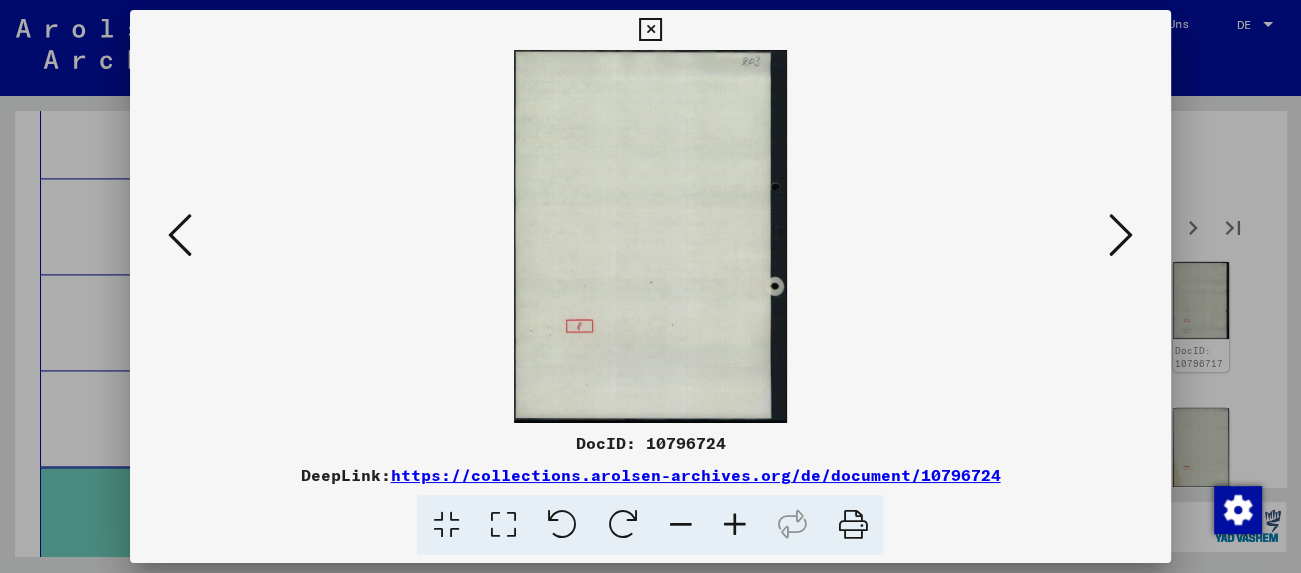 click at bounding box center (1121, 235) 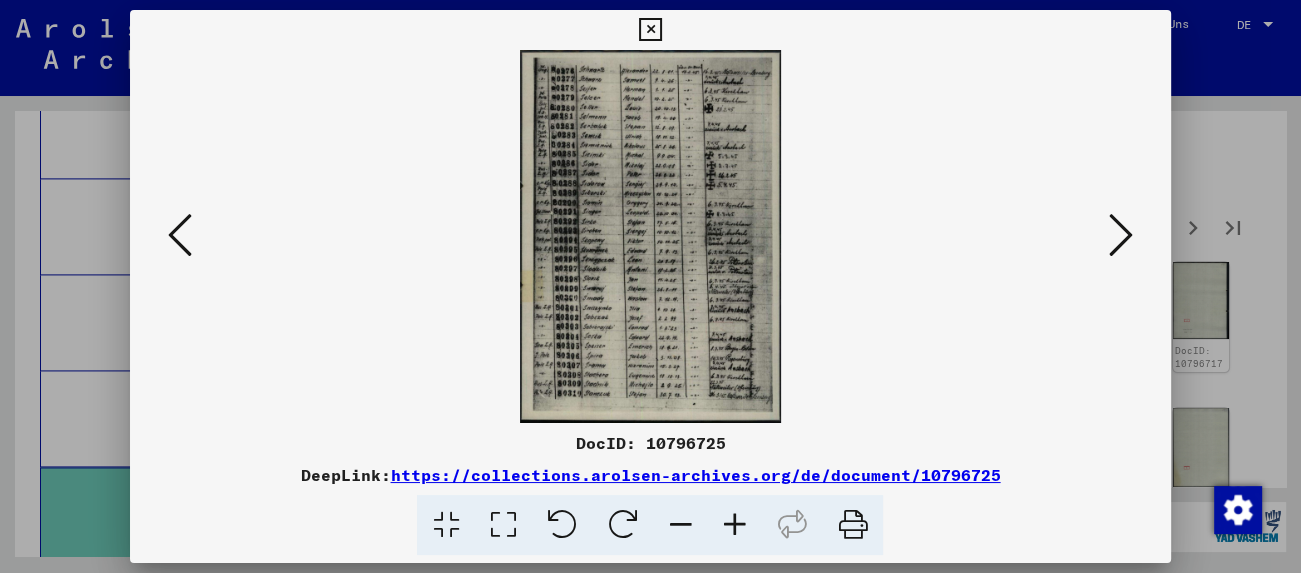 click at bounding box center (1121, 235) 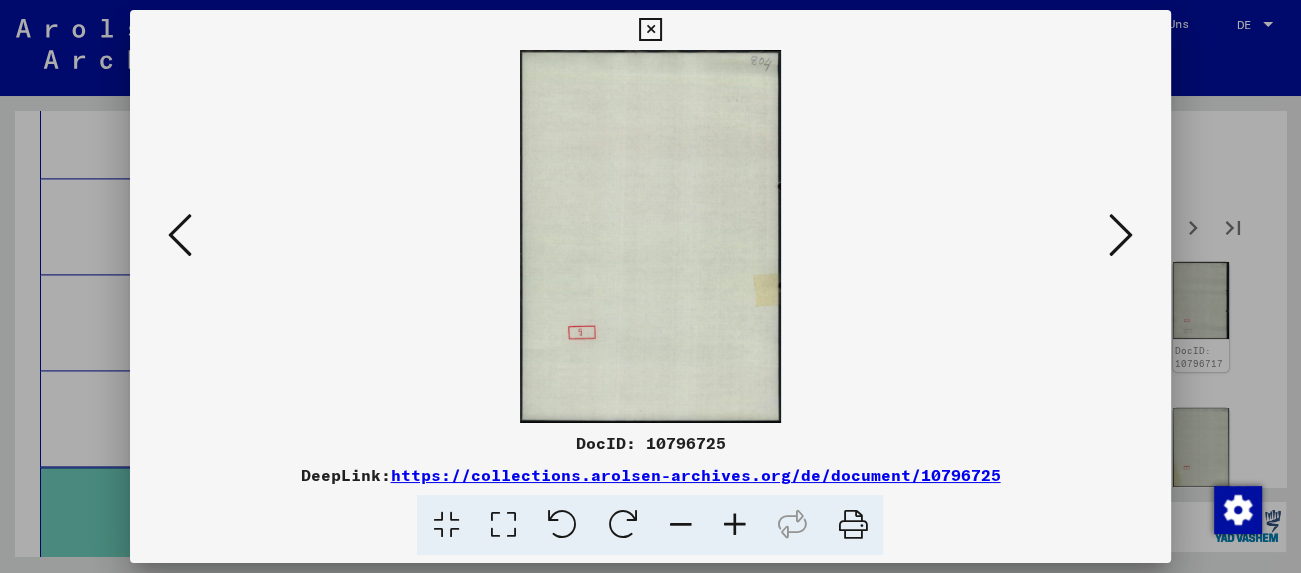 click at bounding box center [1121, 235] 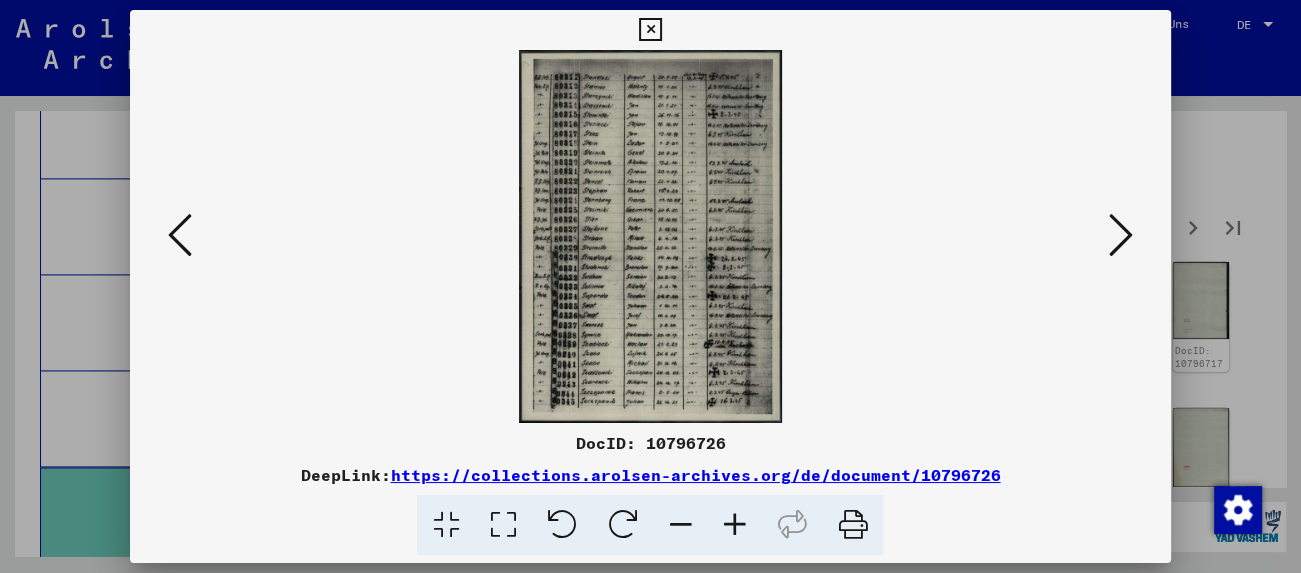 click at bounding box center (1121, 235) 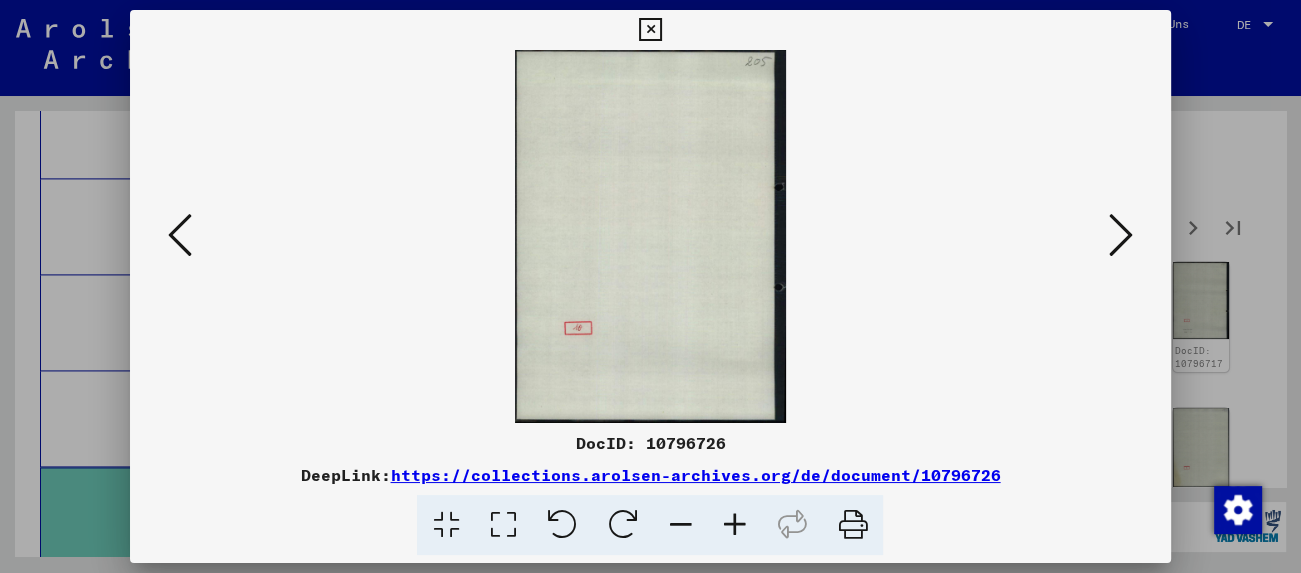 click at bounding box center (1121, 235) 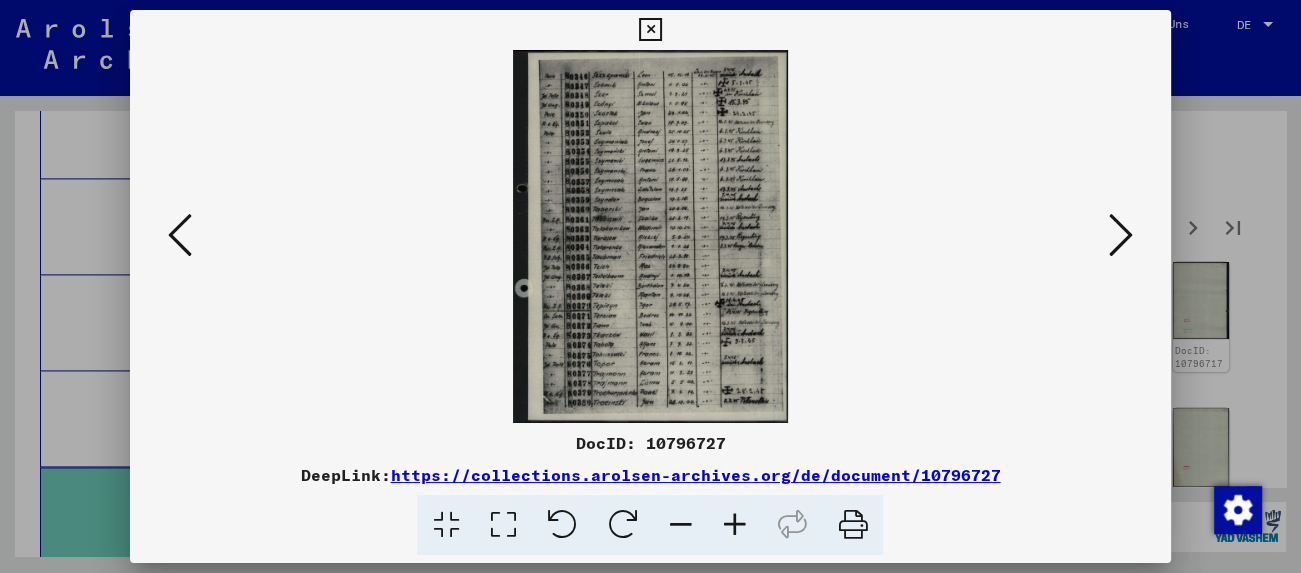 click at bounding box center (1121, 235) 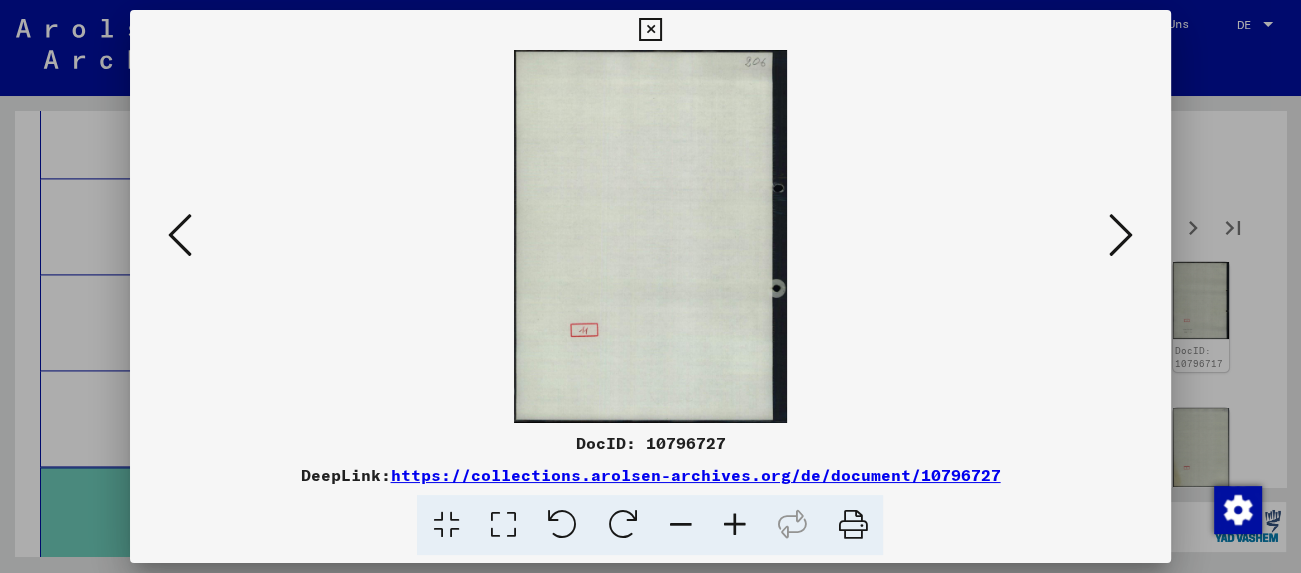 click at bounding box center (1121, 235) 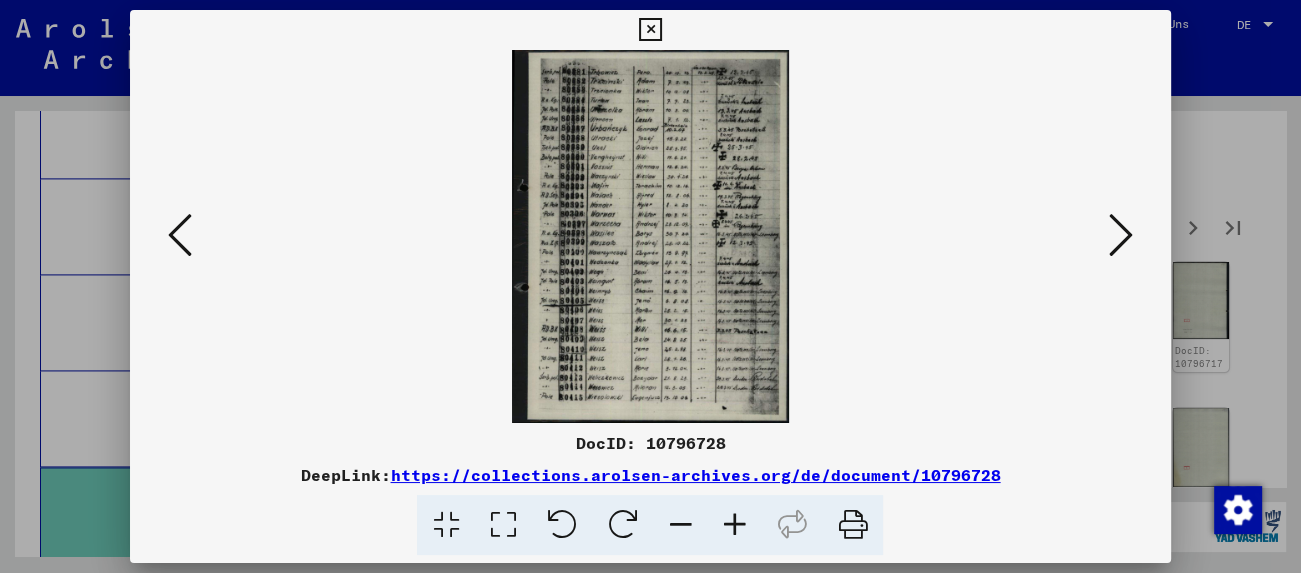 click at bounding box center (1121, 235) 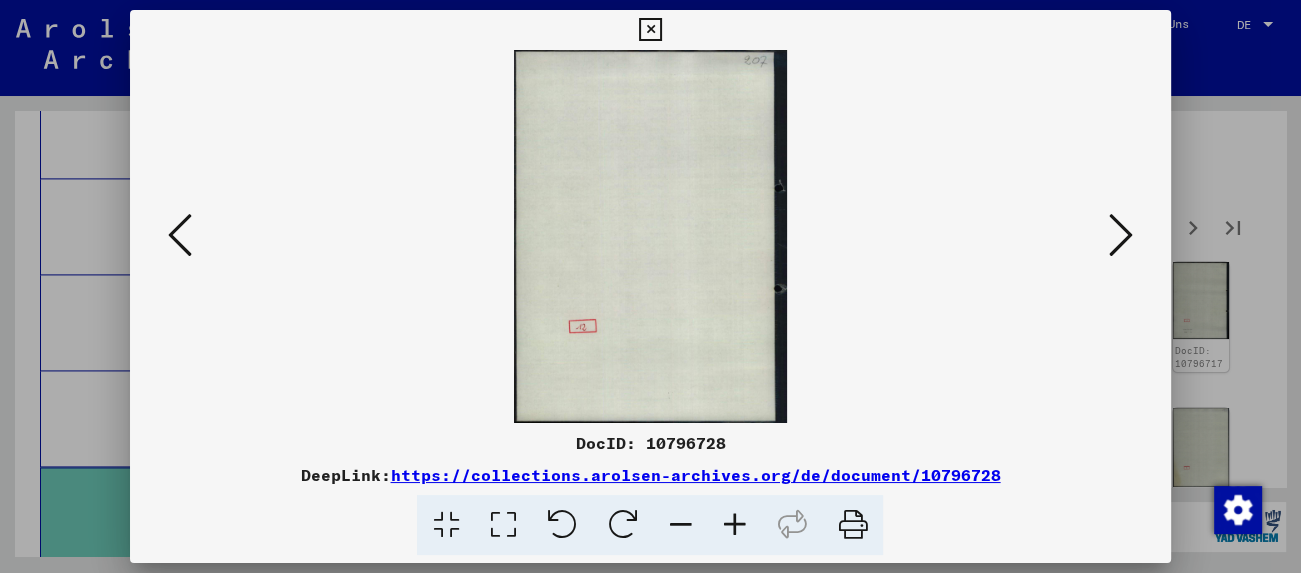 click at bounding box center [1121, 235] 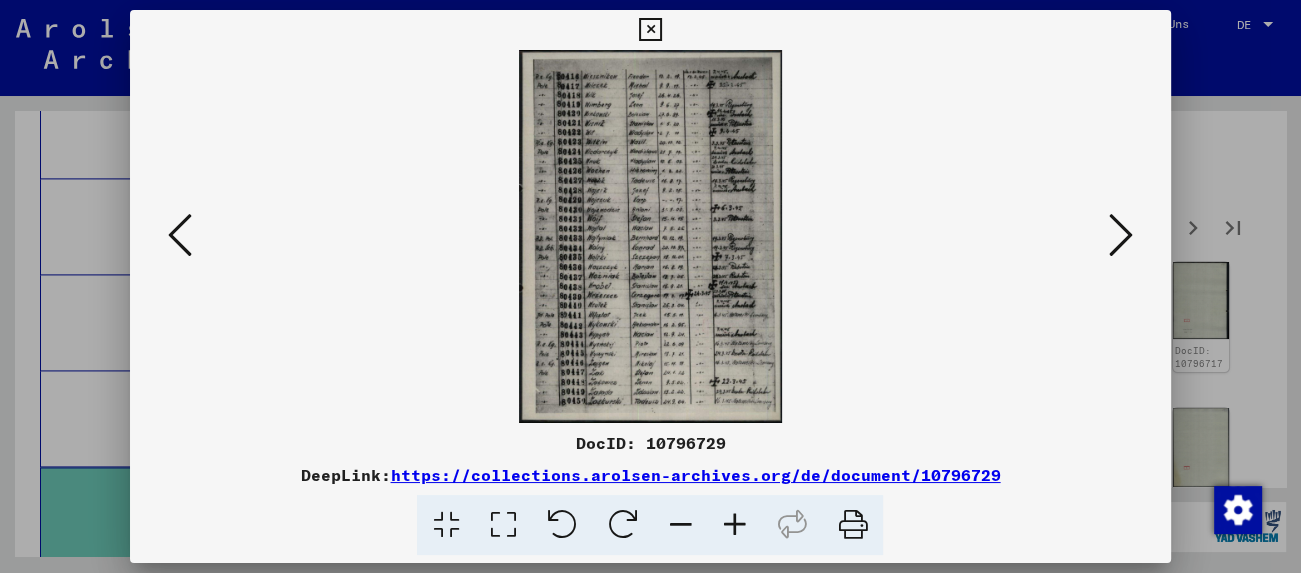 click at bounding box center (1121, 235) 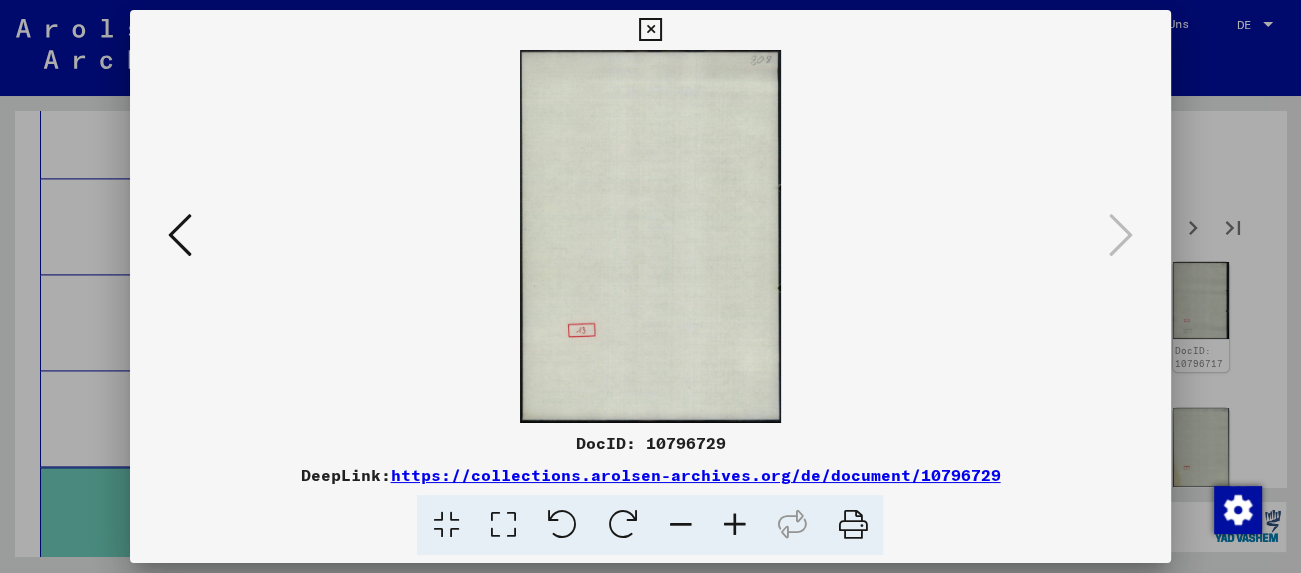 click at bounding box center (650, 30) 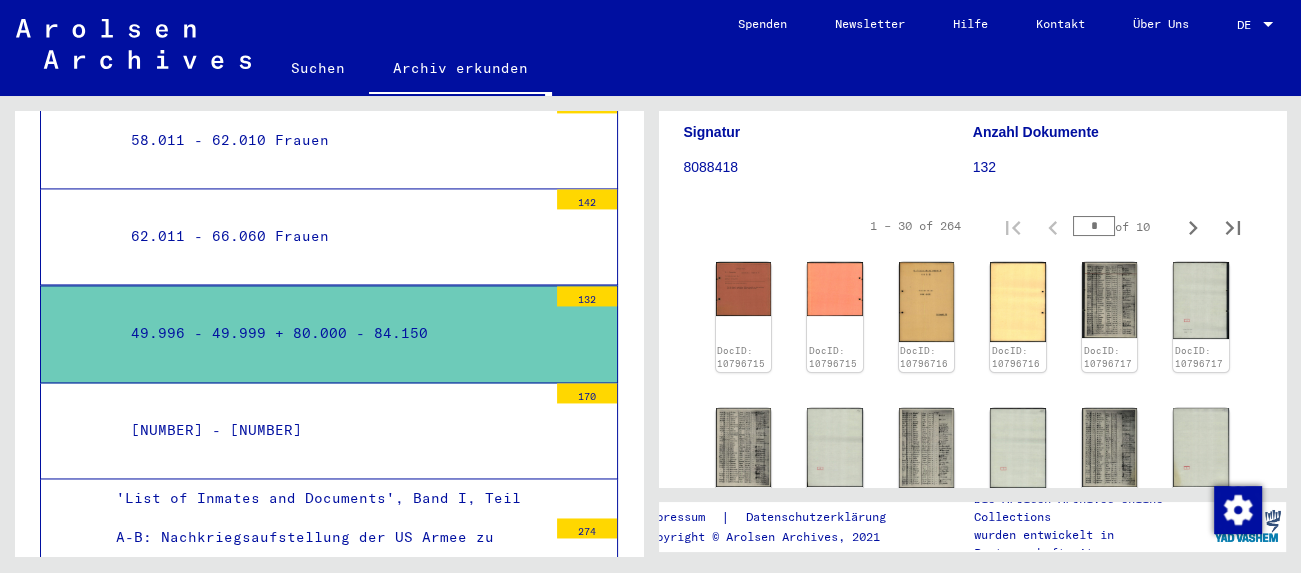 scroll, scrollTop: 2711, scrollLeft: 0, axis: vertical 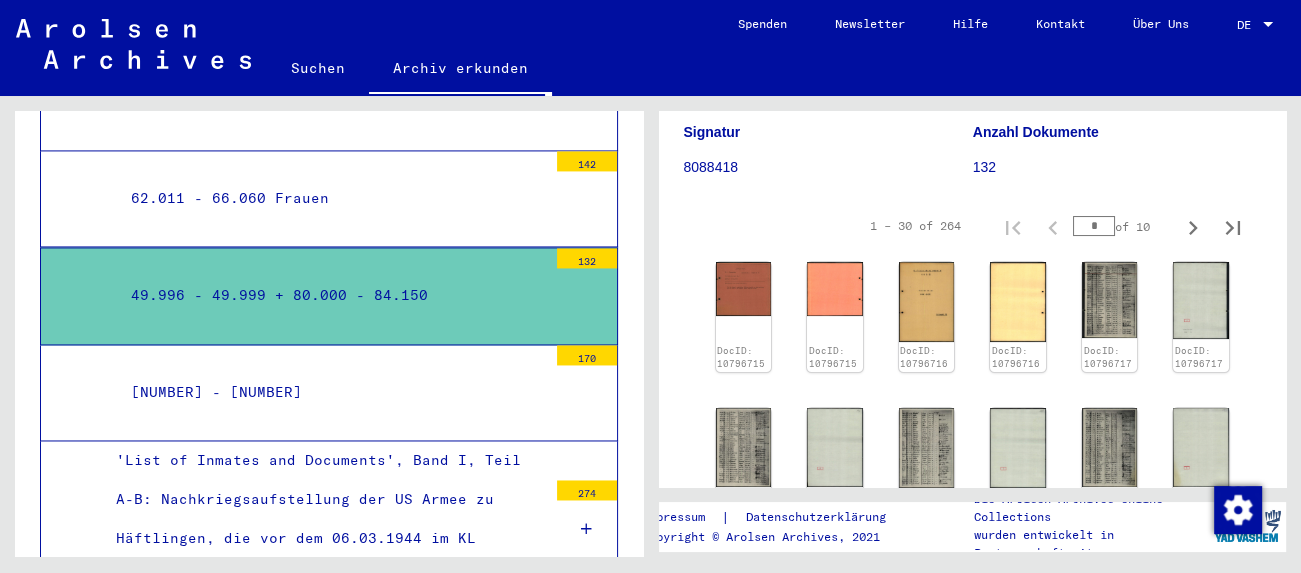 click on "'List of Inmates and Documents', Band I, Teil A-B: Nachkriegsaufstellung der US Armee zu Häftlingen, die vor dem 06.03.1944 im KL Flossenbürg waren" at bounding box center [324, 519] 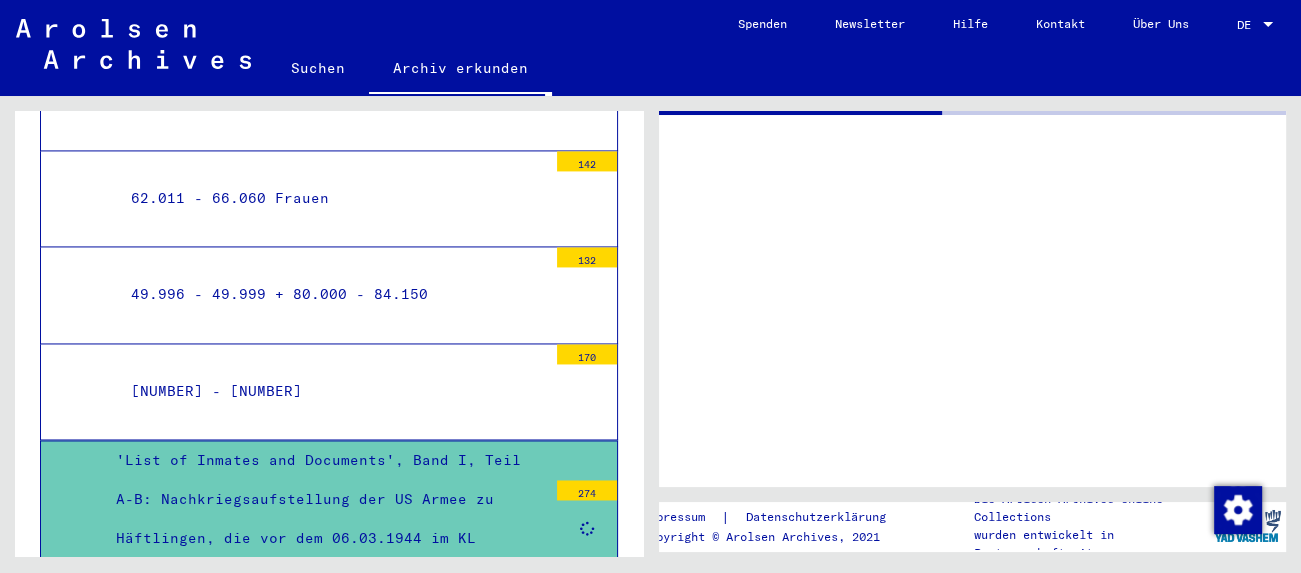 scroll, scrollTop: 2711, scrollLeft: 0, axis: vertical 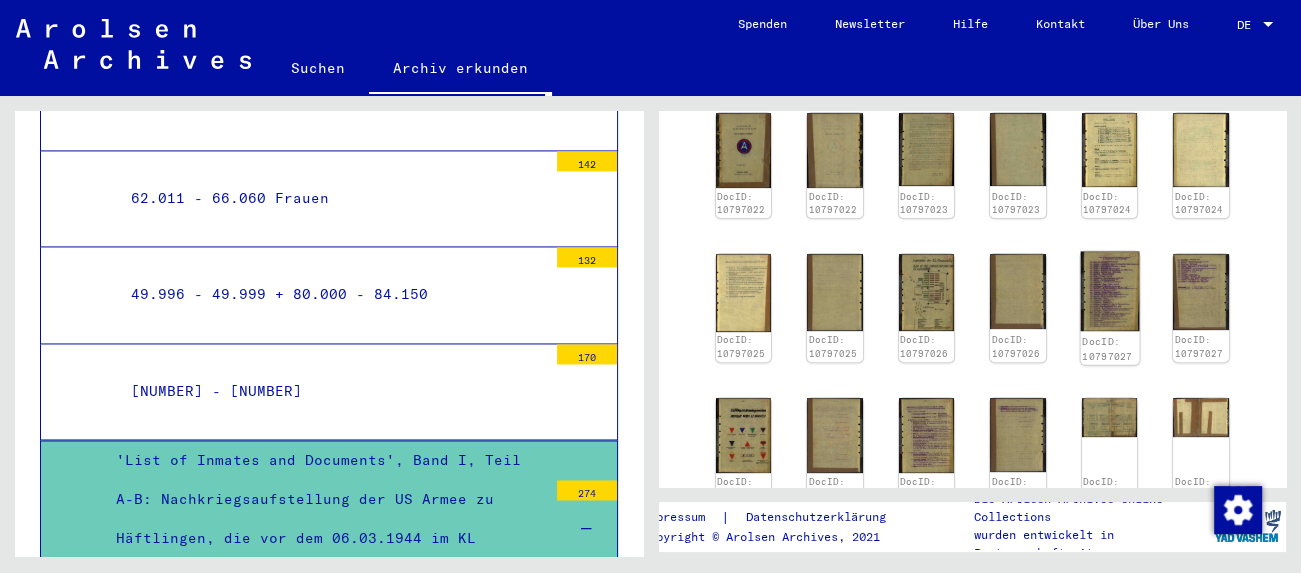 click 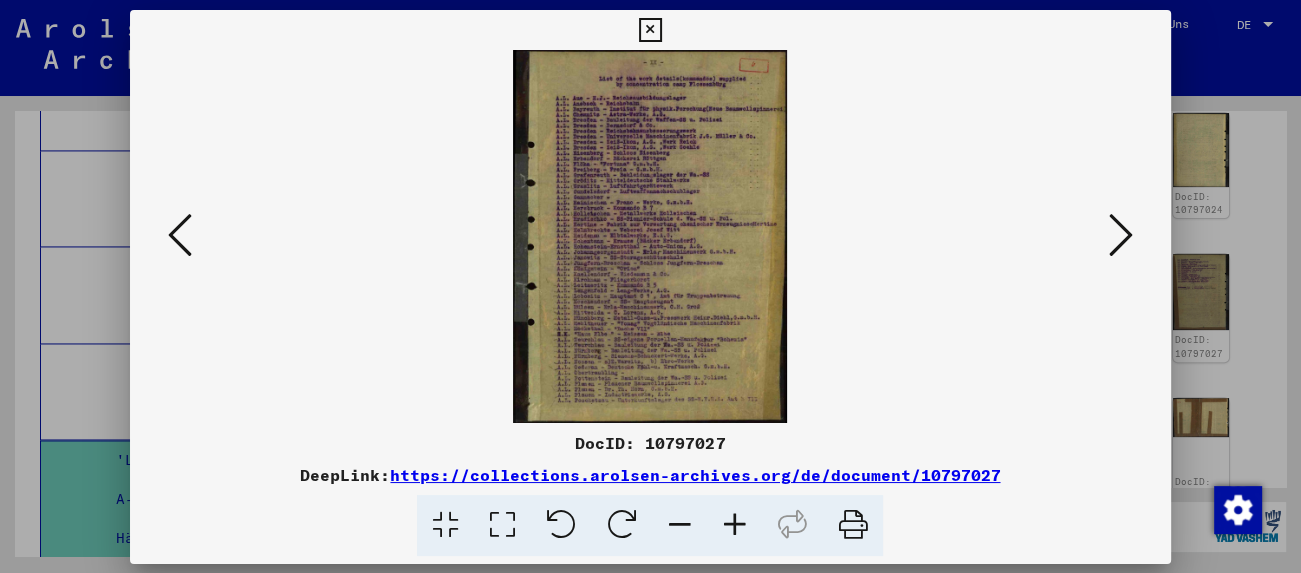 scroll, scrollTop: 662, scrollLeft: 0, axis: vertical 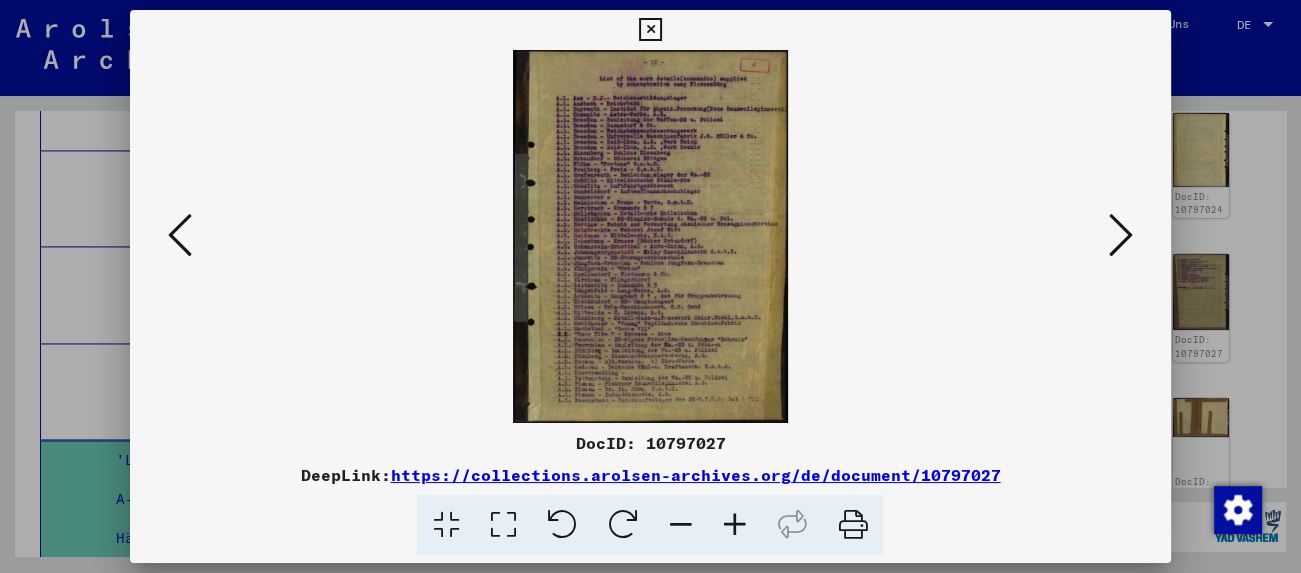 click at bounding box center (650, 30) 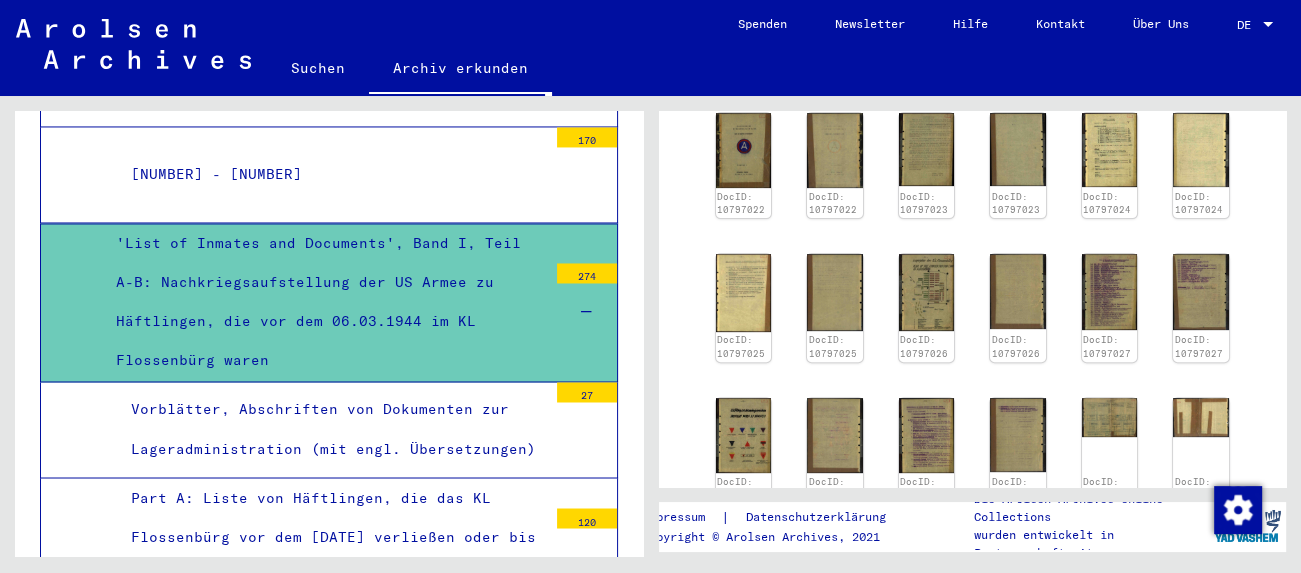 scroll, scrollTop: 2931, scrollLeft: 0, axis: vertical 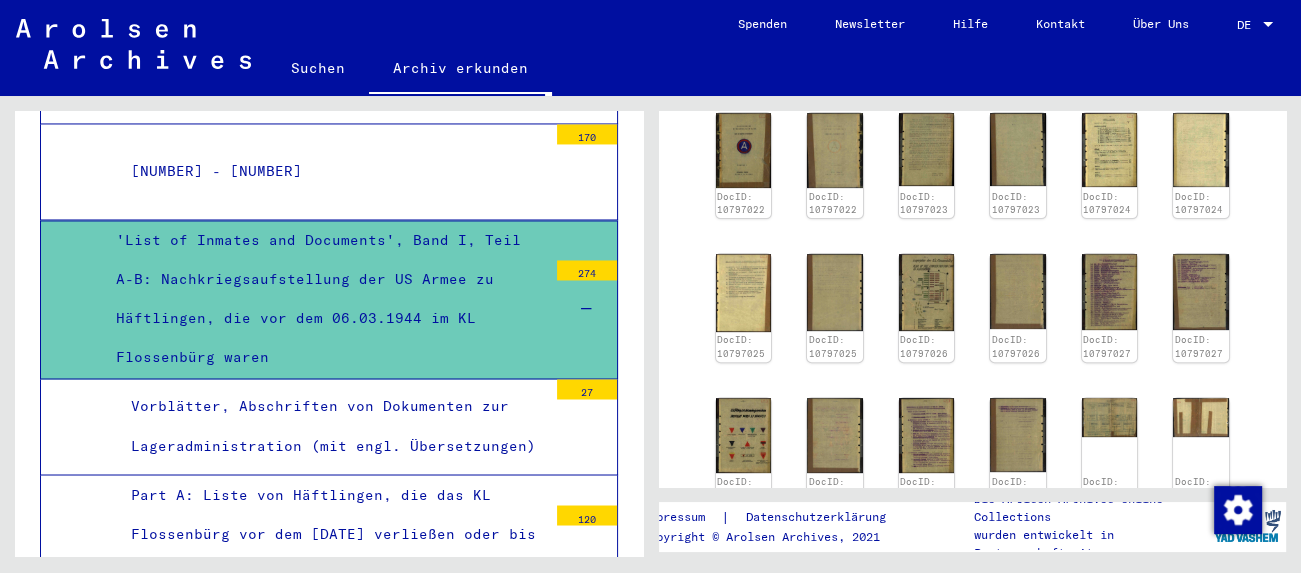click on "Part A: Liste von Häftlingen, die das KL Flossenbürg vor dem [DATE] verließen oder bis zu diesem Zeitpunkt im KL verstarben (Entlassung, Überstellung, Tod, Flucht)" at bounding box center (331, 553) 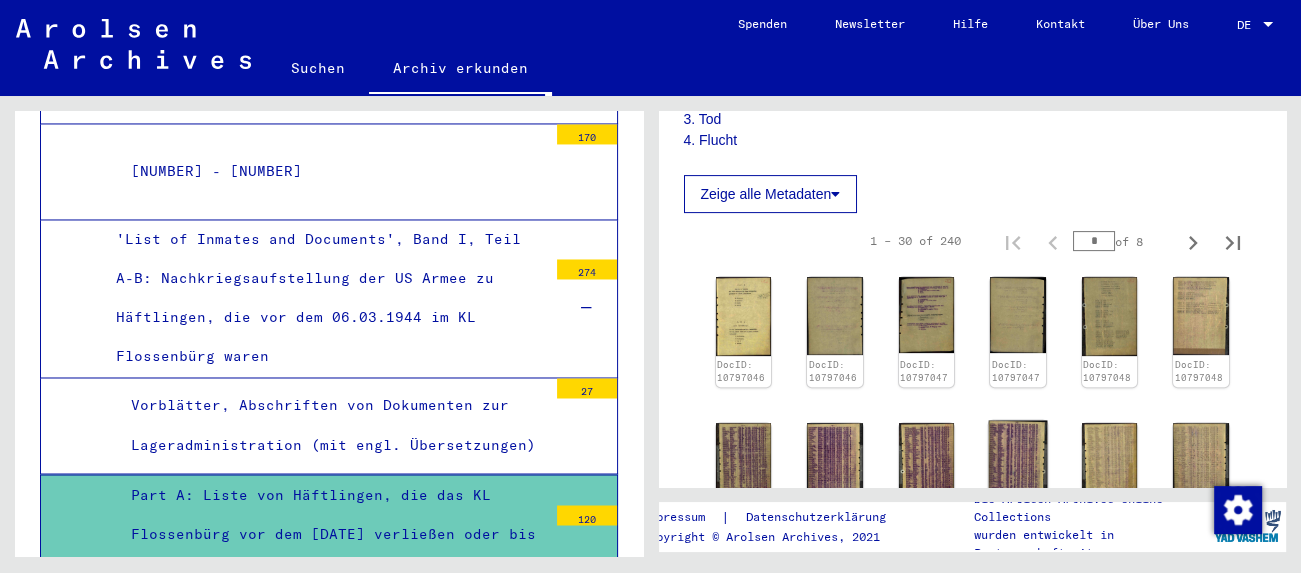scroll, scrollTop: 662, scrollLeft: 0, axis: vertical 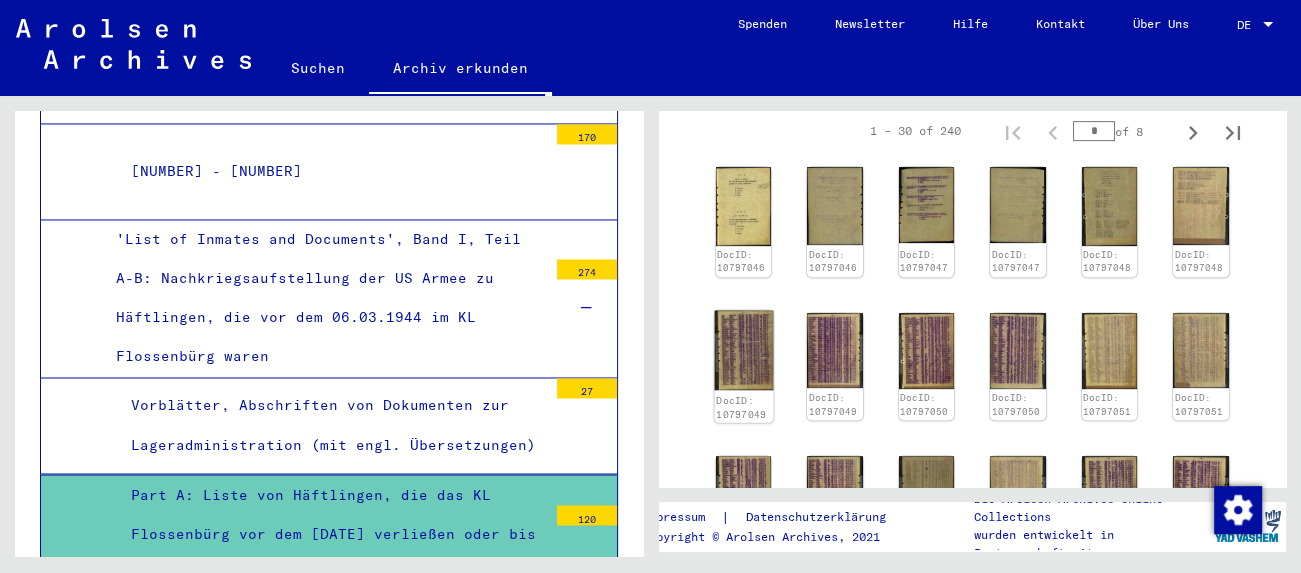 click 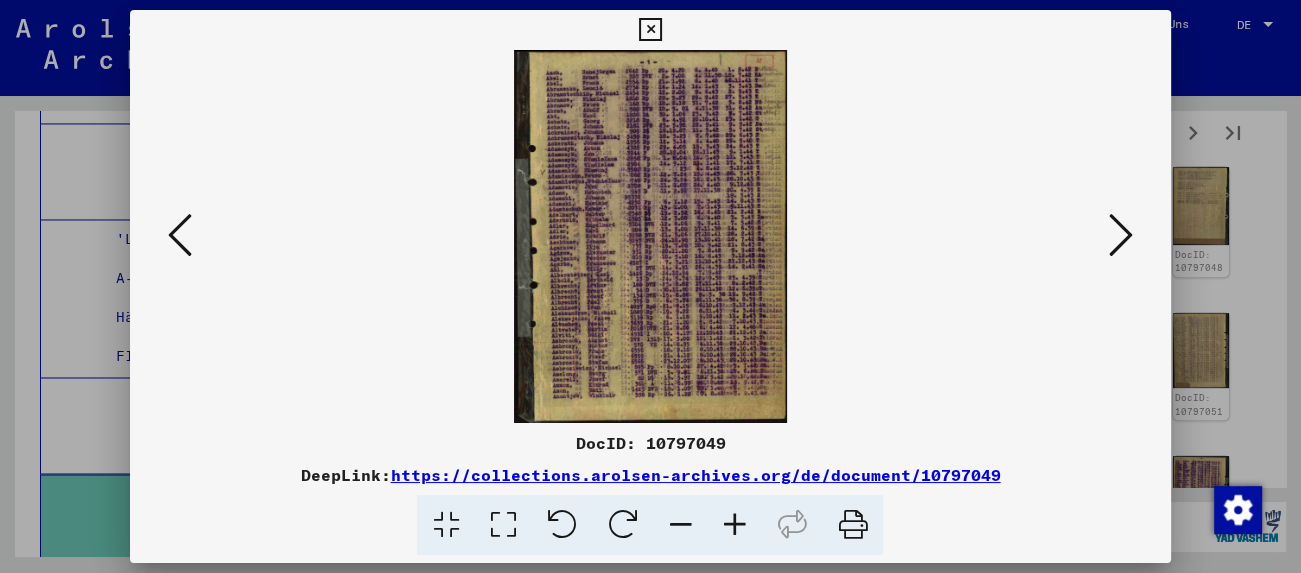 click at bounding box center (1121, 235) 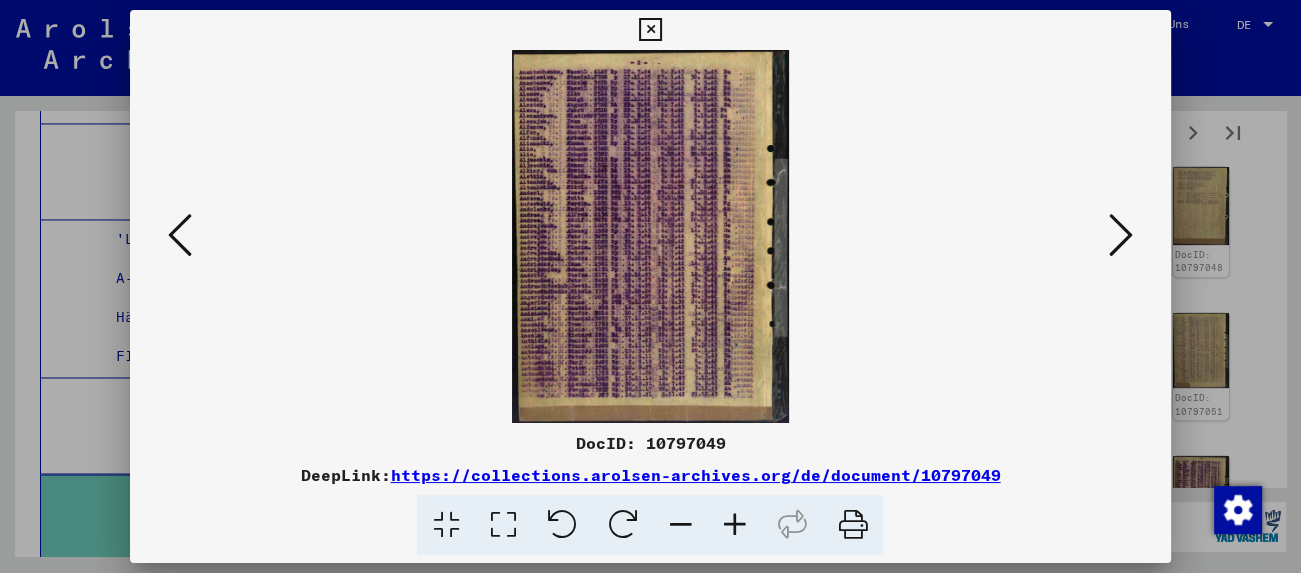 click at bounding box center [1121, 235] 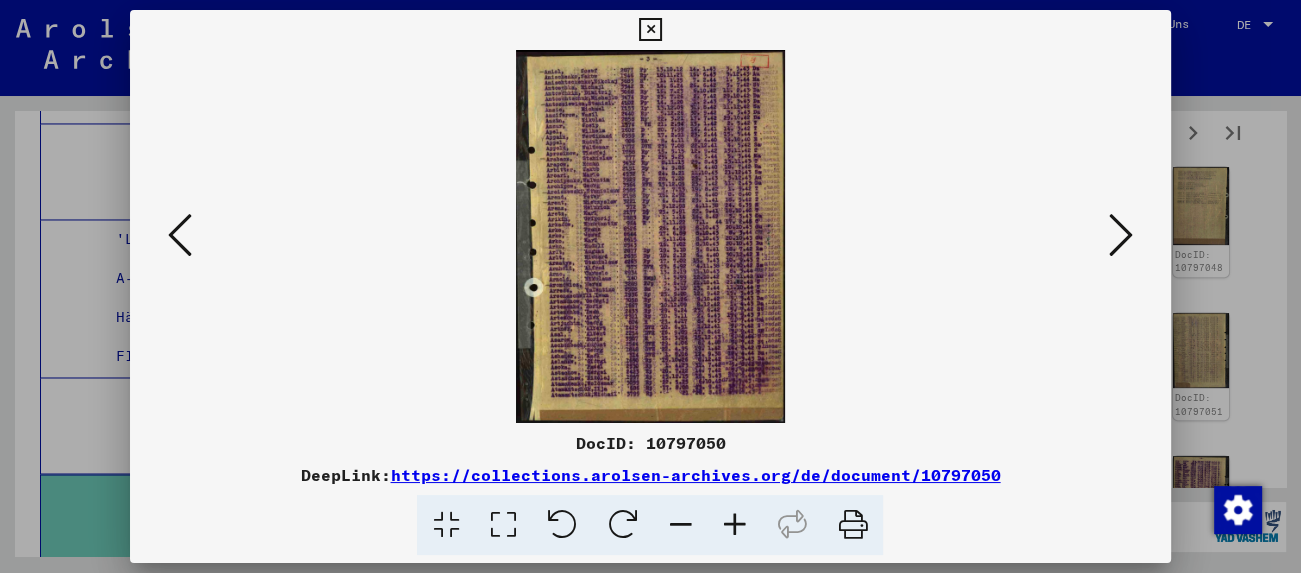 click at bounding box center (1121, 235) 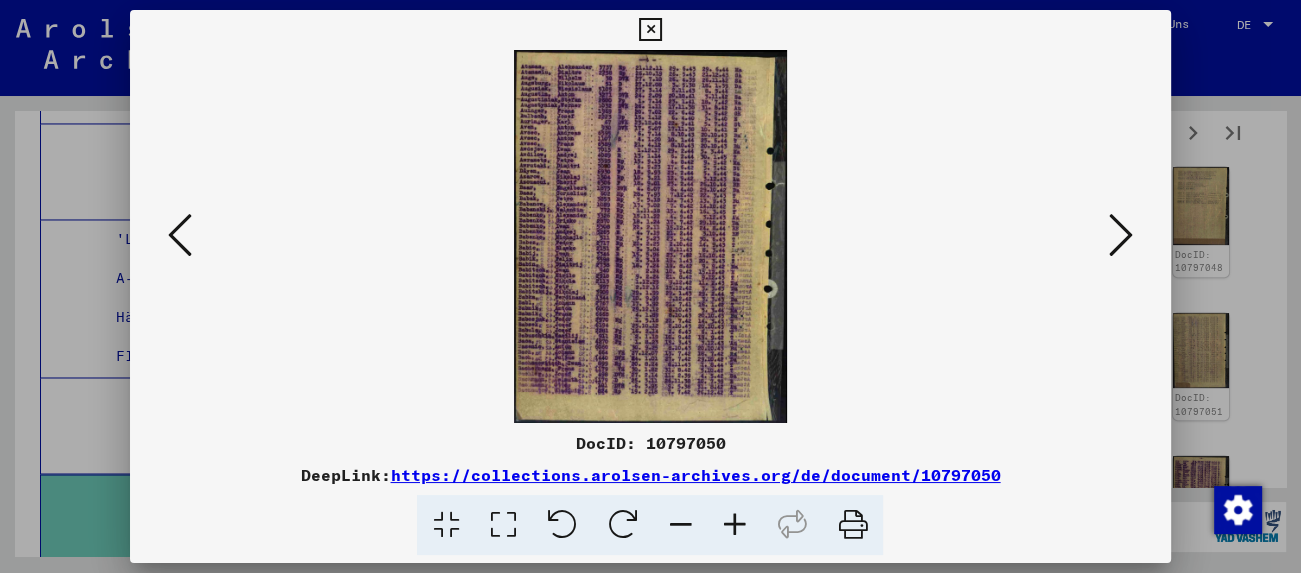 click at bounding box center (1121, 235) 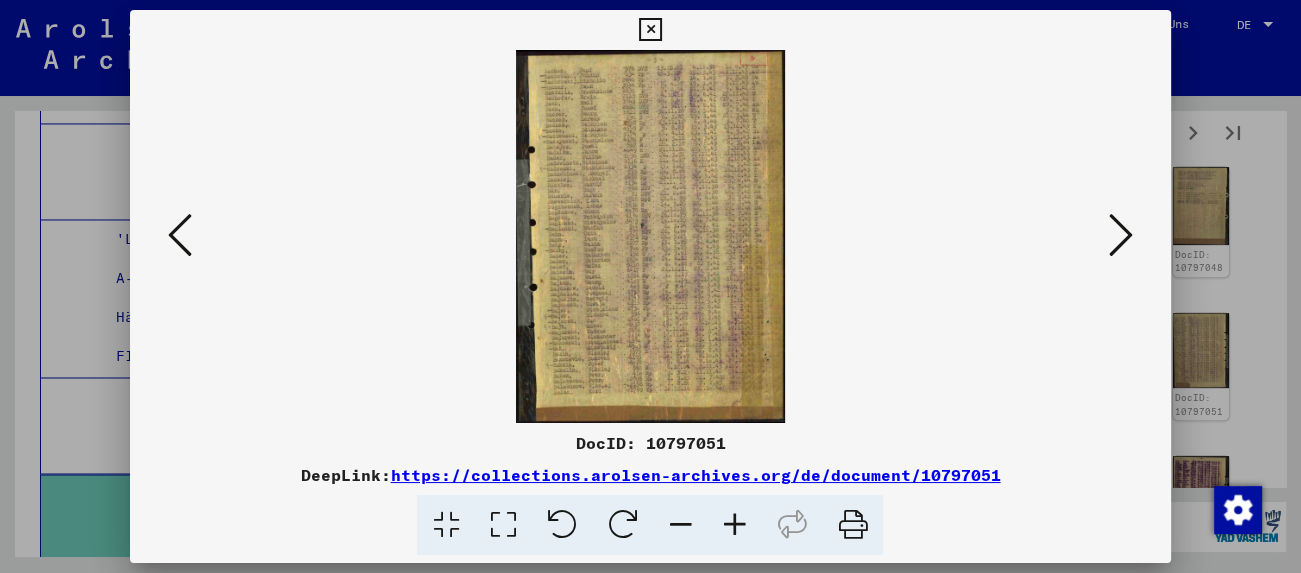 click at bounding box center [1121, 235] 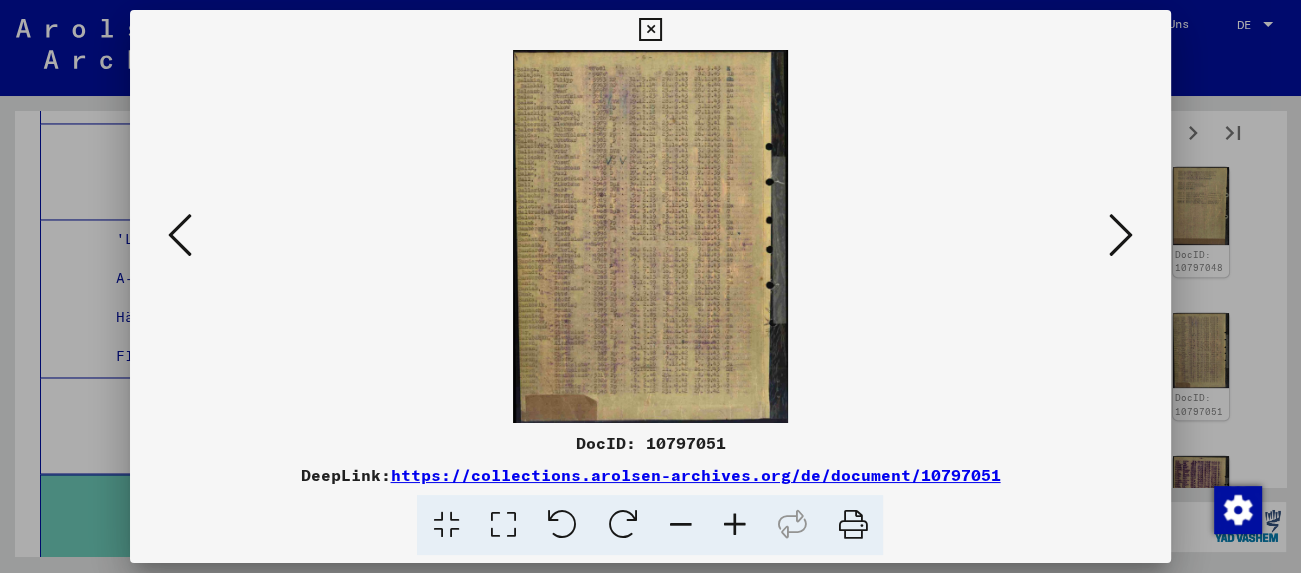 click at bounding box center (1121, 235) 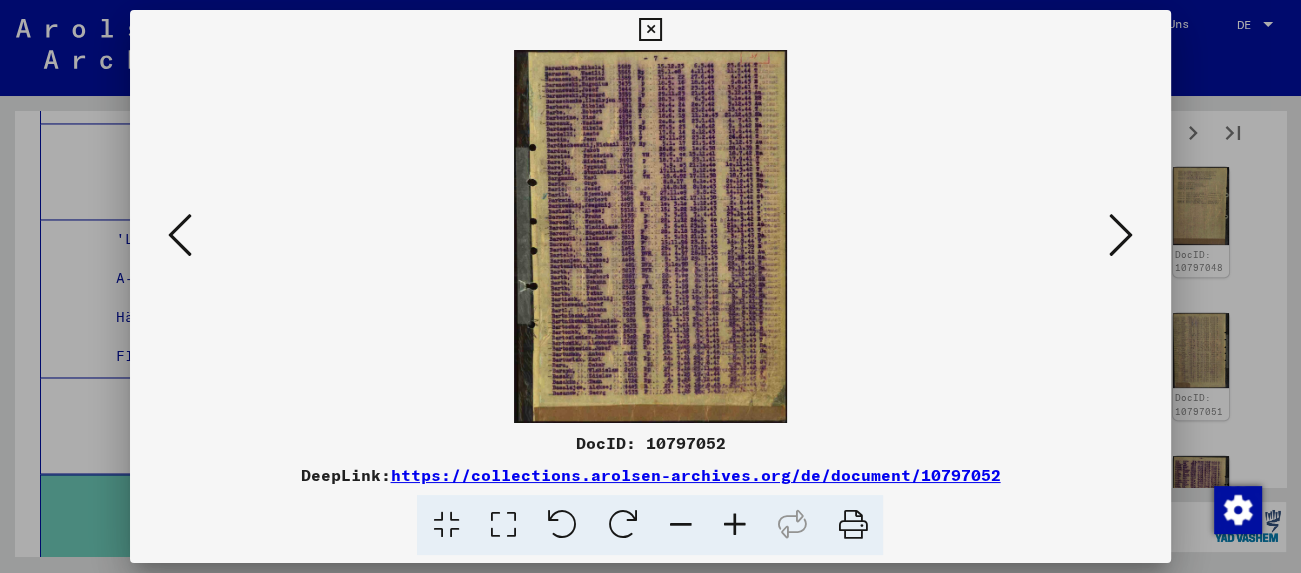 click at bounding box center (1121, 235) 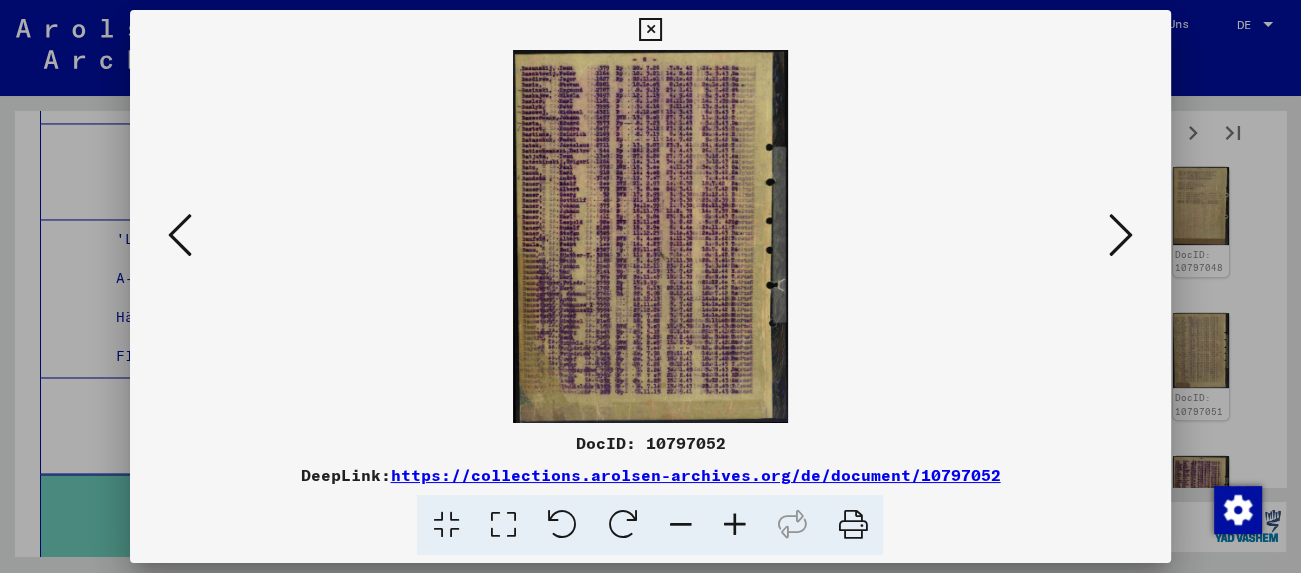 click at bounding box center [1121, 235] 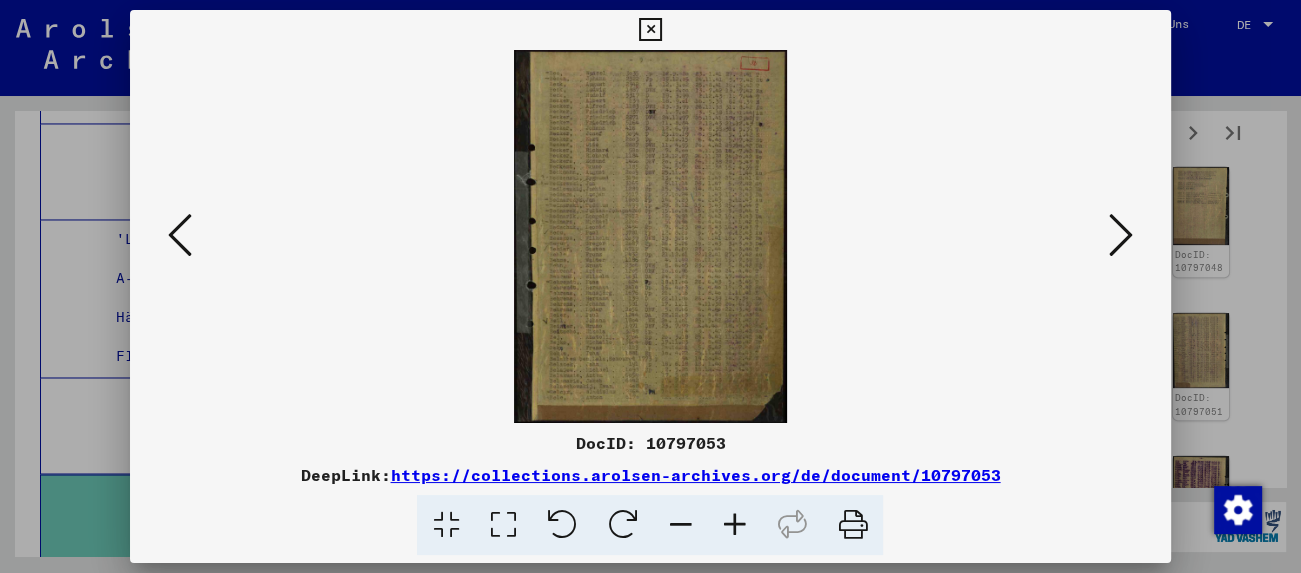 click at bounding box center (1121, 235) 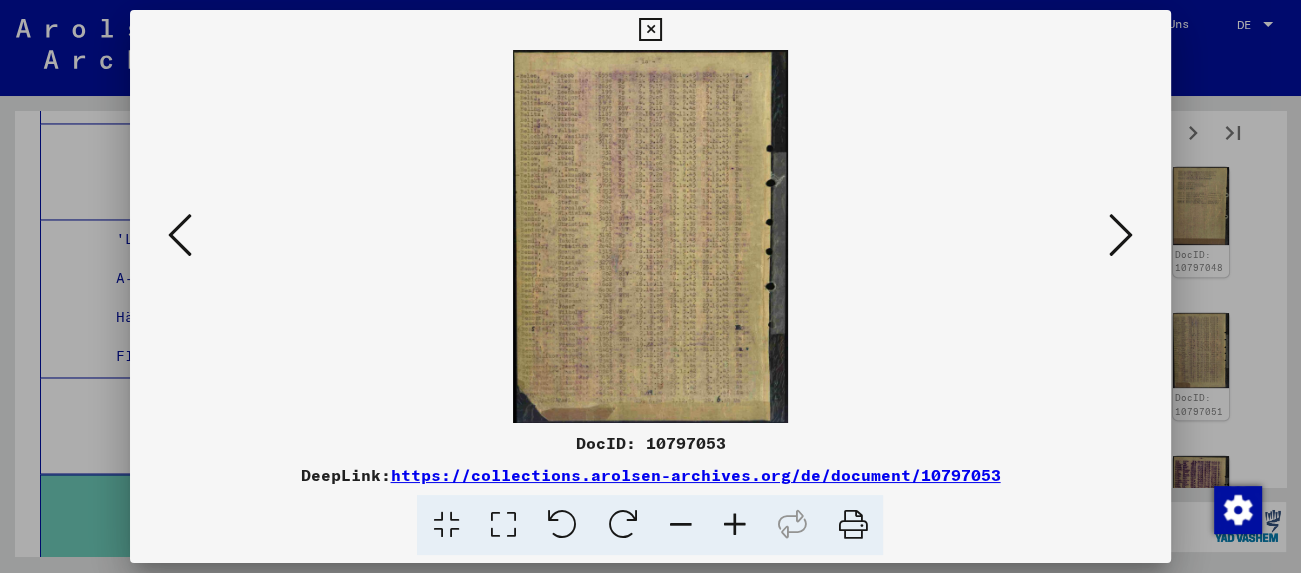 click at bounding box center (1121, 235) 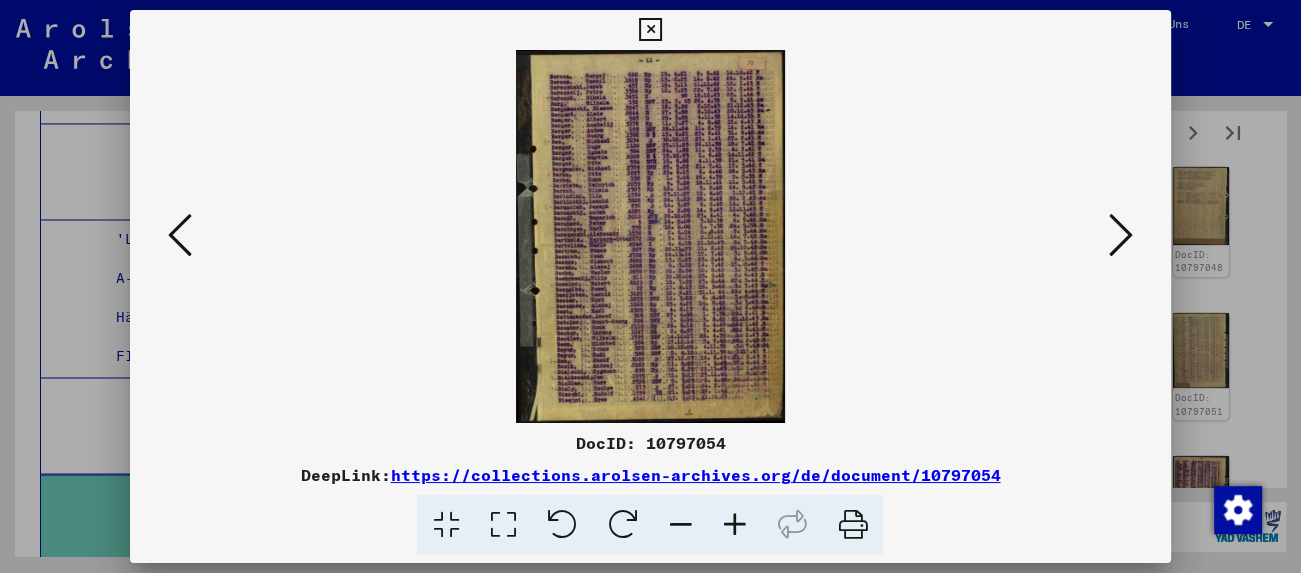 click at bounding box center (1121, 235) 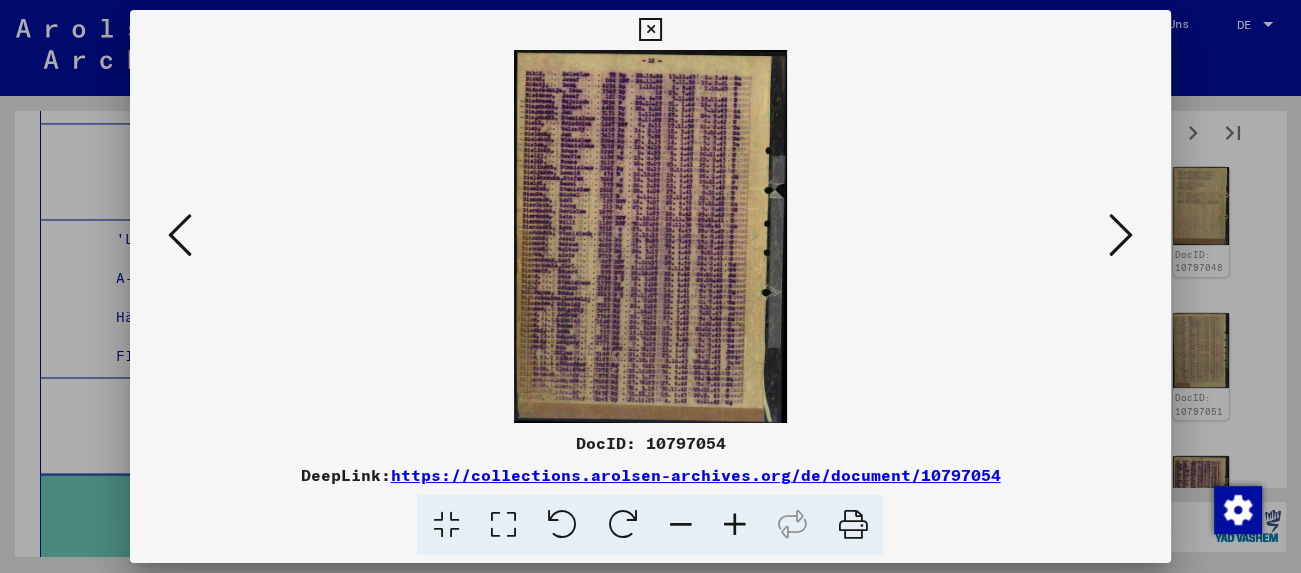 click at bounding box center [1121, 235] 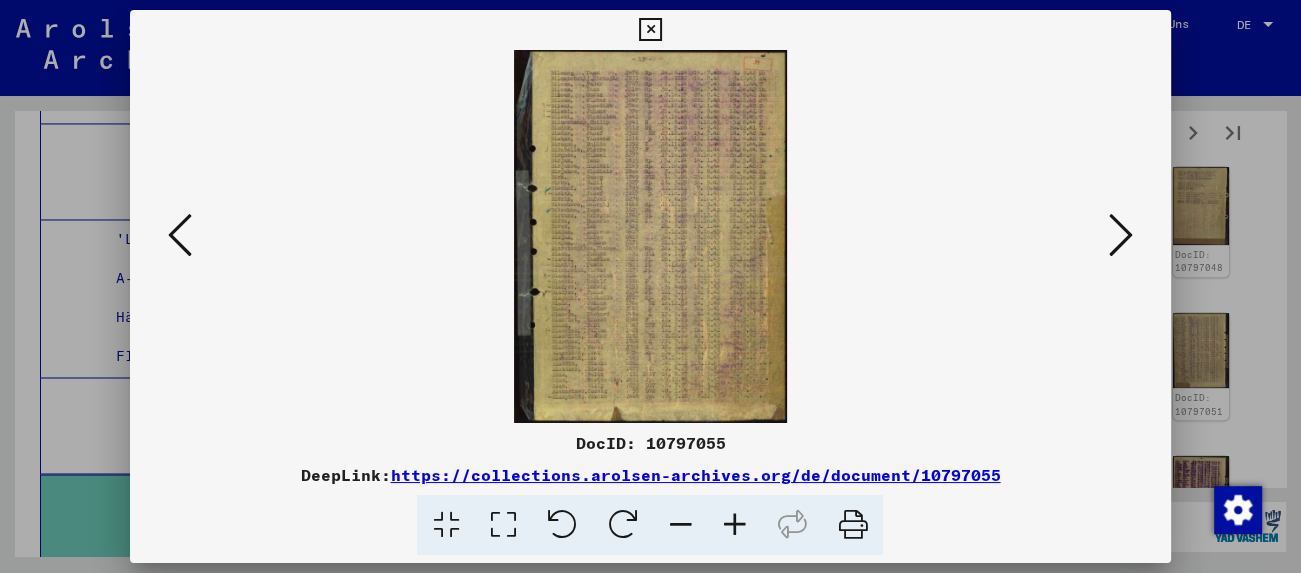 click at bounding box center [1121, 235] 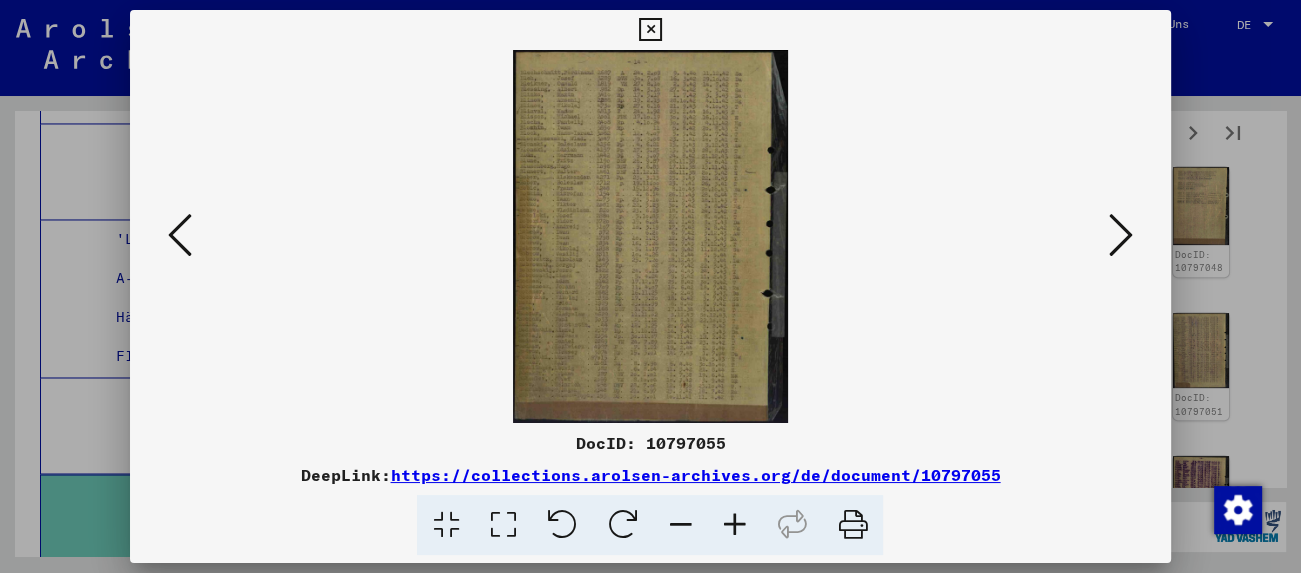 click at bounding box center [1121, 235] 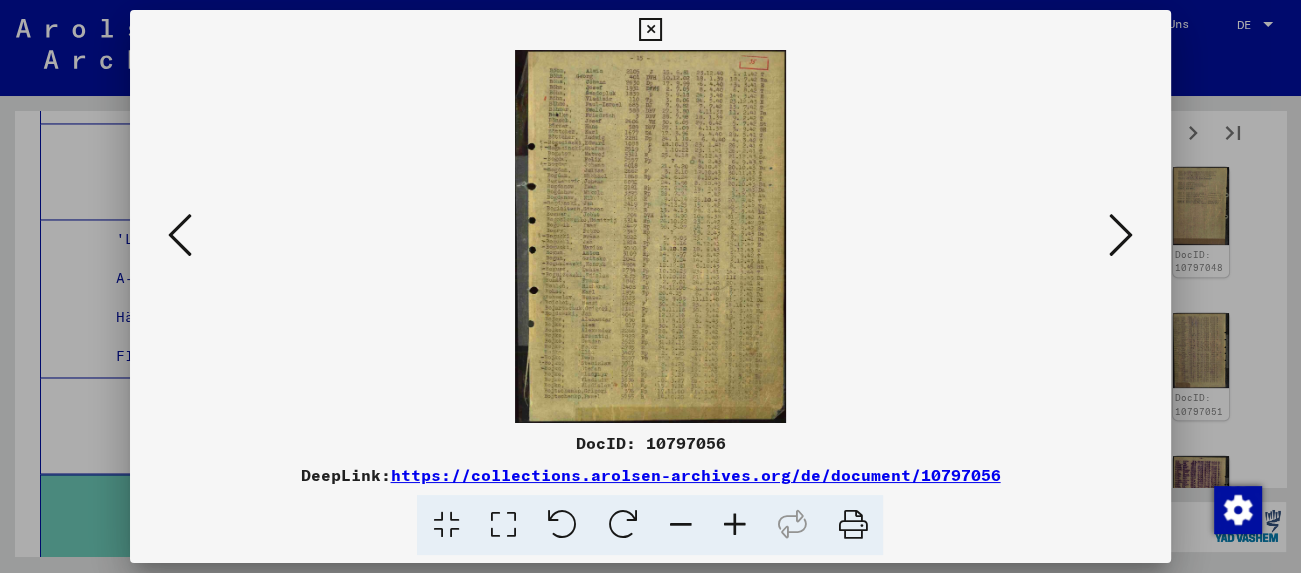click at bounding box center (1121, 235) 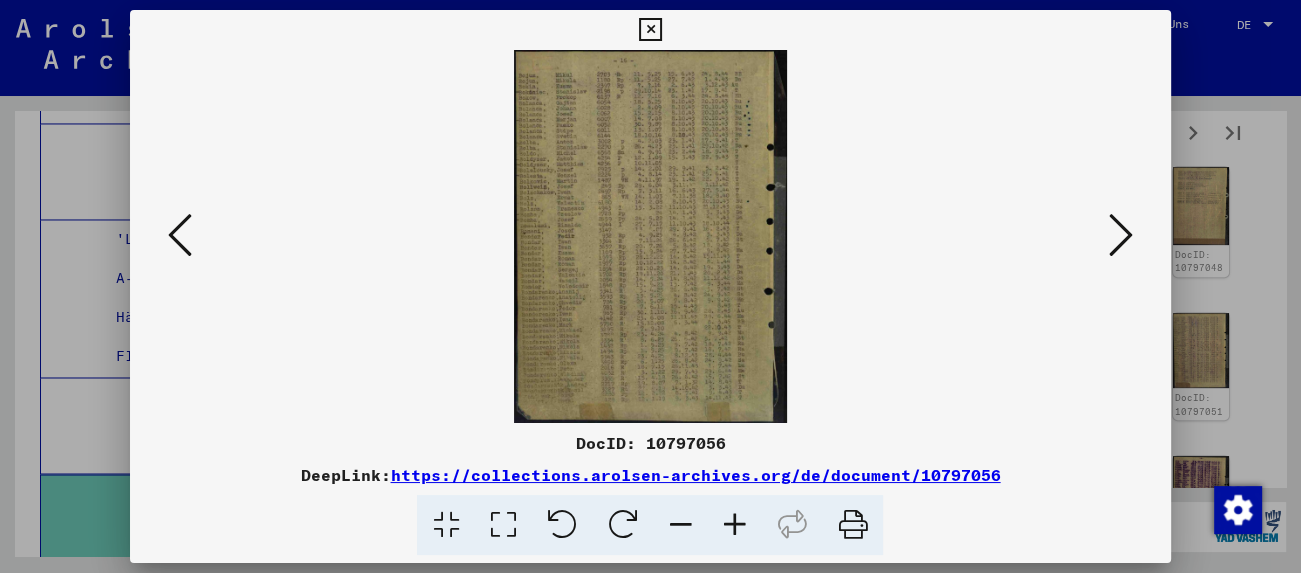 click at bounding box center [1121, 235] 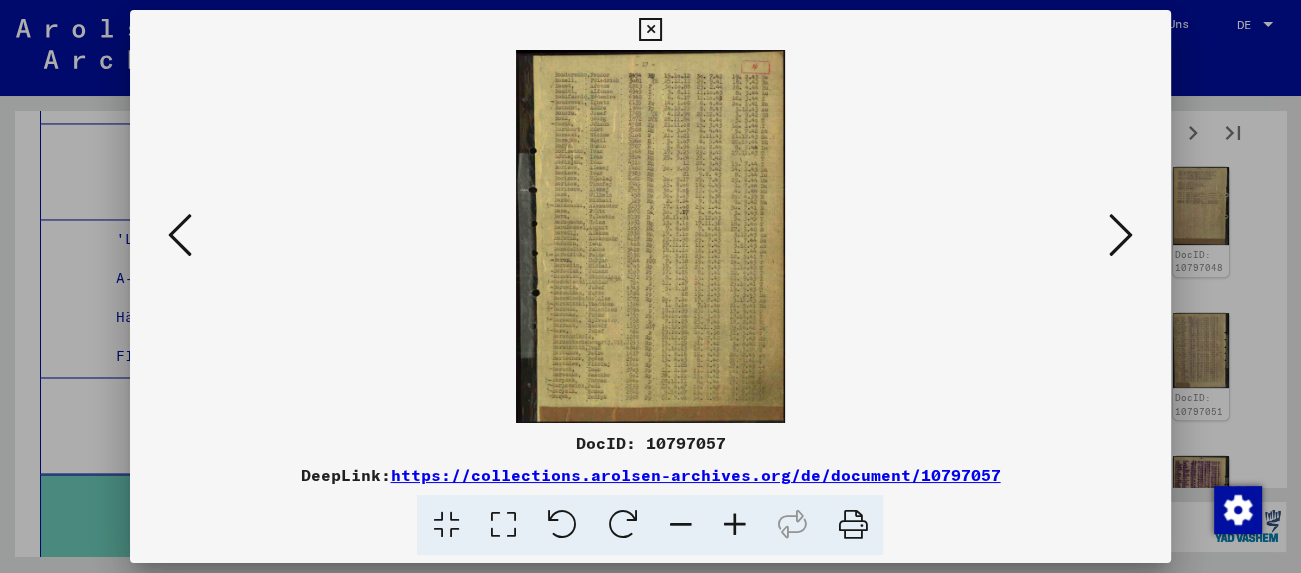 click at bounding box center [1121, 235] 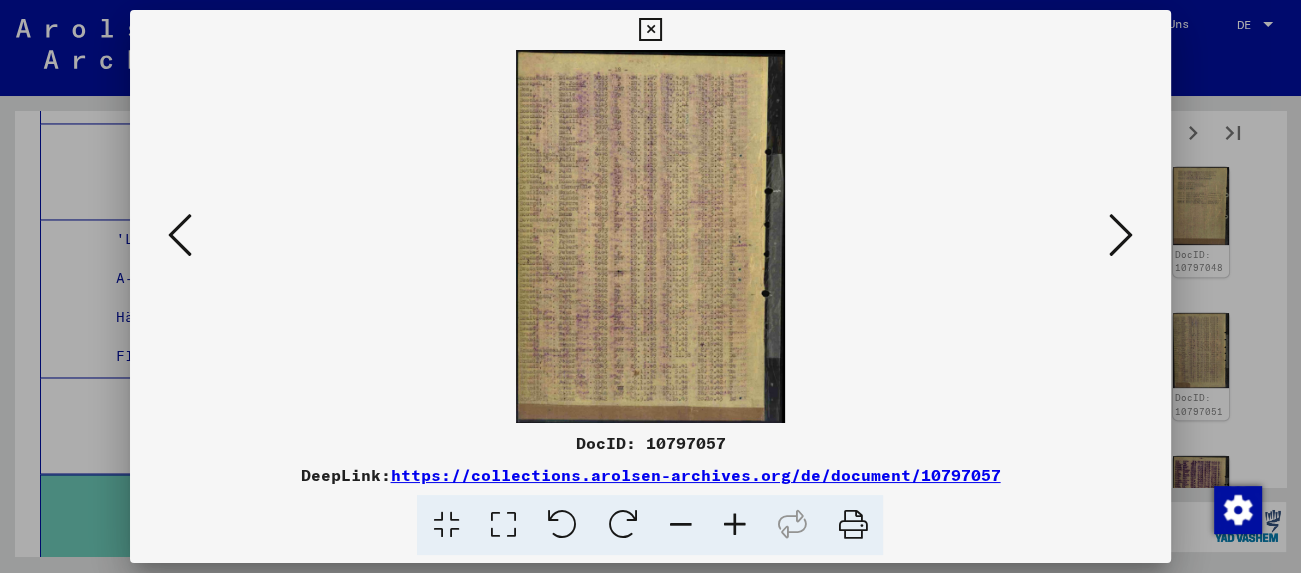 click at bounding box center [1121, 235] 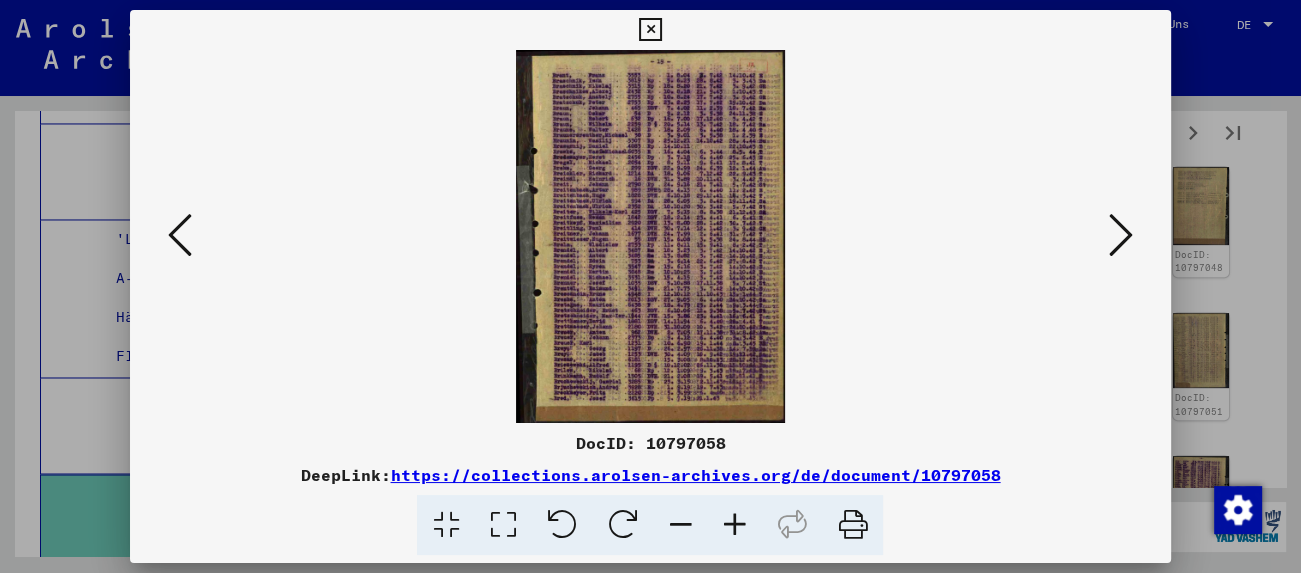 click at bounding box center (1121, 235) 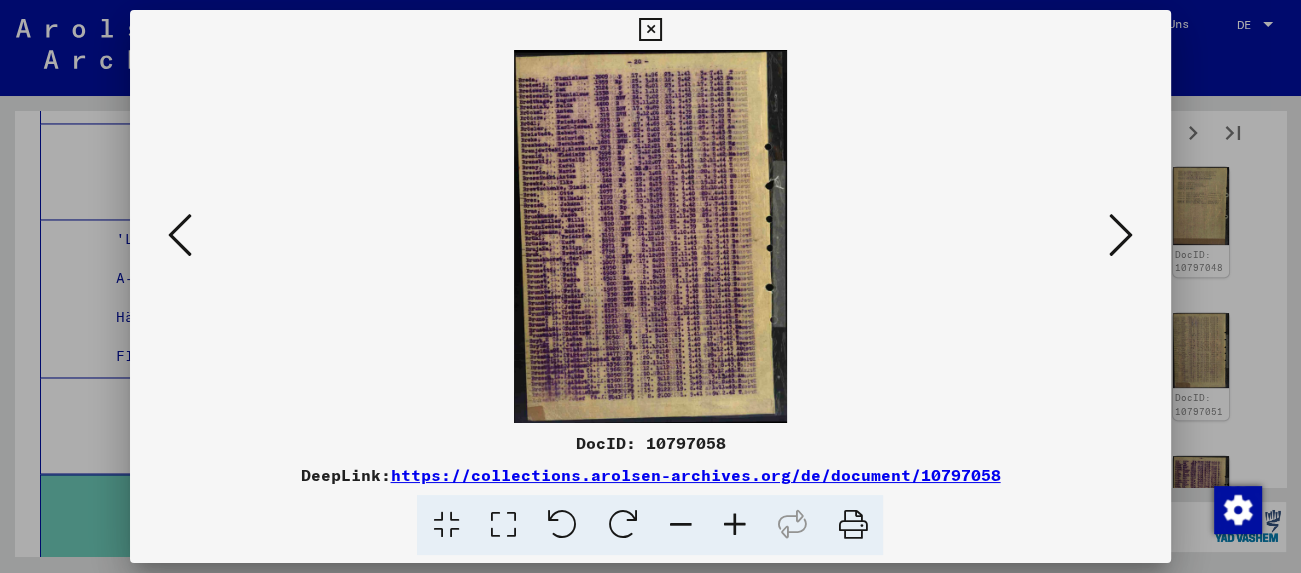 click at bounding box center (1121, 235) 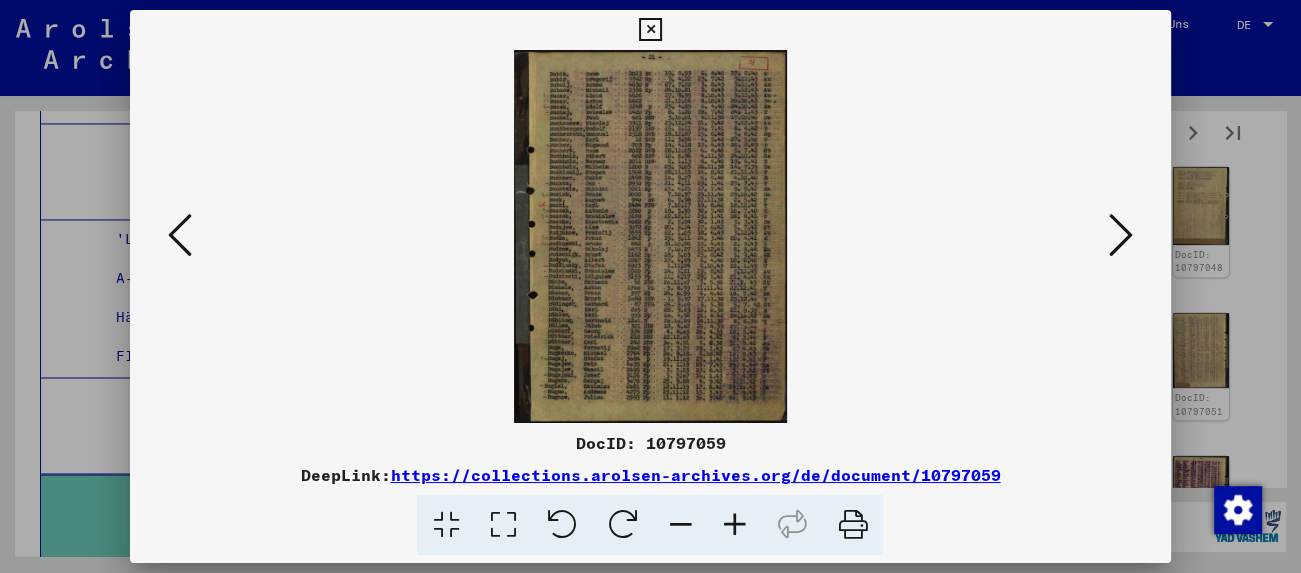 click at bounding box center (1121, 235) 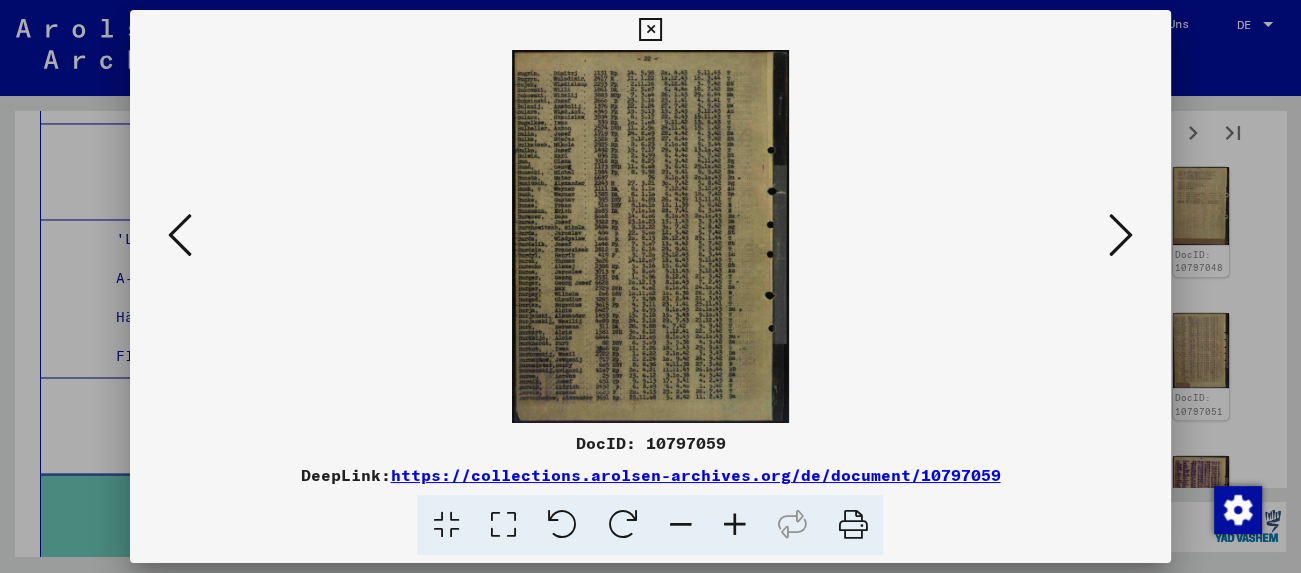 click at bounding box center (1121, 235) 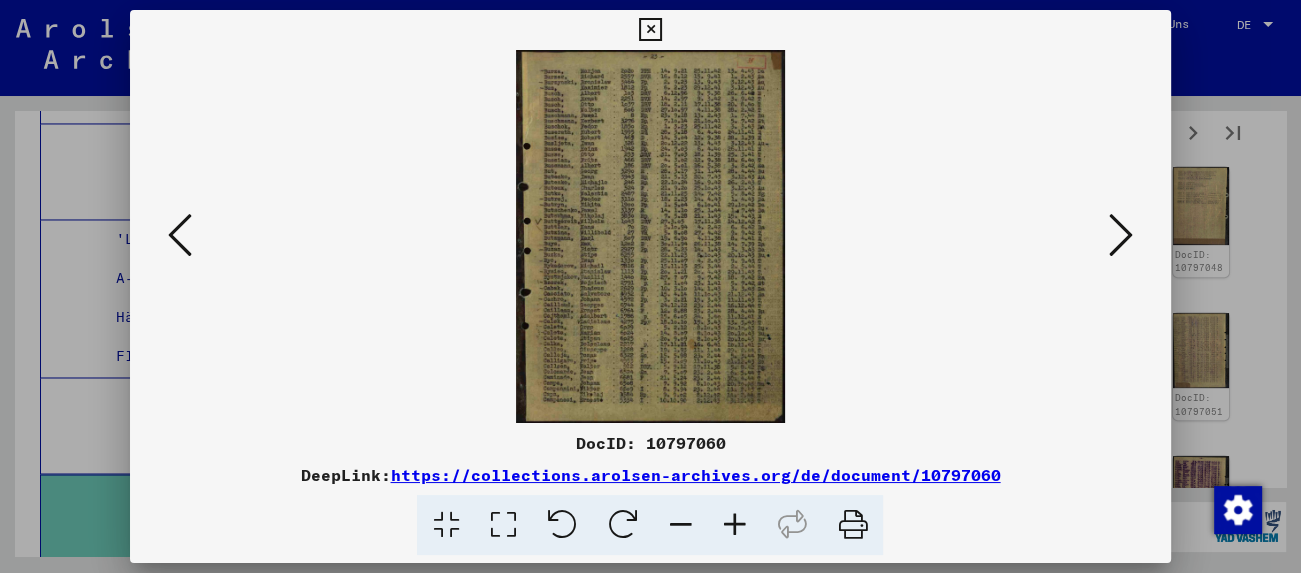 click at bounding box center [1121, 235] 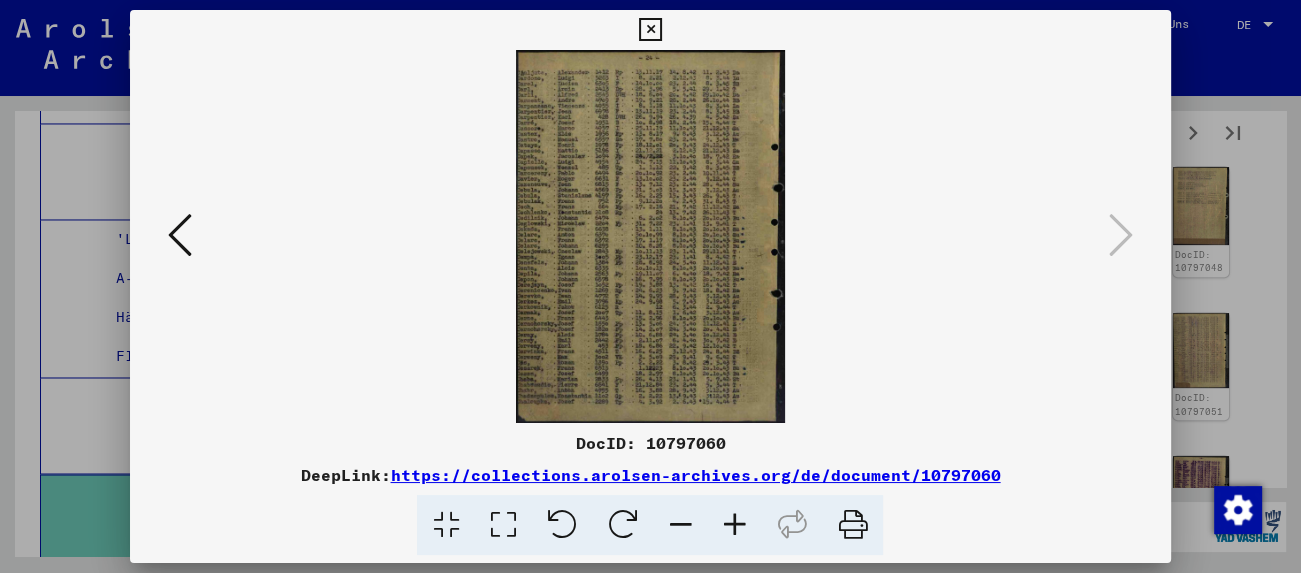 click at bounding box center [650, 30] 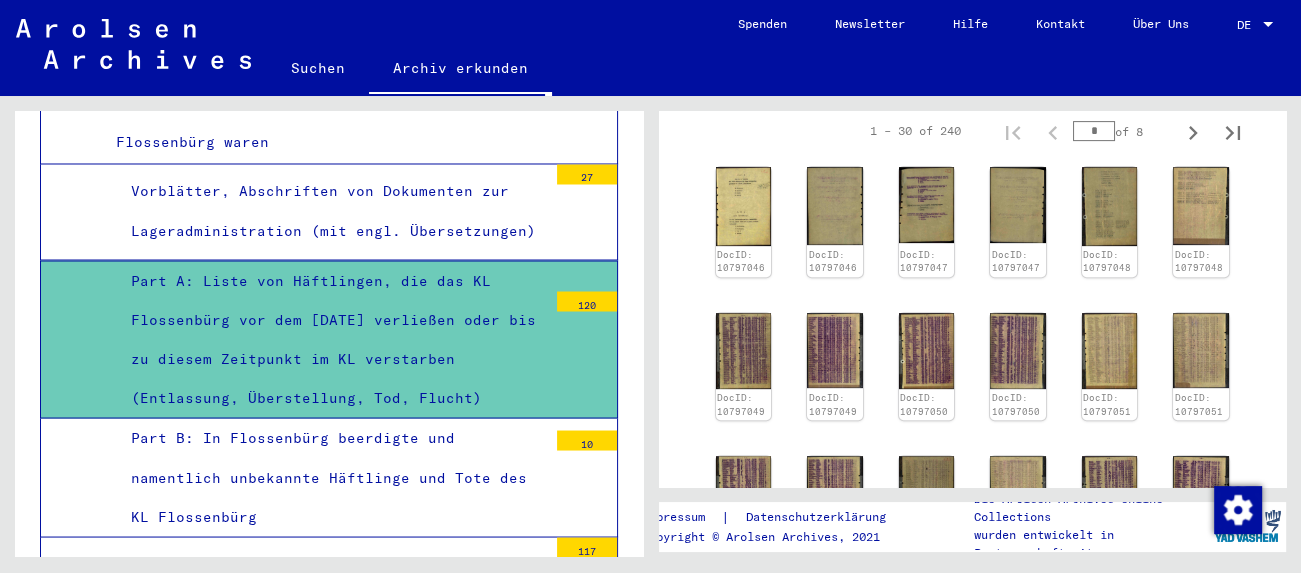scroll, scrollTop: 3151, scrollLeft: 0, axis: vertical 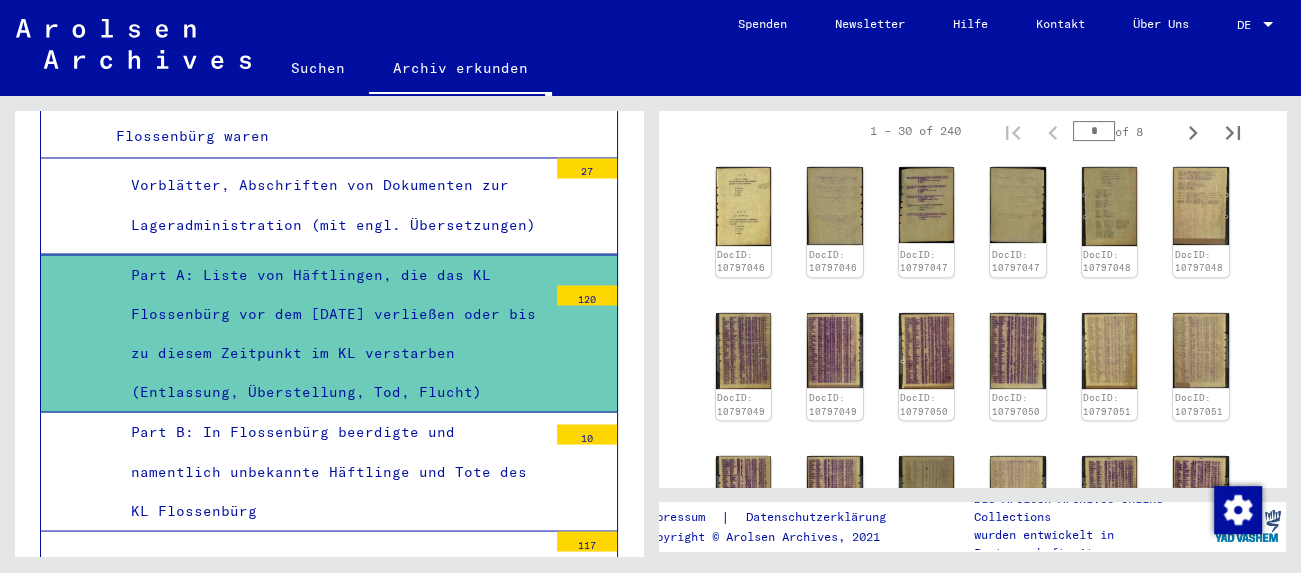 click on "Part B: In Flossenbürg beerdigte und namentlich unbekannte Häftlinge und Tote des KL Flossenbürg" at bounding box center [331, 471] 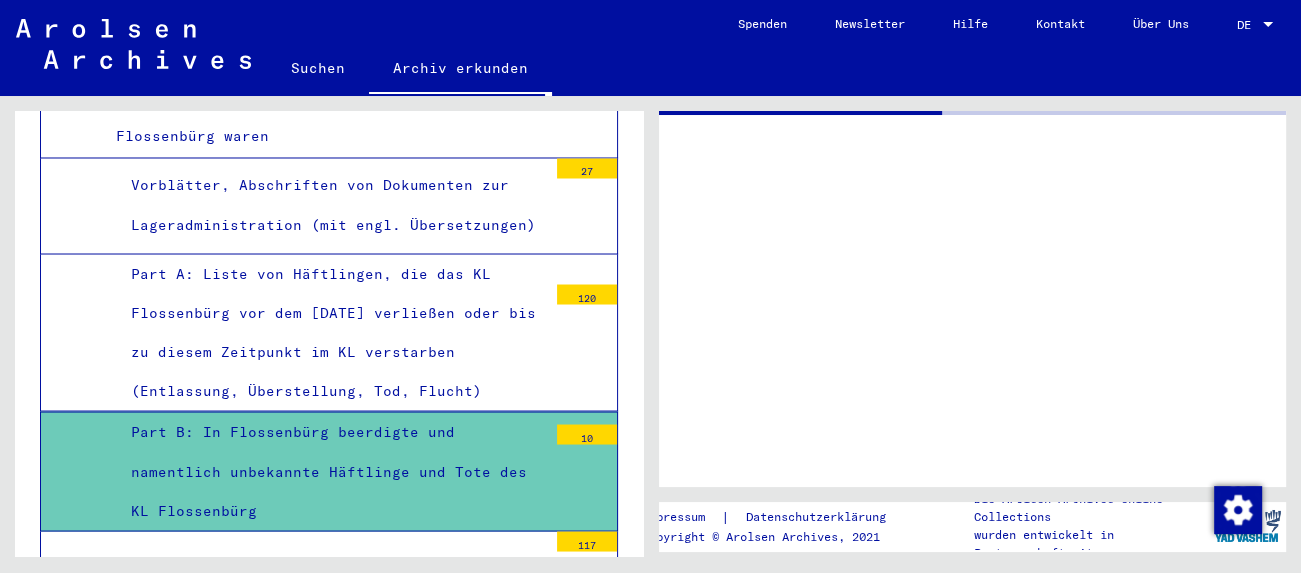 scroll, scrollTop: 3151, scrollLeft: 0, axis: vertical 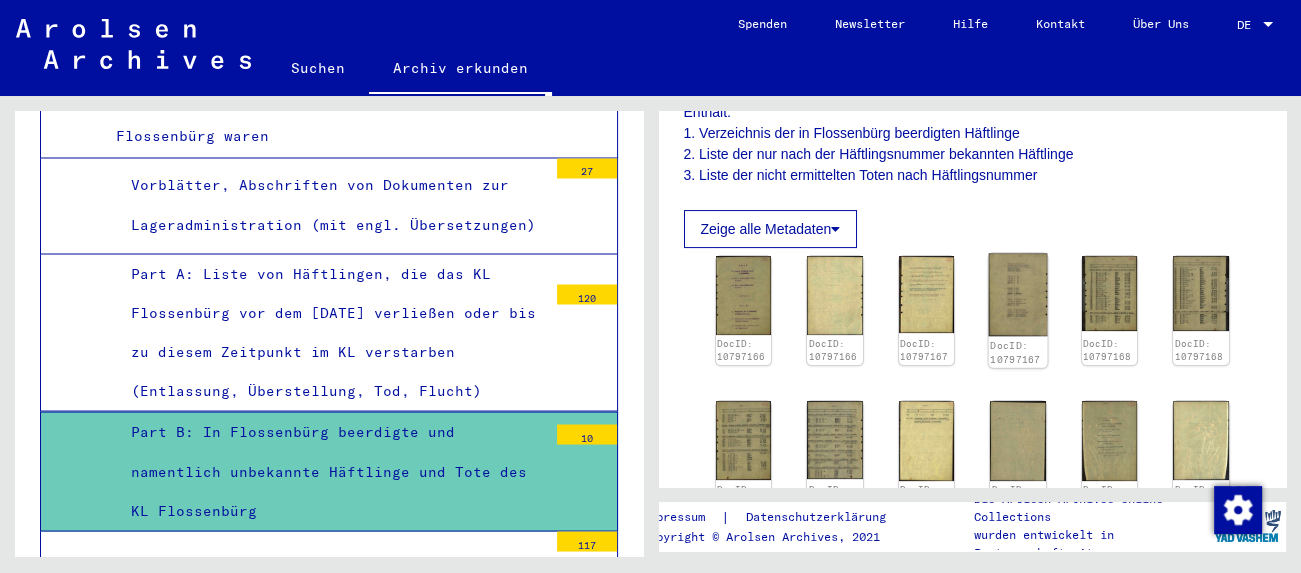 click 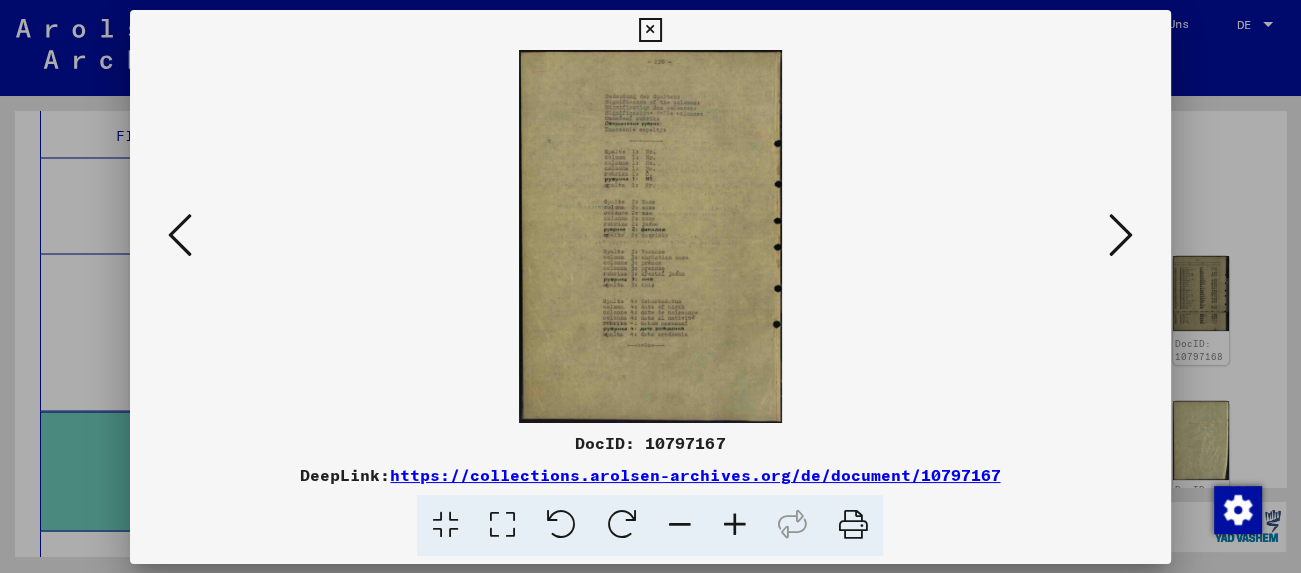 scroll, scrollTop: 3151, scrollLeft: 0, axis: vertical 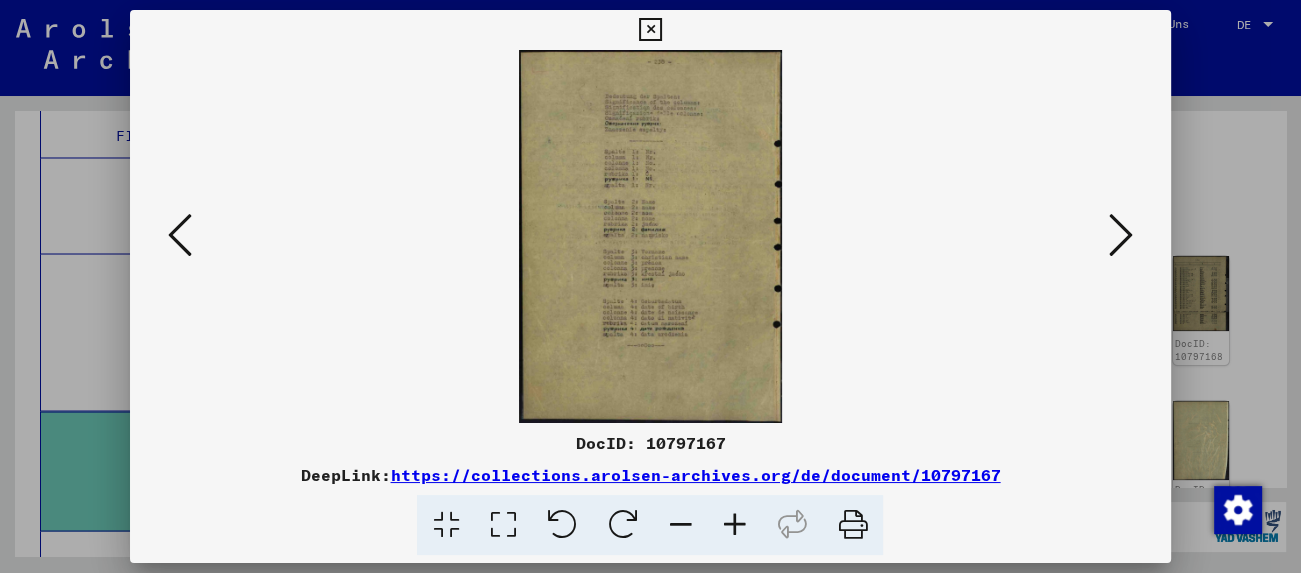 click at bounding box center [1121, 235] 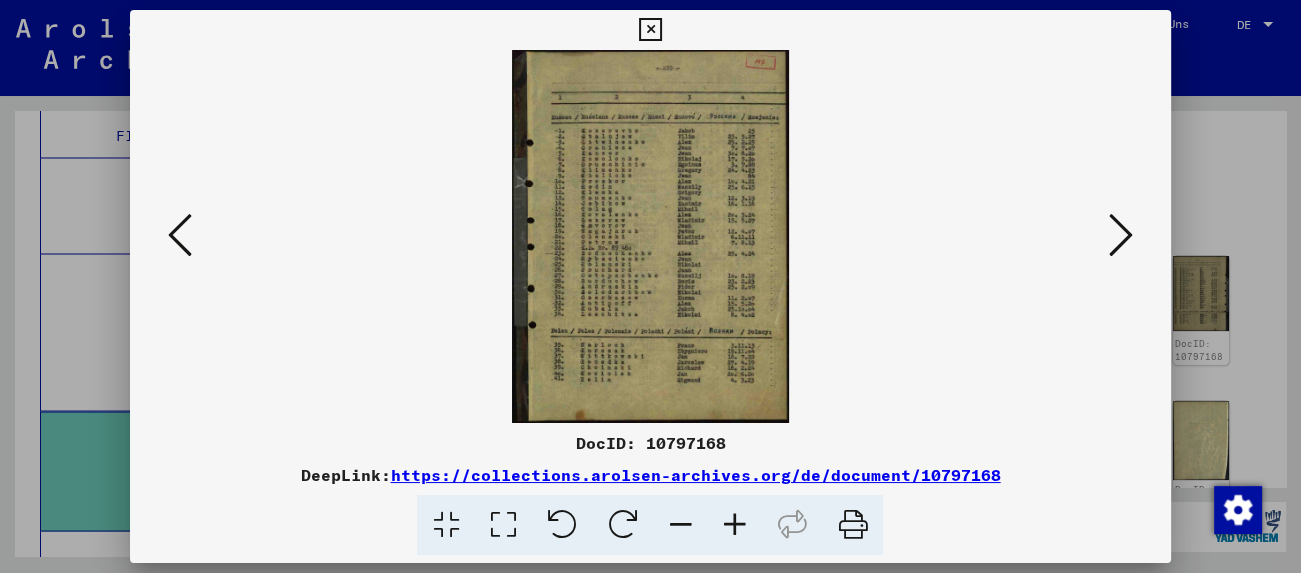 click at bounding box center (1121, 235) 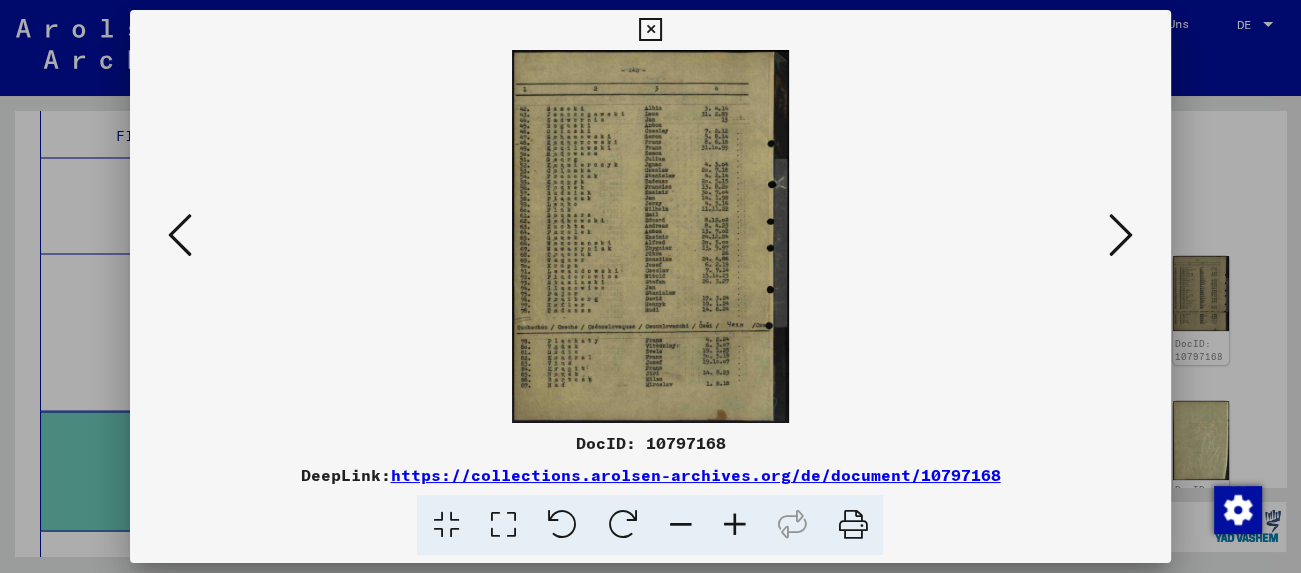 click at bounding box center [1121, 235] 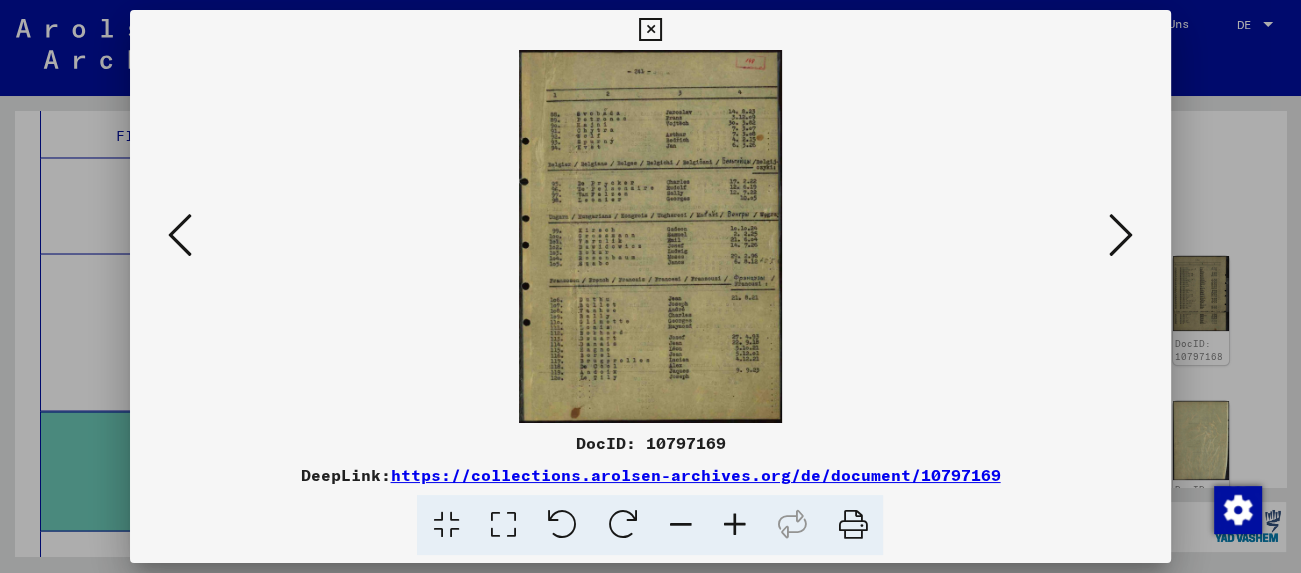 click at bounding box center [1121, 235] 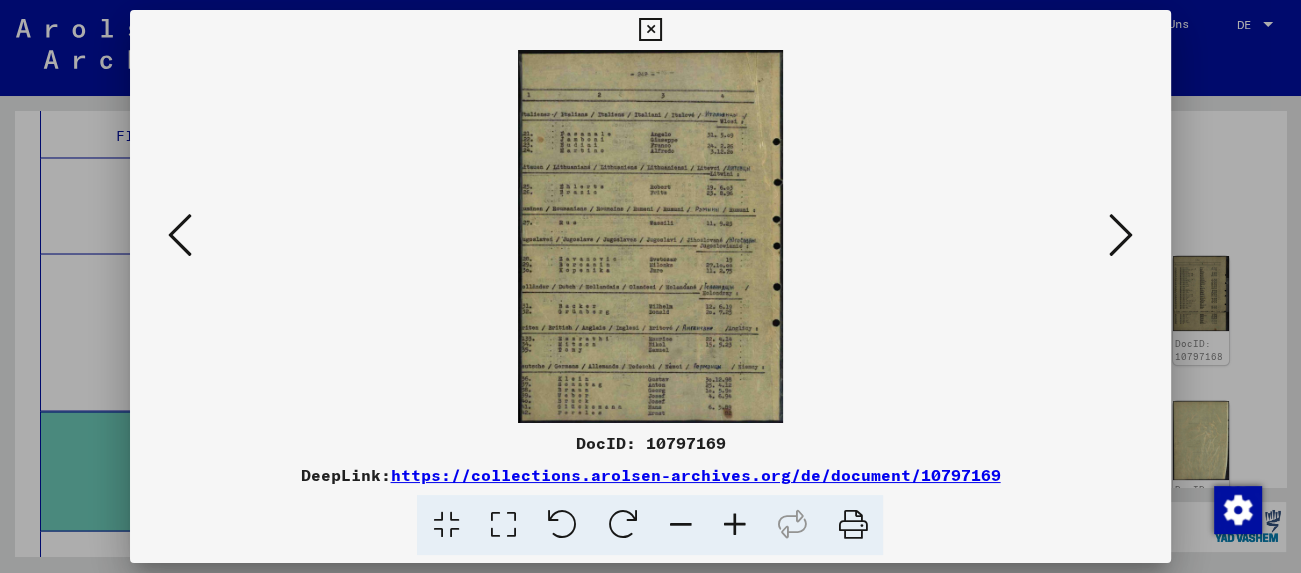 click at bounding box center [1121, 235] 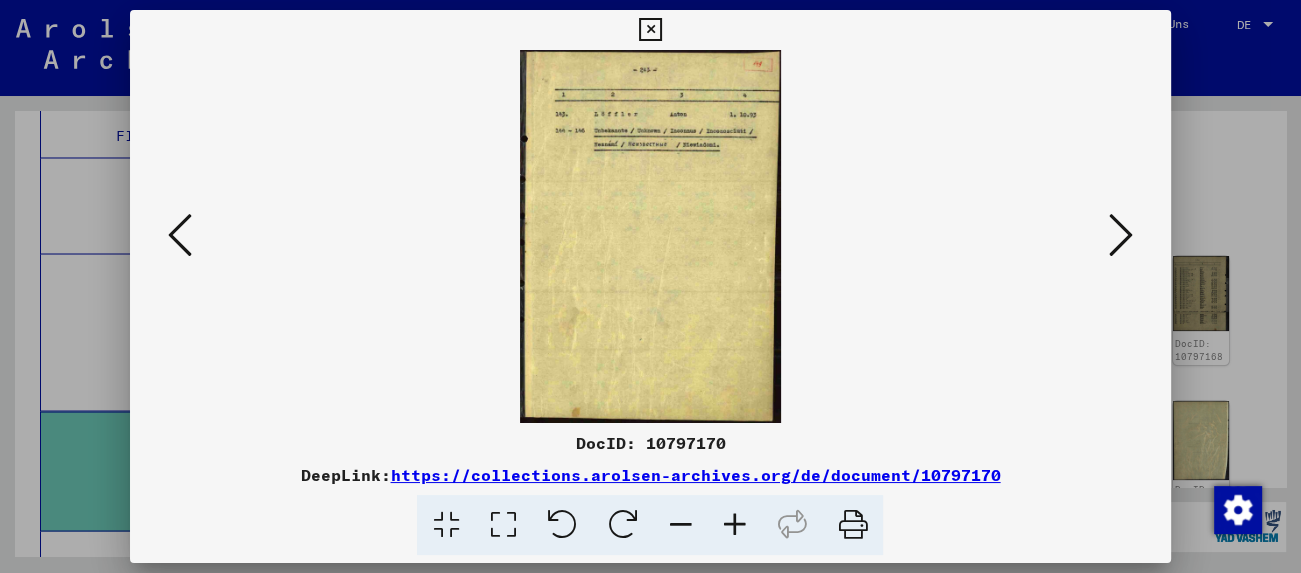click at bounding box center (1121, 235) 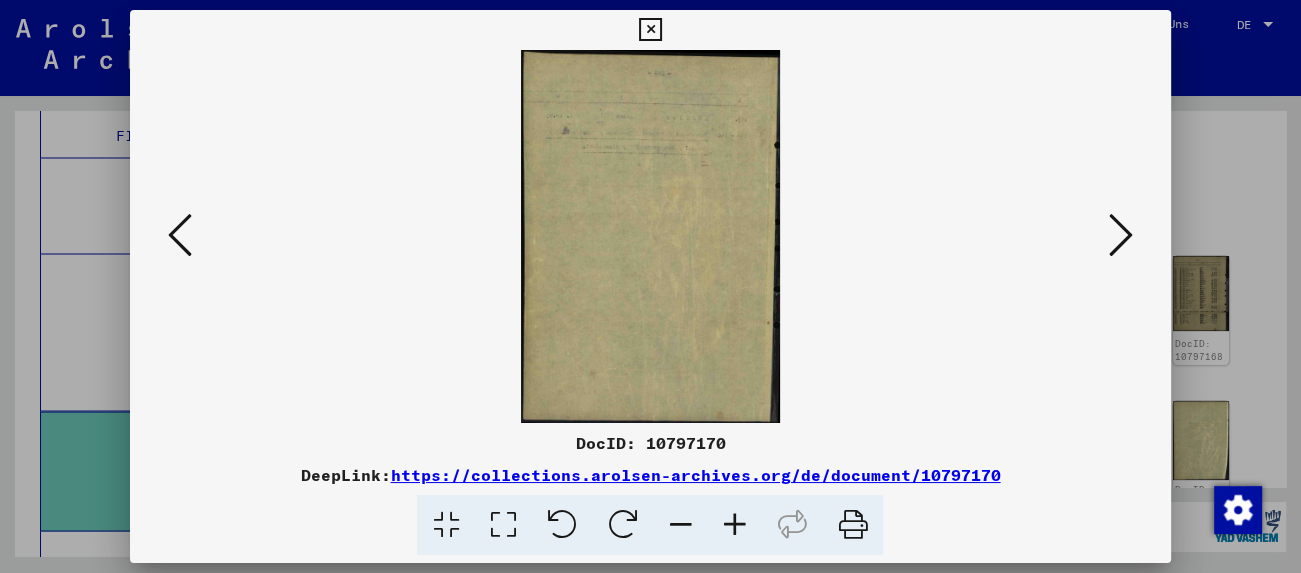 click at bounding box center (1121, 235) 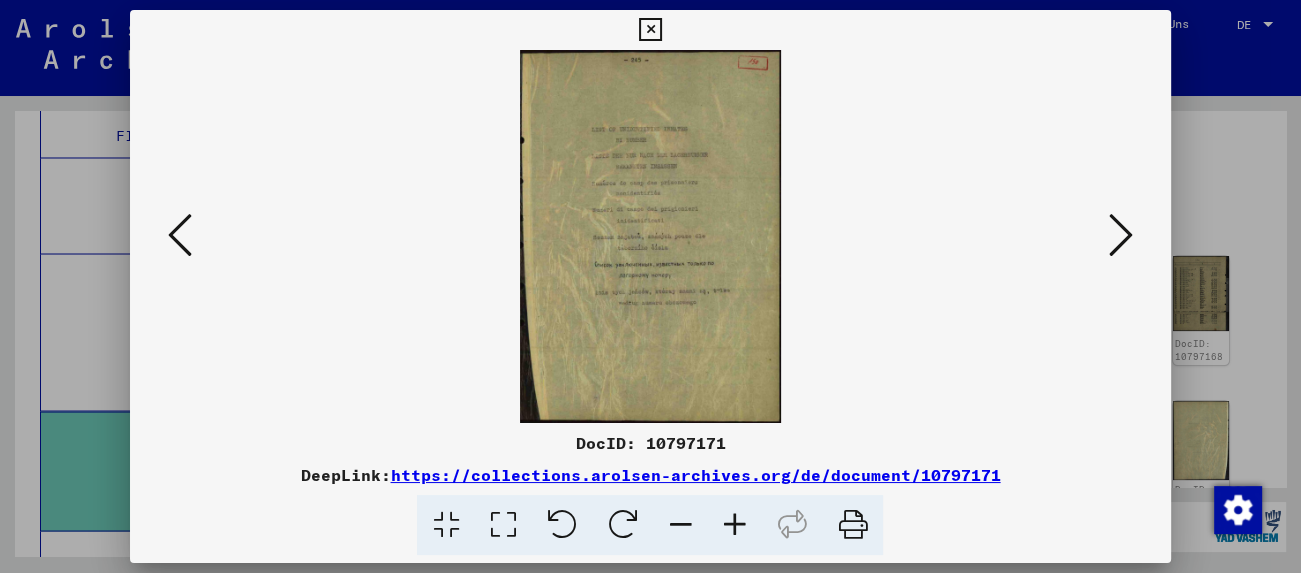 click at bounding box center (1121, 235) 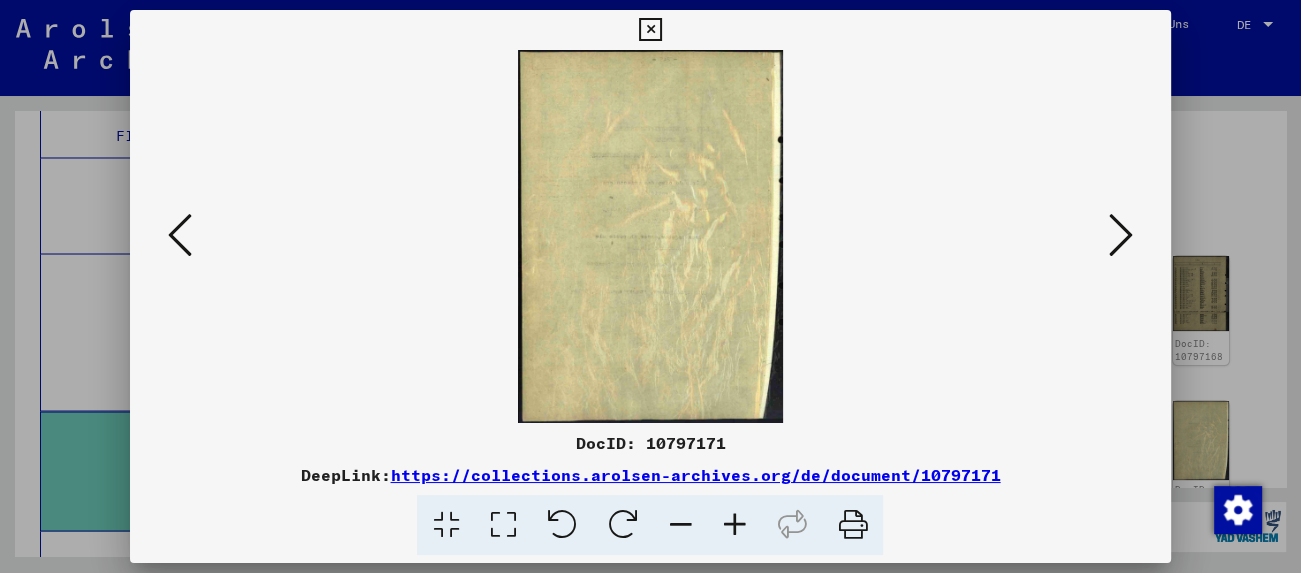 click at bounding box center [1121, 235] 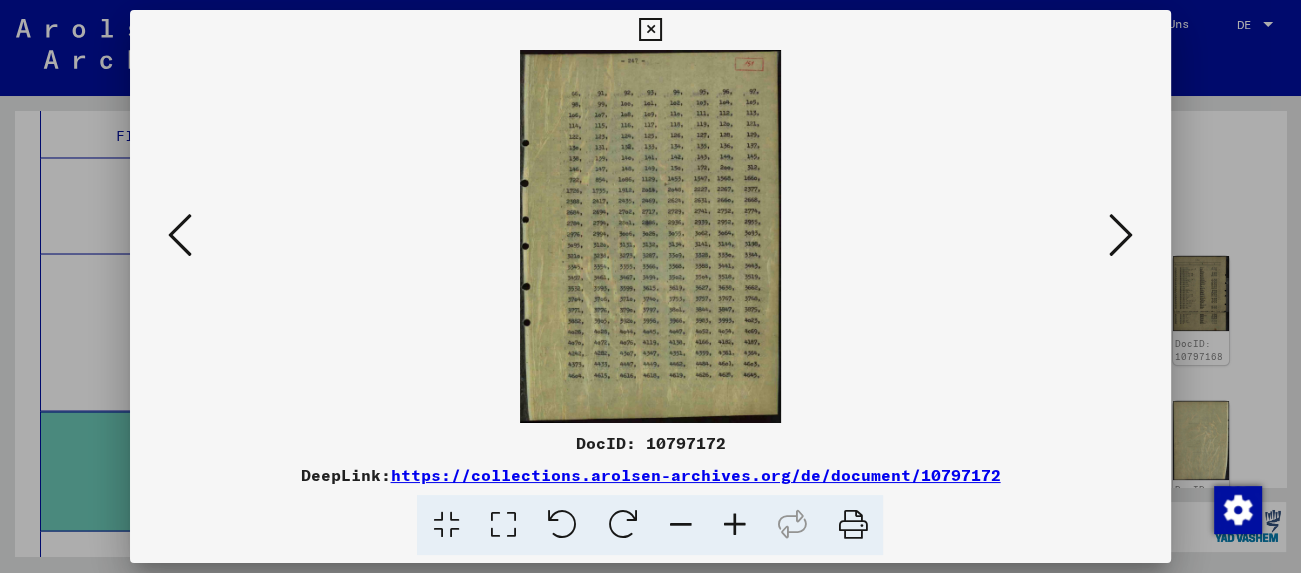 click at bounding box center (1121, 235) 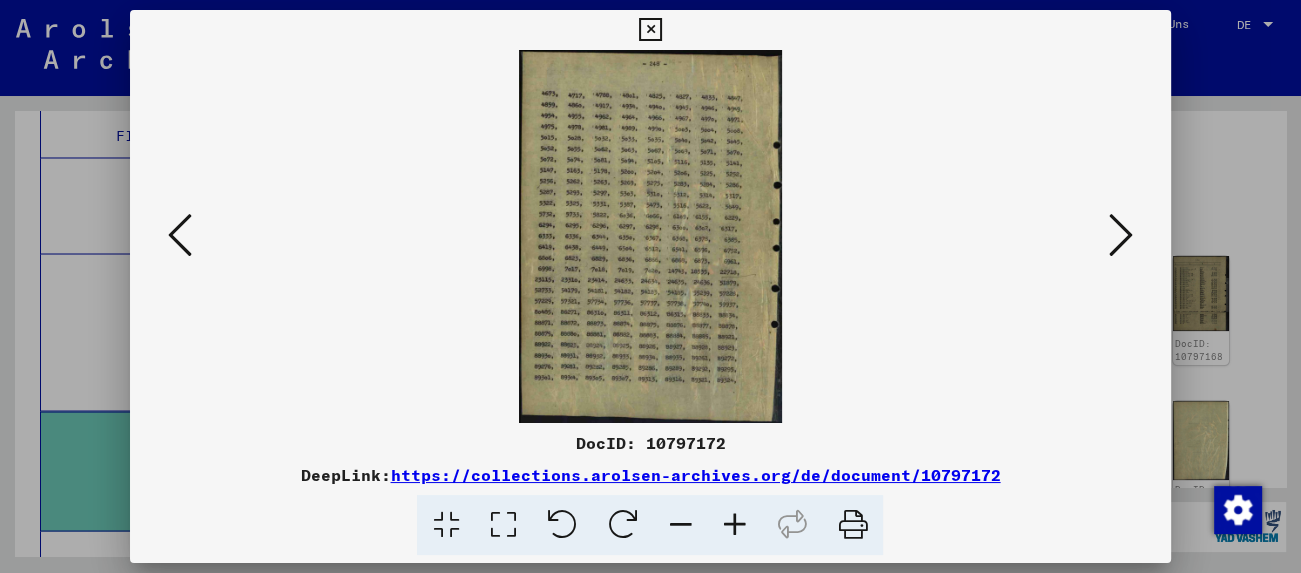 click at bounding box center [1121, 235] 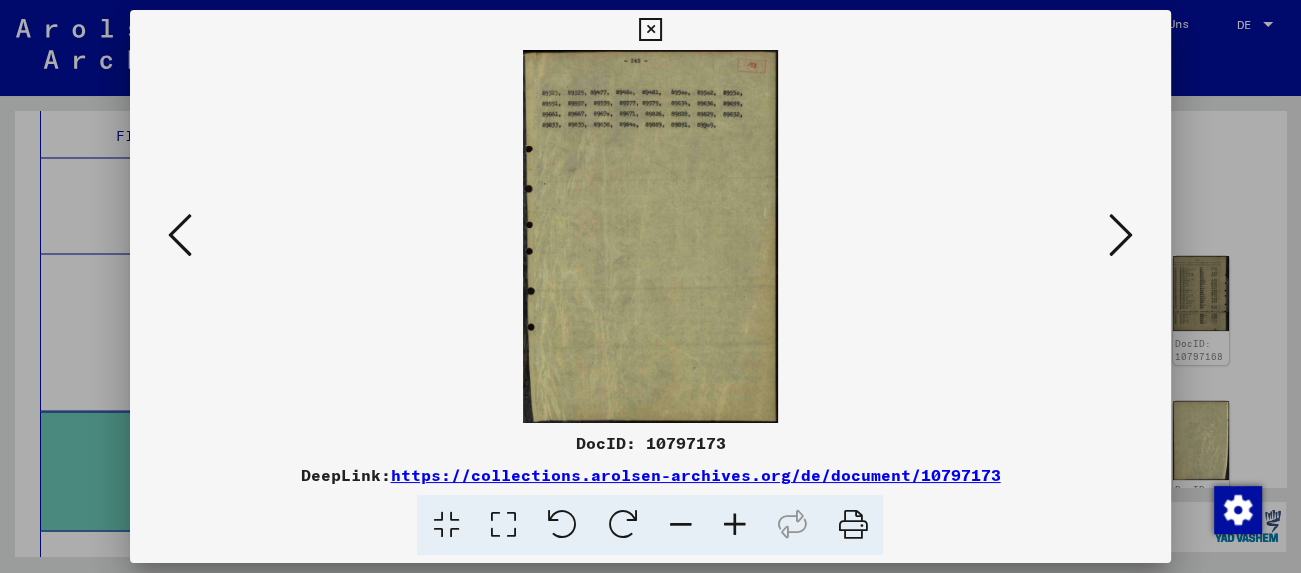 click at bounding box center [1121, 235] 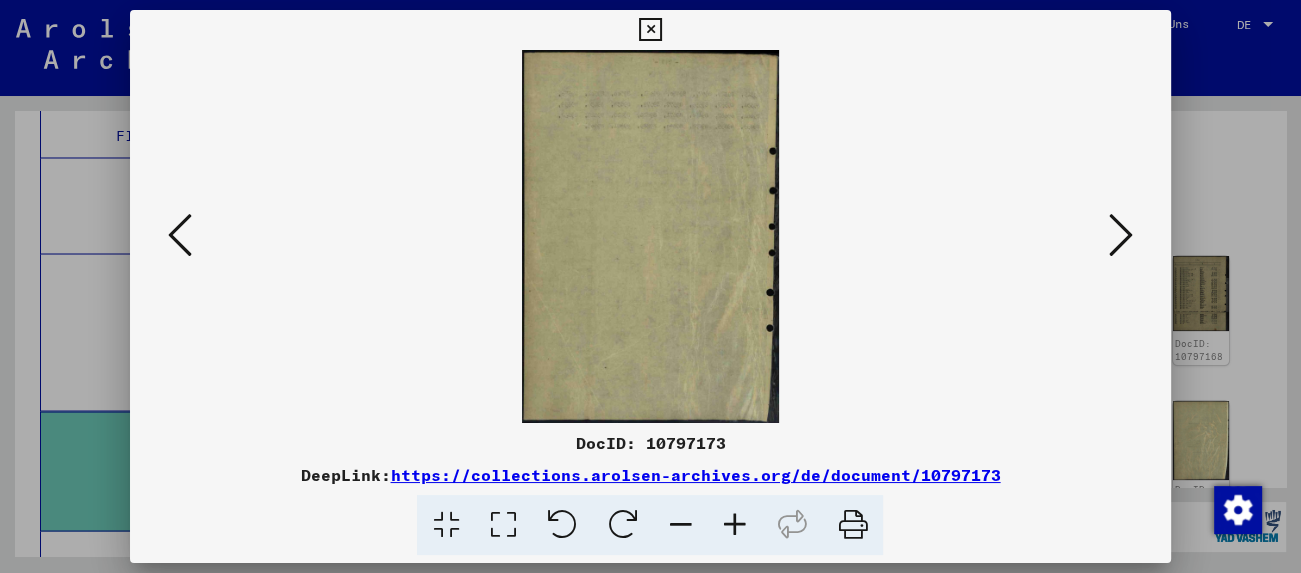 click at bounding box center (1121, 235) 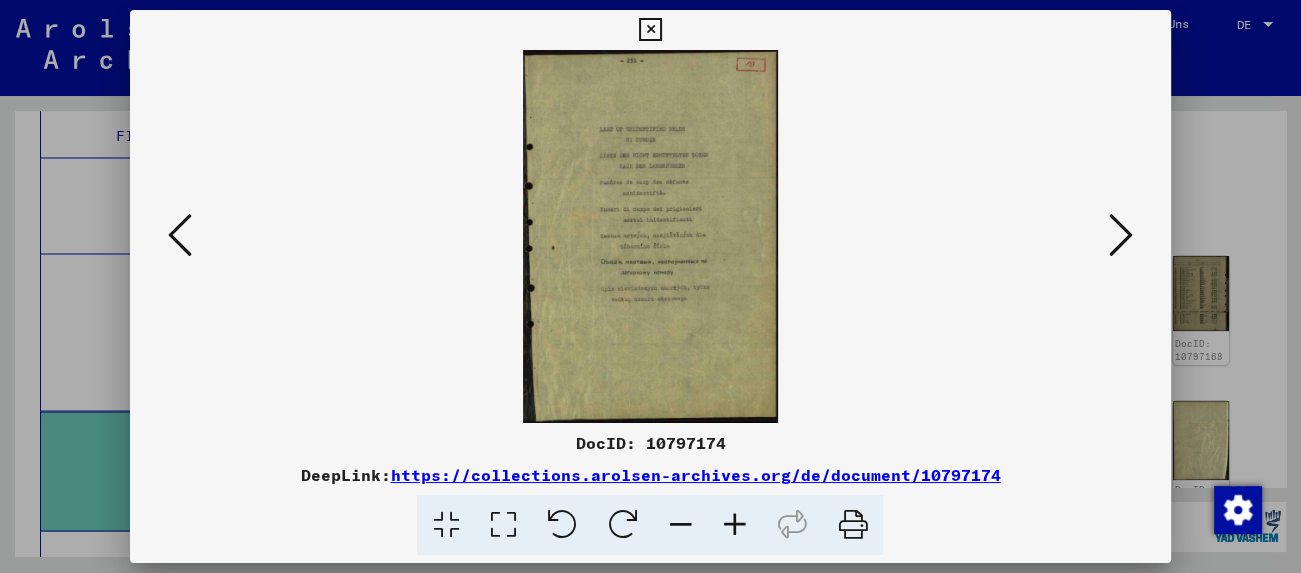 click at bounding box center [1121, 235] 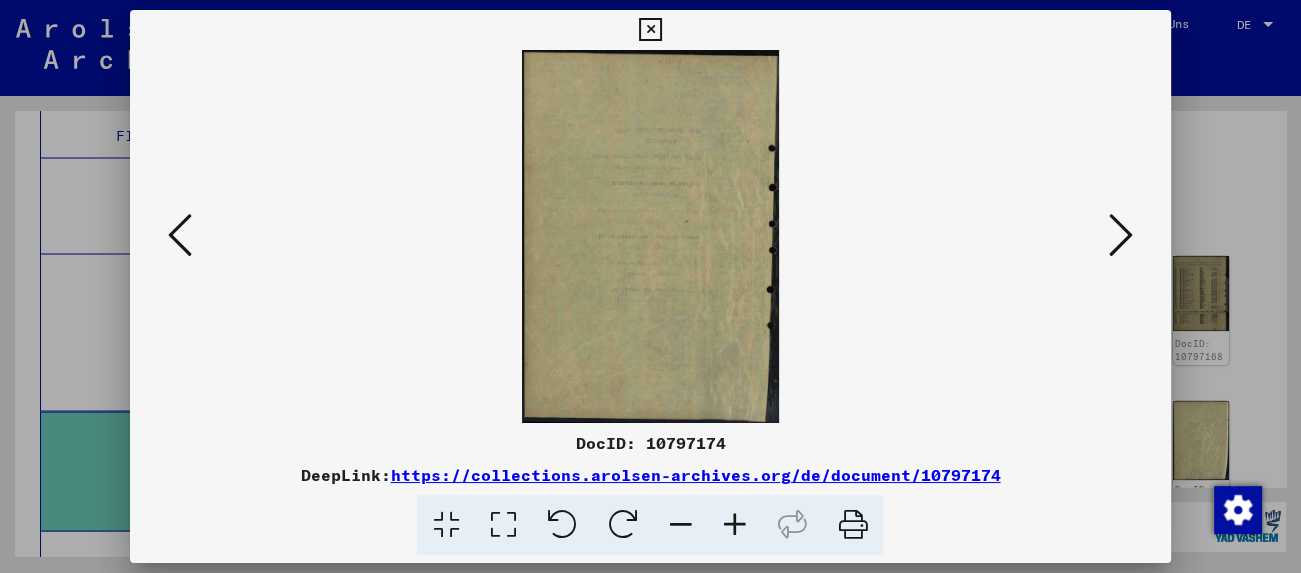 click at bounding box center (1121, 235) 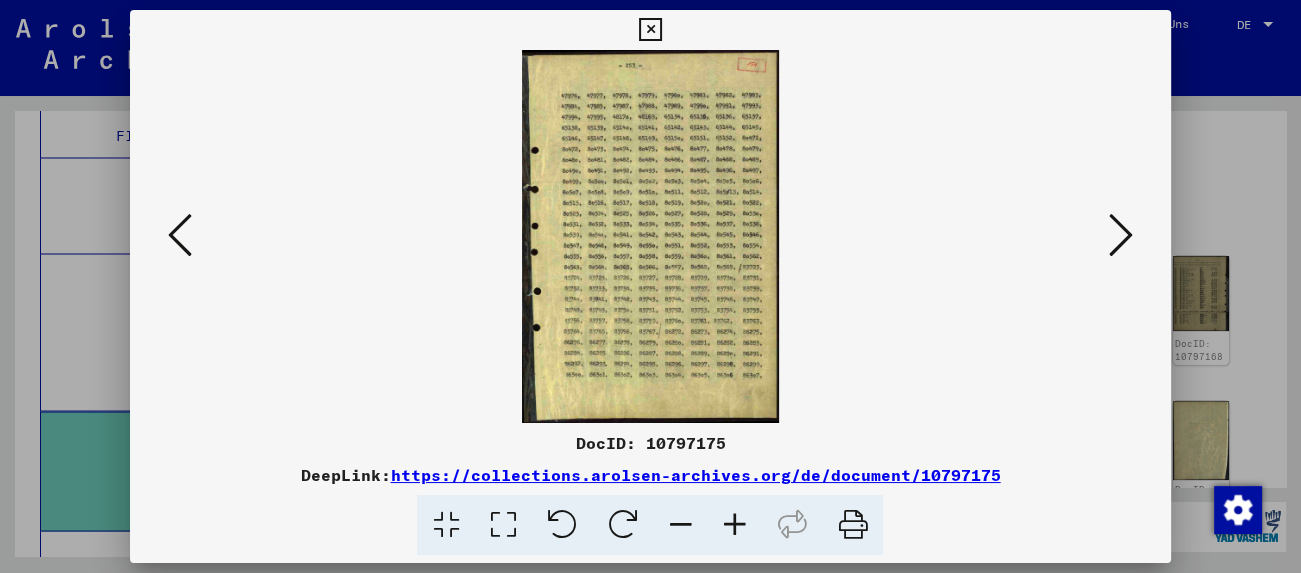 click at bounding box center [1121, 235] 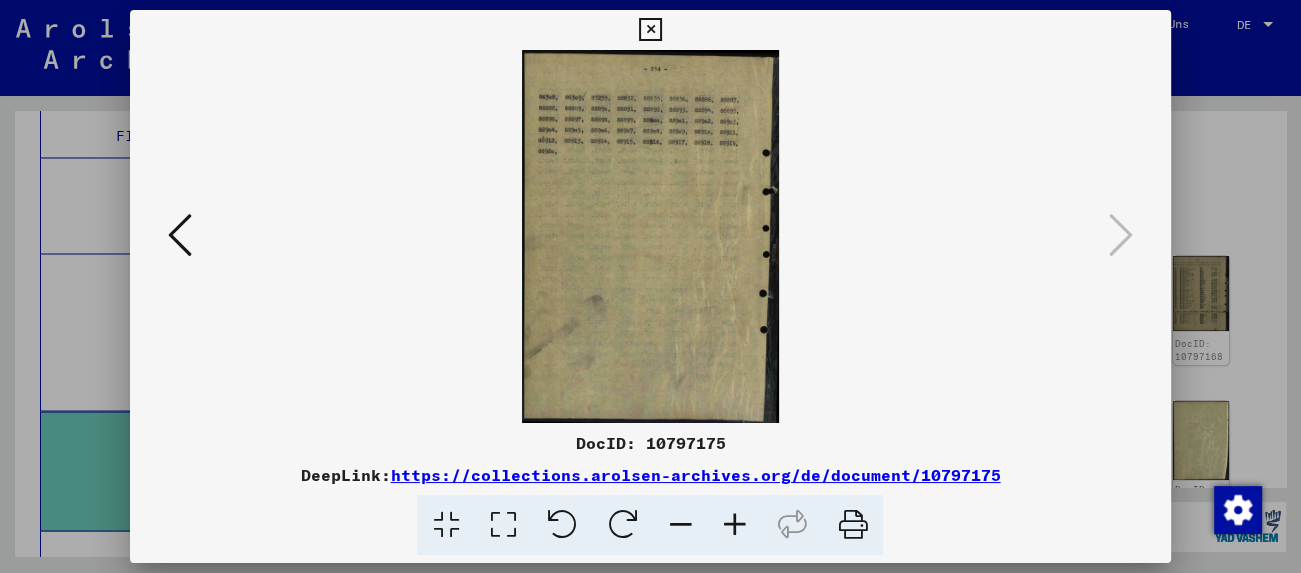 click at bounding box center (650, 30) 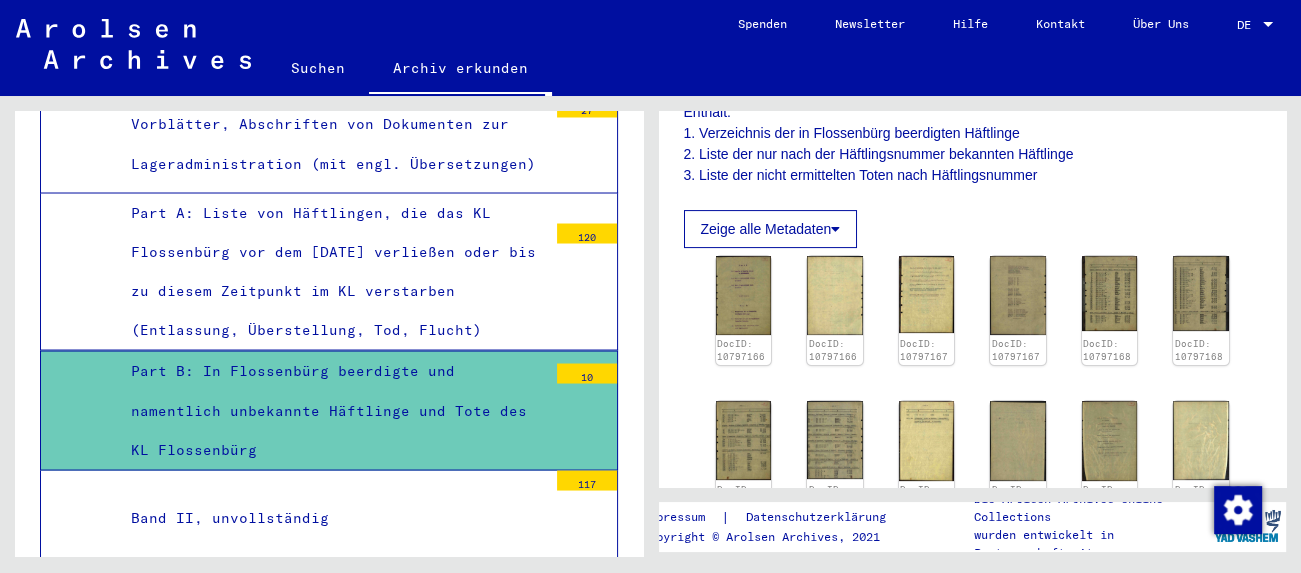 scroll, scrollTop: 3261, scrollLeft: 0, axis: vertical 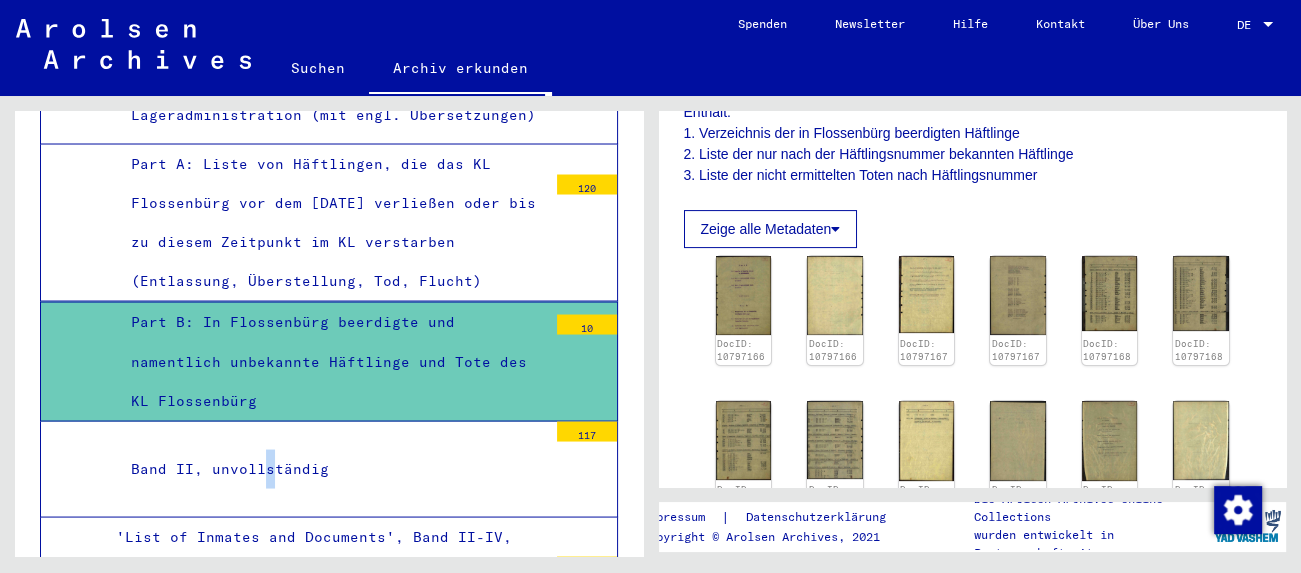 click on "Band II, unvollständig" at bounding box center [331, 468] 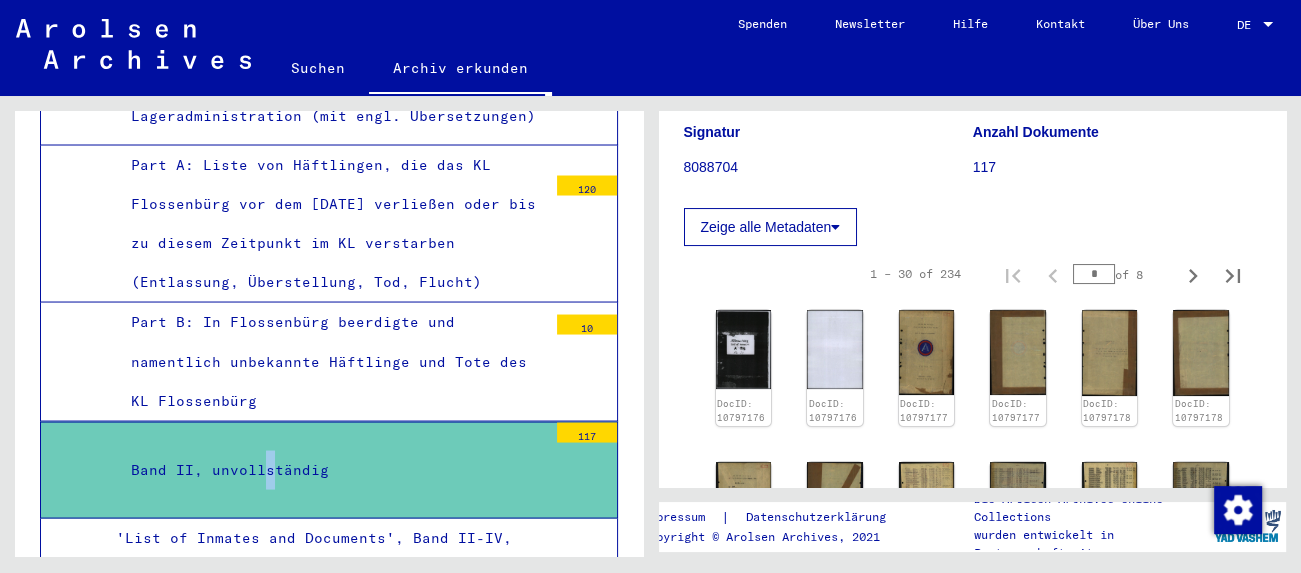 scroll, scrollTop: 331, scrollLeft: 0, axis: vertical 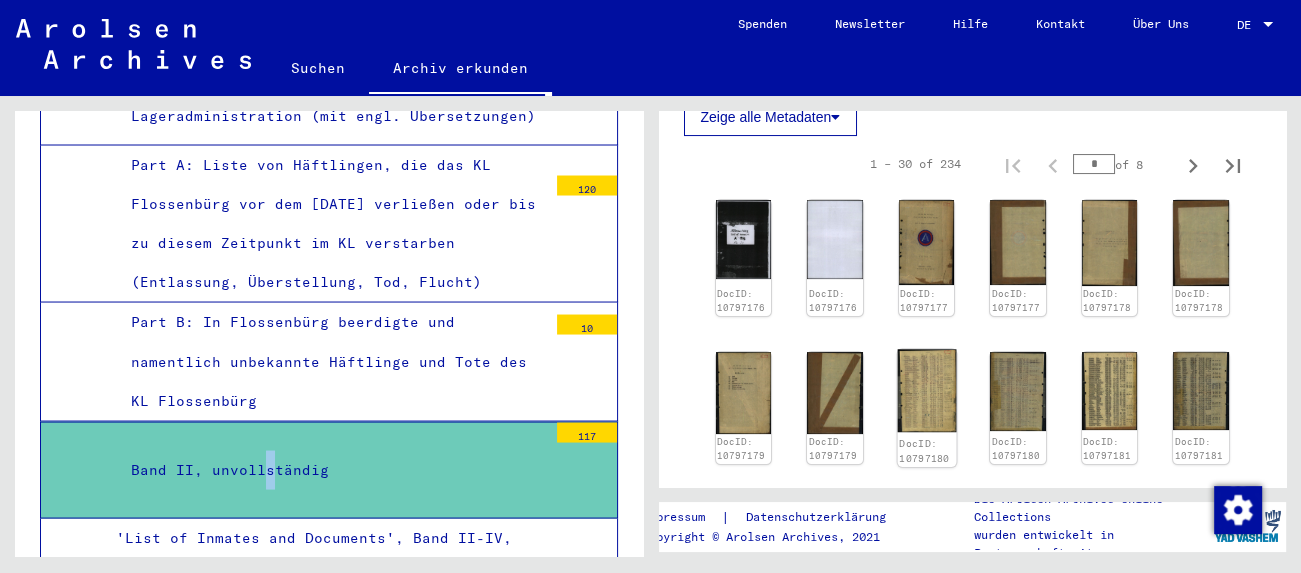 click 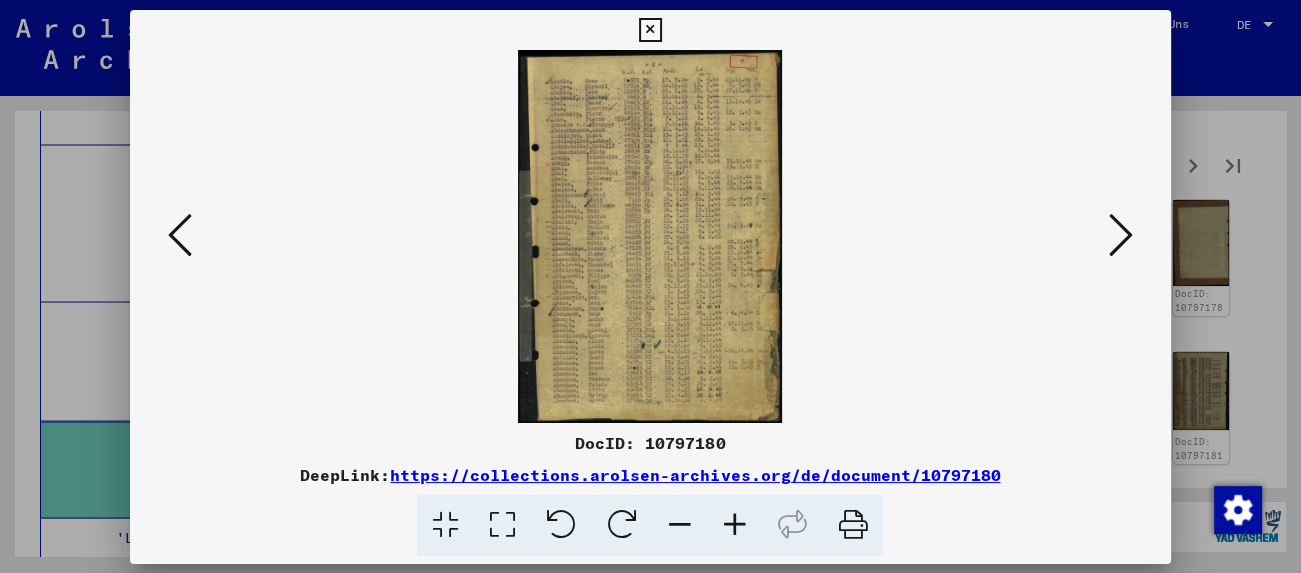 scroll, scrollTop: 3260, scrollLeft: 0, axis: vertical 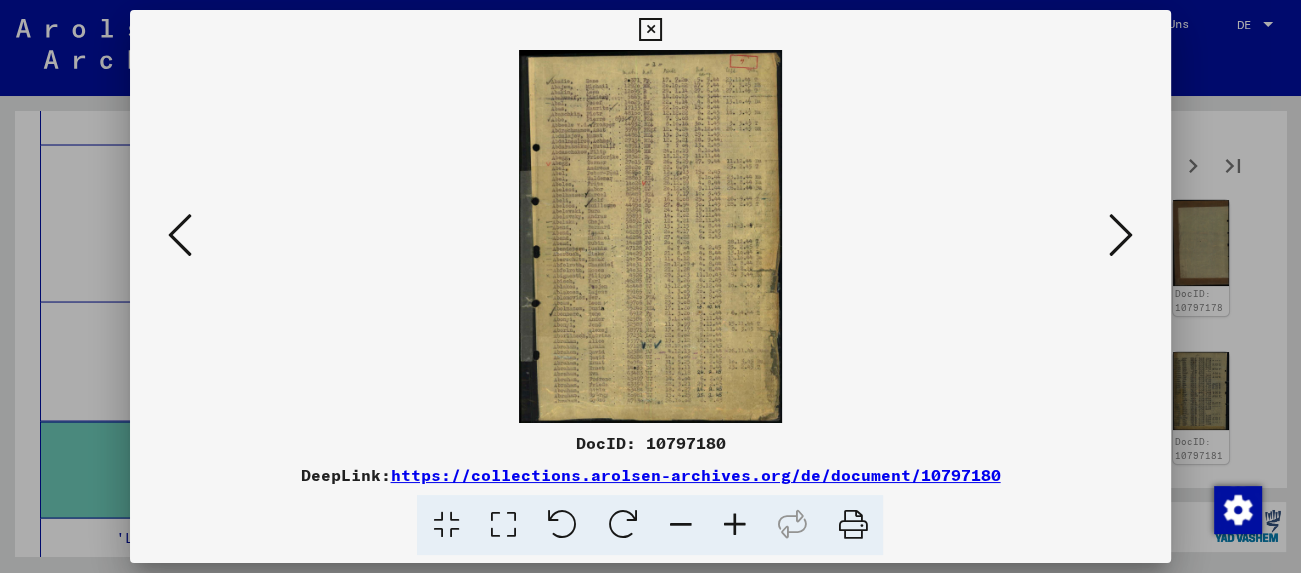 click at bounding box center [650, 30] 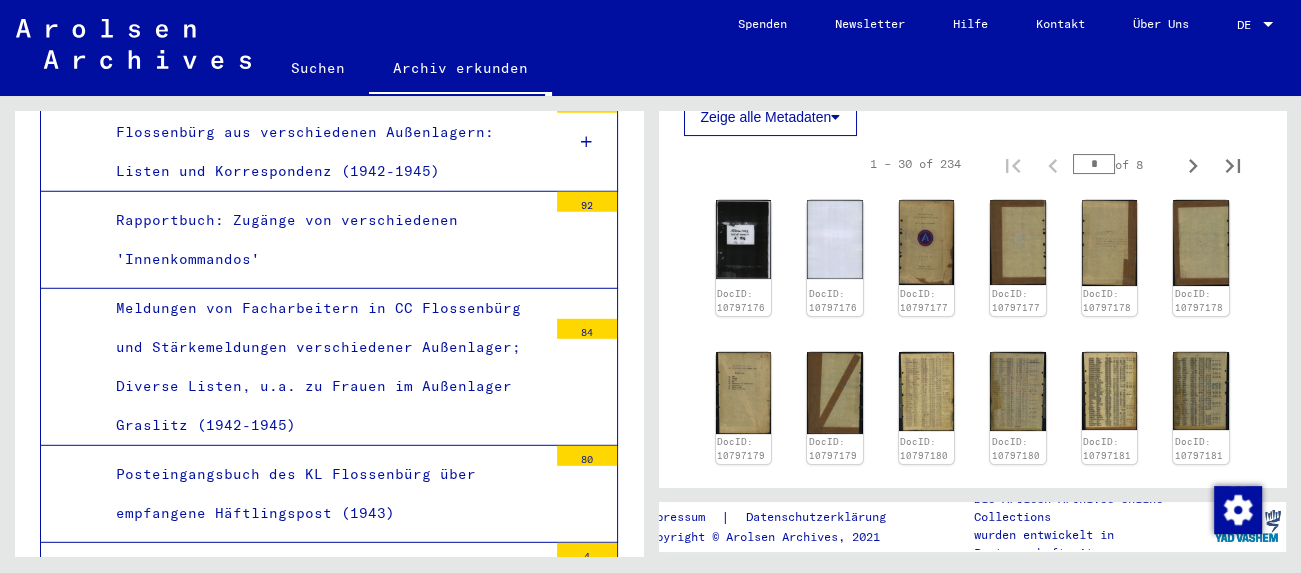 scroll, scrollTop: 4916, scrollLeft: 0, axis: vertical 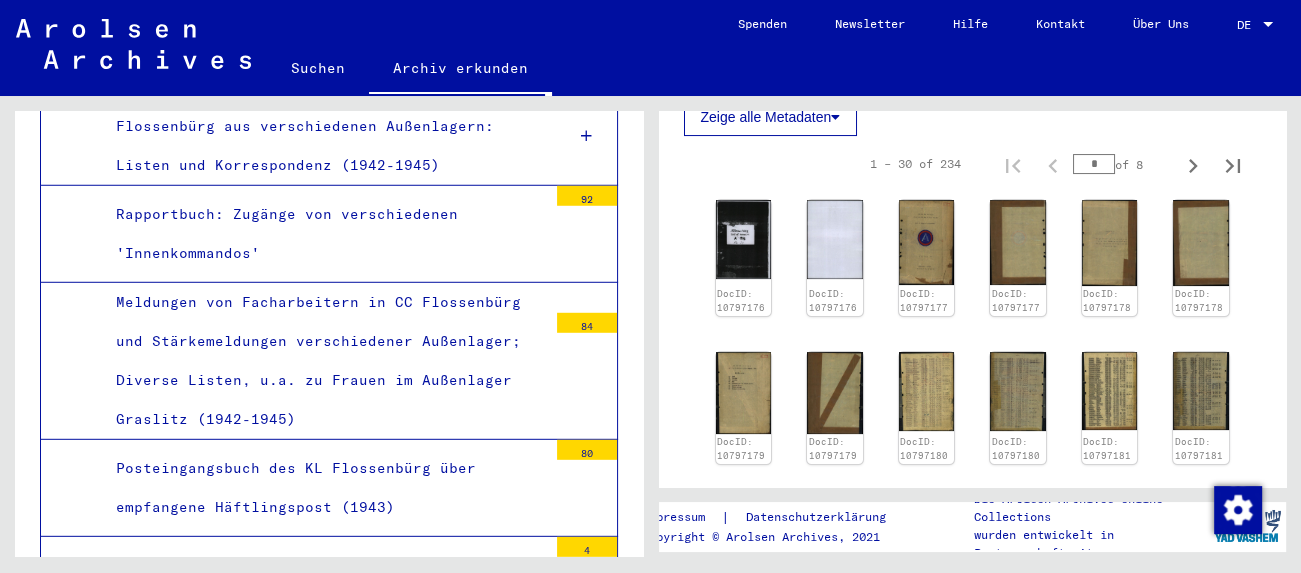 click on "Posteingangsbuch des KL Flossenbürg über empfangene Häftlingspost (1943)" at bounding box center (324, 488) 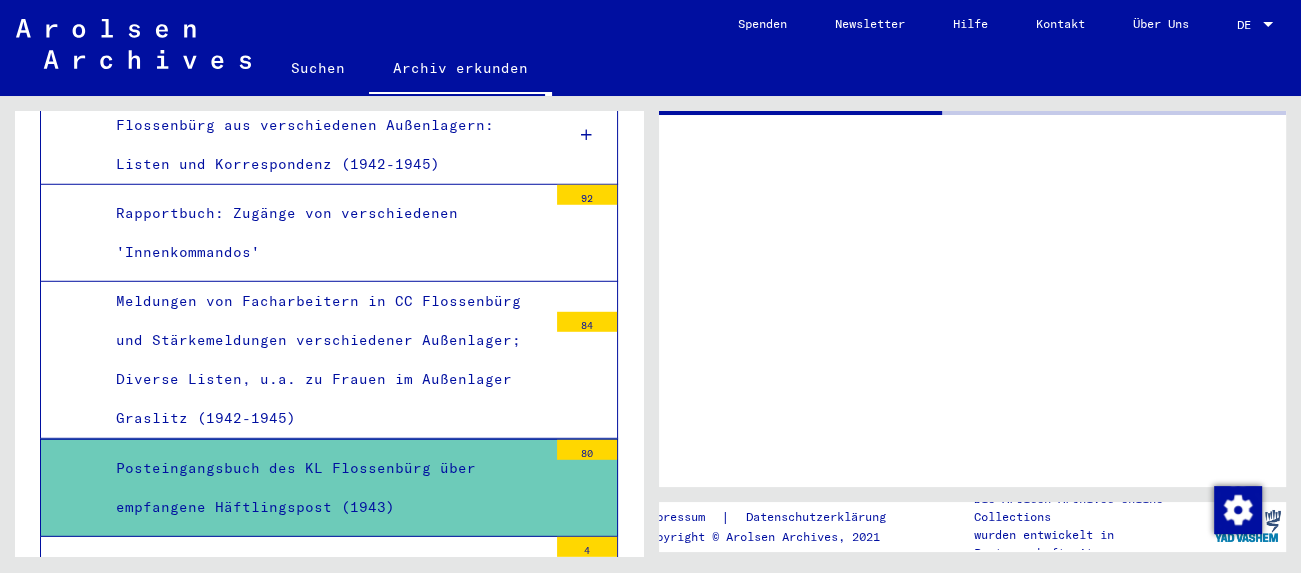 scroll, scrollTop: 4915, scrollLeft: 0, axis: vertical 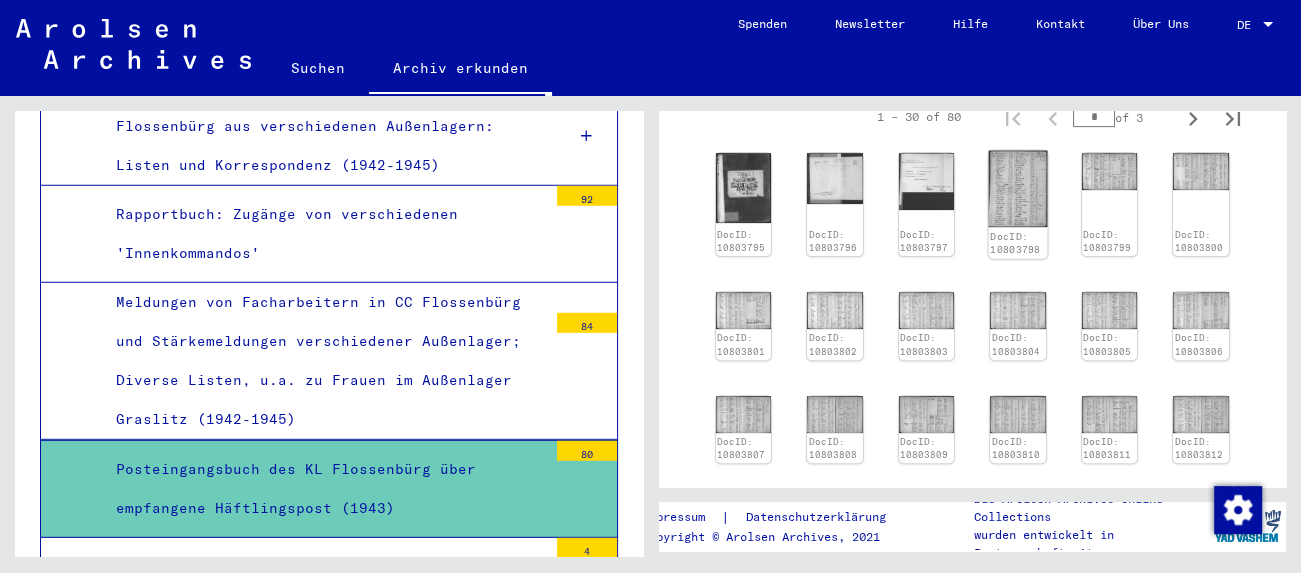 click 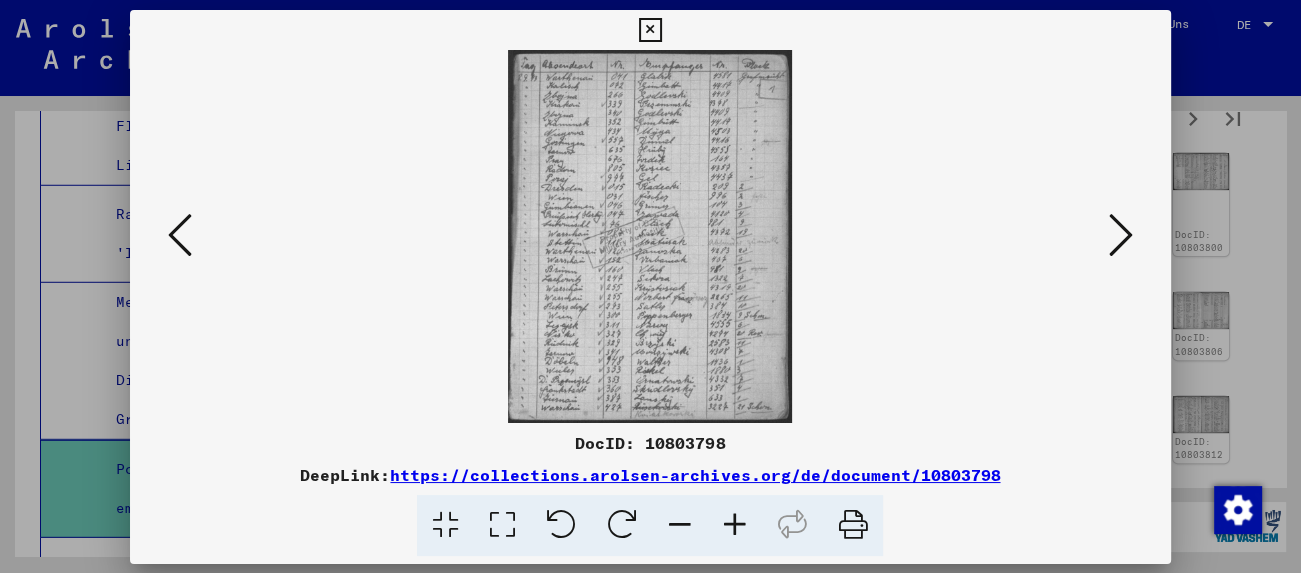scroll, scrollTop: 4915, scrollLeft: 0, axis: vertical 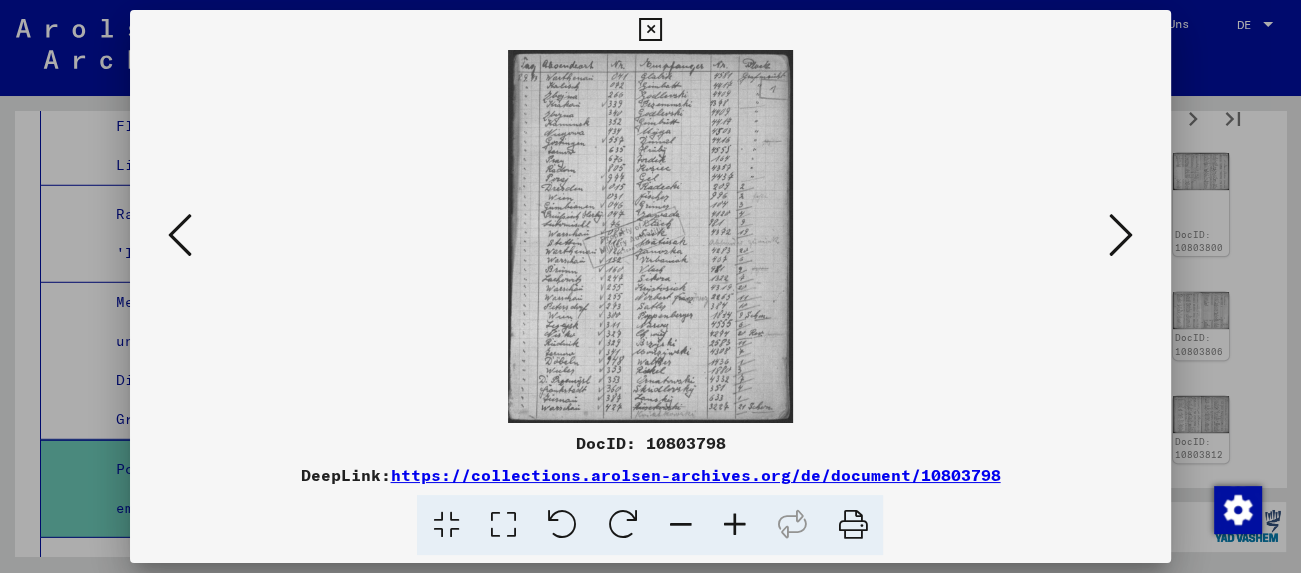 click at bounding box center (650, 30) 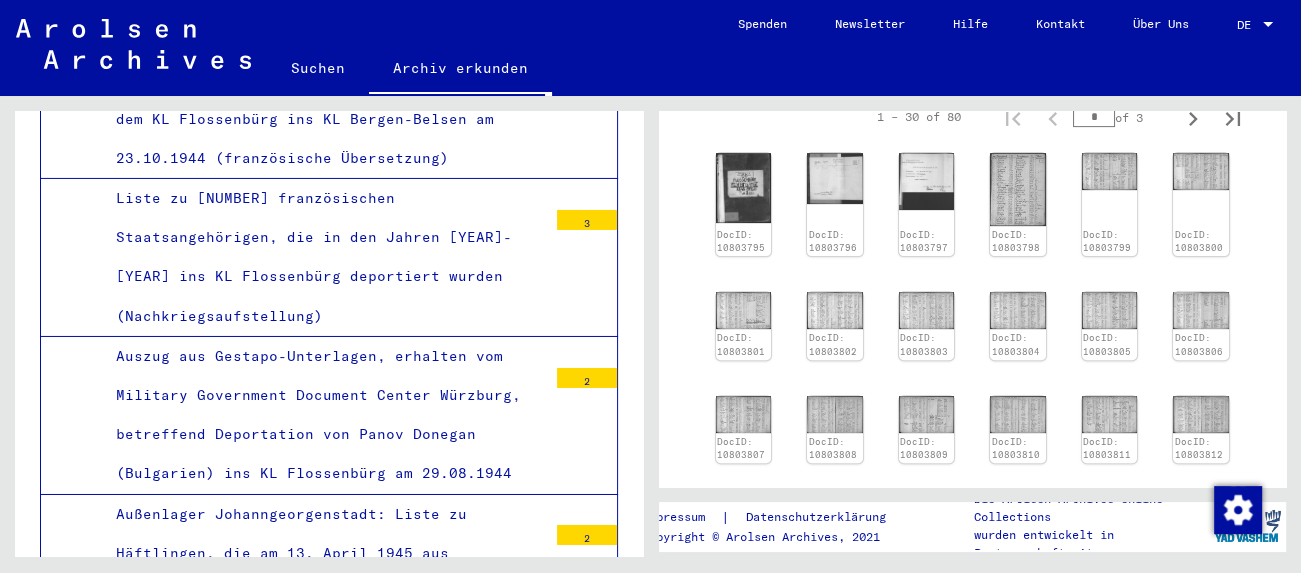 scroll, scrollTop: 6019, scrollLeft: 0, axis: vertical 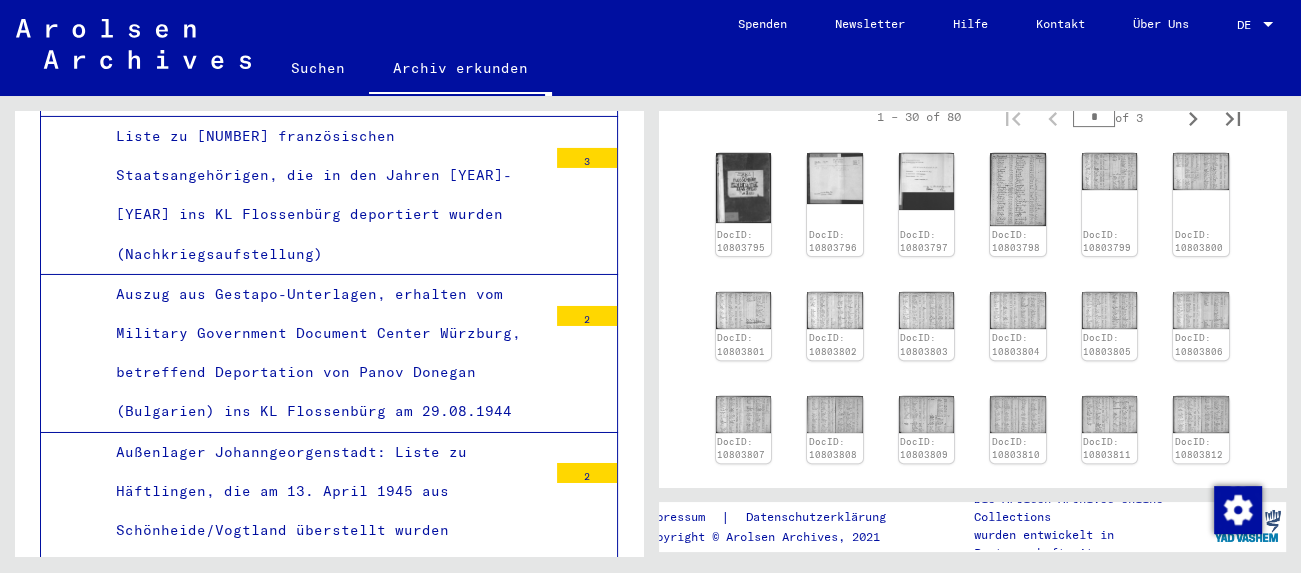 click on "Außenlager Pottenstein: Aktennotiz betreffend Festnahme von Angestellten      des Hydrotechnischen Büros Leibach/Ljubljana(?) zwecks Einsatz als      Zwansgarbeiter in der SS-Fortifikationsstelle, 05.03.1945." at bounding box center [324, 688] 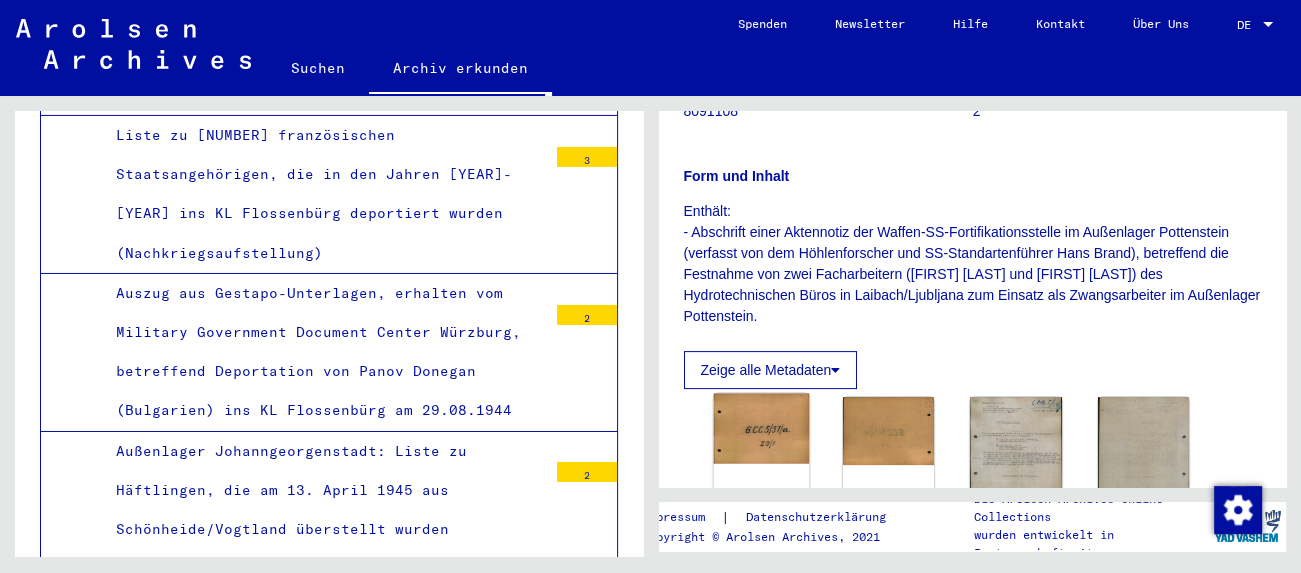 scroll, scrollTop: 552, scrollLeft: 0, axis: vertical 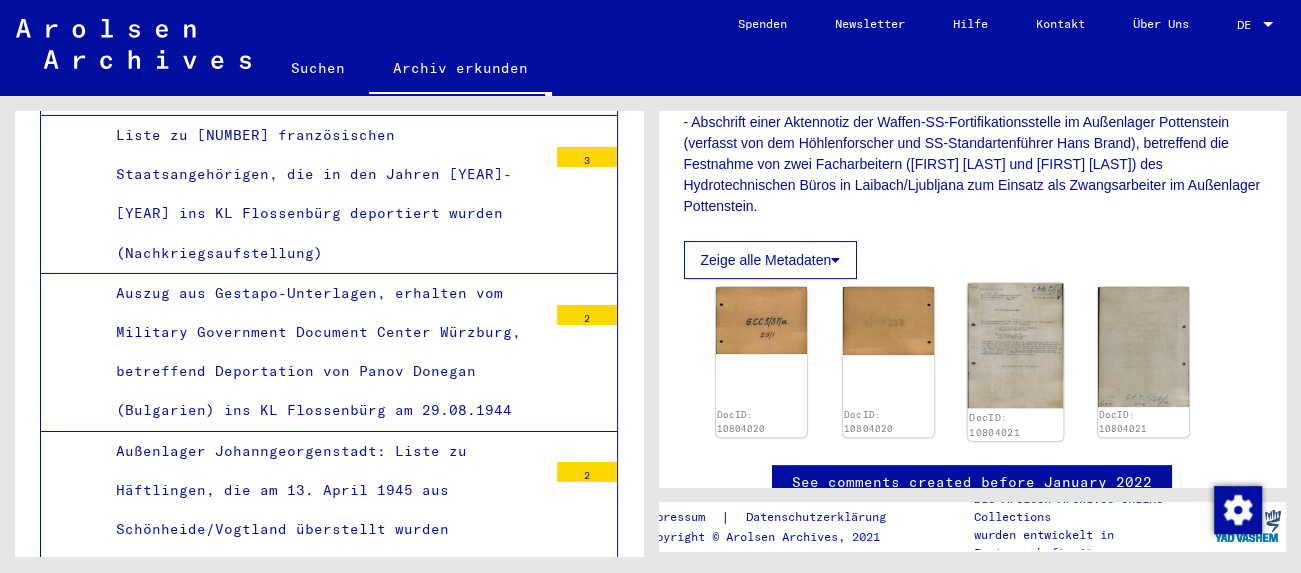 click 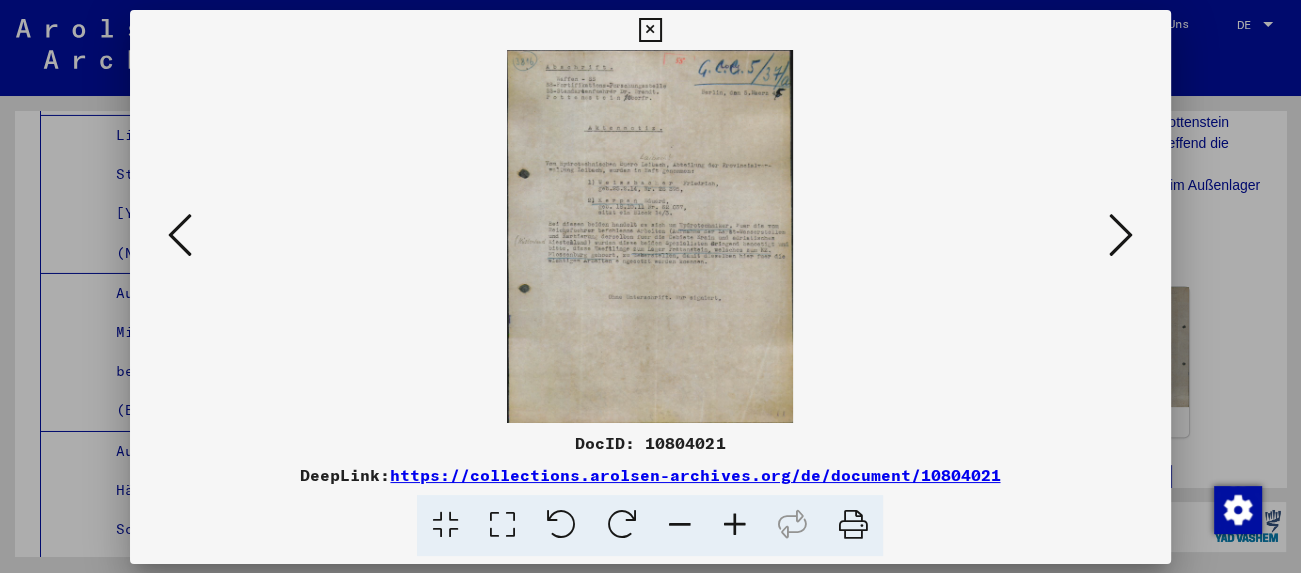 scroll, scrollTop: 6019, scrollLeft: 0, axis: vertical 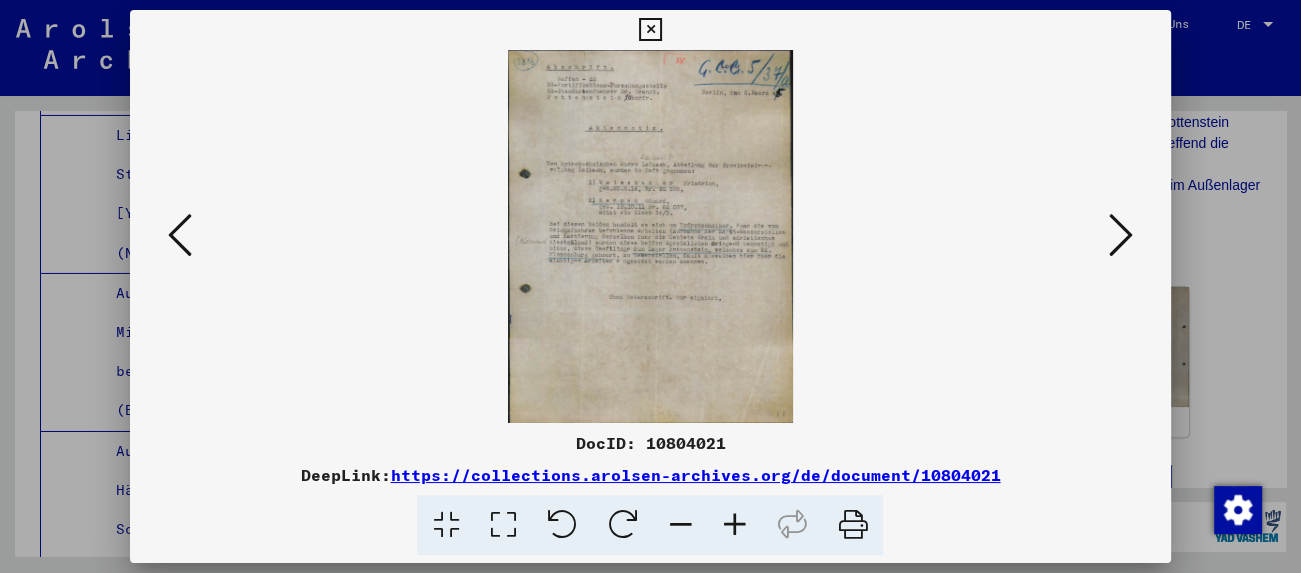 click at bounding box center (1121, 235) 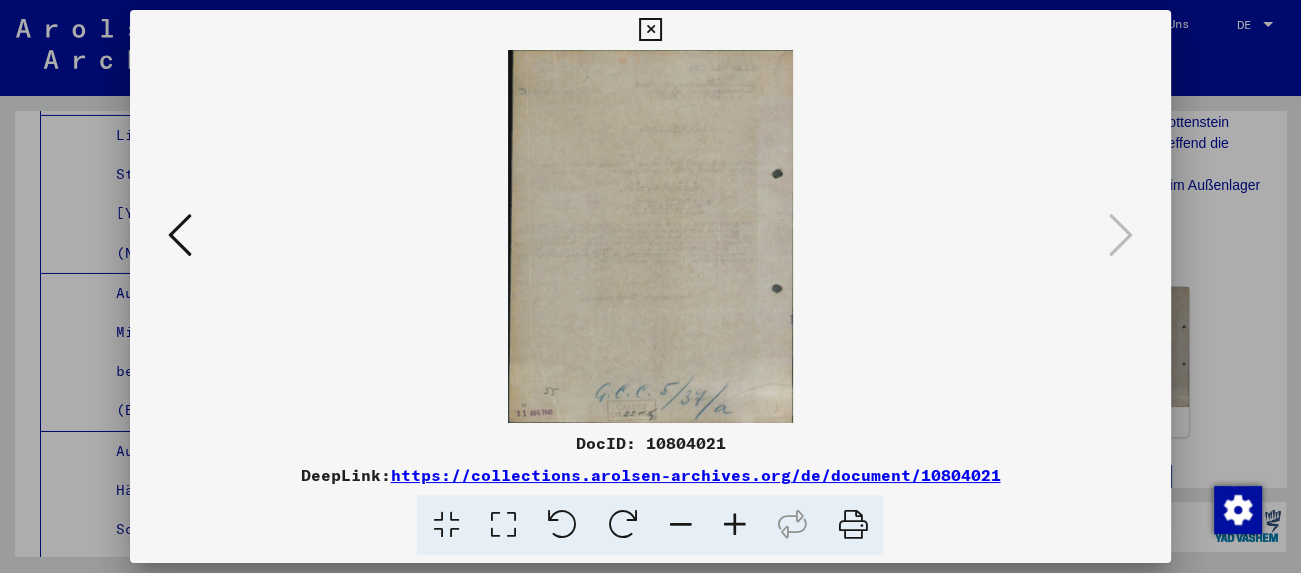 click at bounding box center [650, 30] 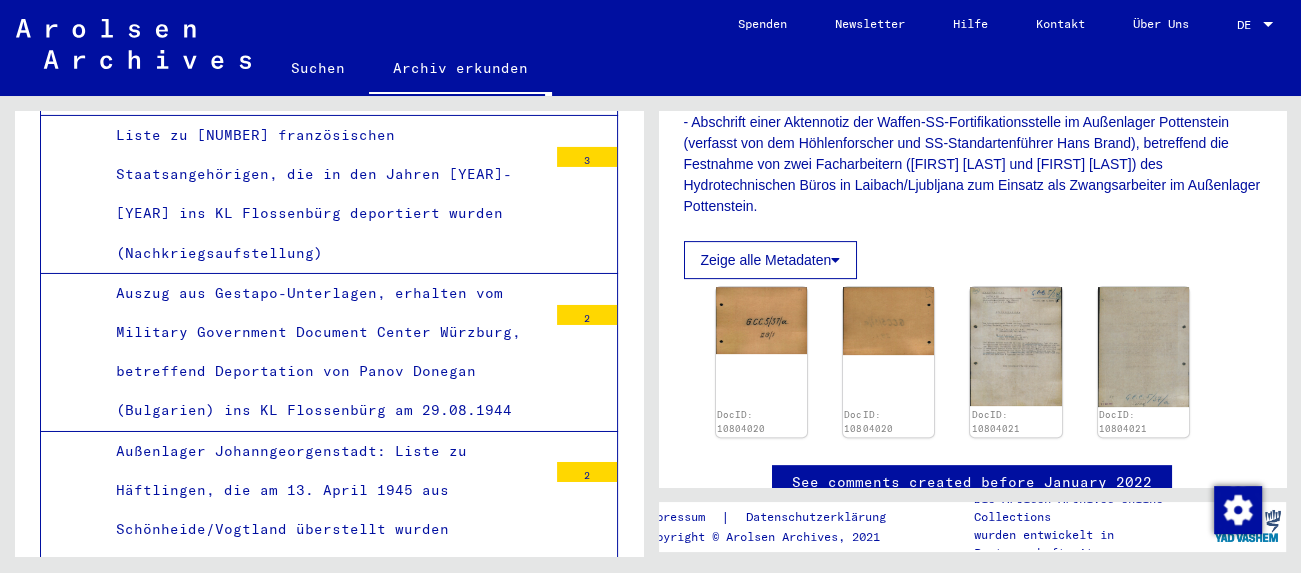 scroll, scrollTop: 662, scrollLeft: 0, axis: vertical 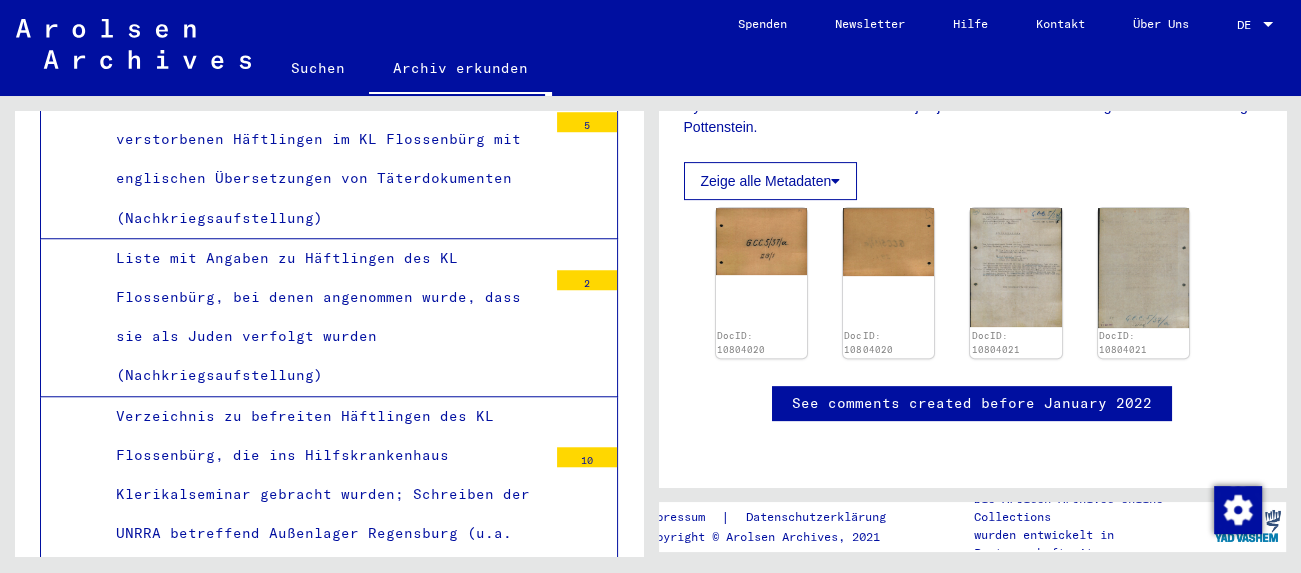 click on "Außenlager Leitmeritz und Theresienstadt: Verzeichnis von verstorbenen      Häftlingen, die im Krematorium in Leitmeritz eingeäschert wurden" at bounding box center [324, 652] 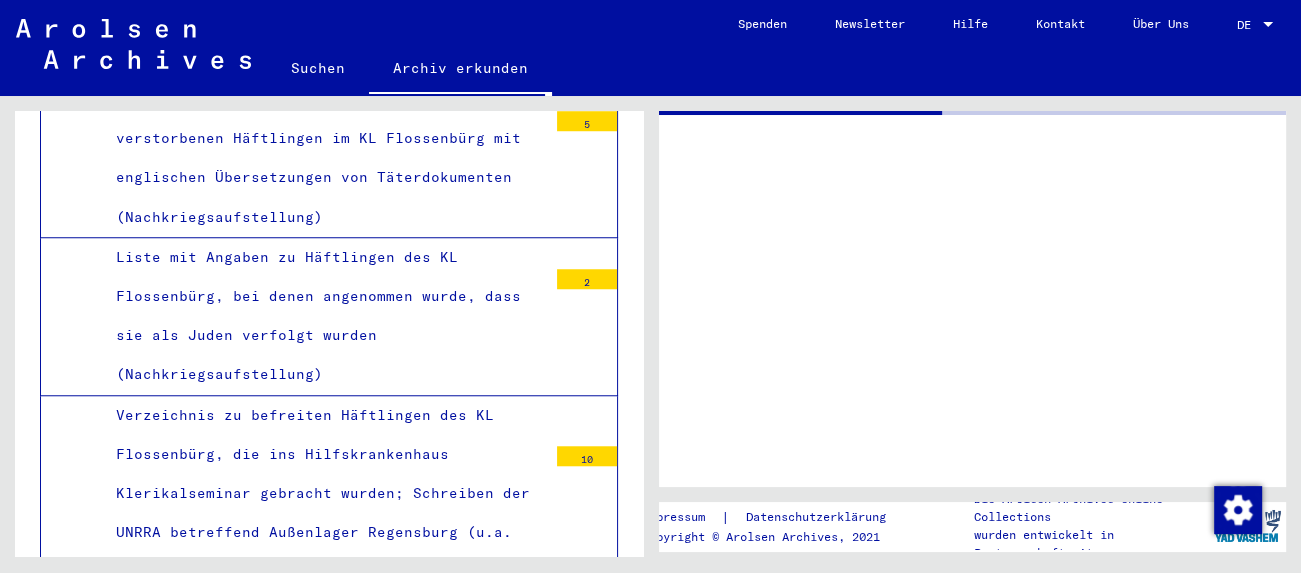 scroll, scrollTop: 8005, scrollLeft: 0, axis: vertical 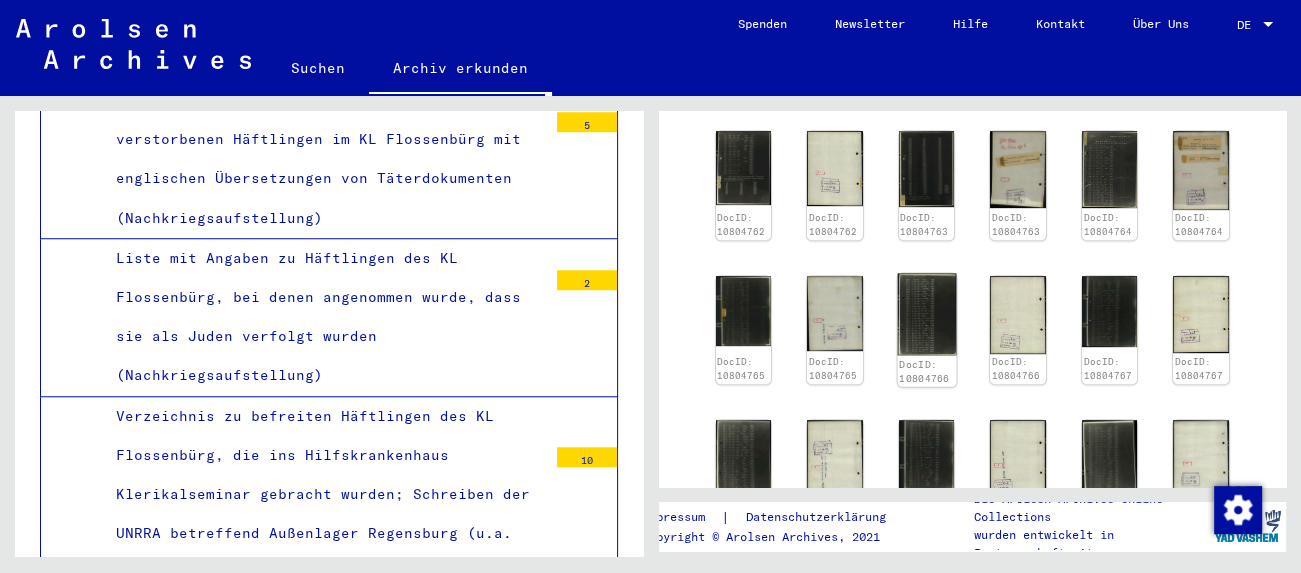 click 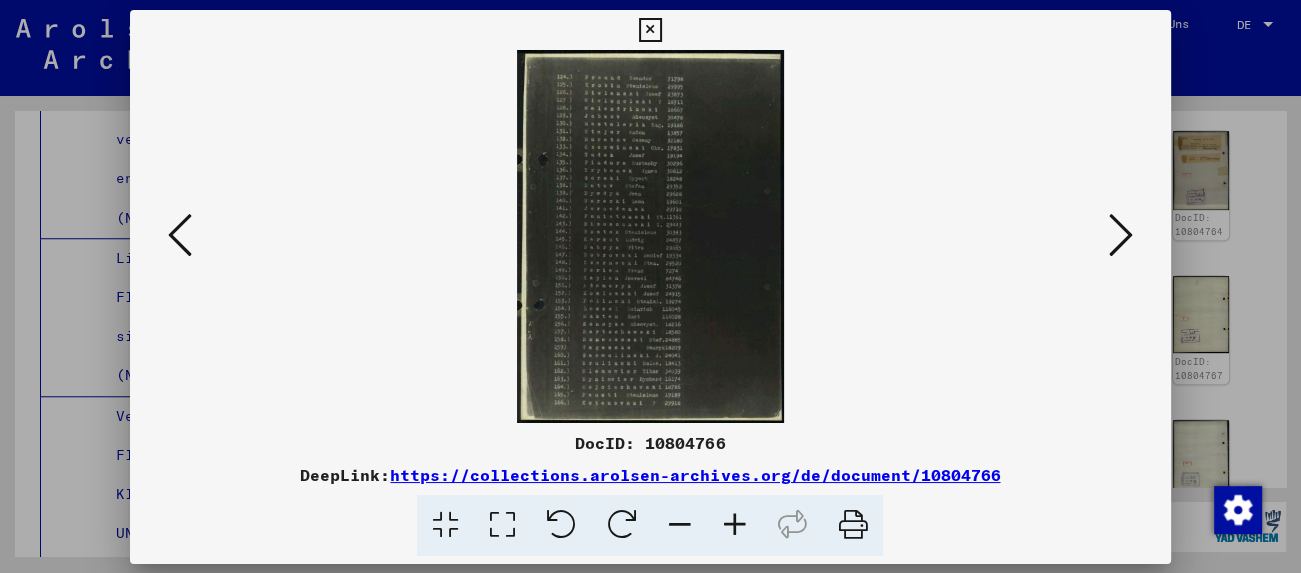 scroll, scrollTop: 8005, scrollLeft: 0, axis: vertical 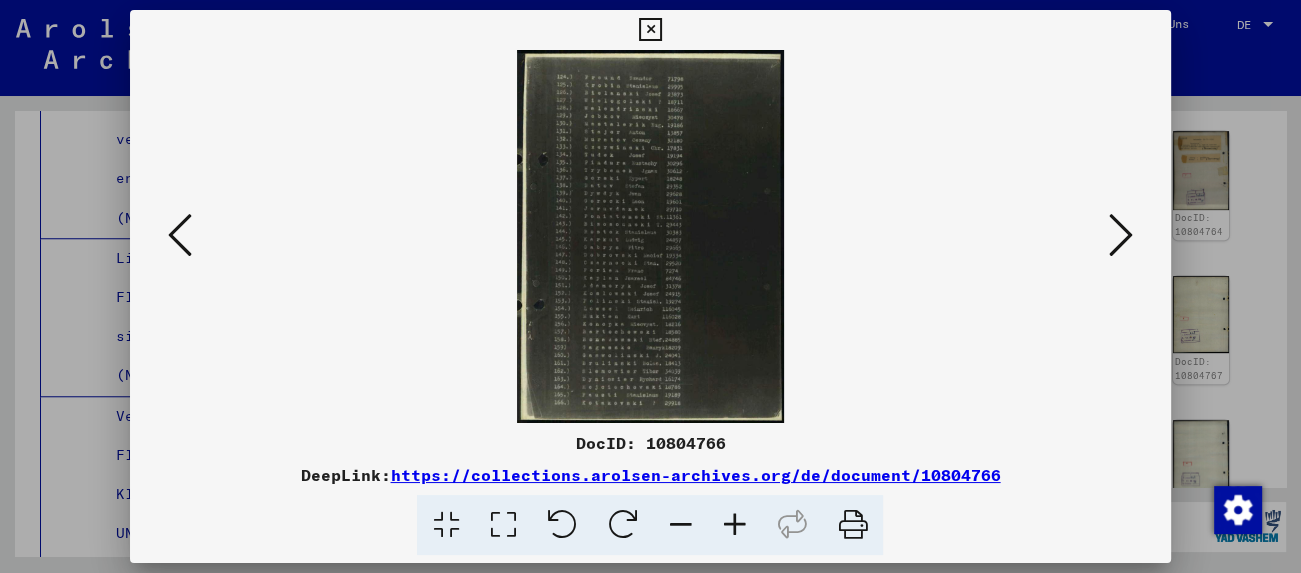 click at bounding box center [1121, 235] 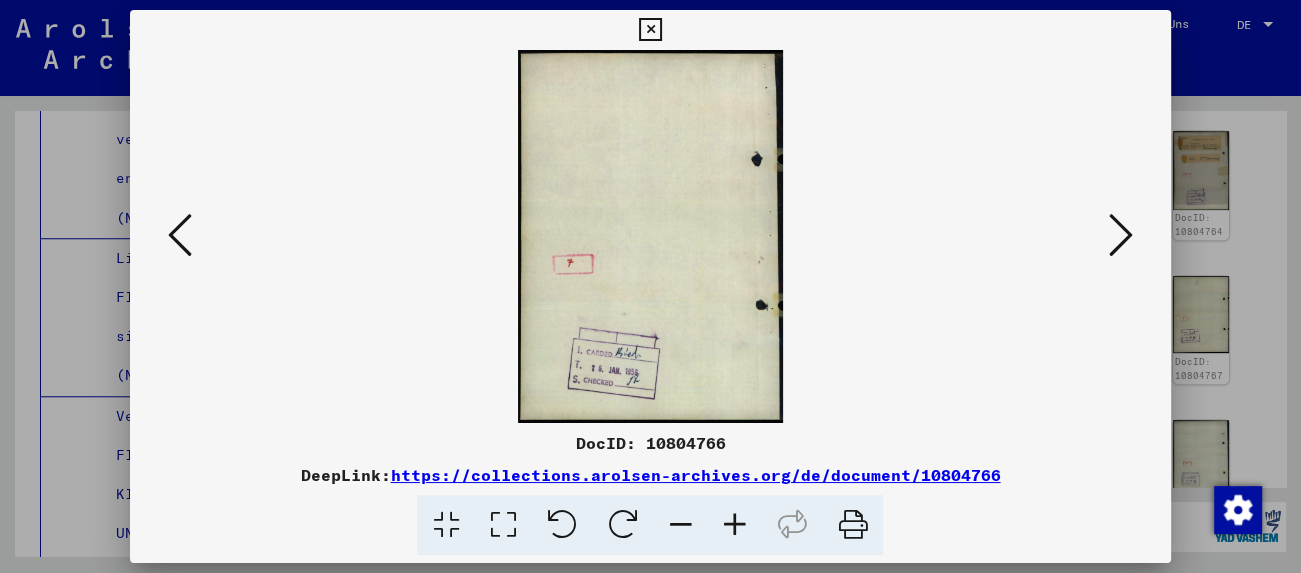 click at bounding box center (1121, 236) 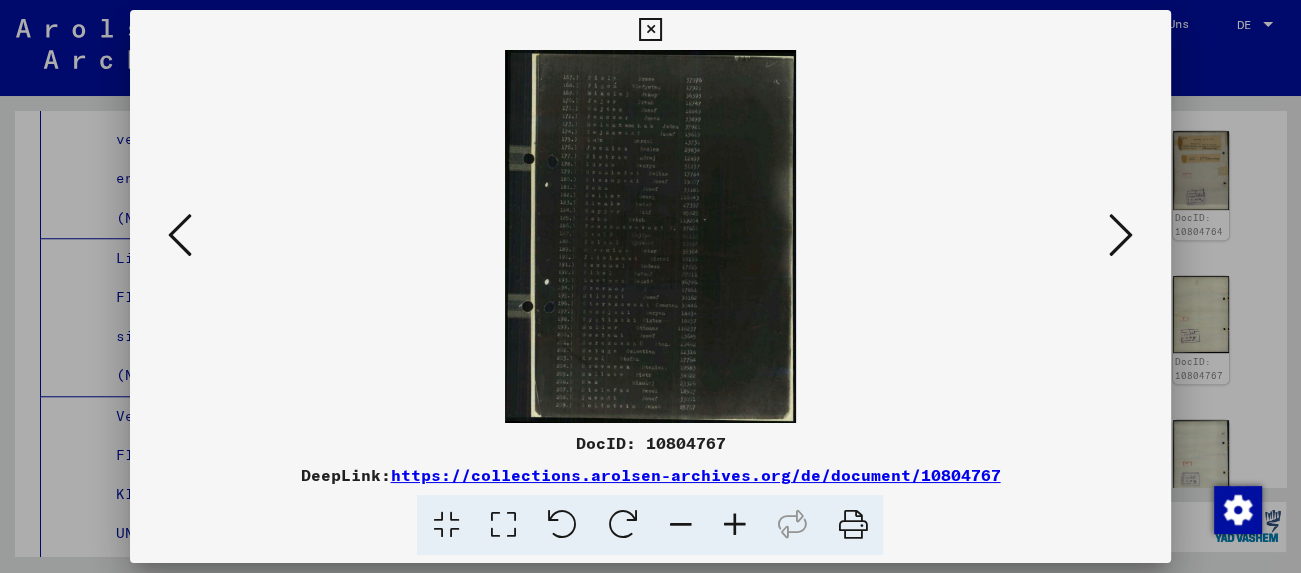 click at bounding box center (1121, 235) 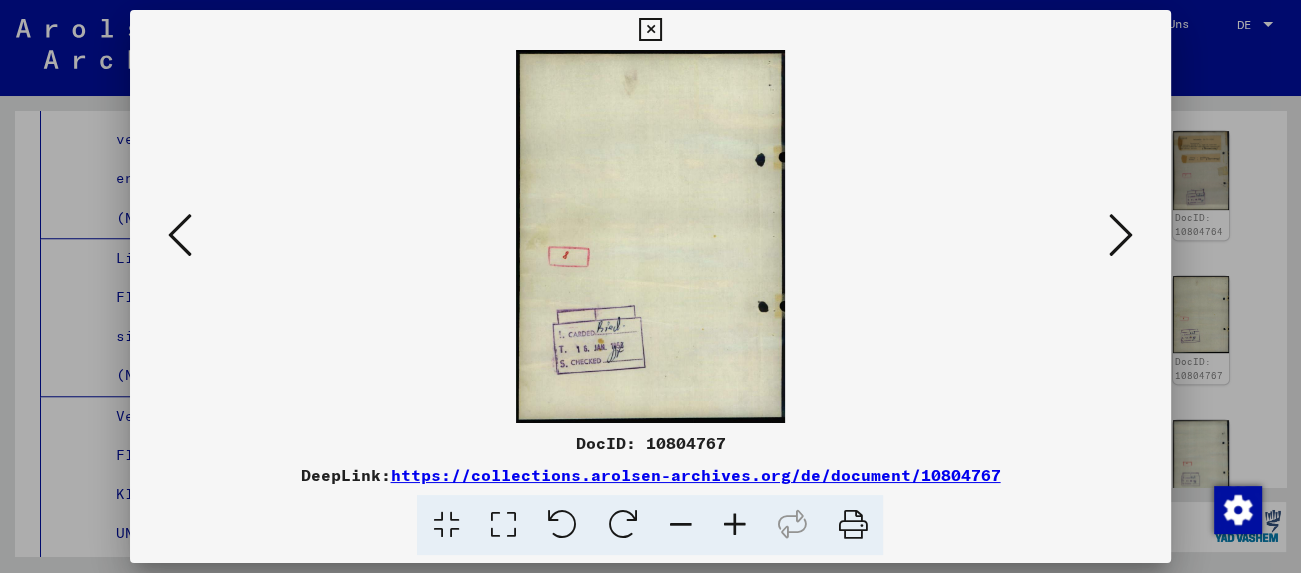 click at bounding box center [1121, 235] 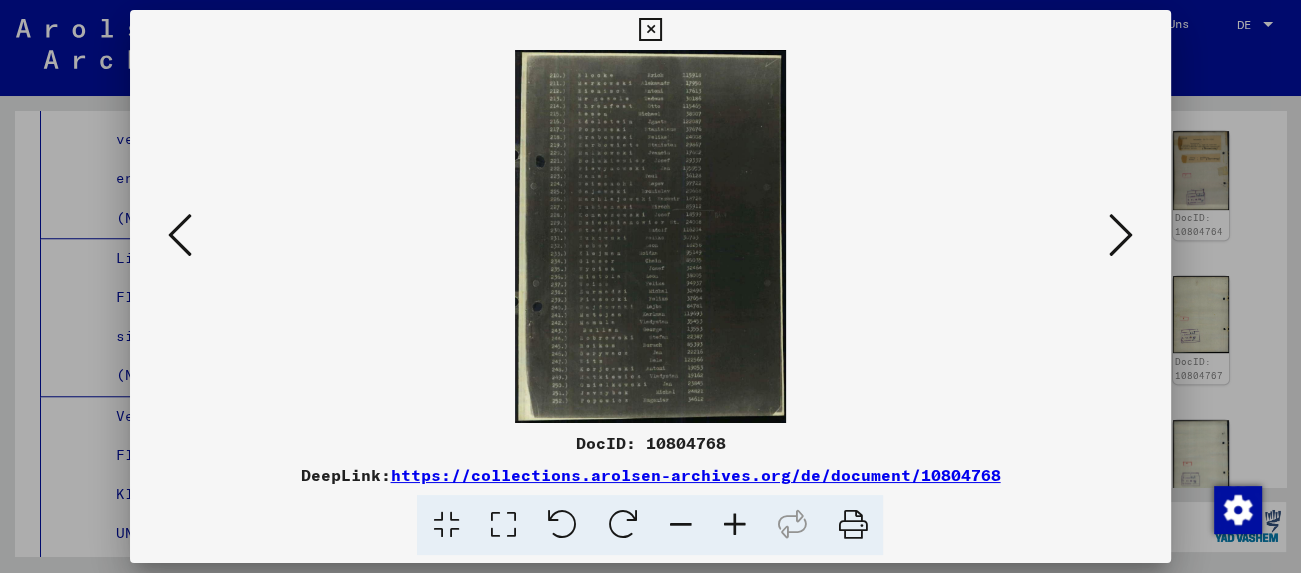 click at bounding box center (650, 30) 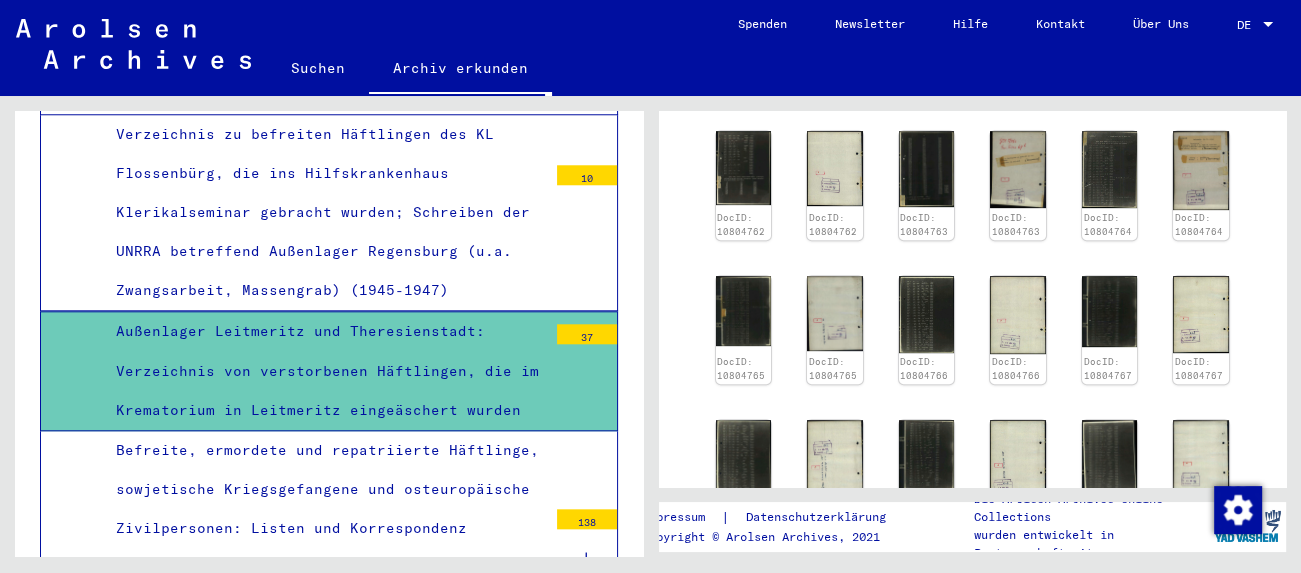 scroll, scrollTop: 8336, scrollLeft: 0, axis: vertical 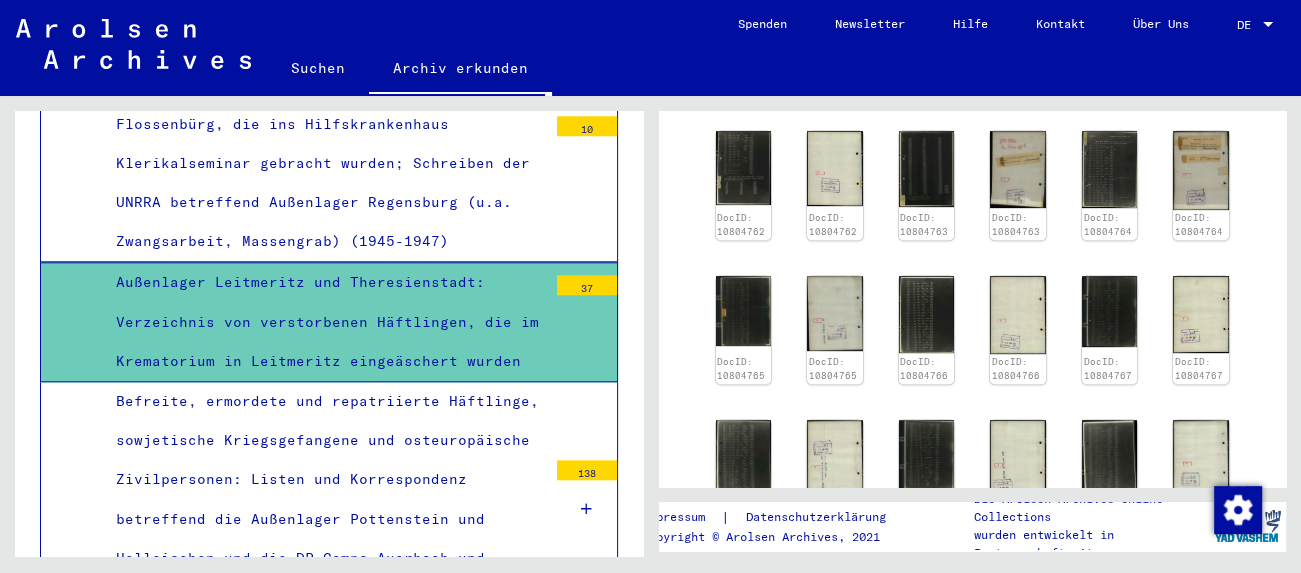 click on "'SS-Division Dirlewanger' / Wehrmacht: Korrespondenz und Listen zu      gemusterten und überstellten Häftlingen (darunter §175)" at bounding box center [324, 677] 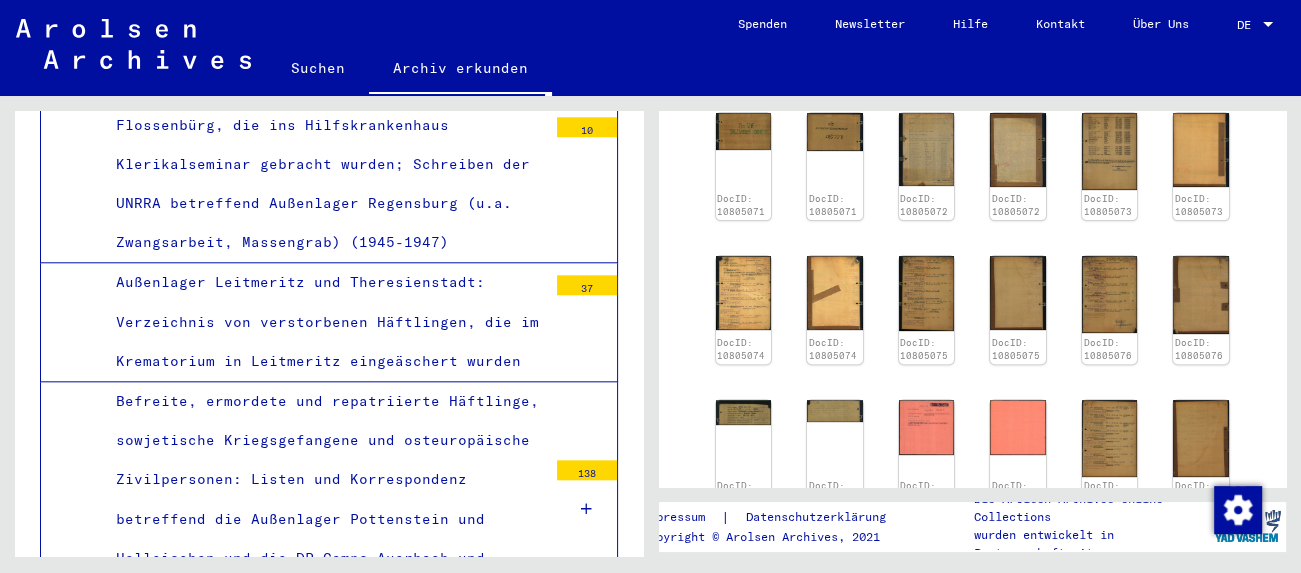 scroll, scrollTop: 442, scrollLeft: 0, axis: vertical 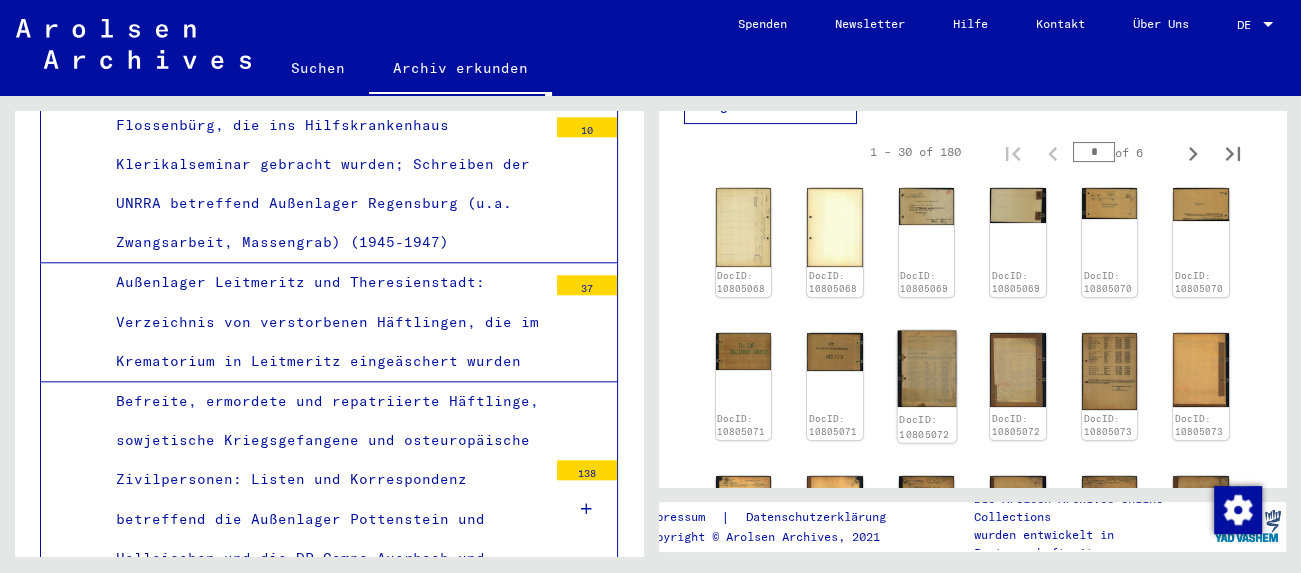 click 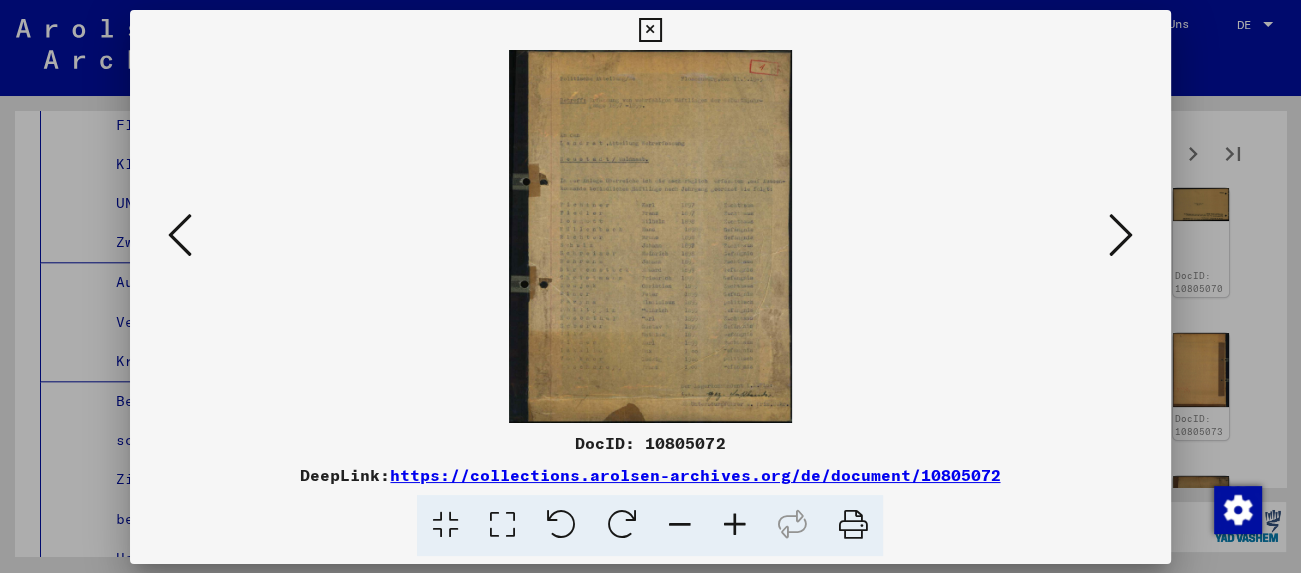 scroll, scrollTop: 8335, scrollLeft: 0, axis: vertical 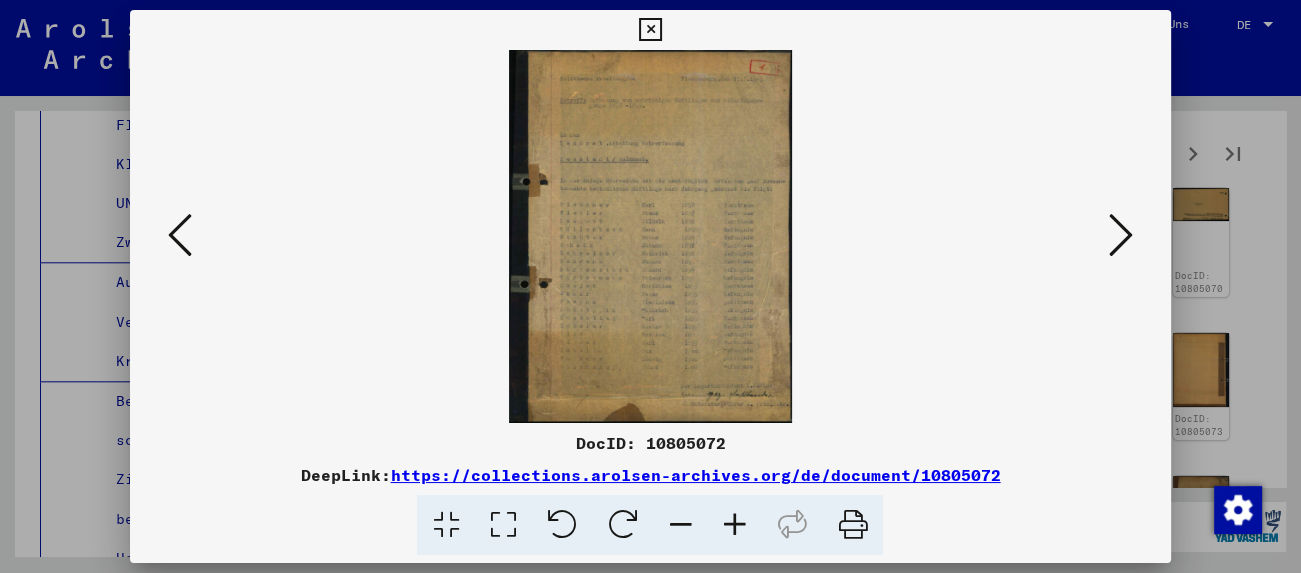click at bounding box center (1121, 235) 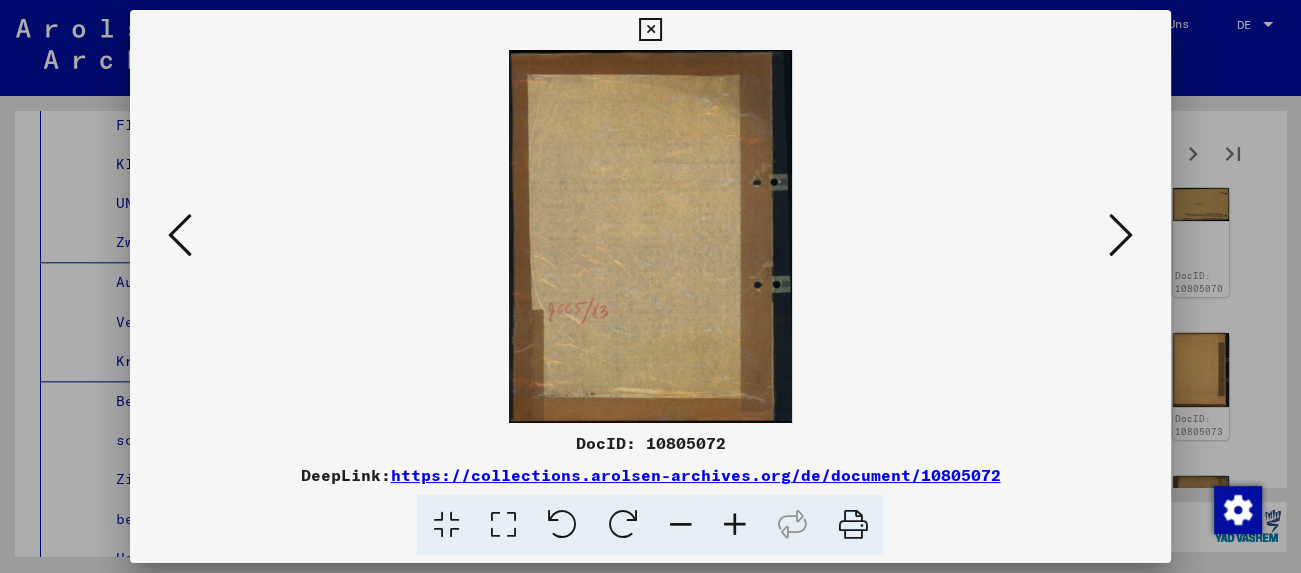 click at bounding box center [1121, 235] 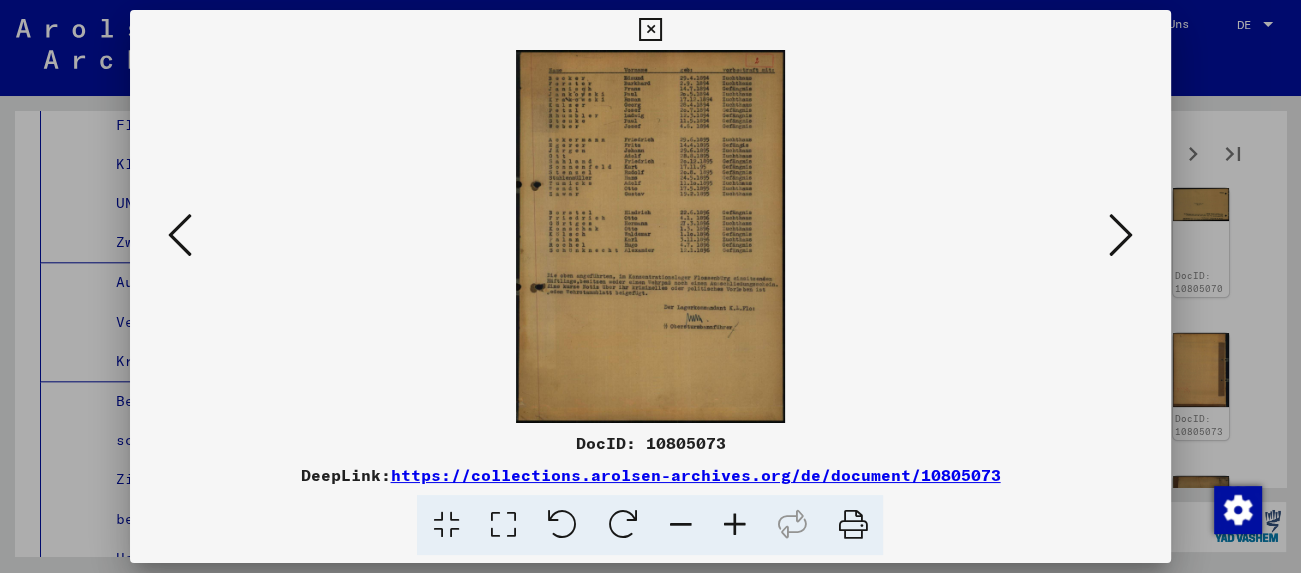 click at bounding box center [650, 30] 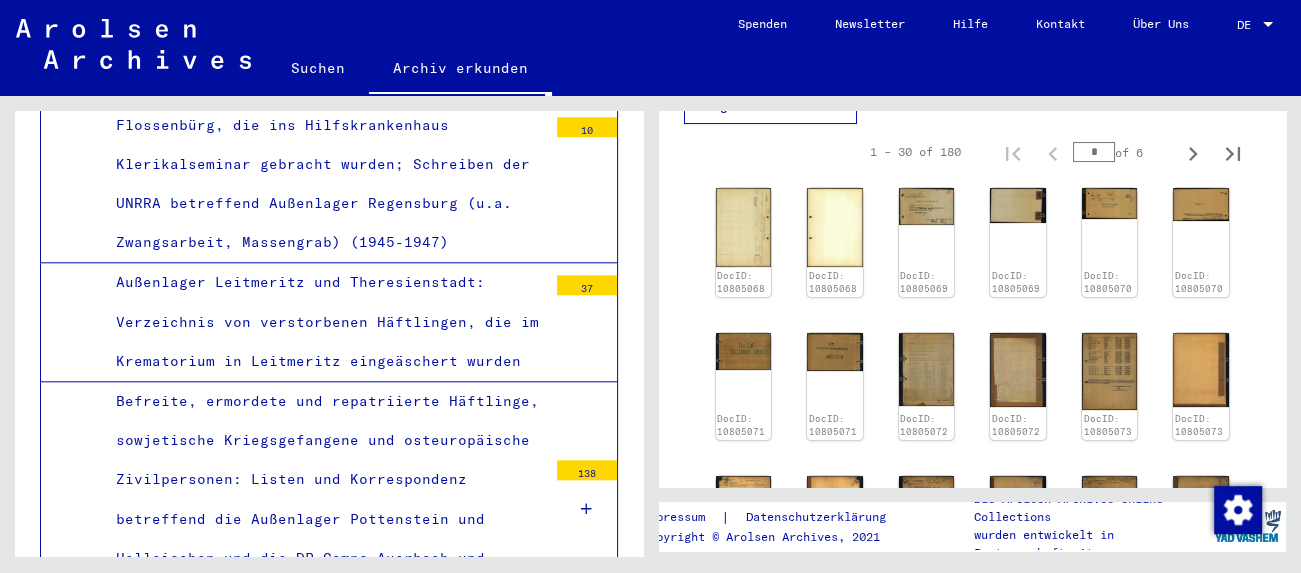 click on "'SS-Division Dirlewanger' / Wehrmacht: Erfassung, Untersuchungen und      Überstellungen von Häftlingen" at bounding box center (331, 797) 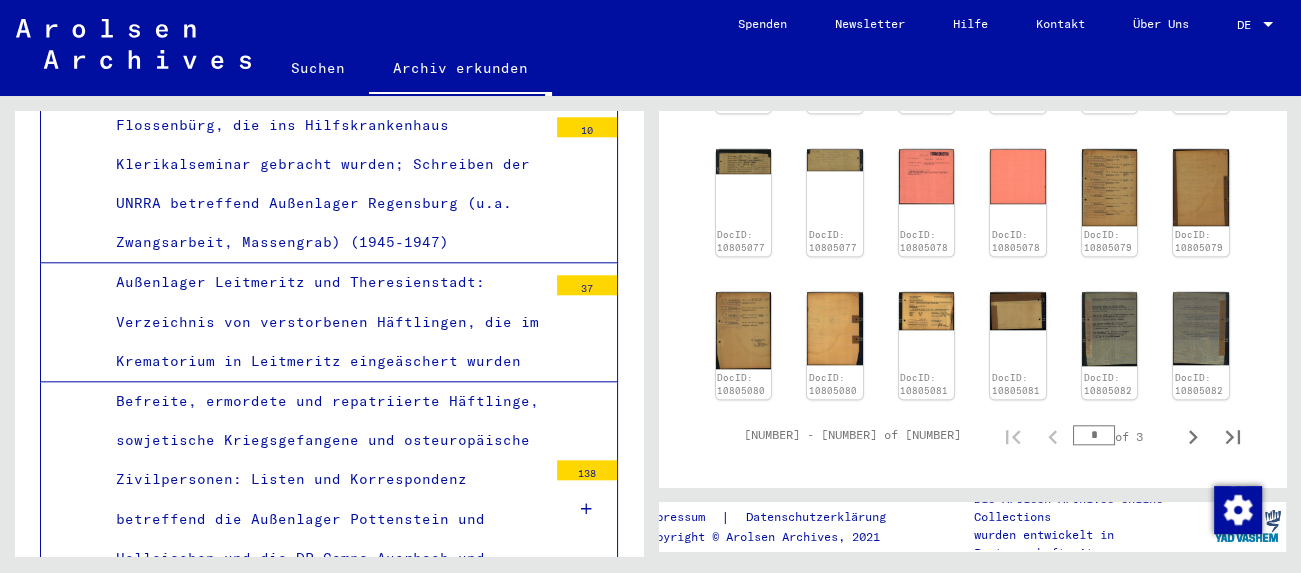 scroll, scrollTop: 1877, scrollLeft: 0, axis: vertical 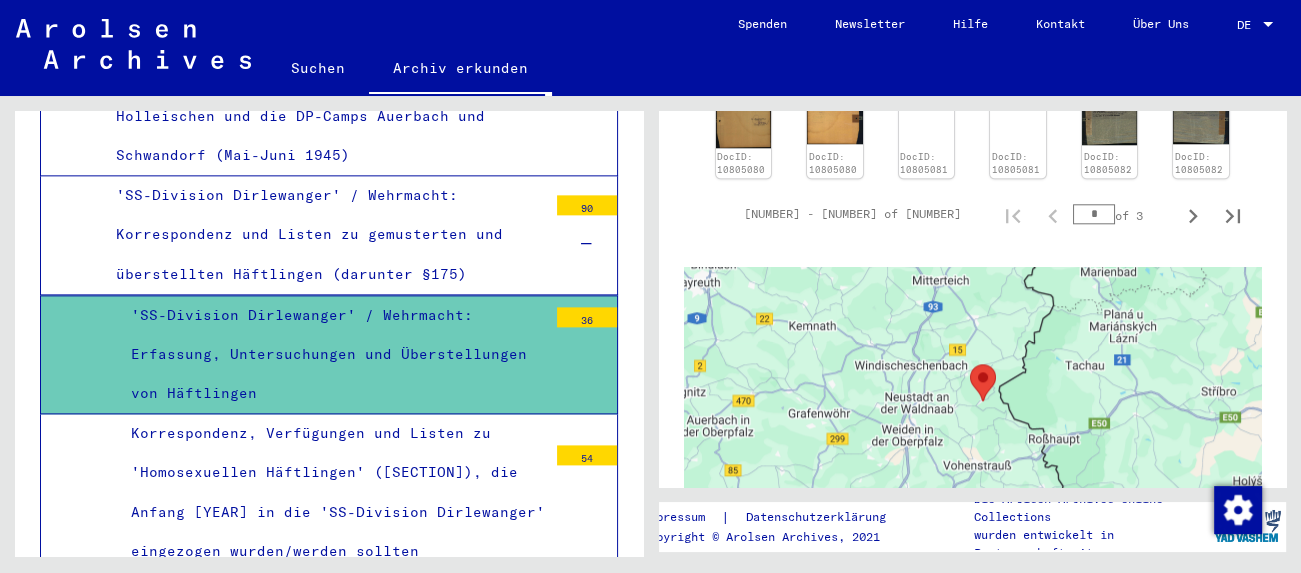 click on "Nach der Befreiung verstorbene ehemalige Häftlinge des KL Flossenbürg,      Kriegsgefangene, sog. 'Ostarbeiter' und zivile Zwangsarbeiter: Listen" at bounding box center (324, 650) 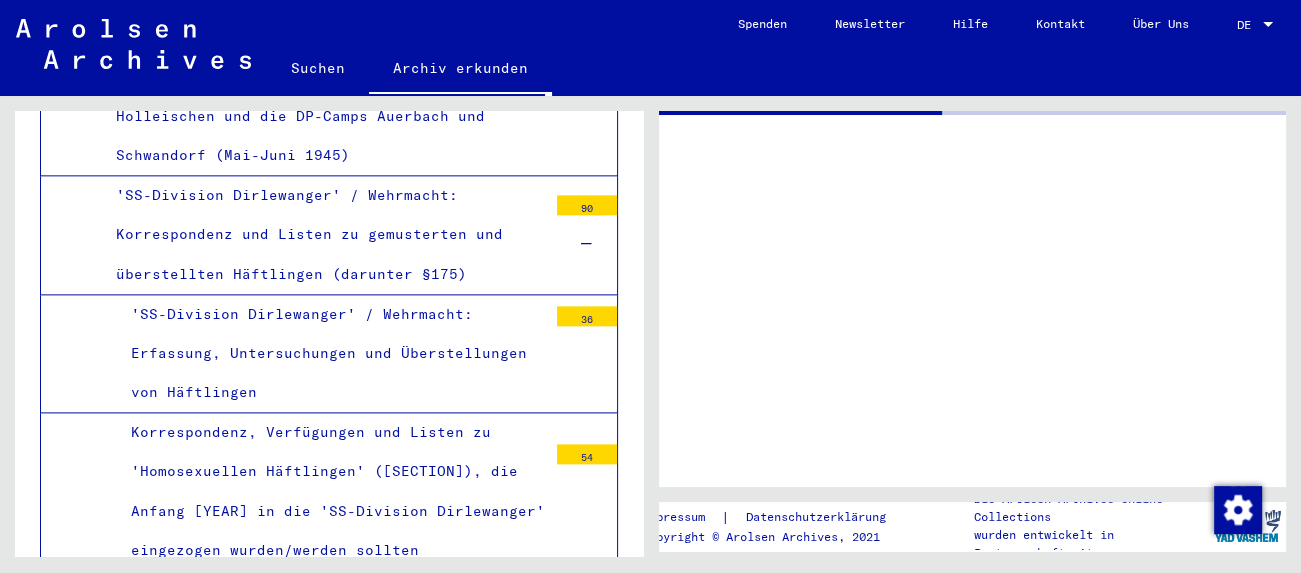 scroll, scrollTop: 8776, scrollLeft: 0, axis: vertical 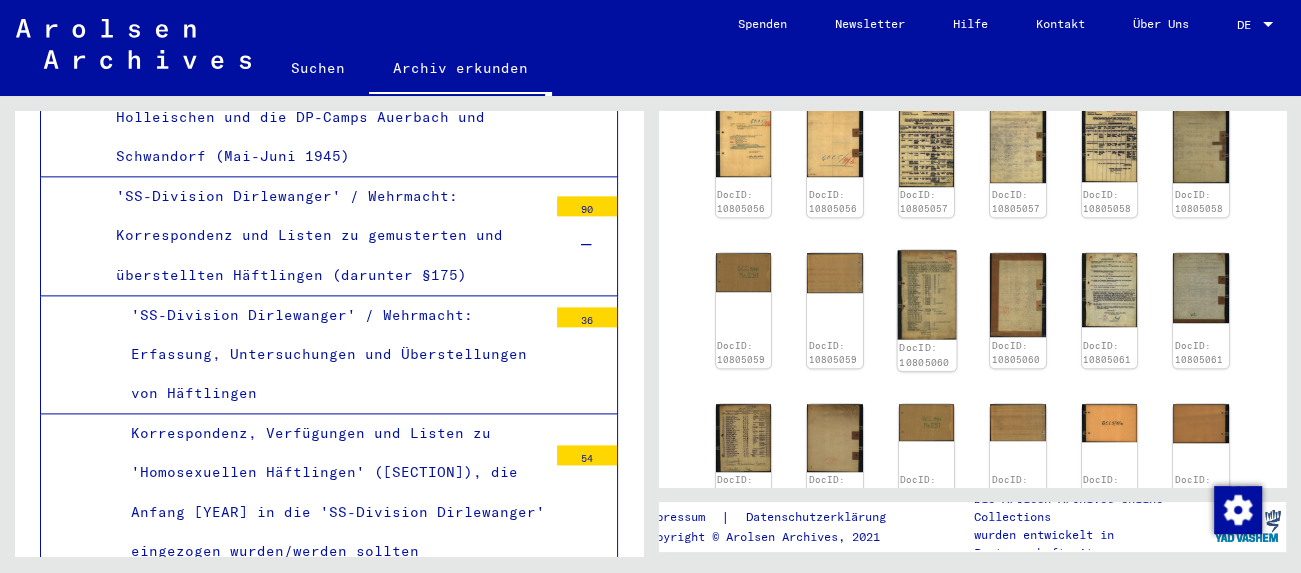 click 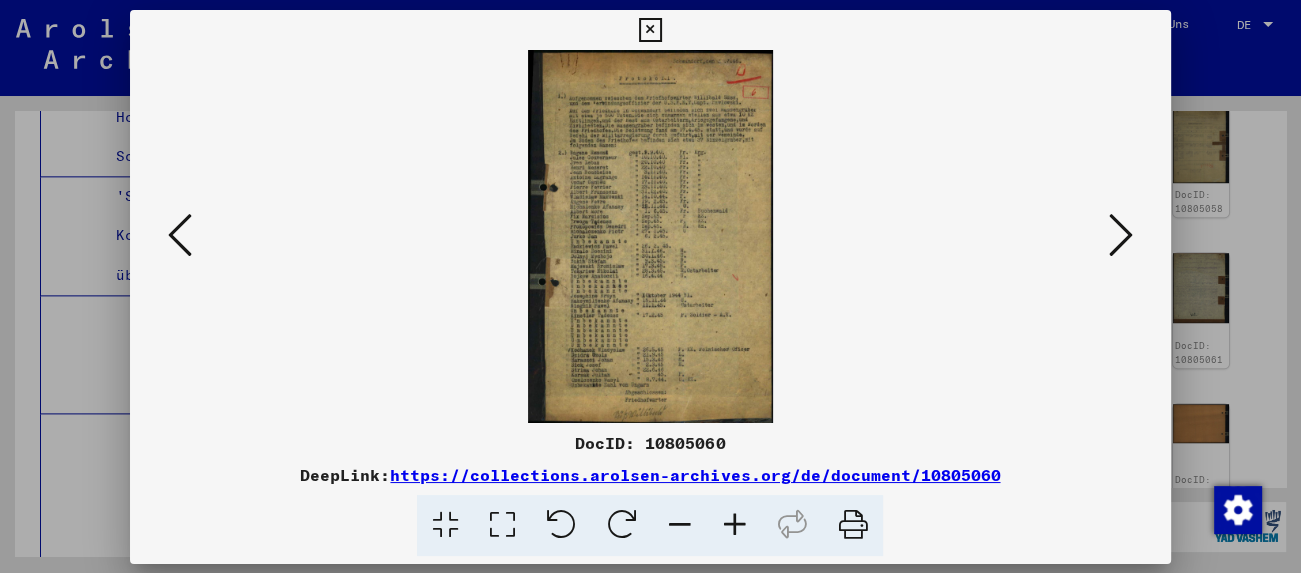 scroll, scrollTop: 8776, scrollLeft: 0, axis: vertical 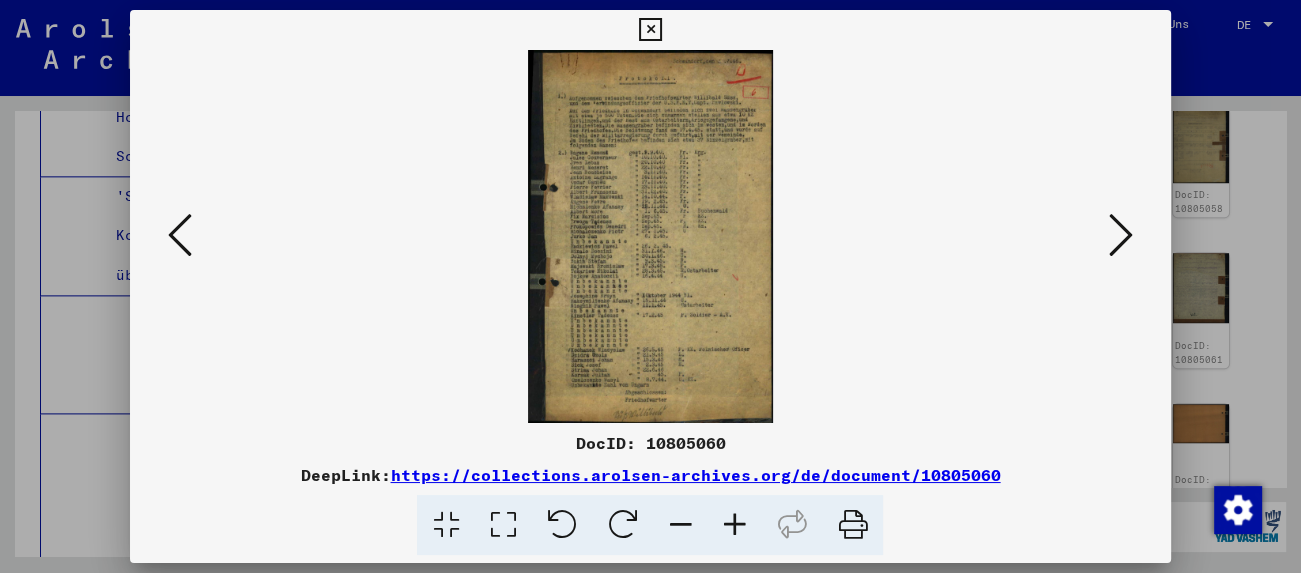 click at bounding box center (1121, 235) 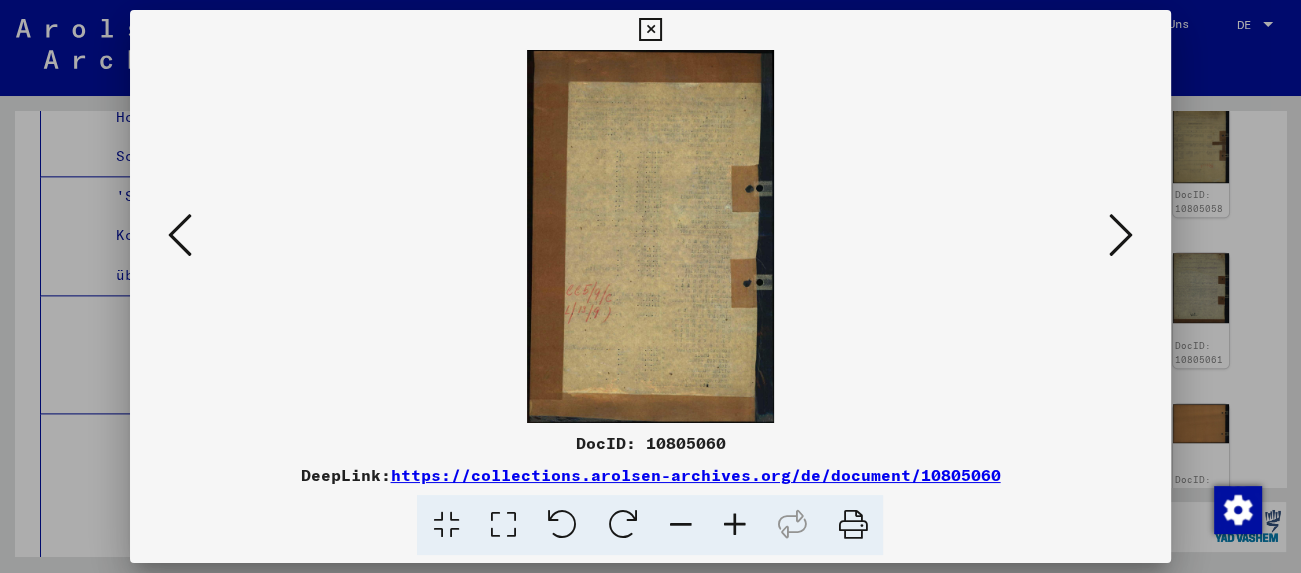 click at bounding box center (1121, 235) 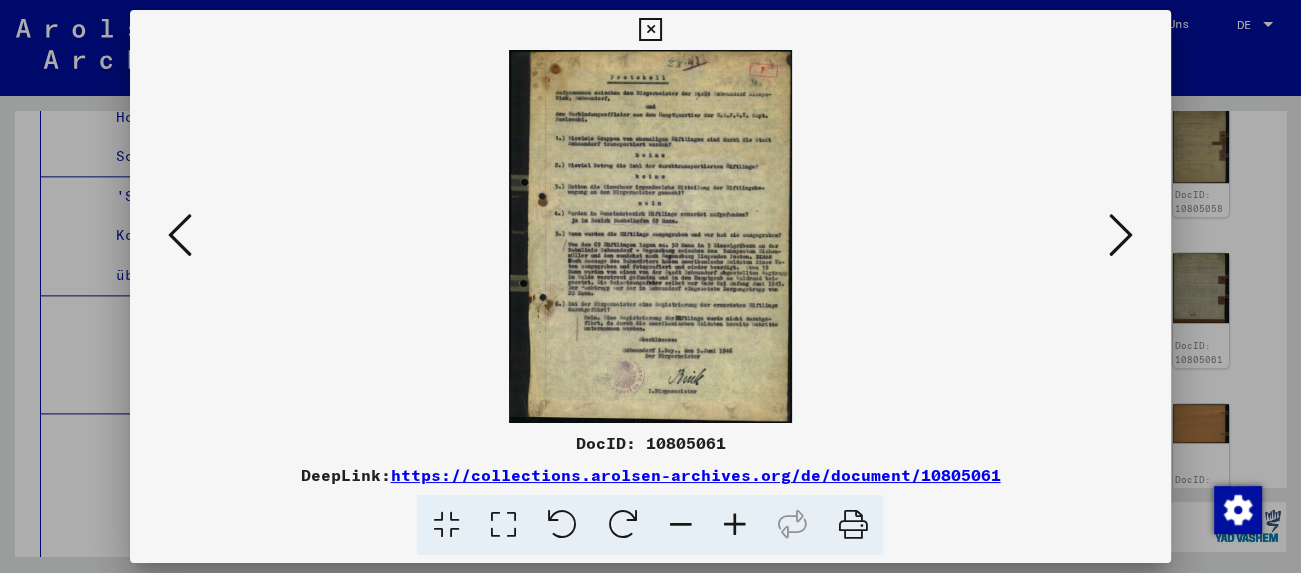 click at bounding box center (1121, 235) 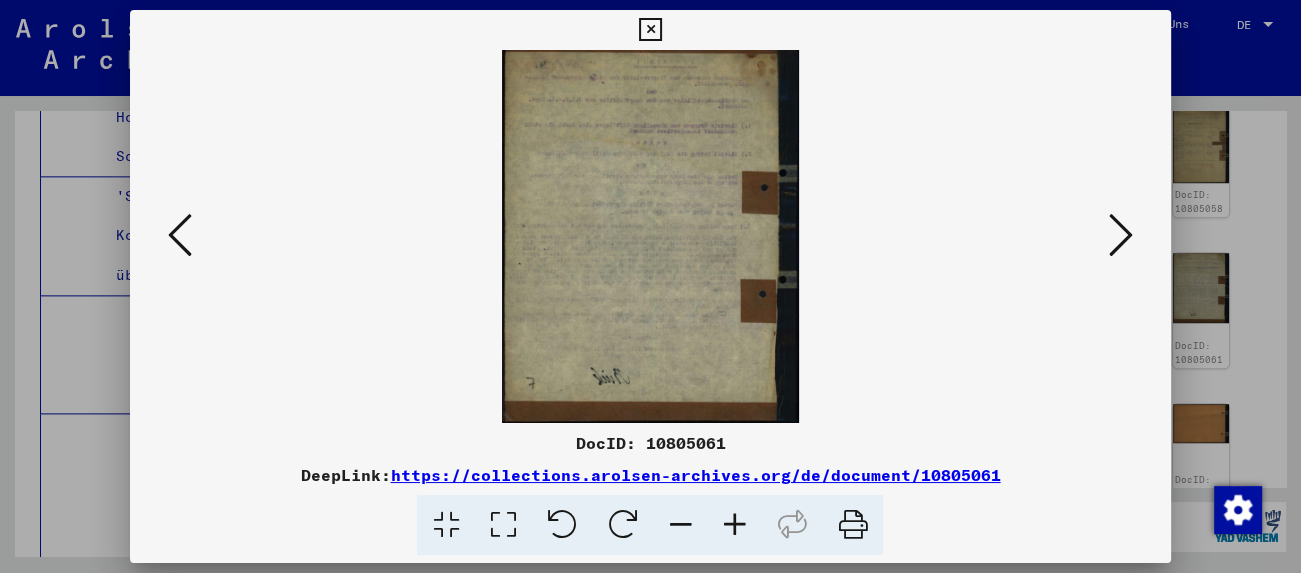 click at bounding box center (1121, 235) 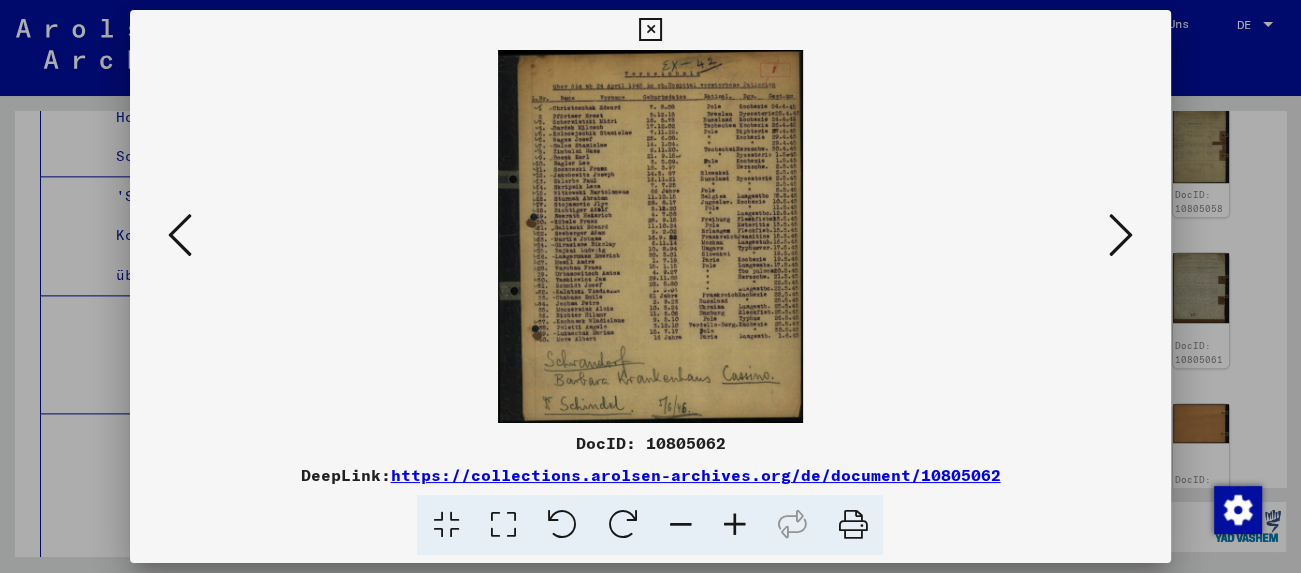 click at bounding box center [1121, 235] 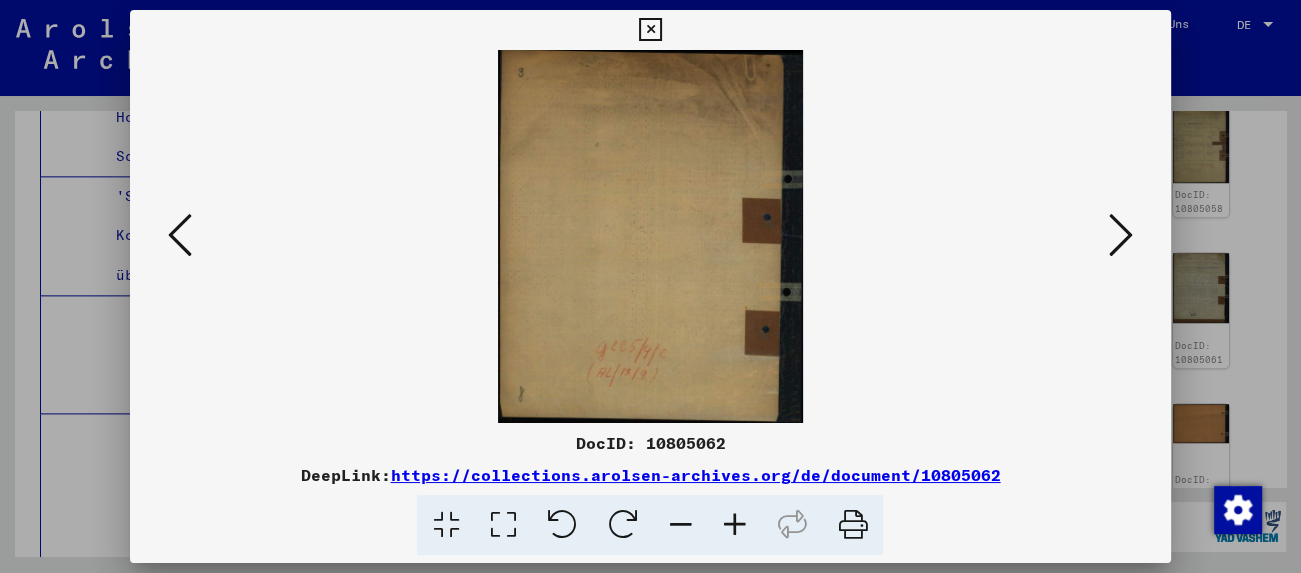 click at bounding box center (1121, 235) 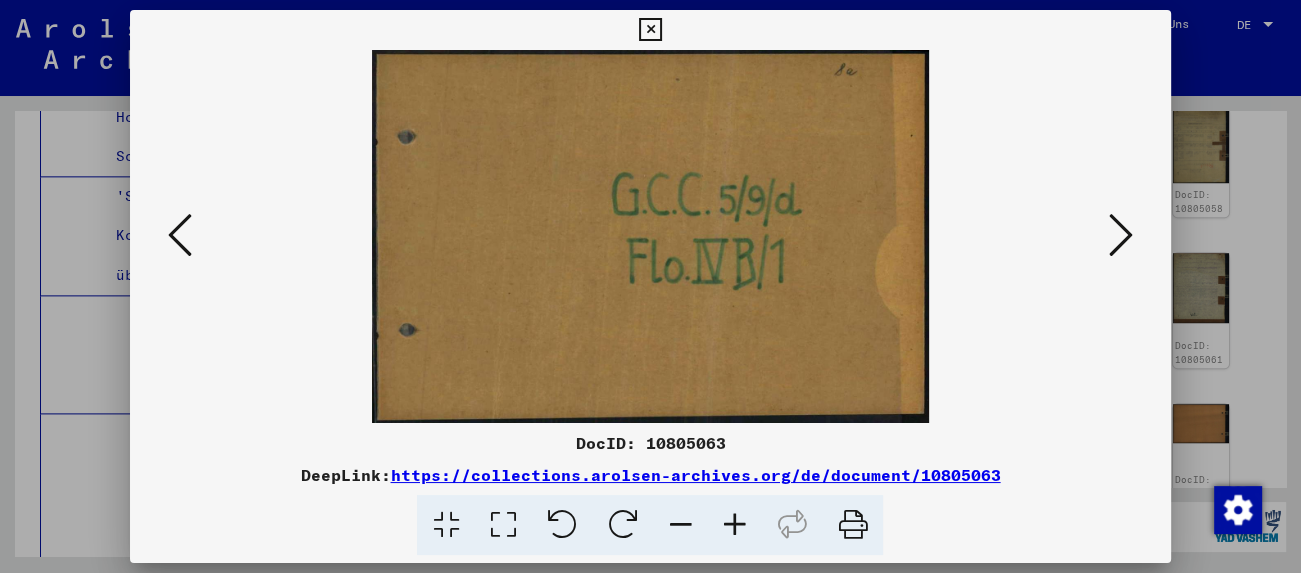 click at bounding box center [1121, 235] 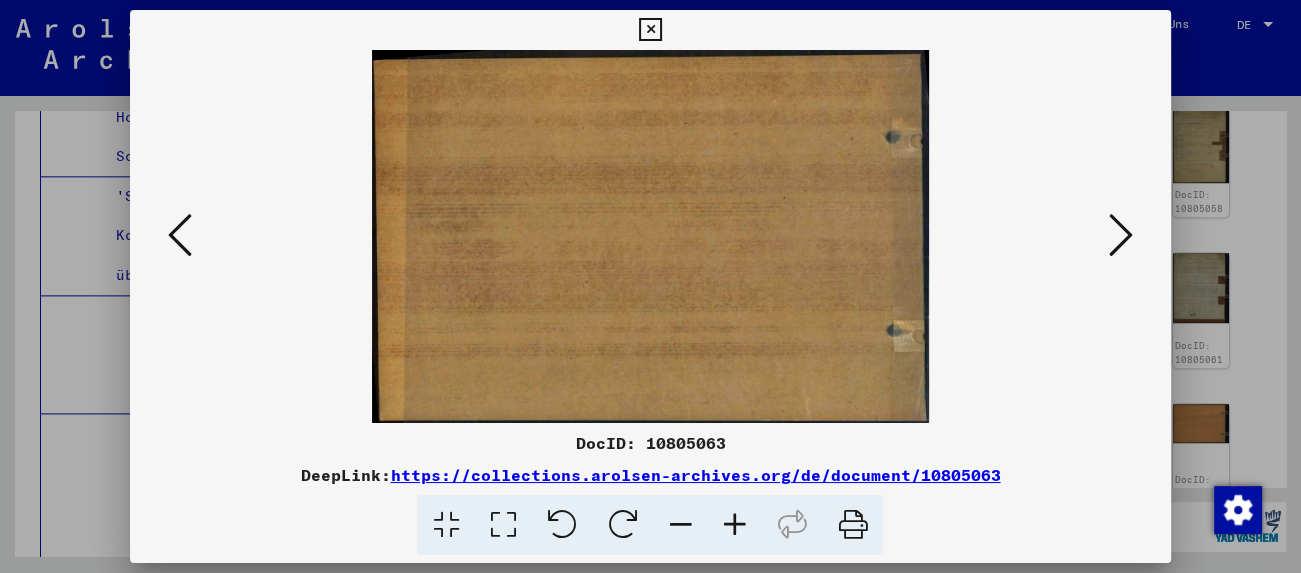 click at bounding box center [1121, 235] 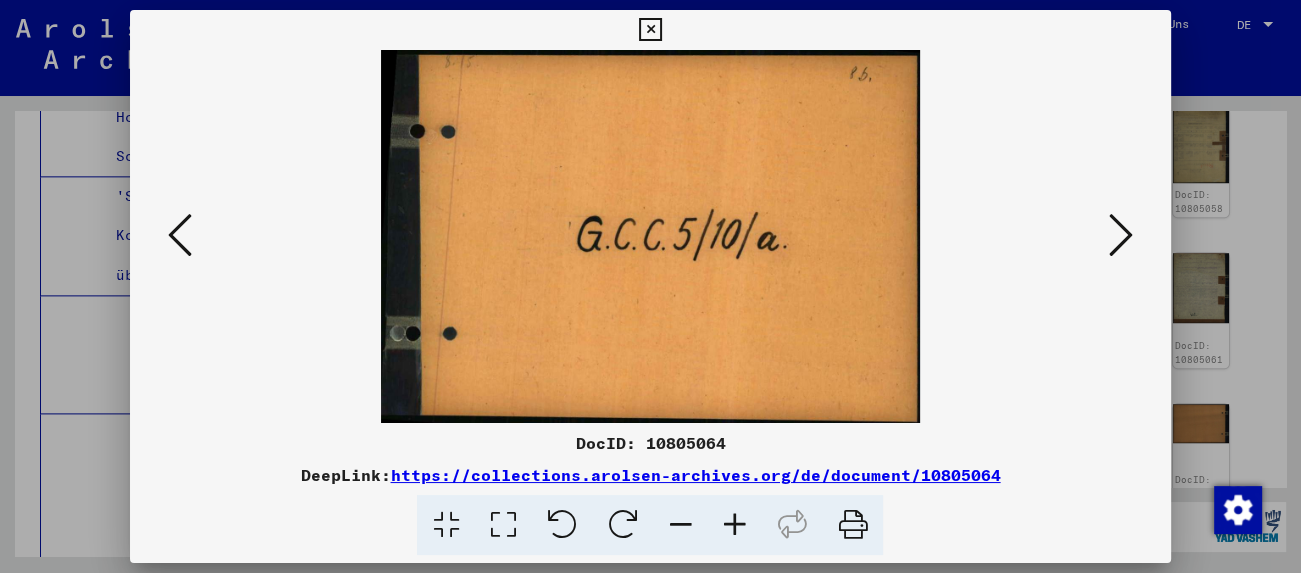 click at bounding box center (1121, 235) 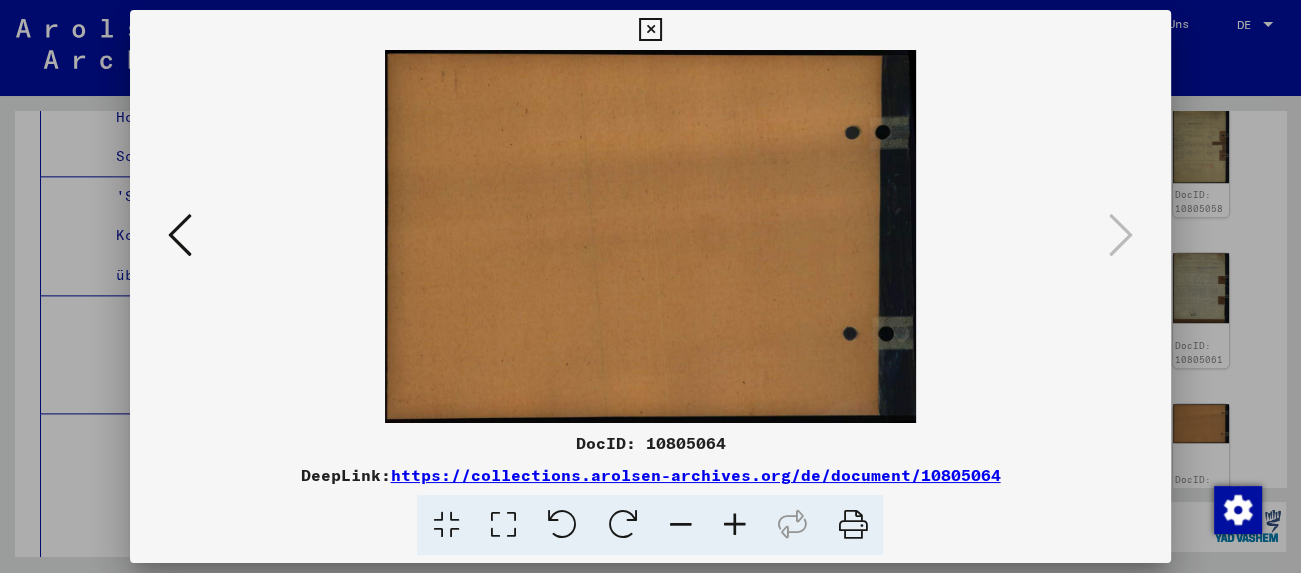click at bounding box center (650, 30) 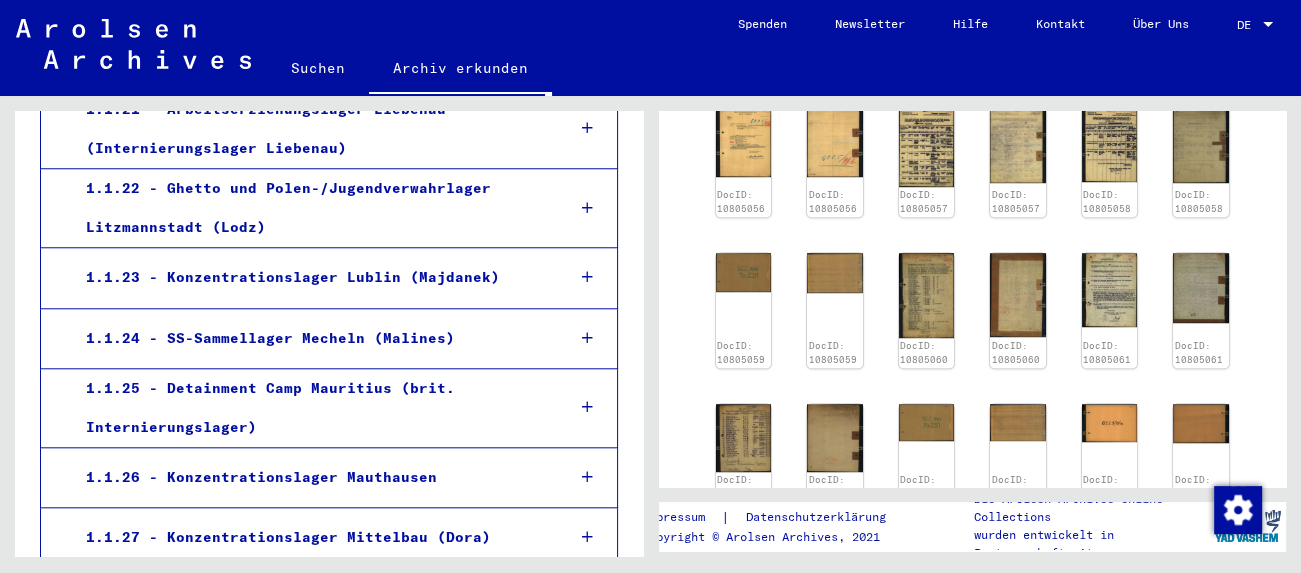 scroll, scrollTop: 14627, scrollLeft: 0, axis: vertical 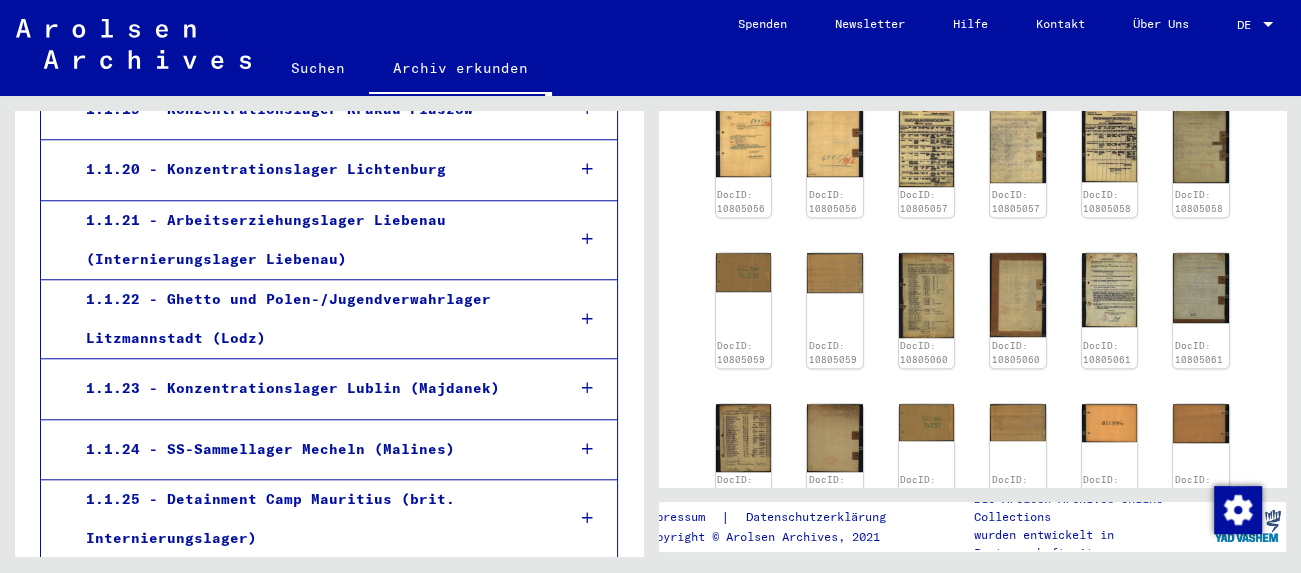 click on "1.1.27 - Konzentrationslager Mittelbau (Dora)" at bounding box center (310, 648) 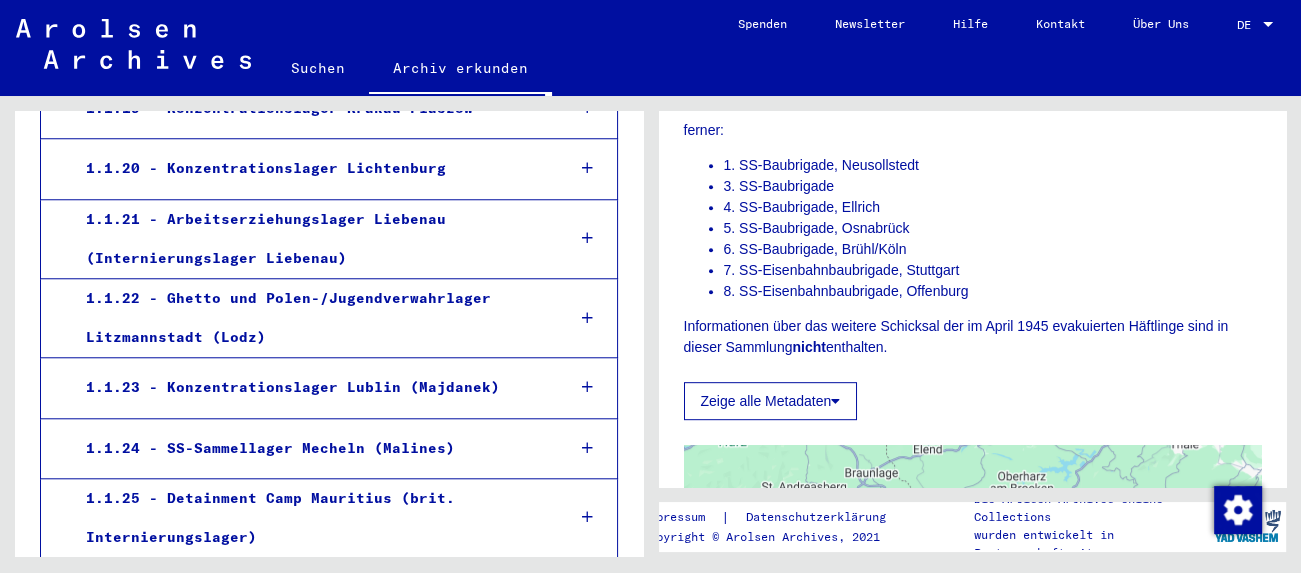 scroll, scrollTop: 994, scrollLeft: 0, axis: vertical 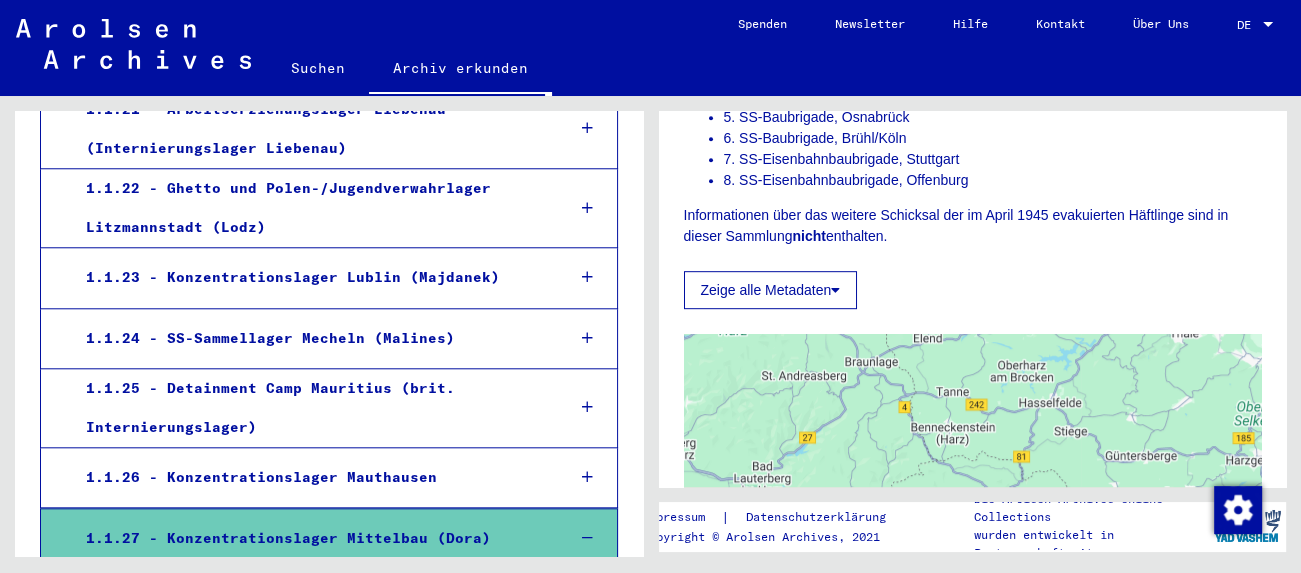 click on "1.1.27.0 - Allgemeine Informationen Konzentrationslager Mittelbau" at bounding box center [316, 609] 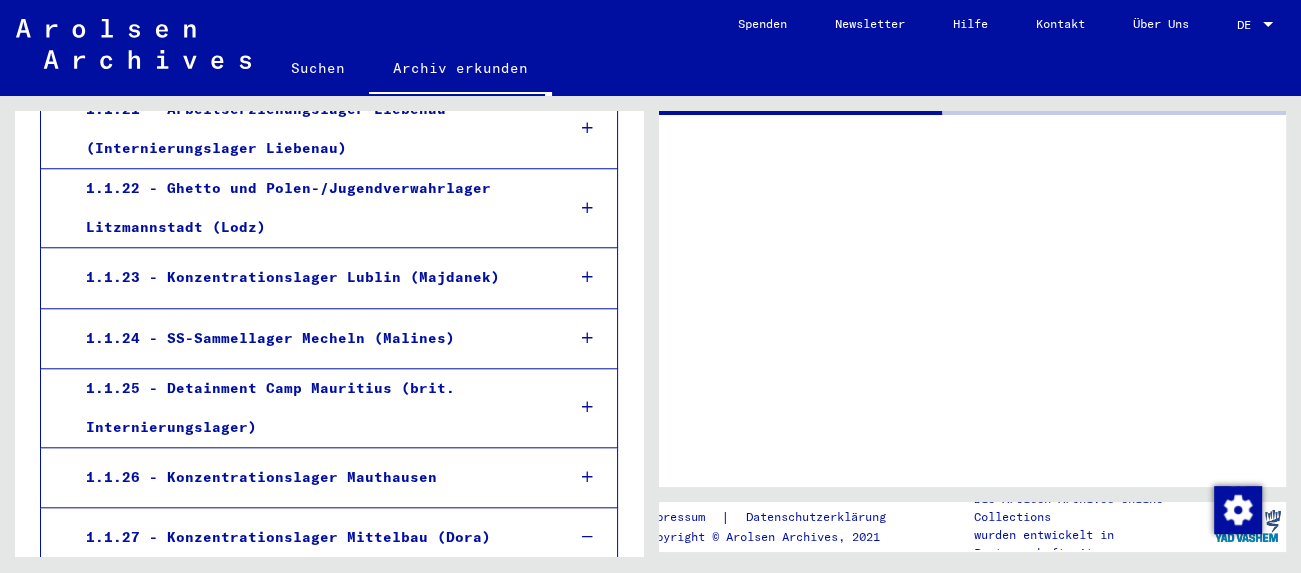 scroll, scrollTop: 14736, scrollLeft: 0, axis: vertical 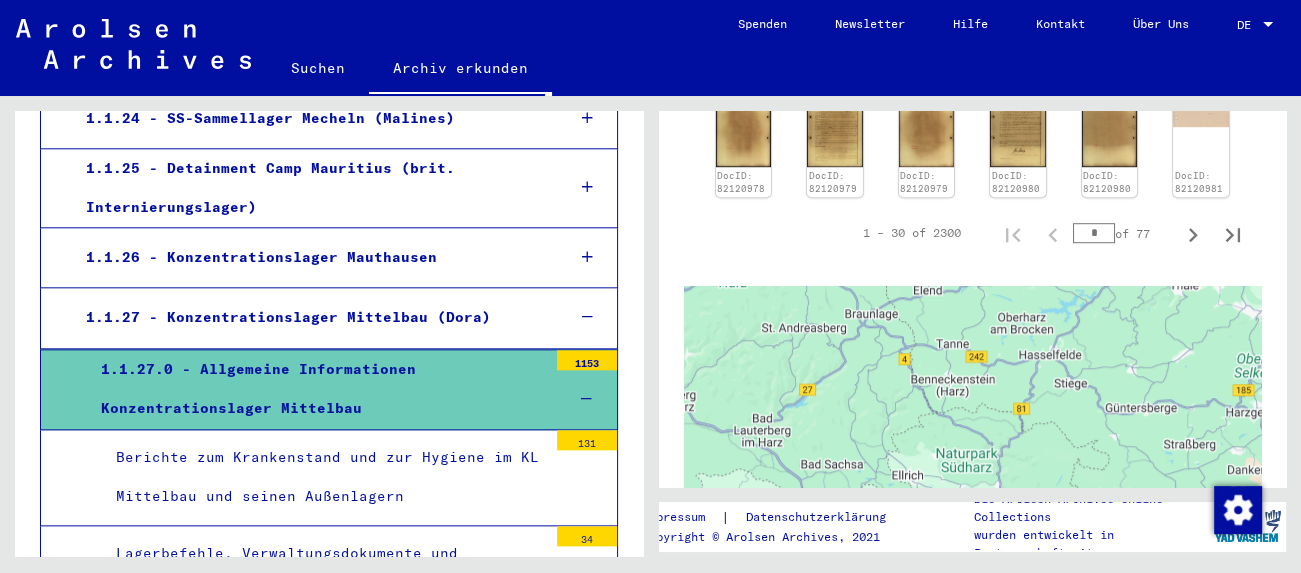 click on "Nationalitäten, Todesfälle und Exekutionen im KL Mittelbau und seinen      Außenlagern" at bounding box center [324, 766] 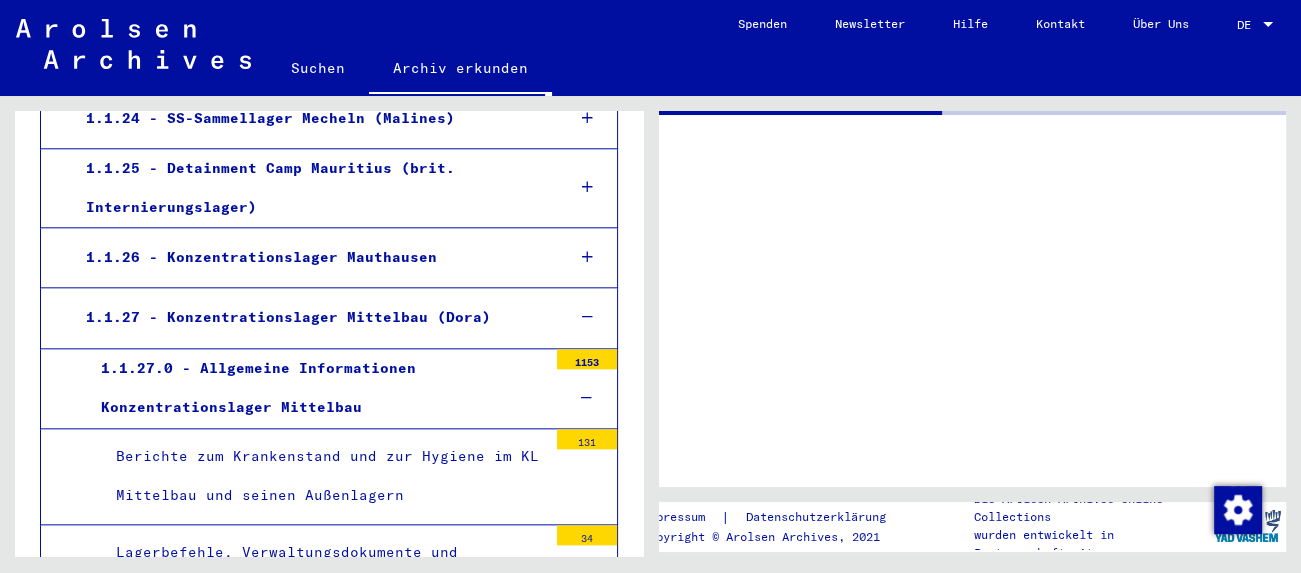 scroll, scrollTop: 14956, scrollLeft: 0, axis: vertical 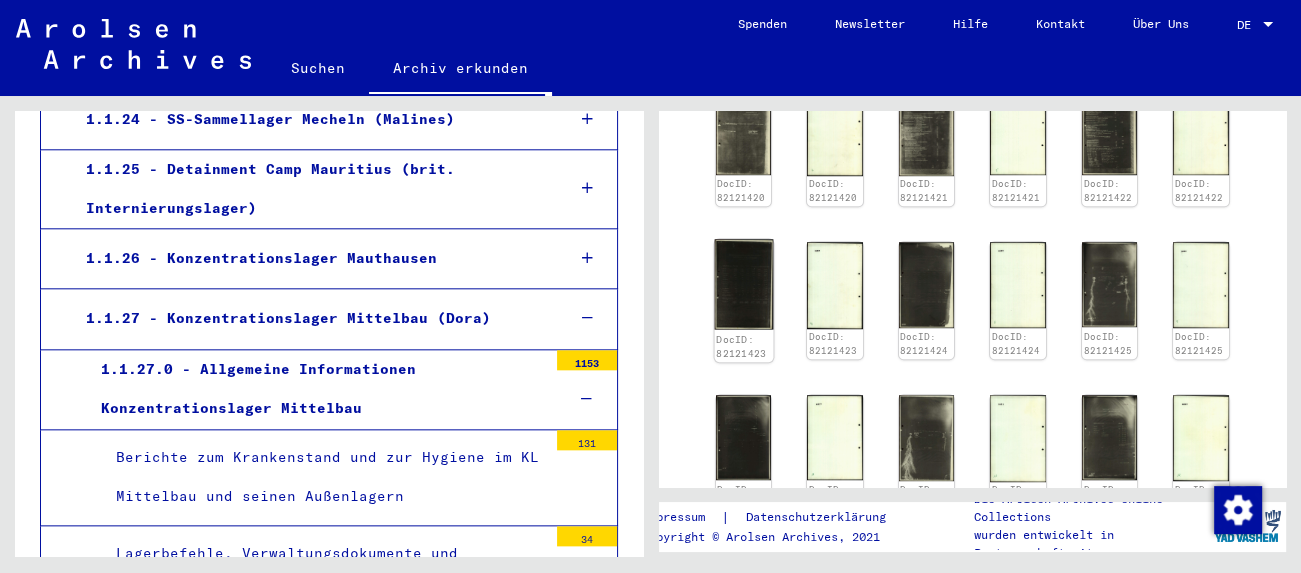 click 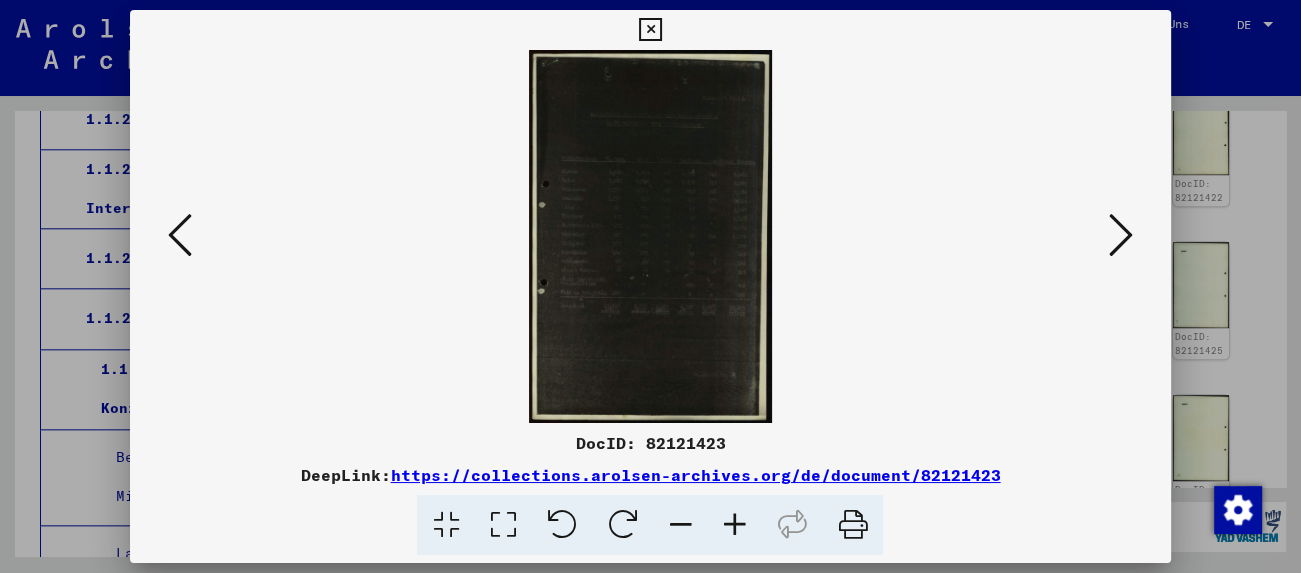 click at bounding box center (650, 30) 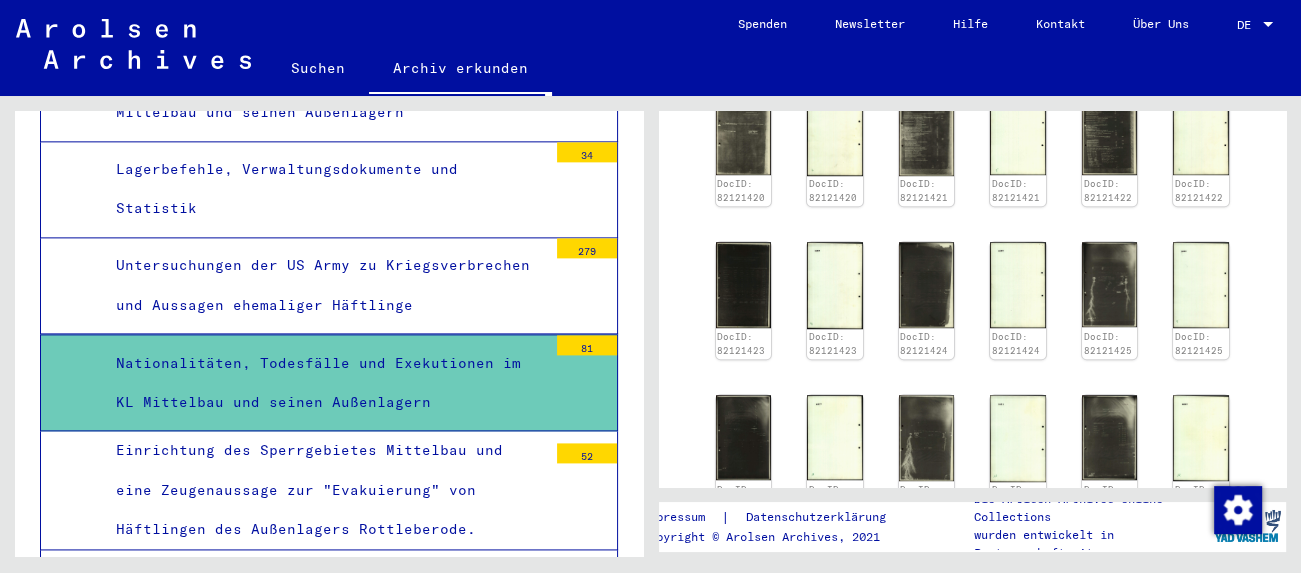scroll, scrollTop: 15398, scrollLeft: 0, axis: vertical 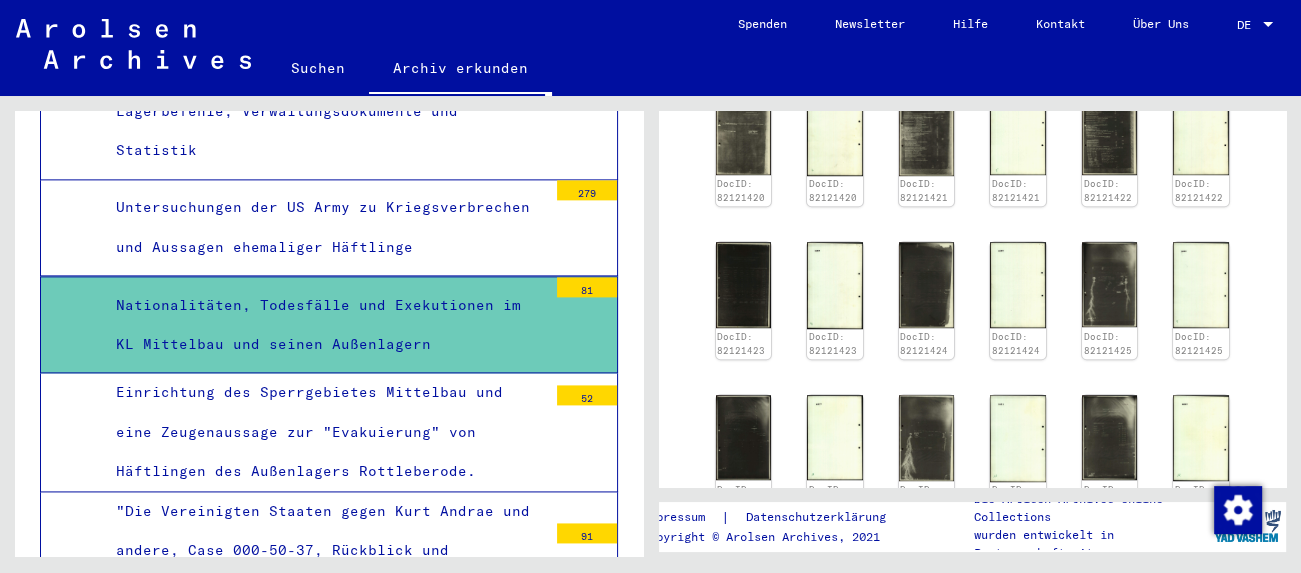 click on "1.1.27.1 - Konzentrationslager Mittelbau (Dora), Häftlingslisten und Korrespondenz" at bounding box center (316, 808) 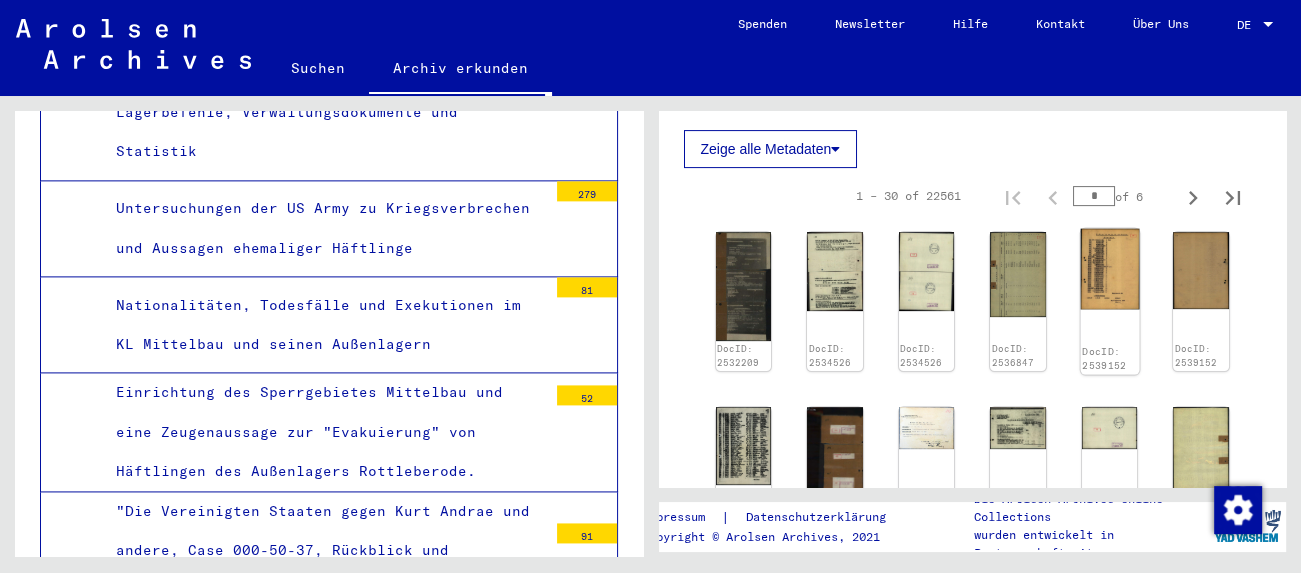 scroll, scrollTop: 662, scrollLeft: 0, axis: vertical 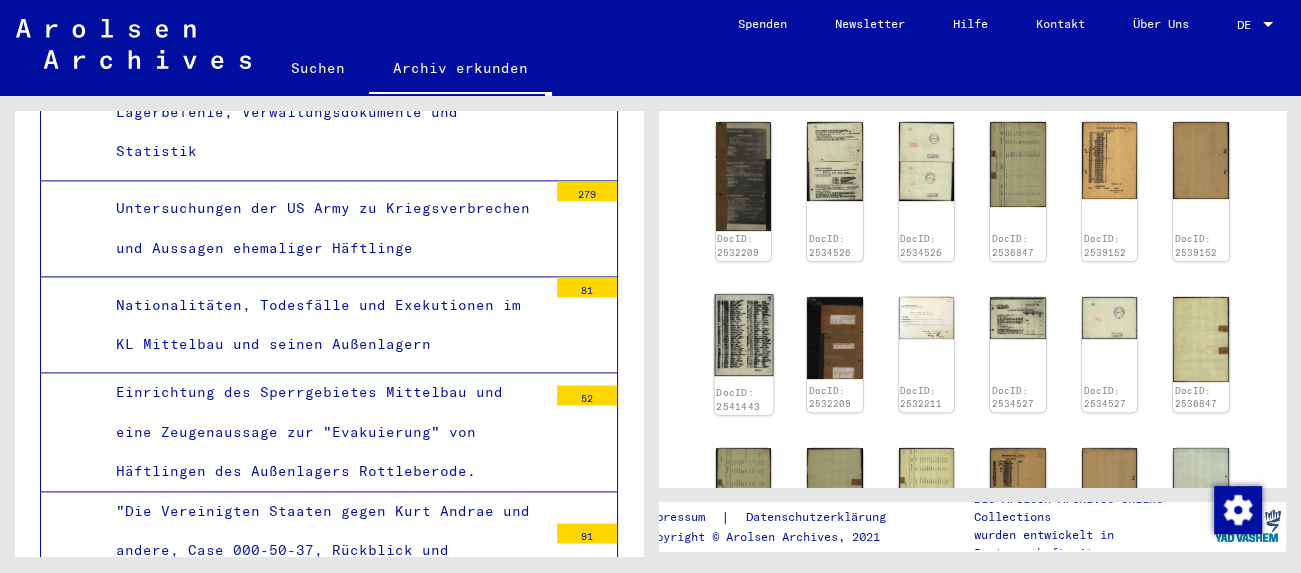 click on "DocID: 2541443" 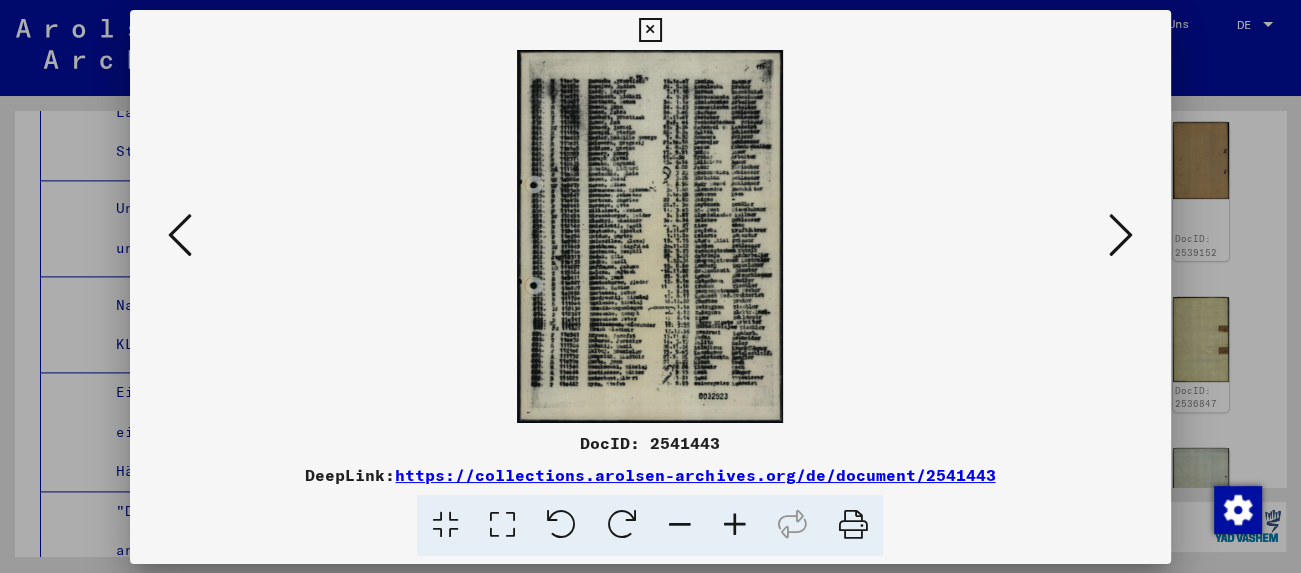 scroll, scrollTop: 15397, scrollLeft: 0, axis: vertical 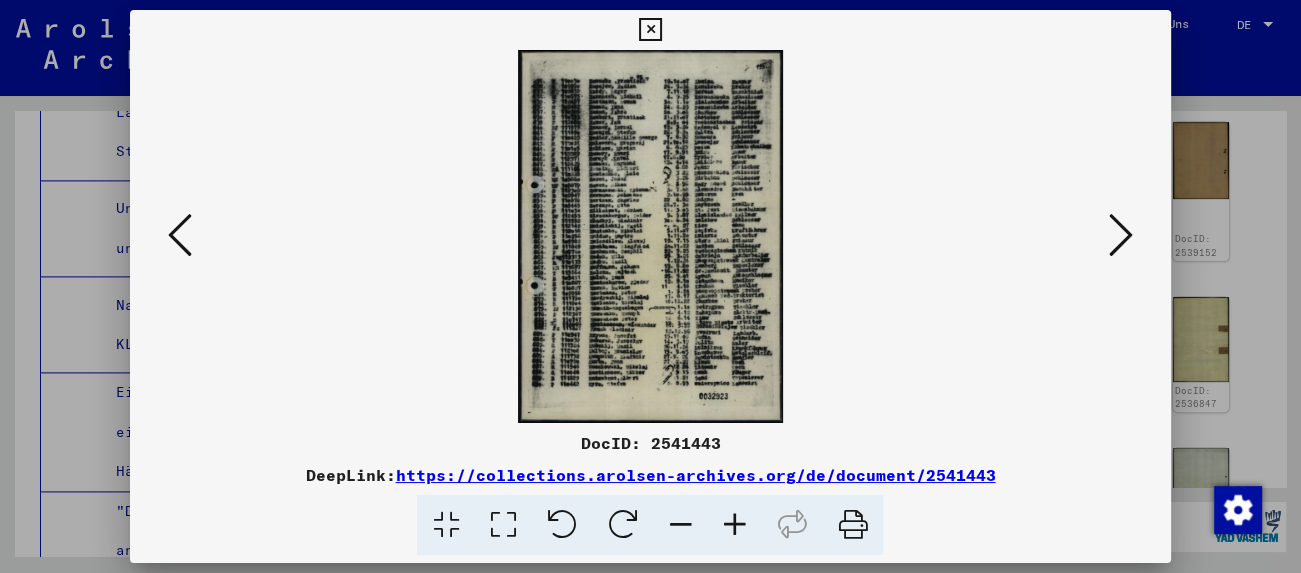 click at bounding box center (1121, 235) 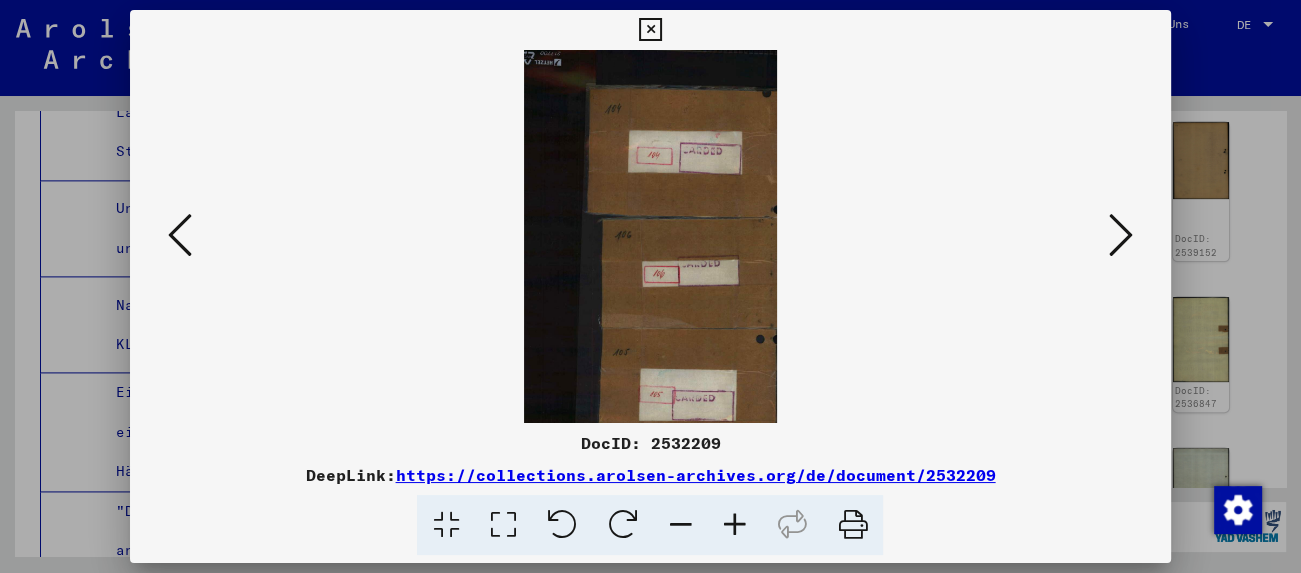 click at bounding box center (1121, 235) 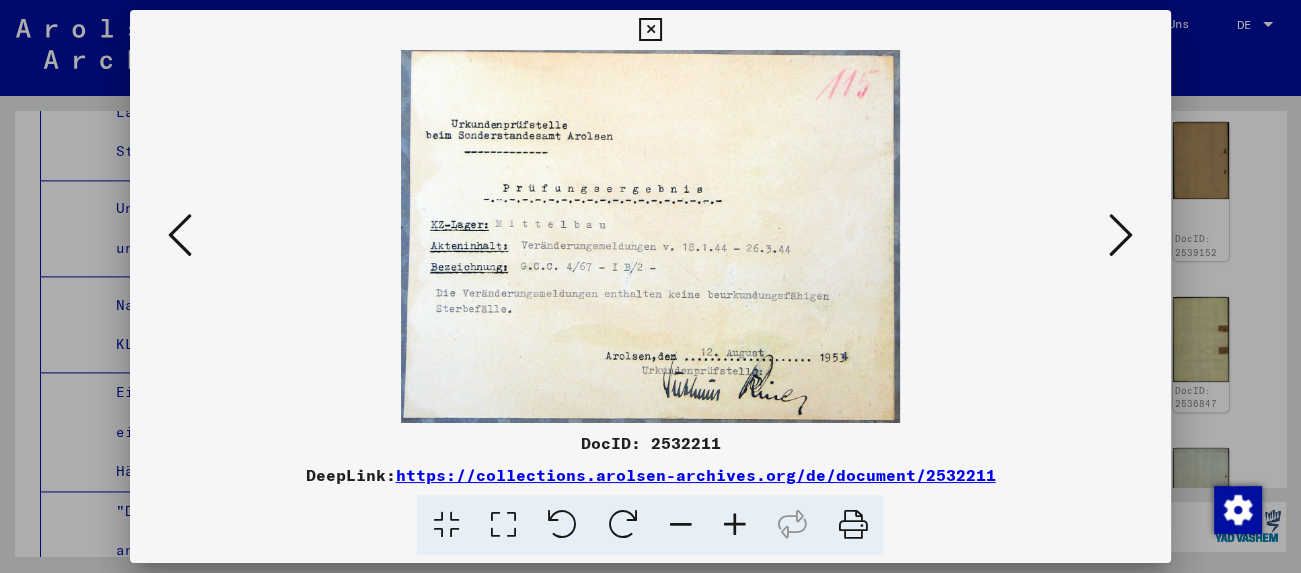 click at bounding box center (1121, 235) 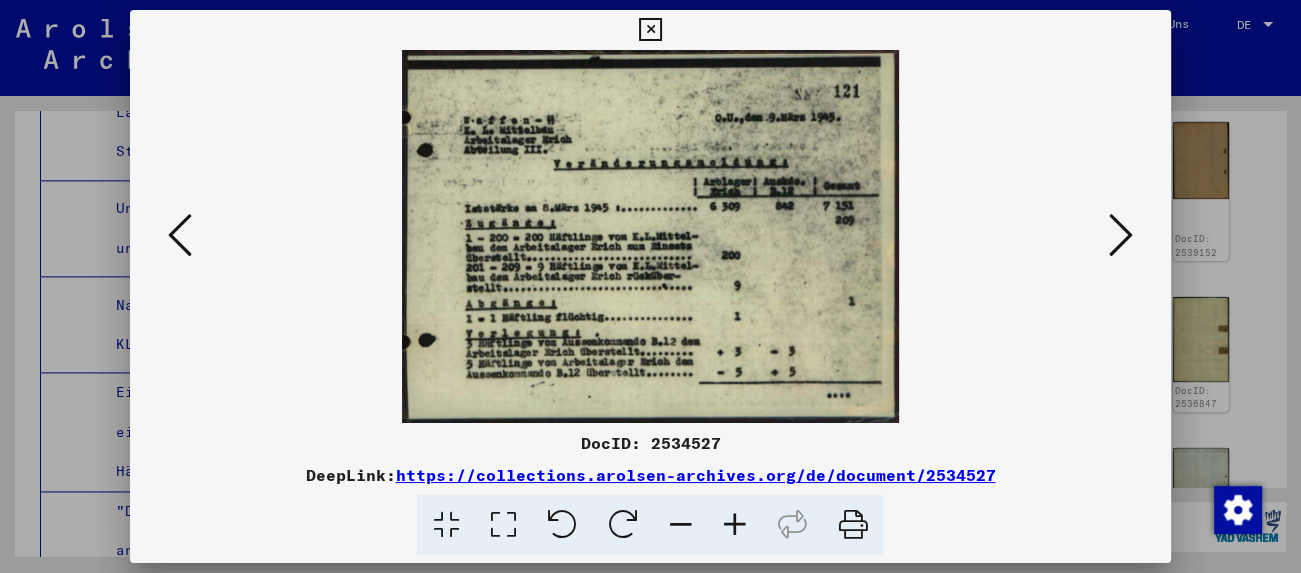 click at bounding box center [1121, 235] 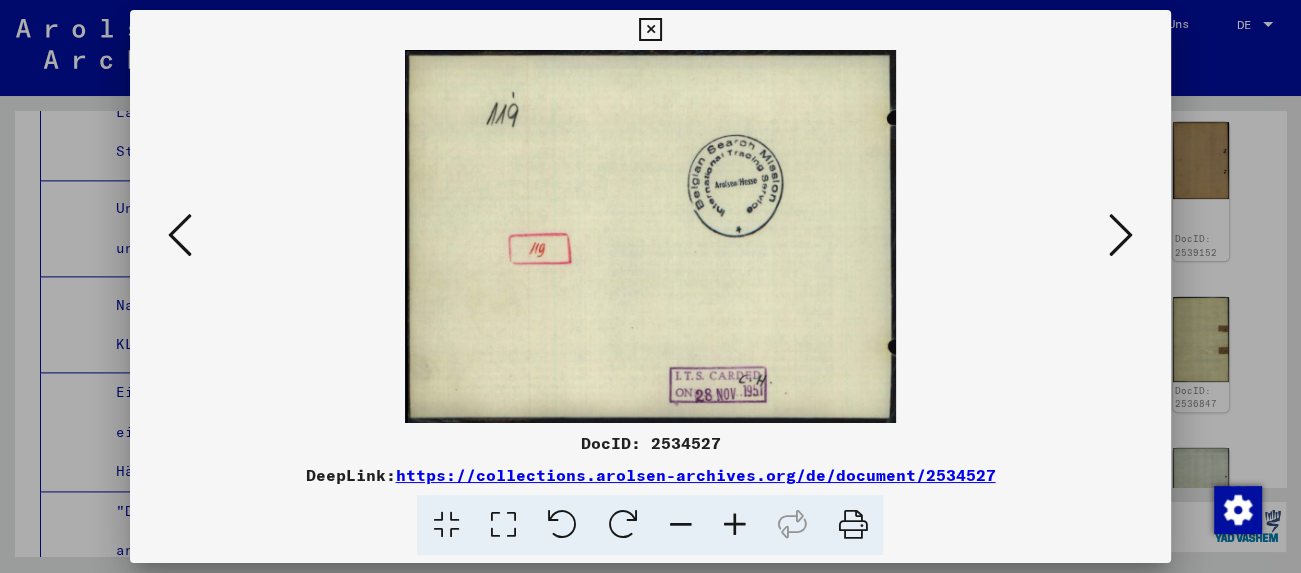 click at bounding box center (1121, 235) 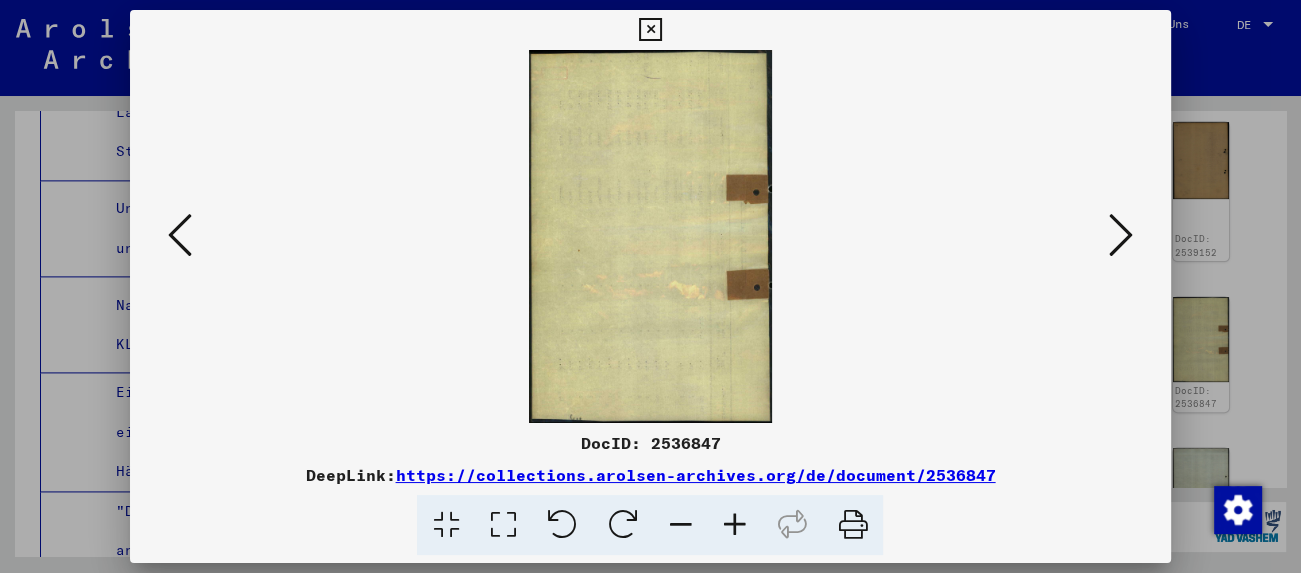 click at bounding box center (1121, 235) 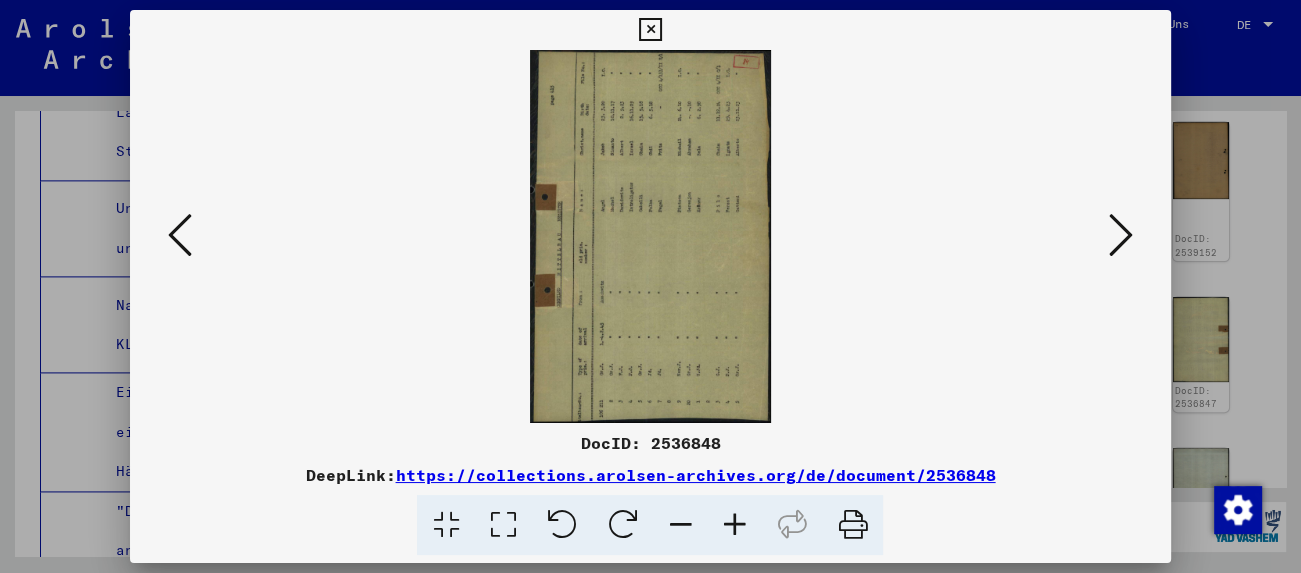 click at bounding box center [1121, 235] 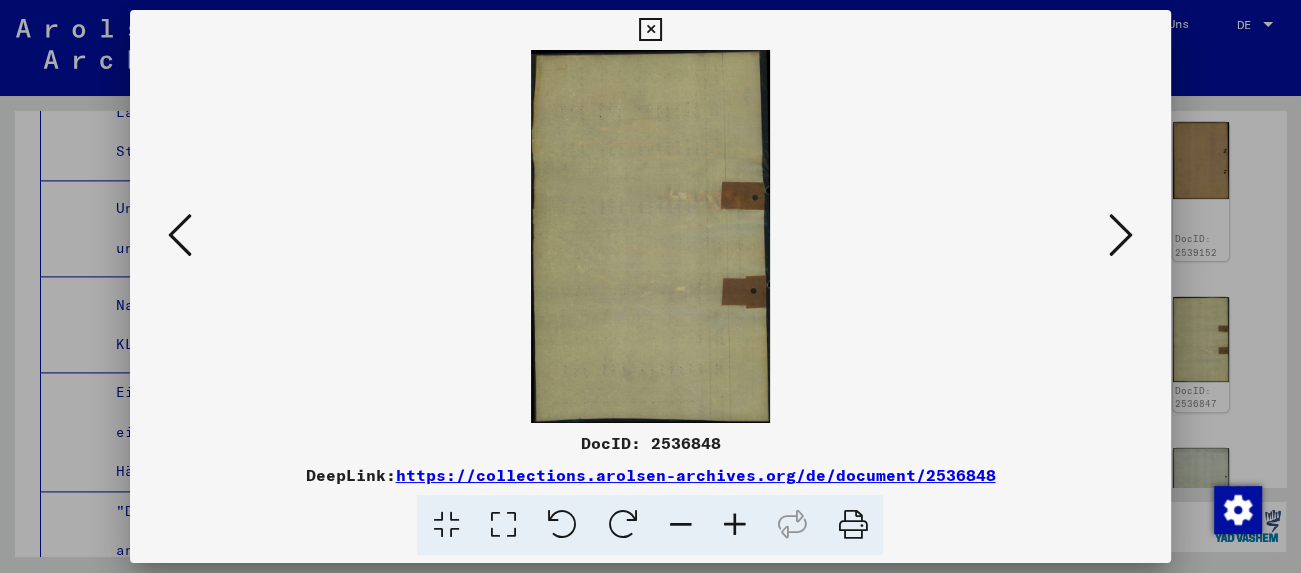 click at bounding box center (1121, 235) 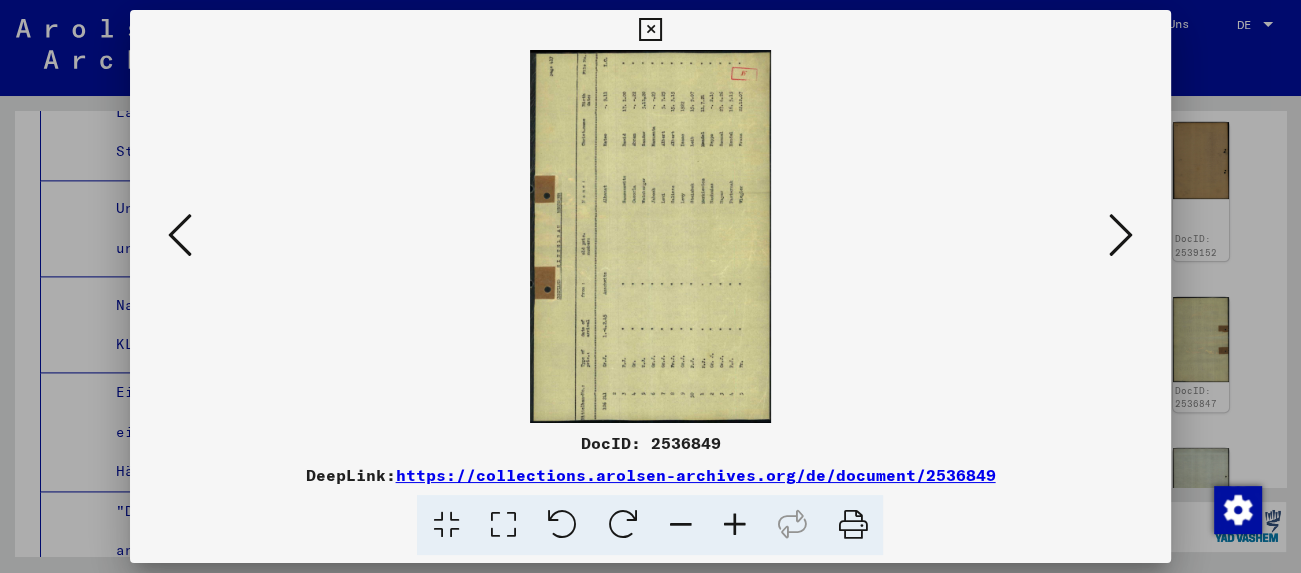 click at bounding box center [1121, 235] 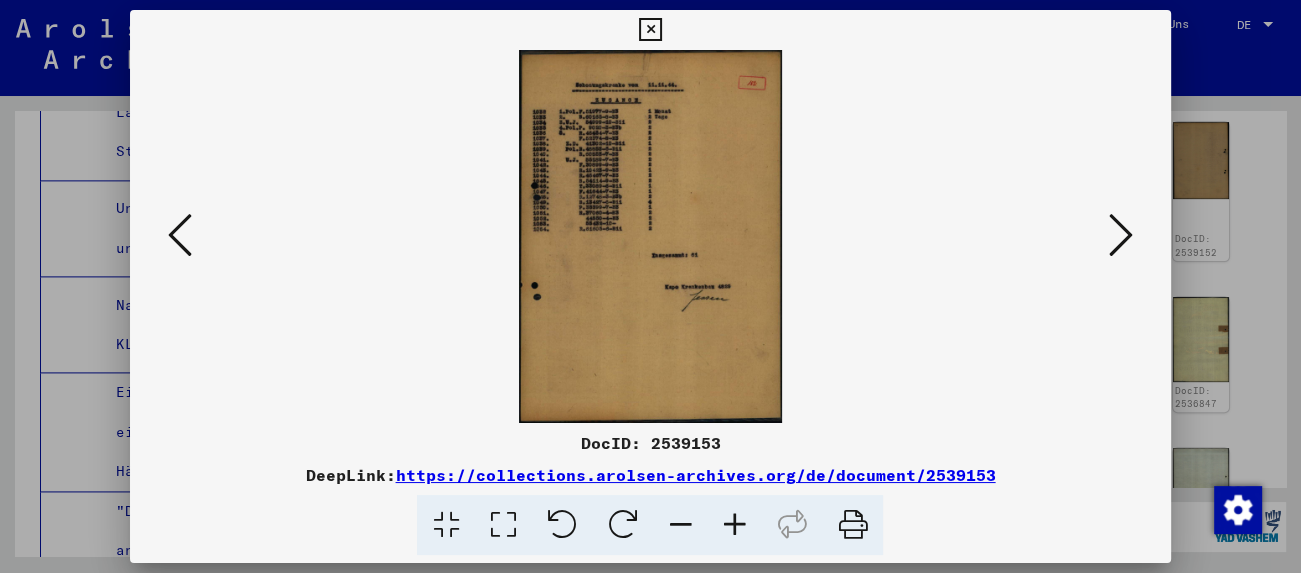 click at bounding box center (1121, 235) 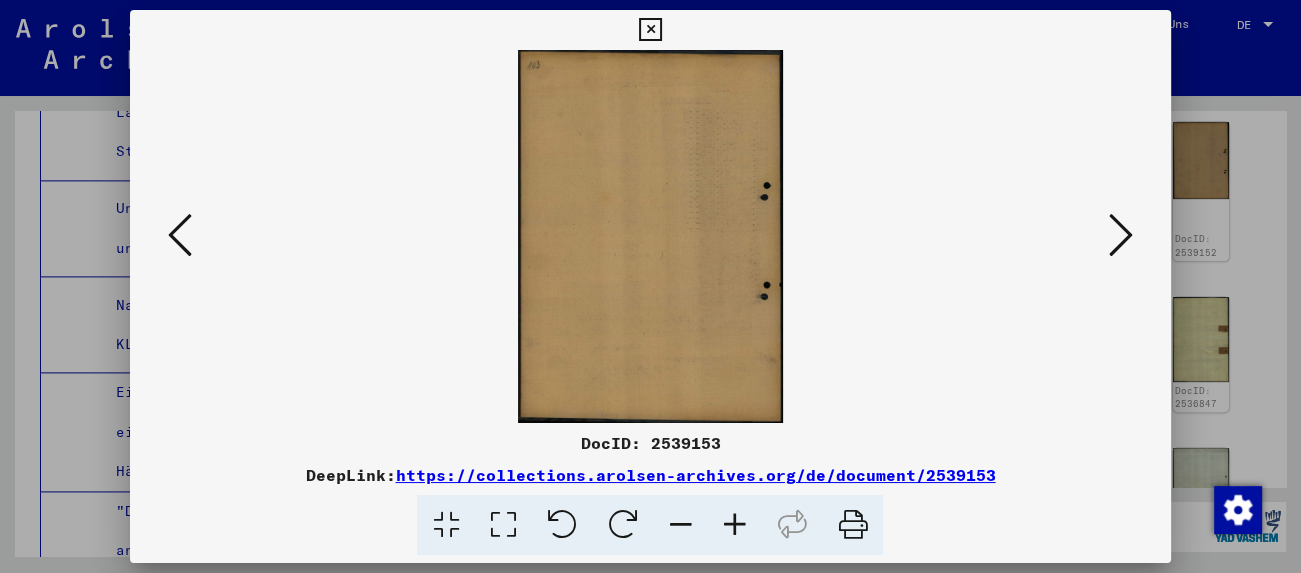 click at bounding box center [1121, 235] 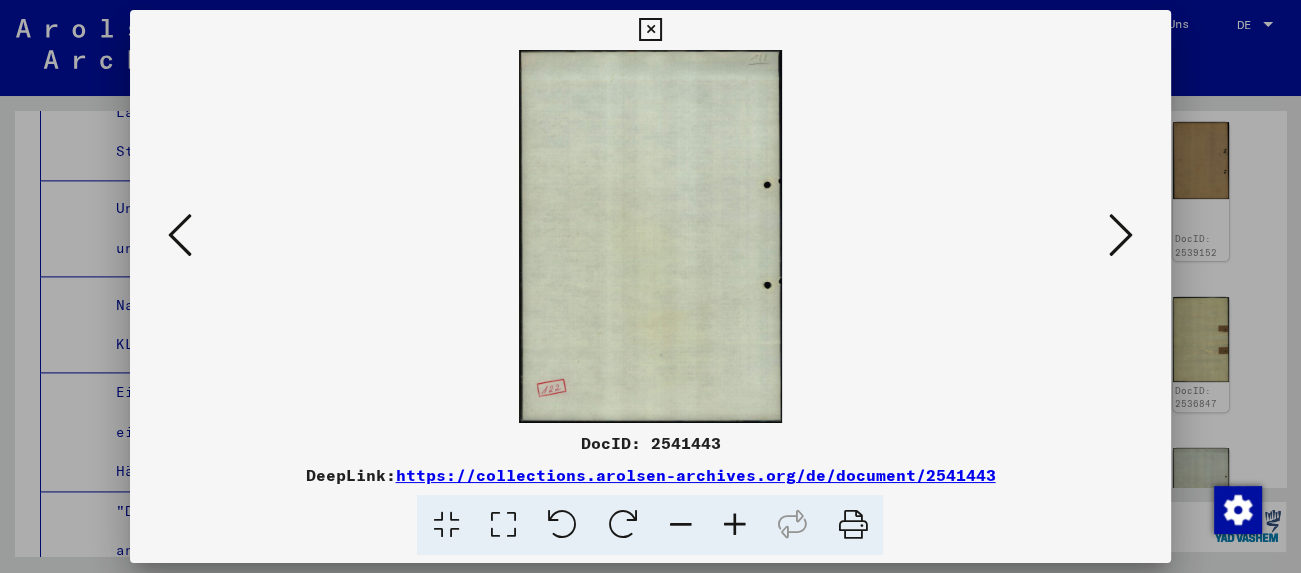 click at bounding box center [1121, 235] 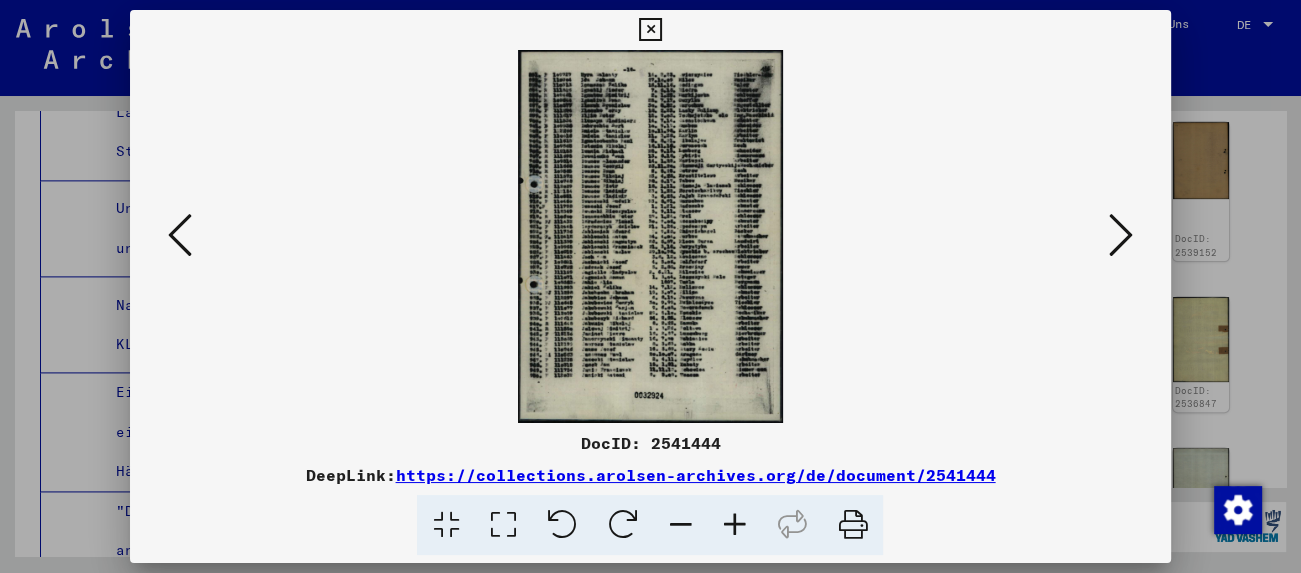 click at bounding box center [1121, 235] 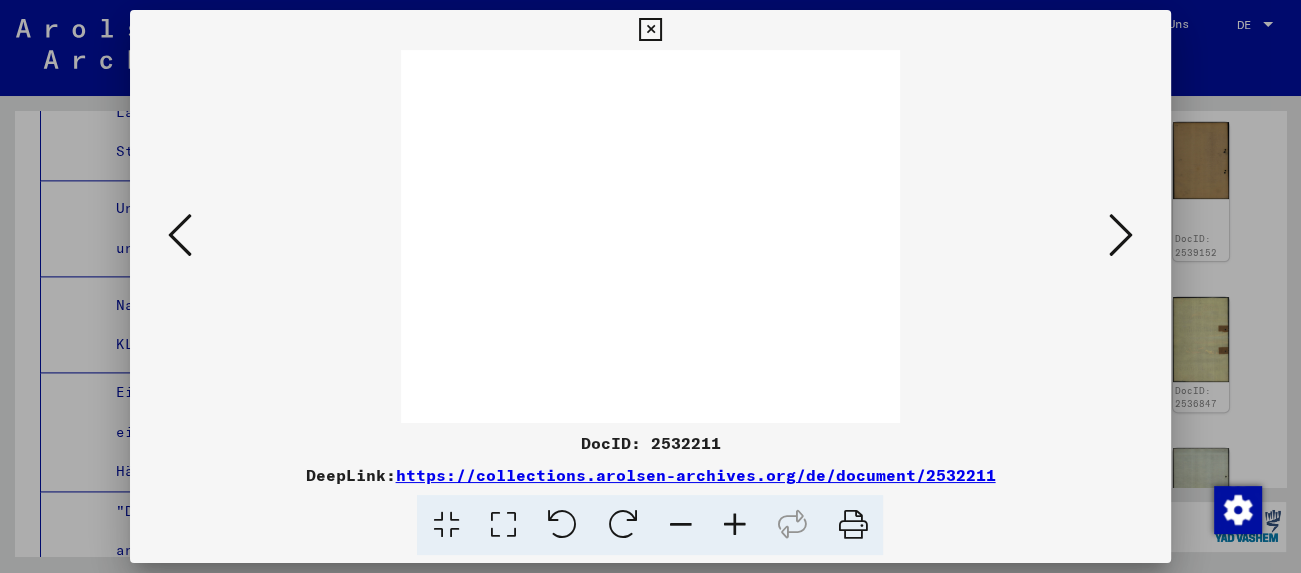 click at bounding box center (1121, 235) 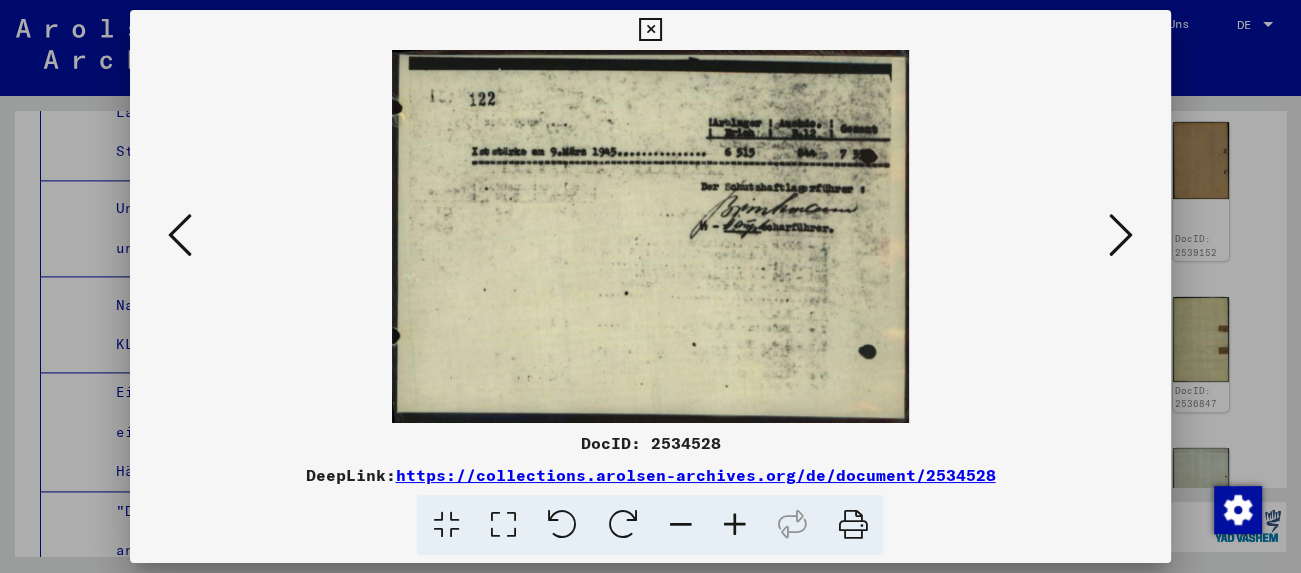 click at bounding box center [1121, 235] 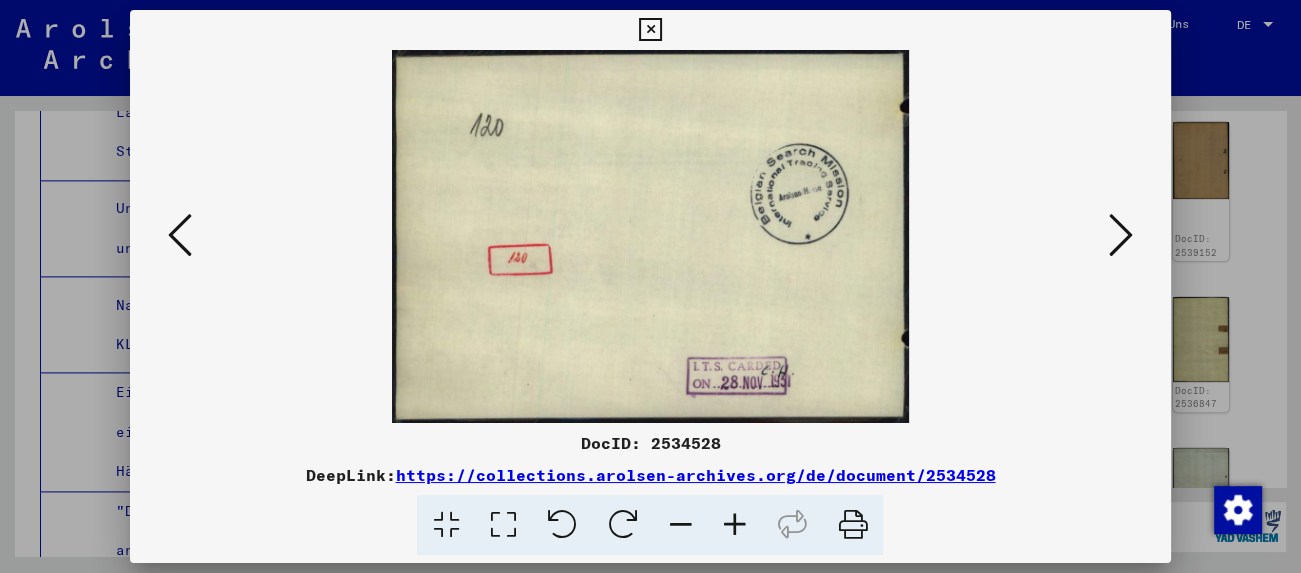 click at bounding box center (1121, 235) 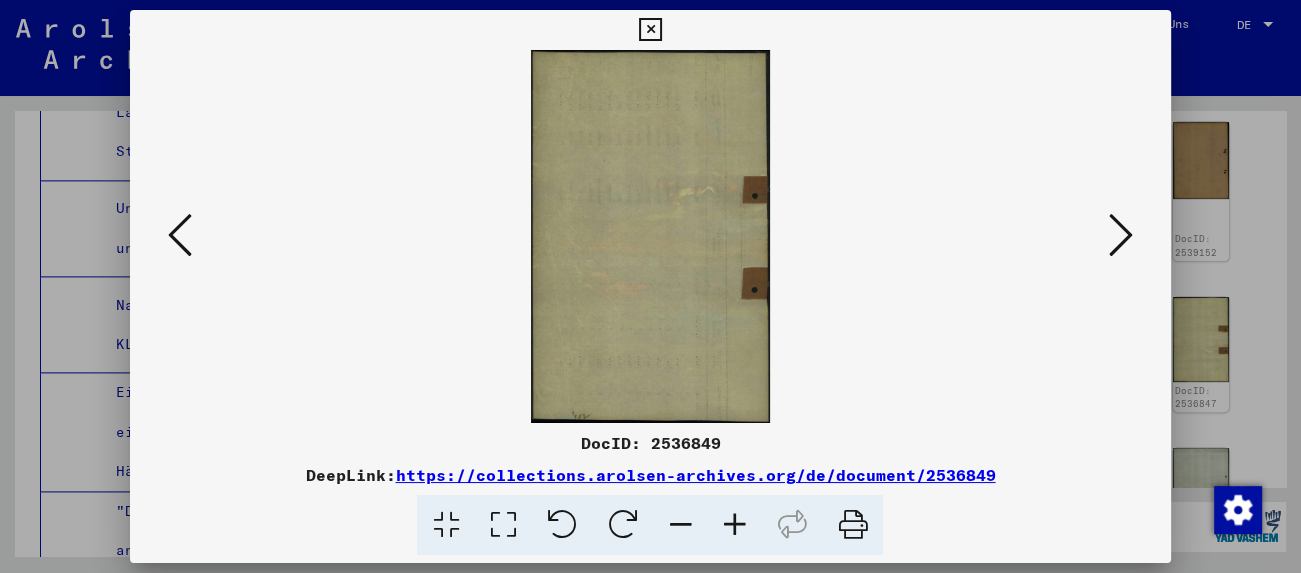 click at bounding box center [1121, 235] 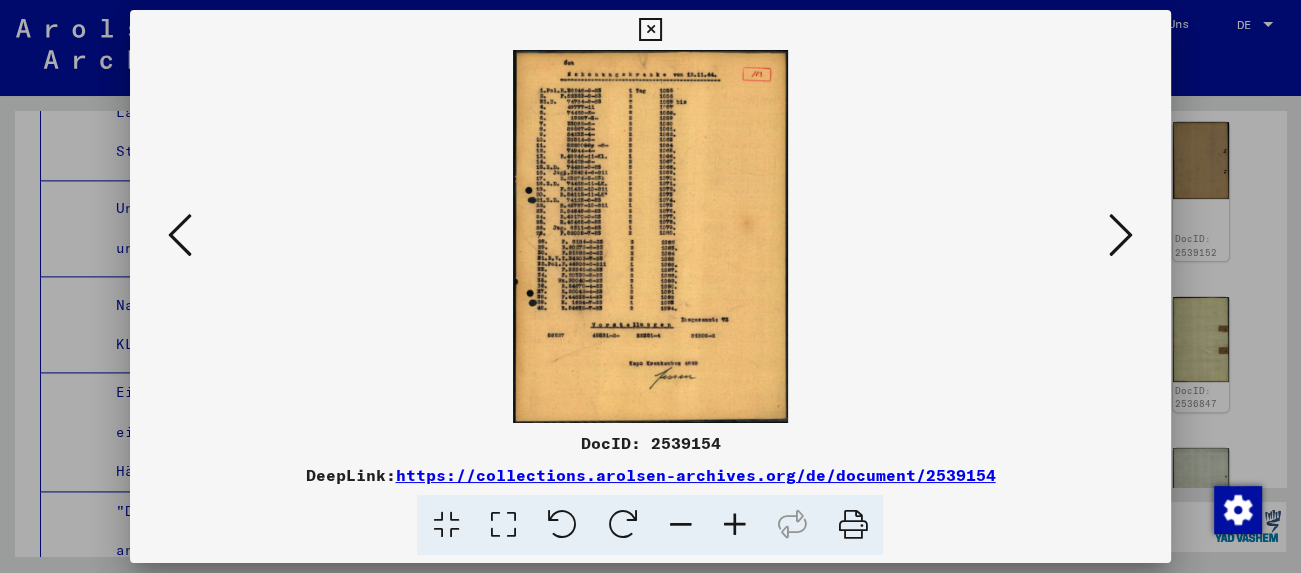 click at bounding box center (1121, 235) 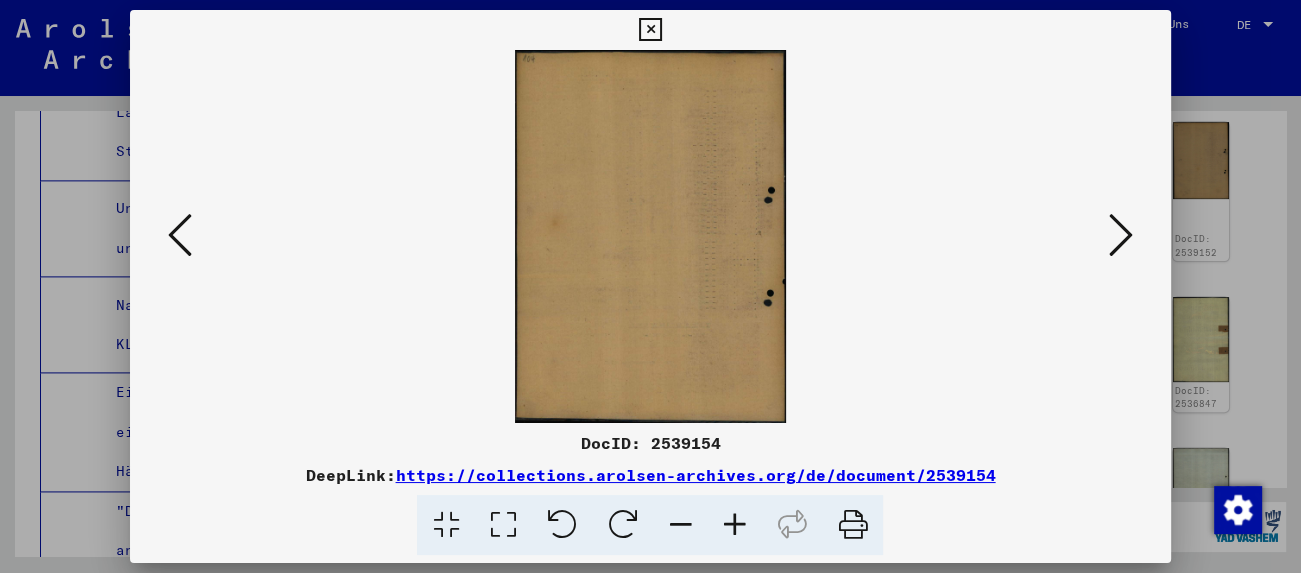 click at bounding box center (1121, 235) 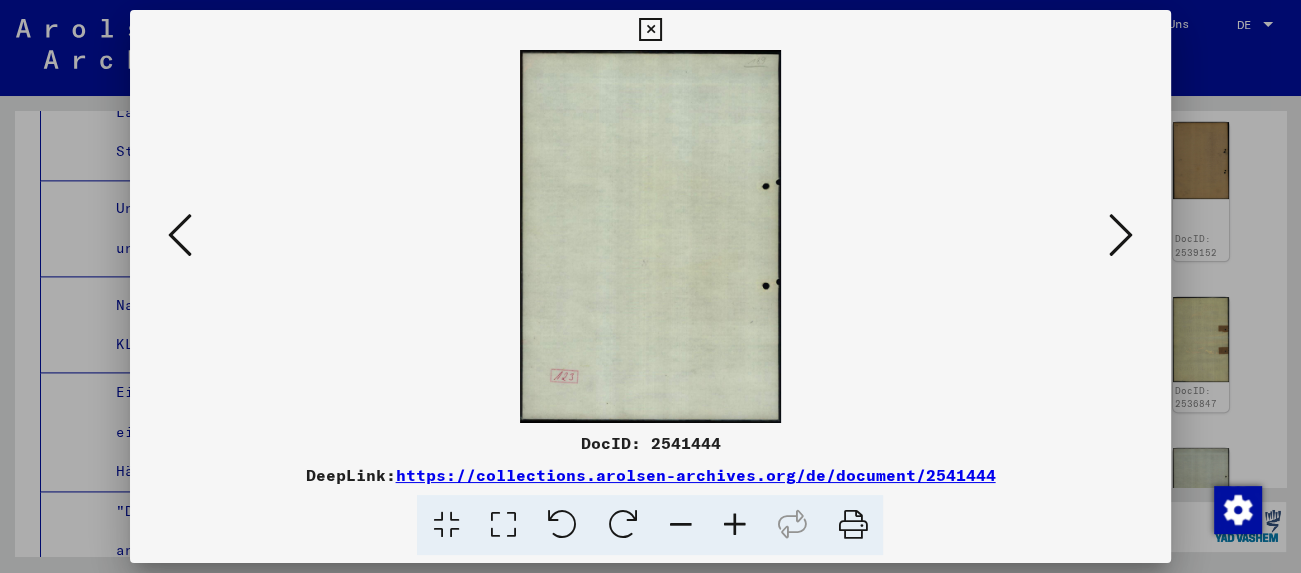 click at bounding box center (1121, 235) 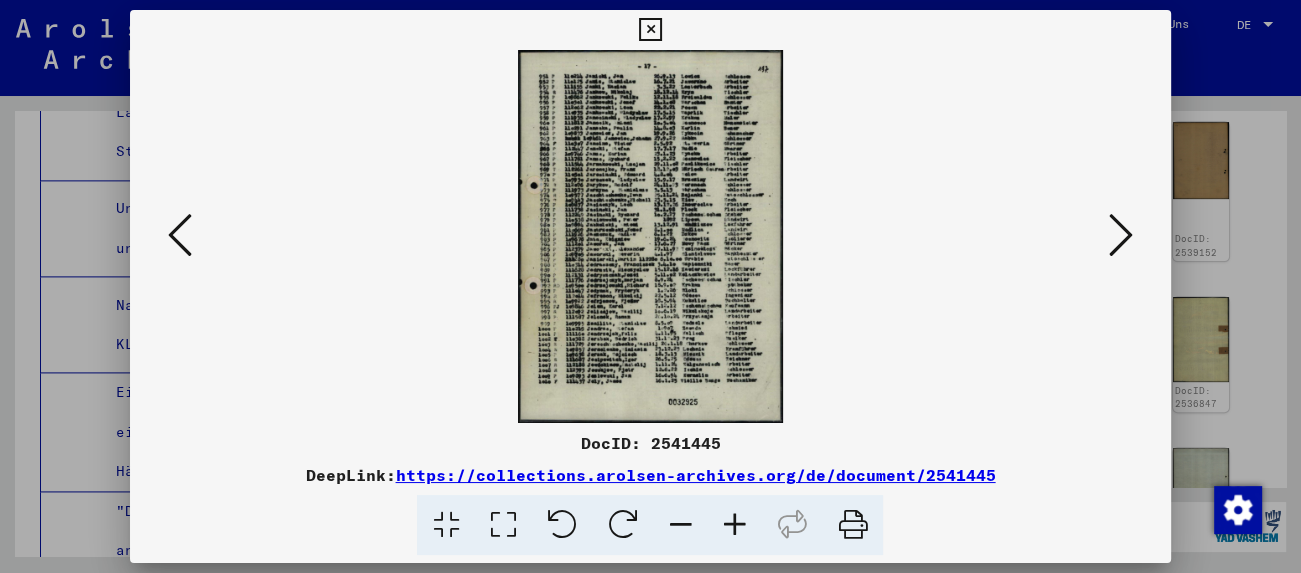 click at bounding box center (1121, 235) 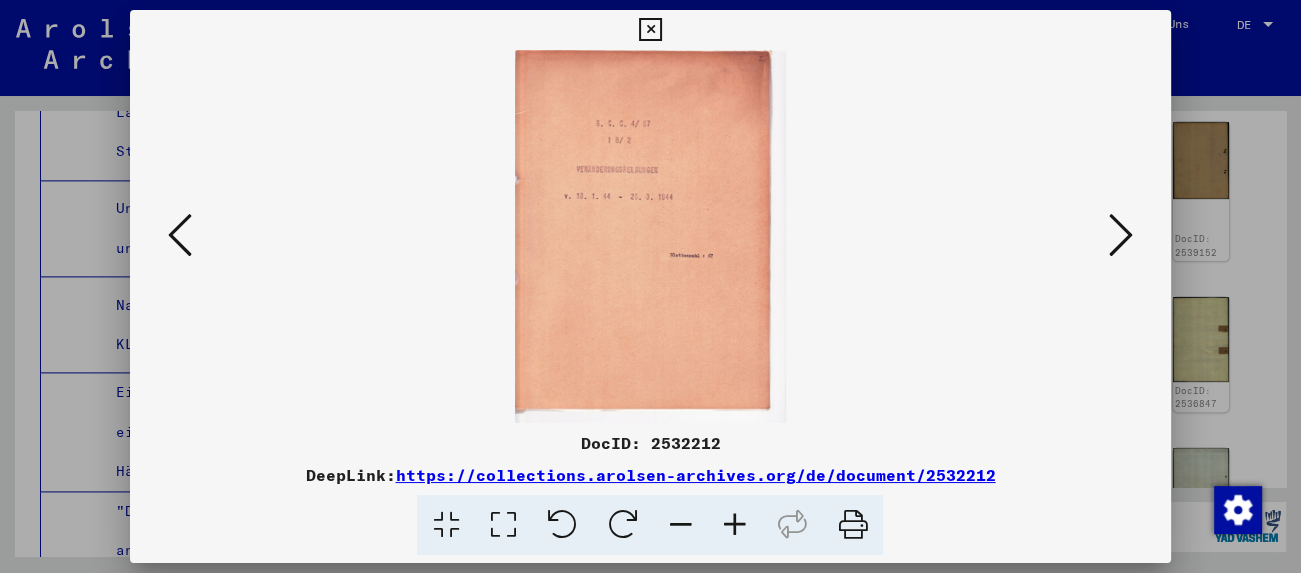 click at bounding box center [1121, 235] 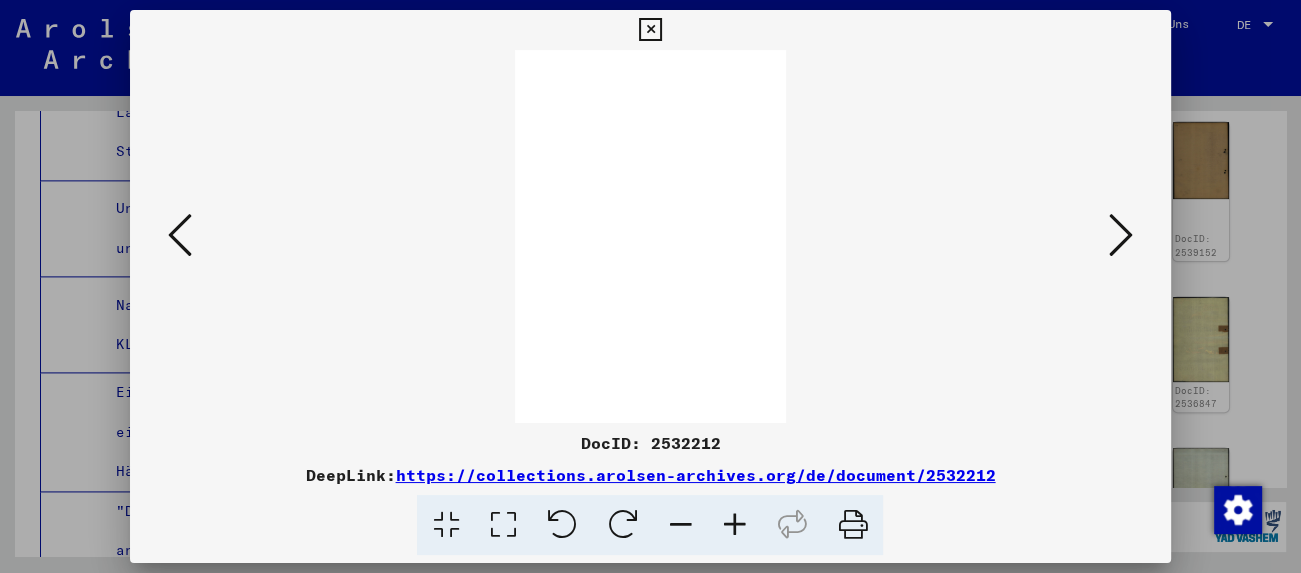 click at bounding box center [1121, 235] 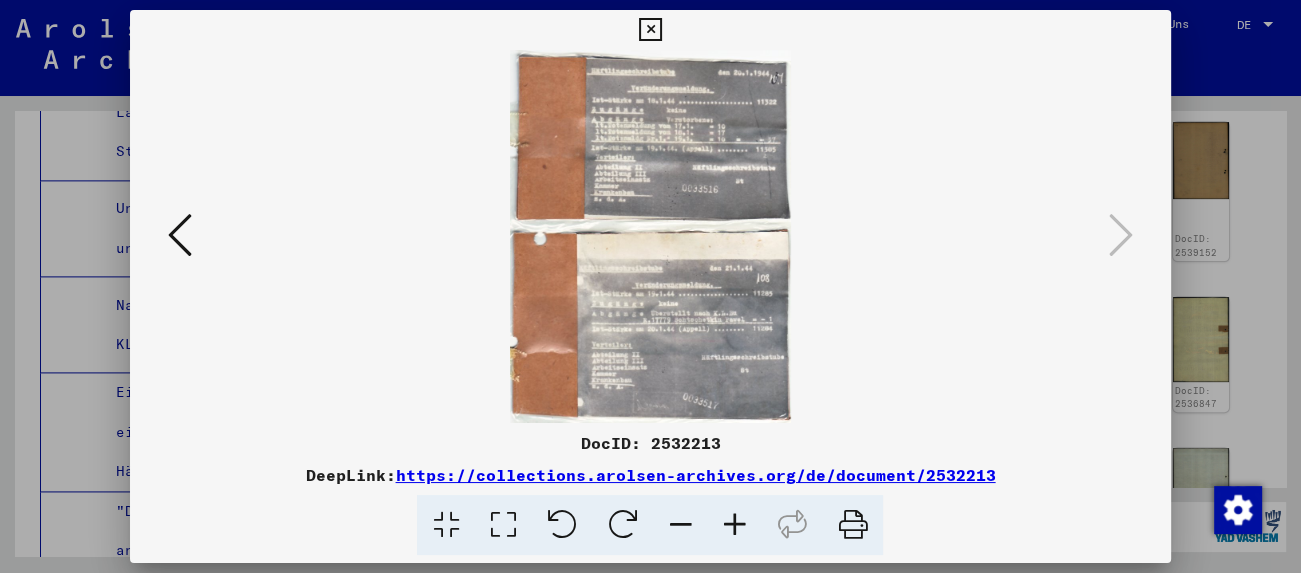 click at bounding box center [650, 30] 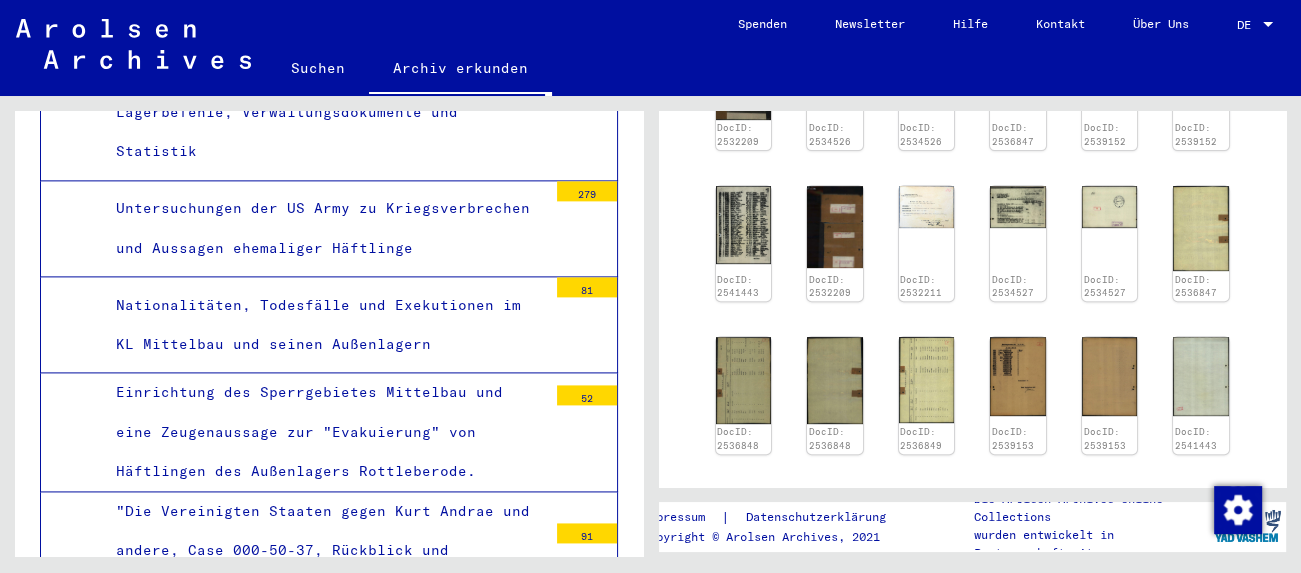 scroll, scrollTop: 883, scrollLeft: 0, axis: vertical 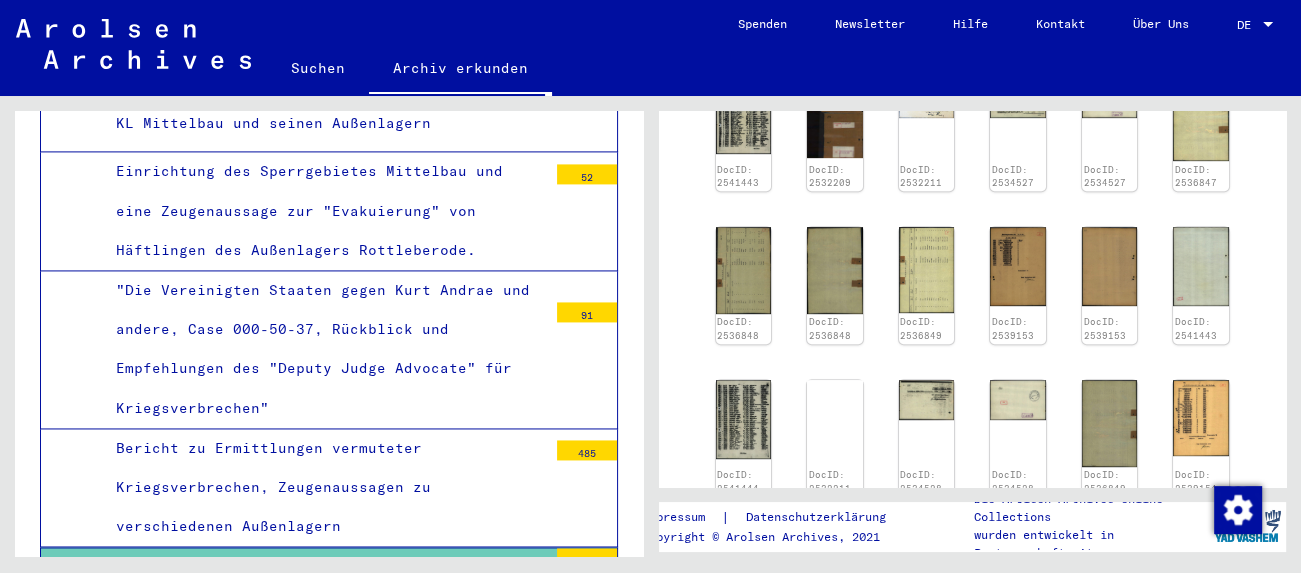 click on "Konzentrationslager Mittelbau (Dora), numerische und alphabetische      Häftlingsverzeichnisse" at bounding box center (324, 688) 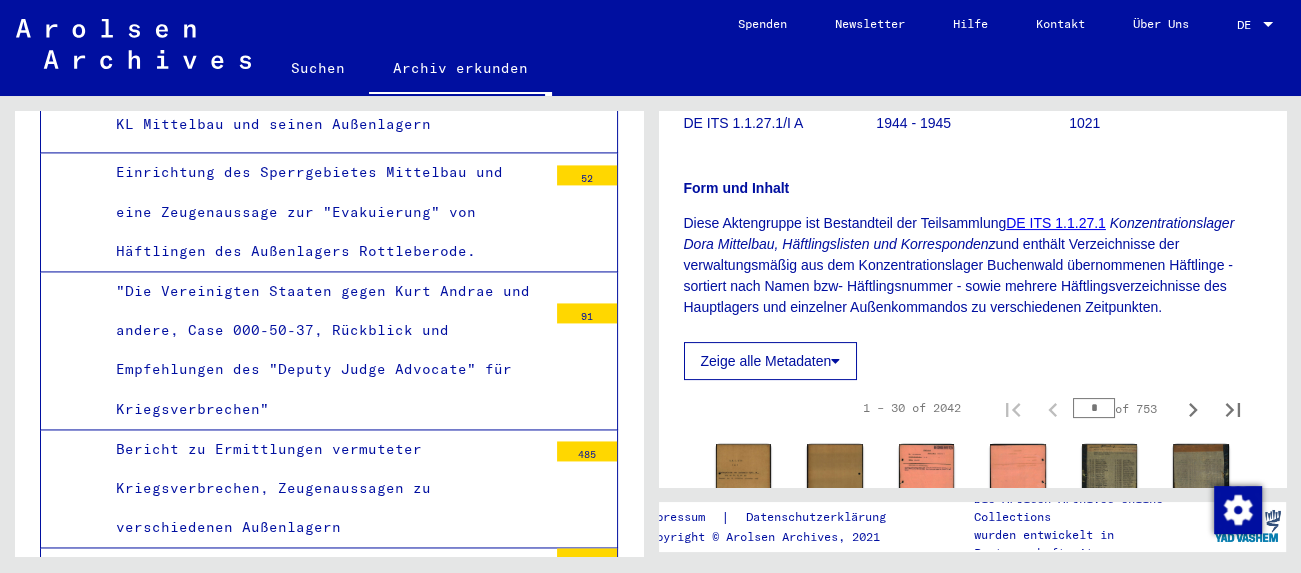 scroll, scrollTop: 552, scrollLeft: 0, axis: vertical 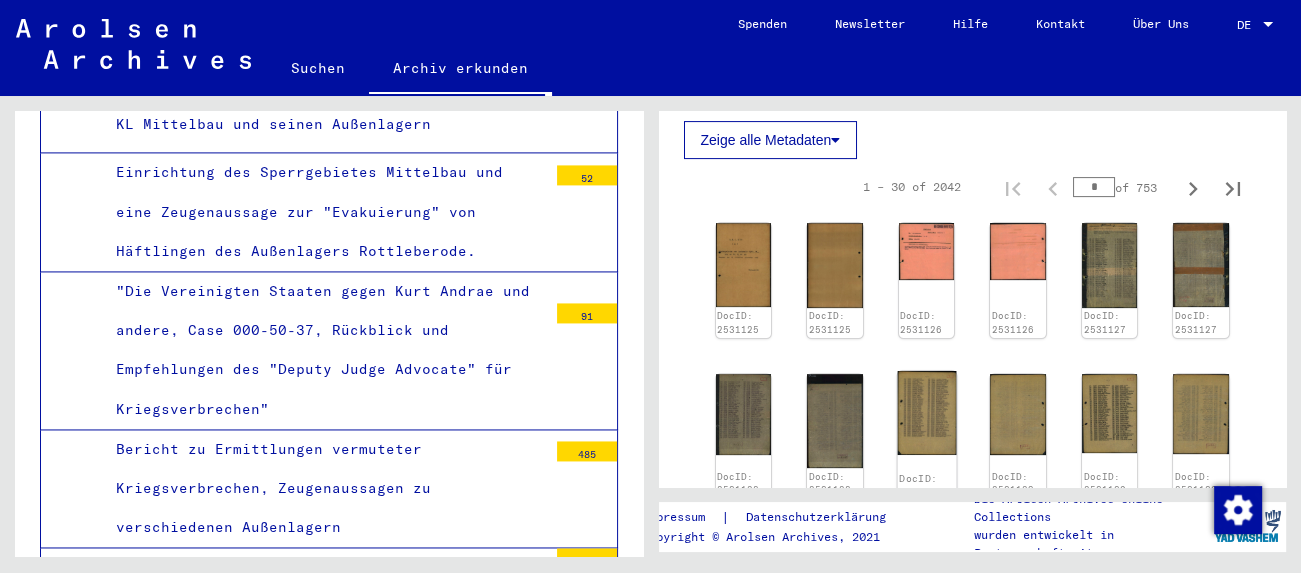 click 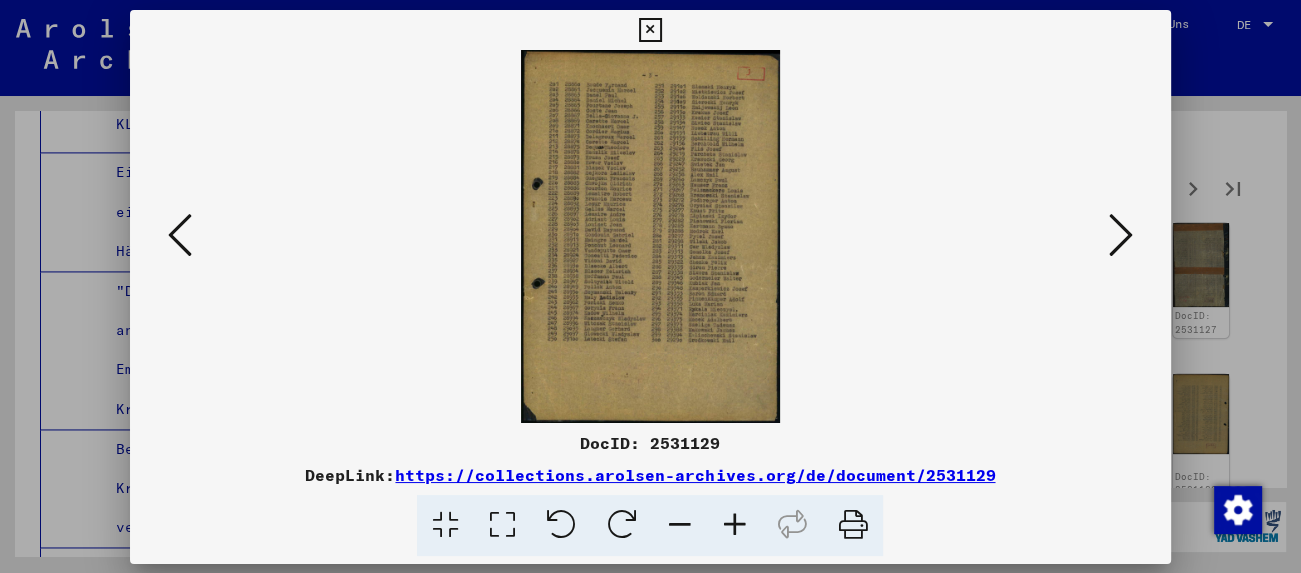 scroll, scrollTop: 15617, scrollLeft: 0, axis: vertical 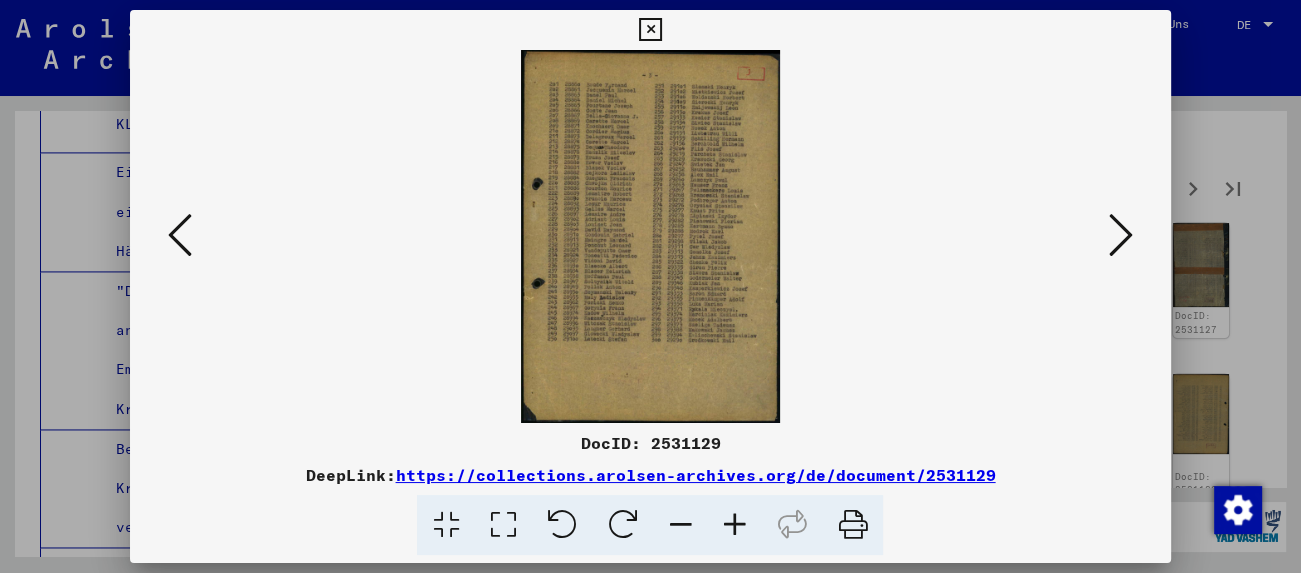 click at bounding box center [1121, 235] 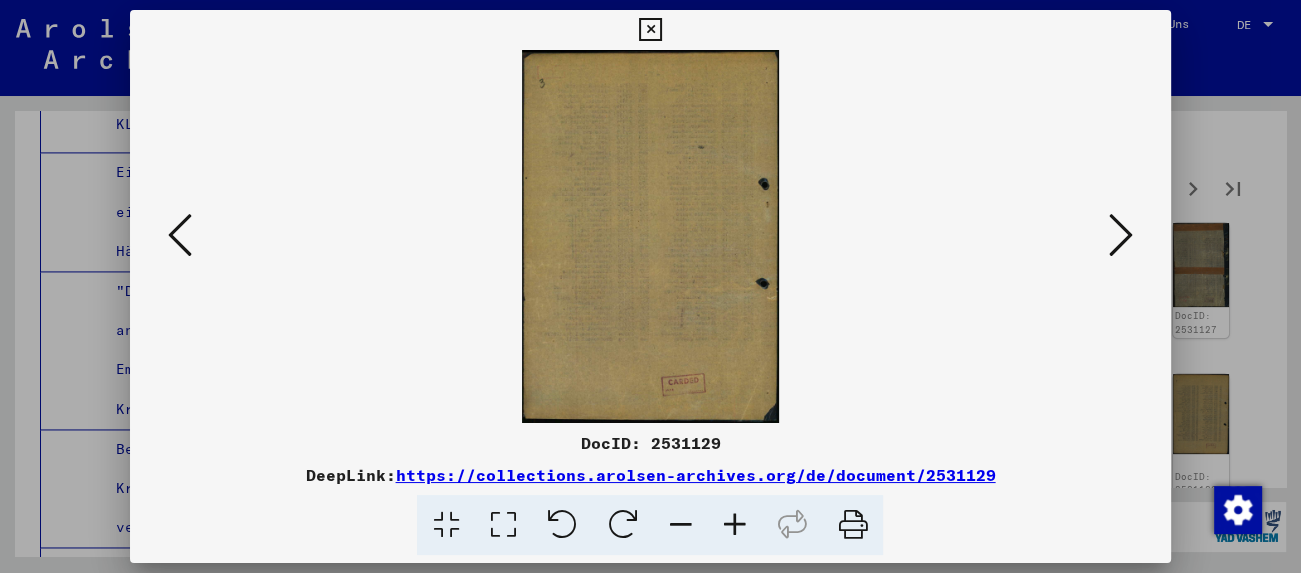 click at bounding box center [1121, 235] 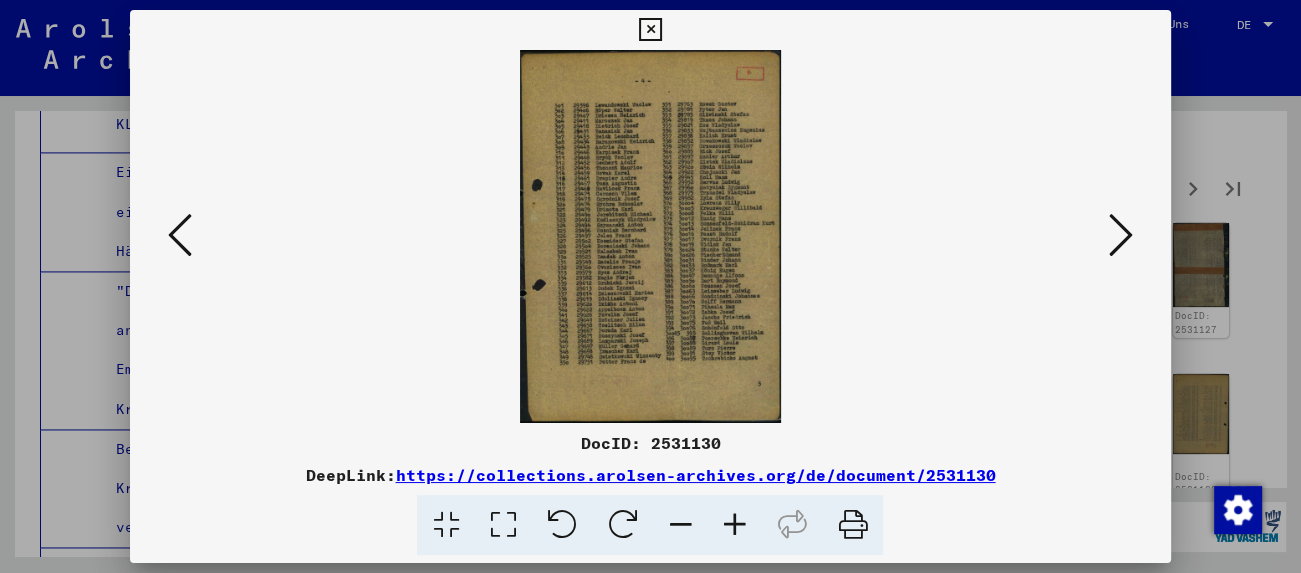 click at bounding box center [1121, 235] 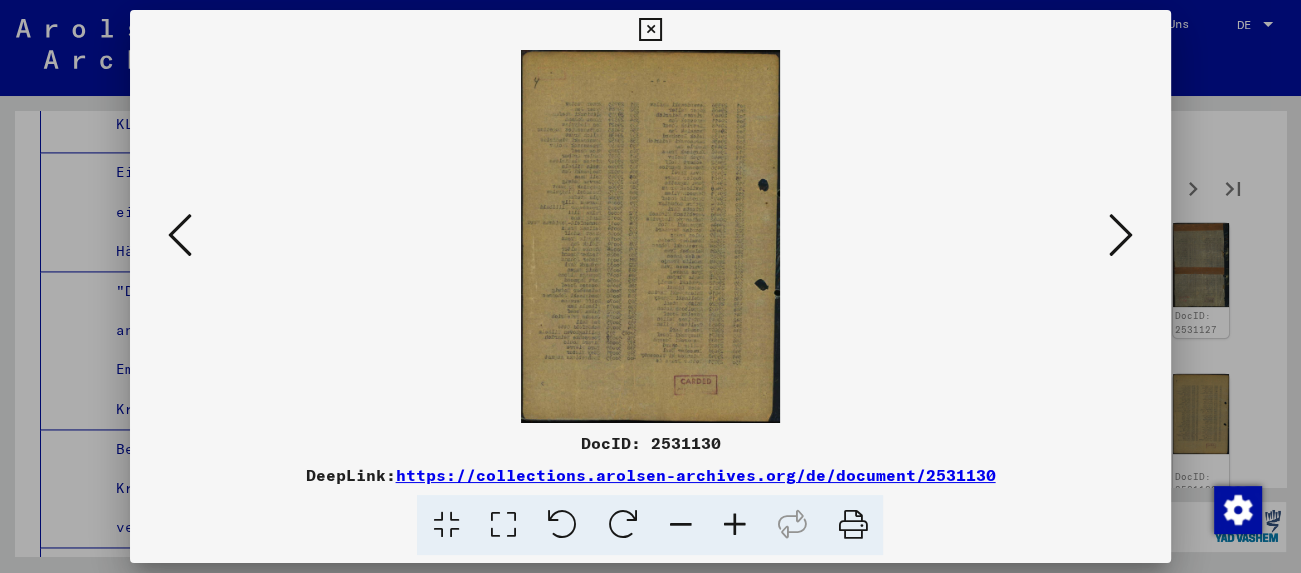click at bounding box center (1121, 235) 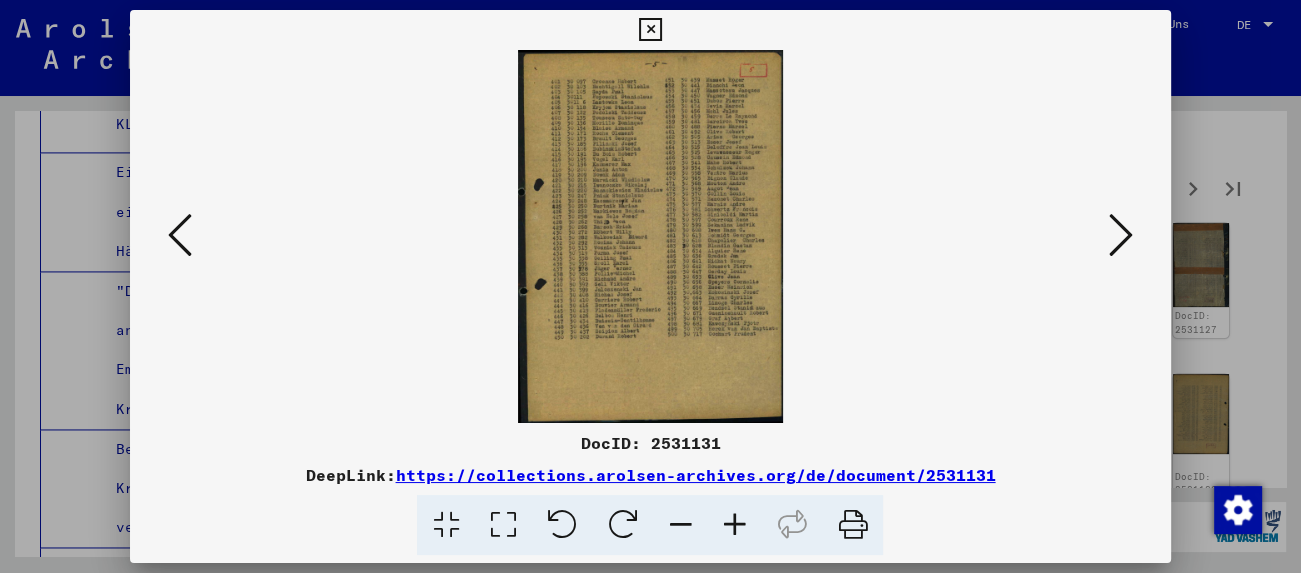 click at bounding box center (1121, 235) 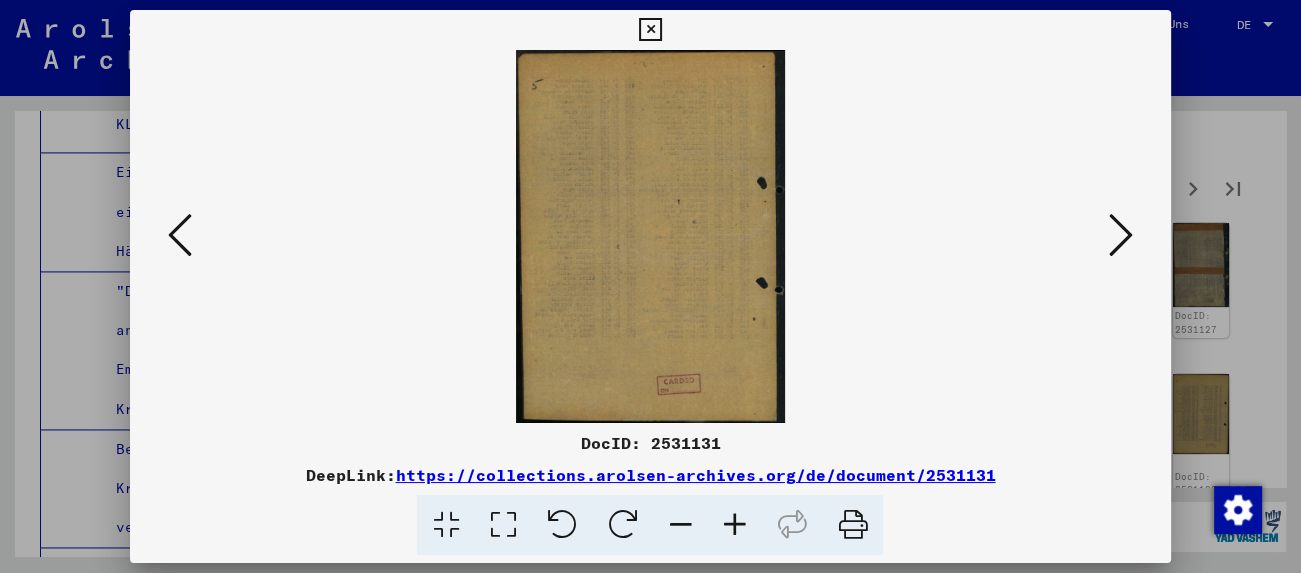 click at bounding box center [1121, 235] 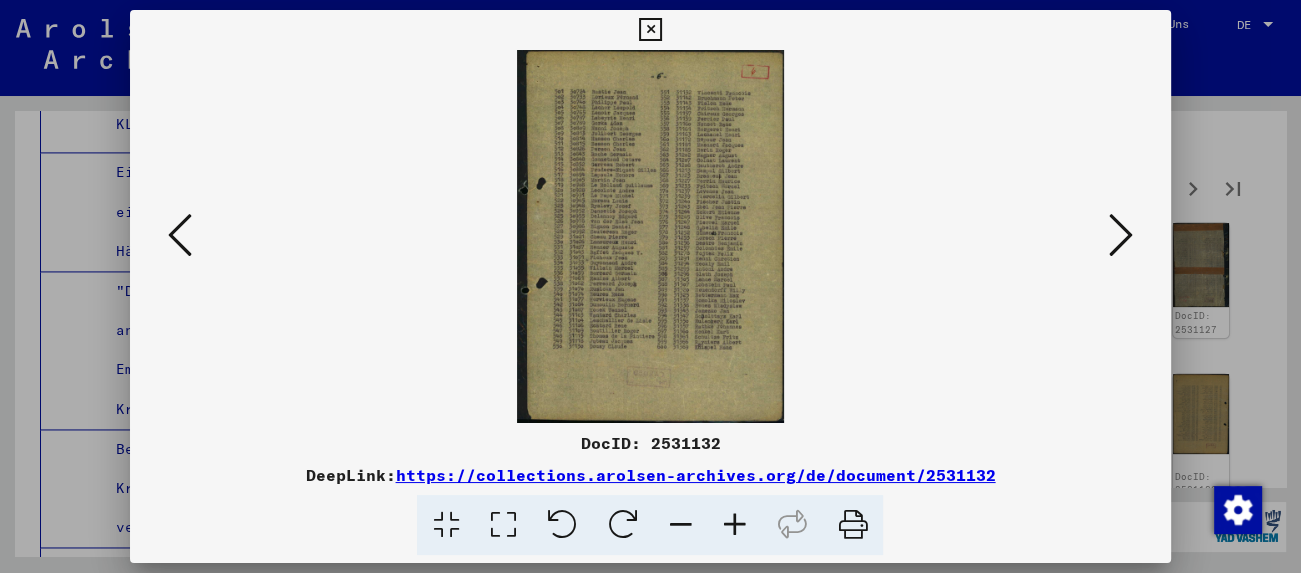 click at bounding box center (1121, 235) 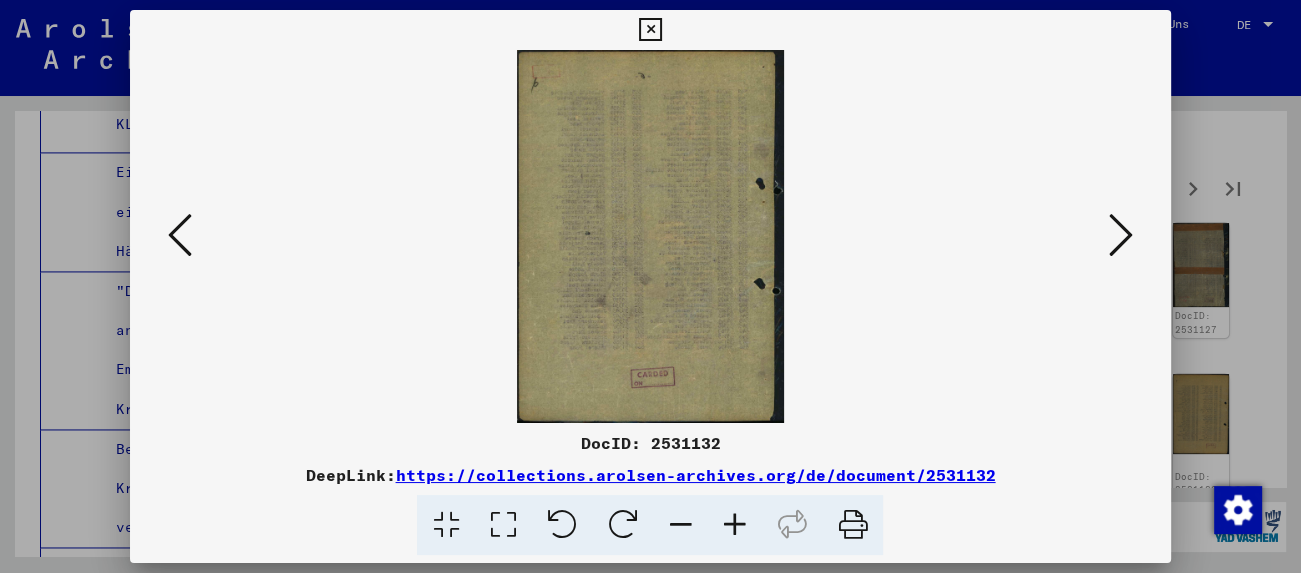 click at bounding box center (1121, 235) 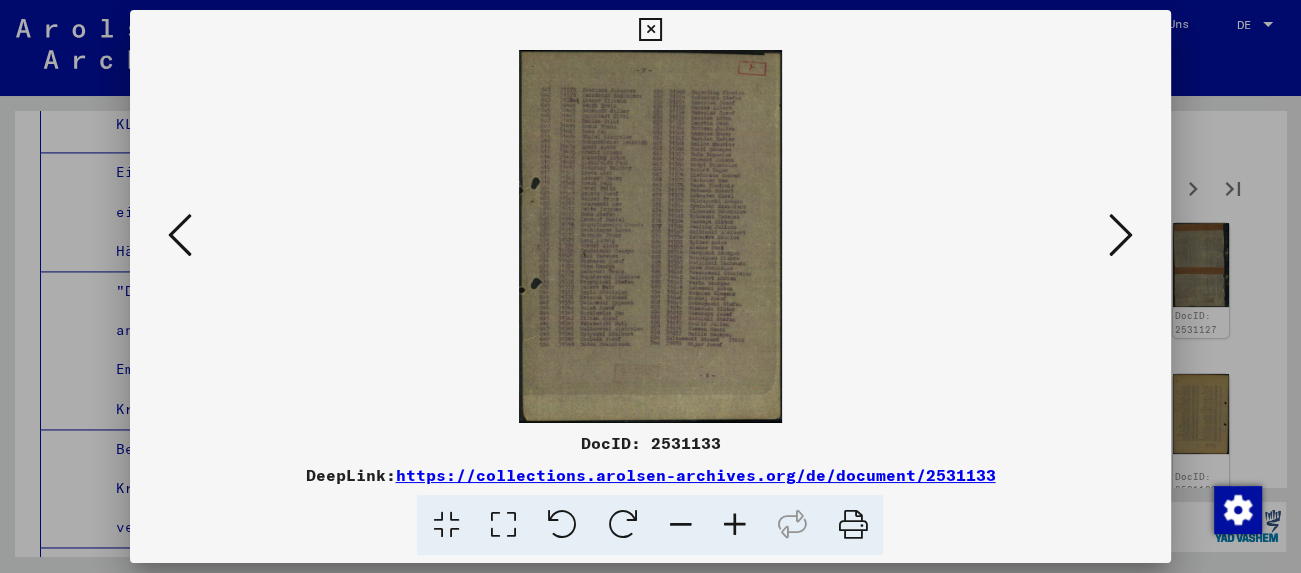 click at bounding box center [1121, 235] 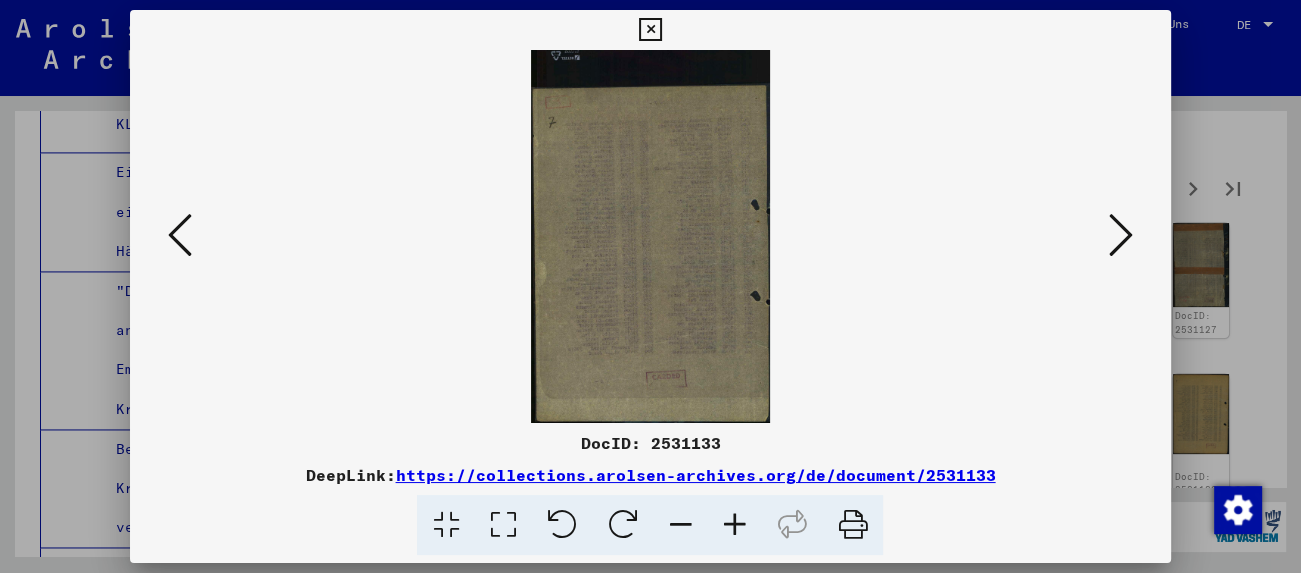 click at bounding box center [1121, 235] 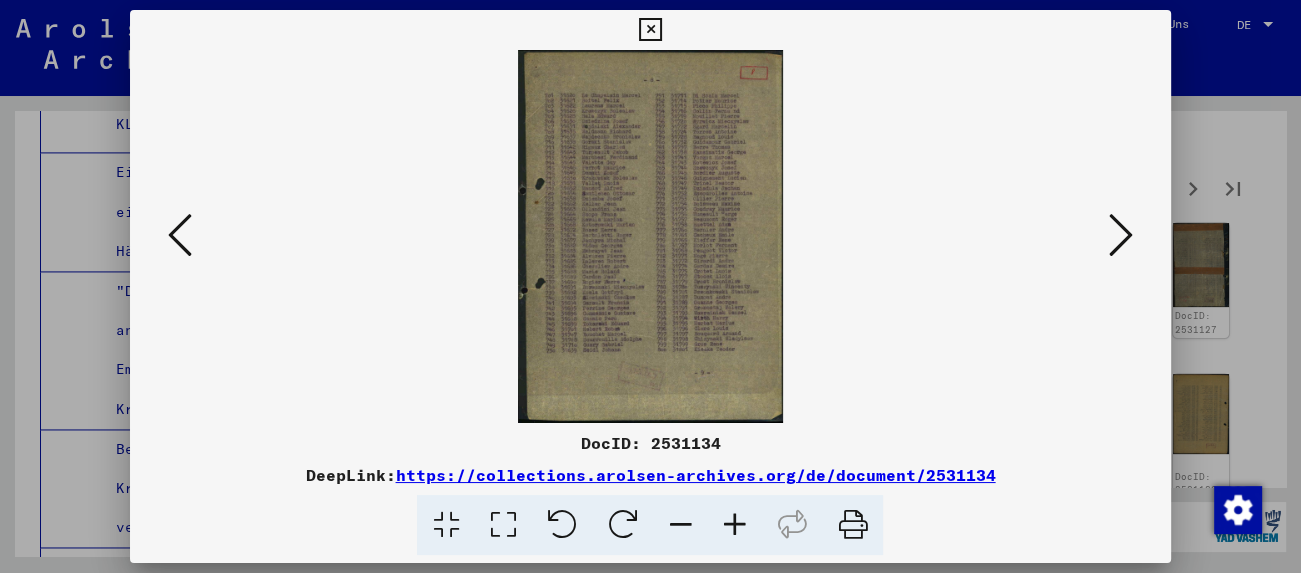 click at bounding box center (1121, 235) 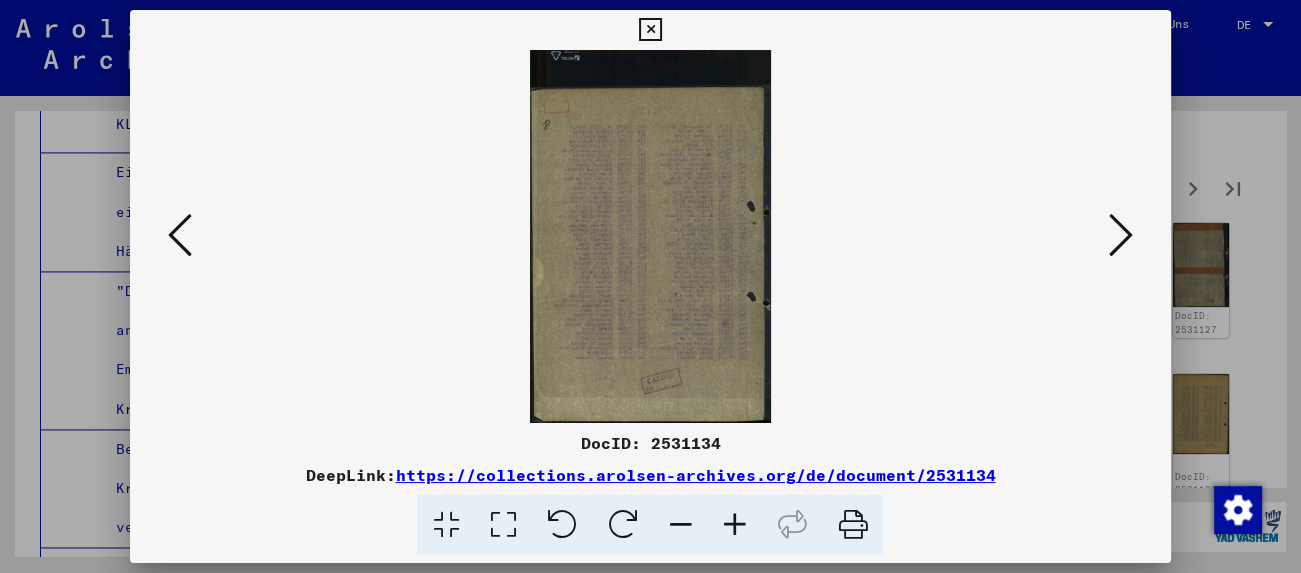 click at bounding box center [1121, 235] 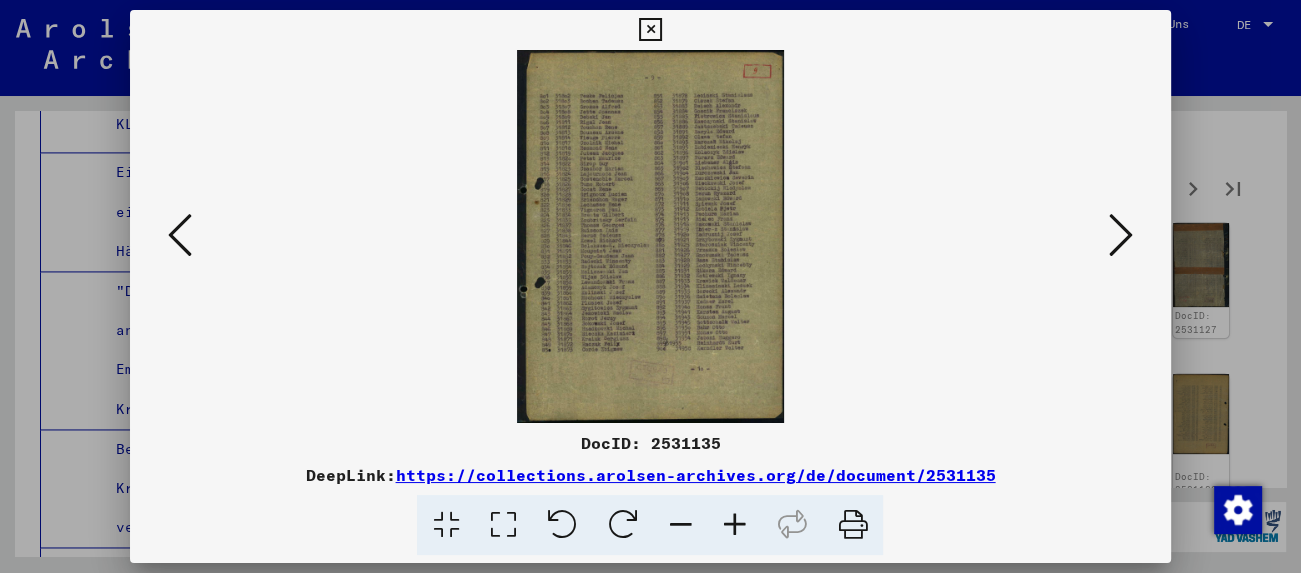 click at bounding box center (650, 236) 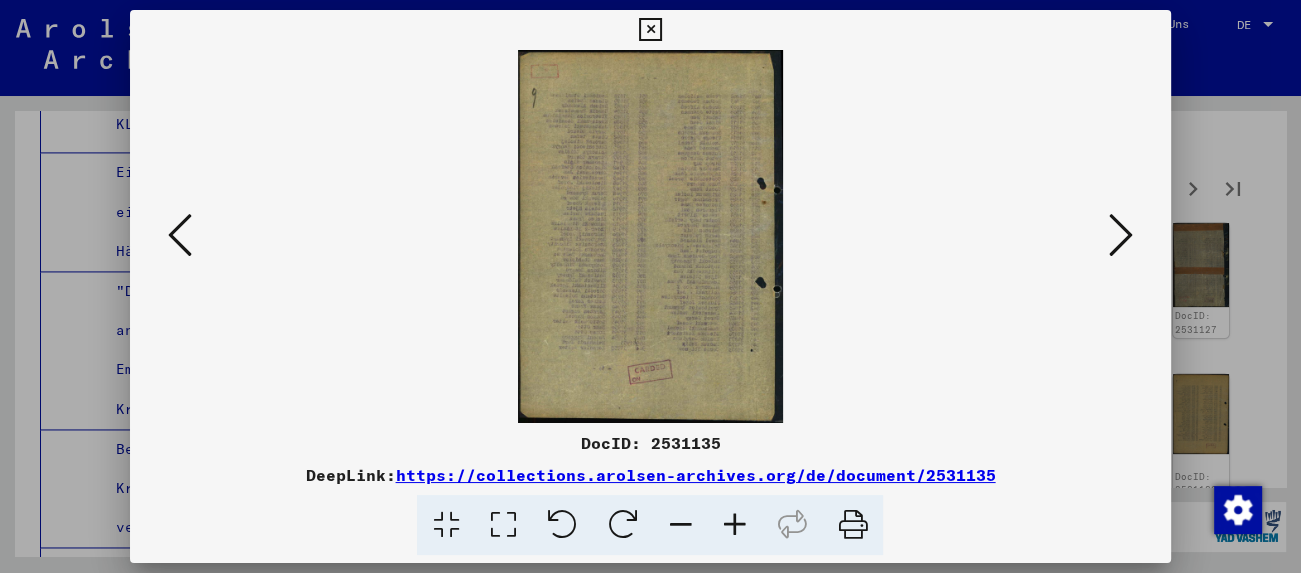 click at bounding box center [1121, 235] 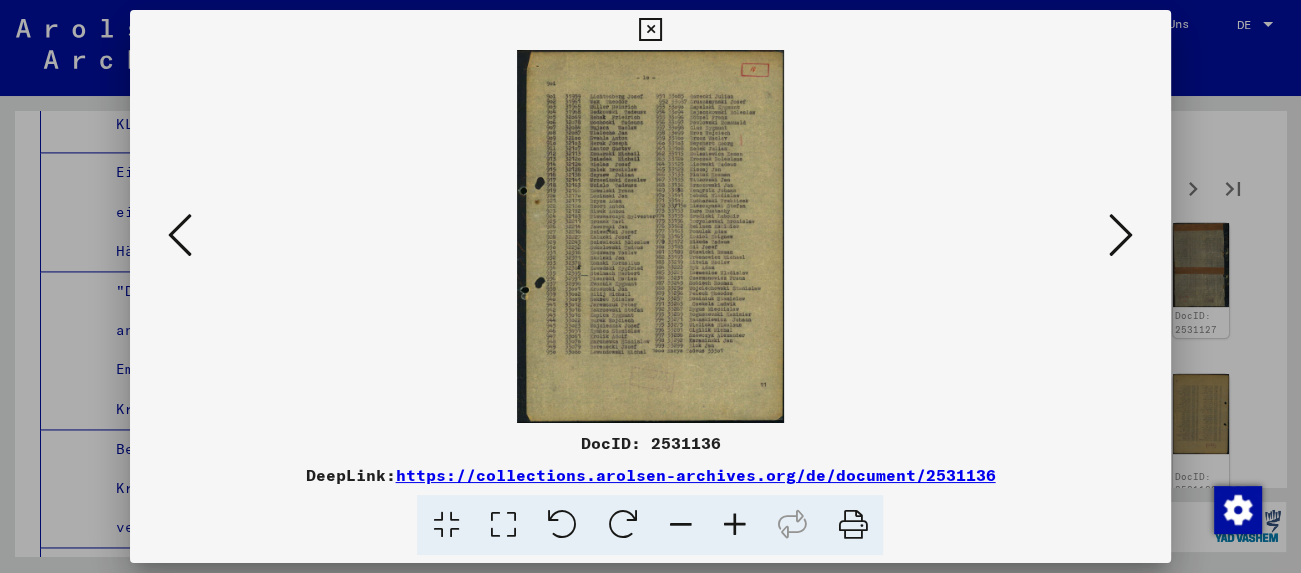 click at bounding box center (1121, 235) 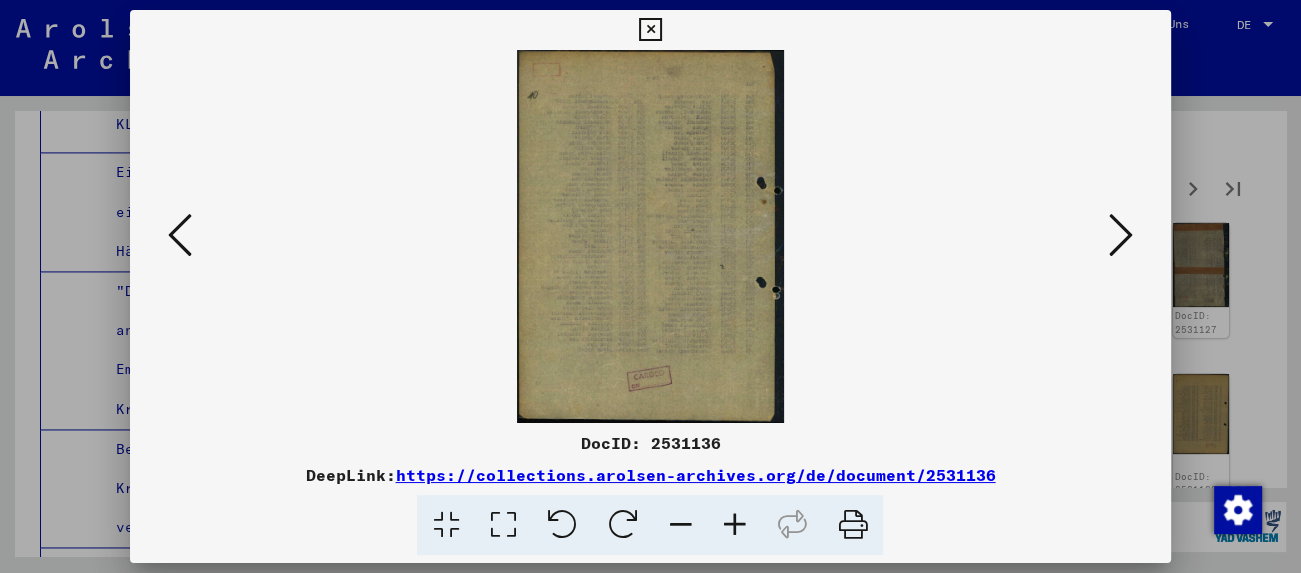 click at bounding box center (1121, 235) 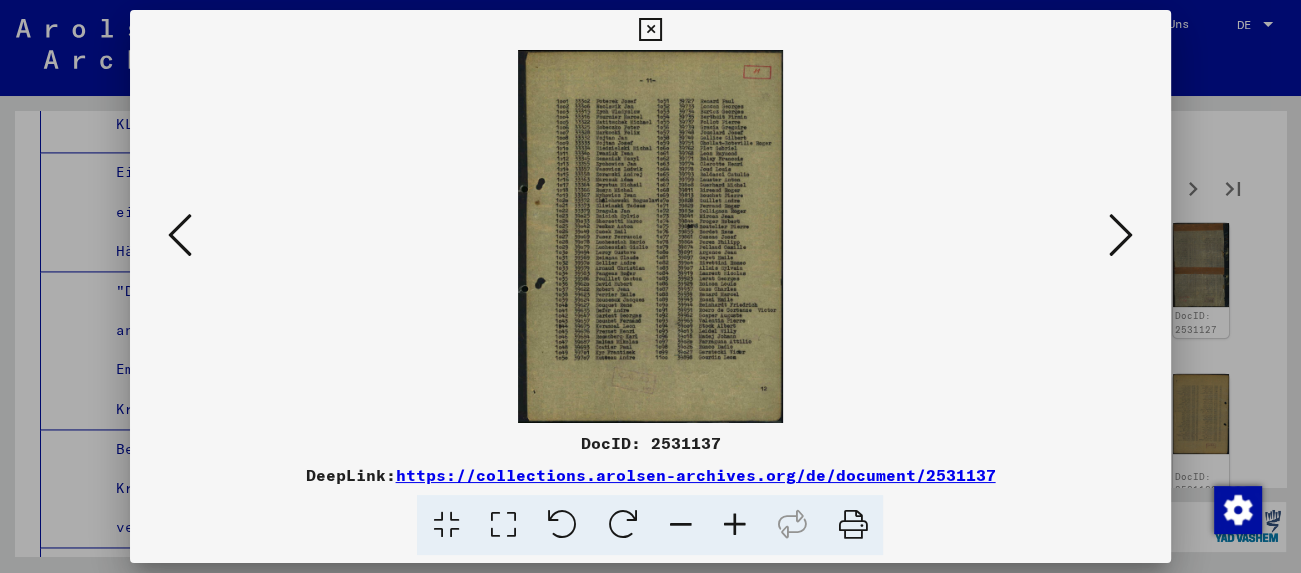 click at bounding box center [1121, 235] 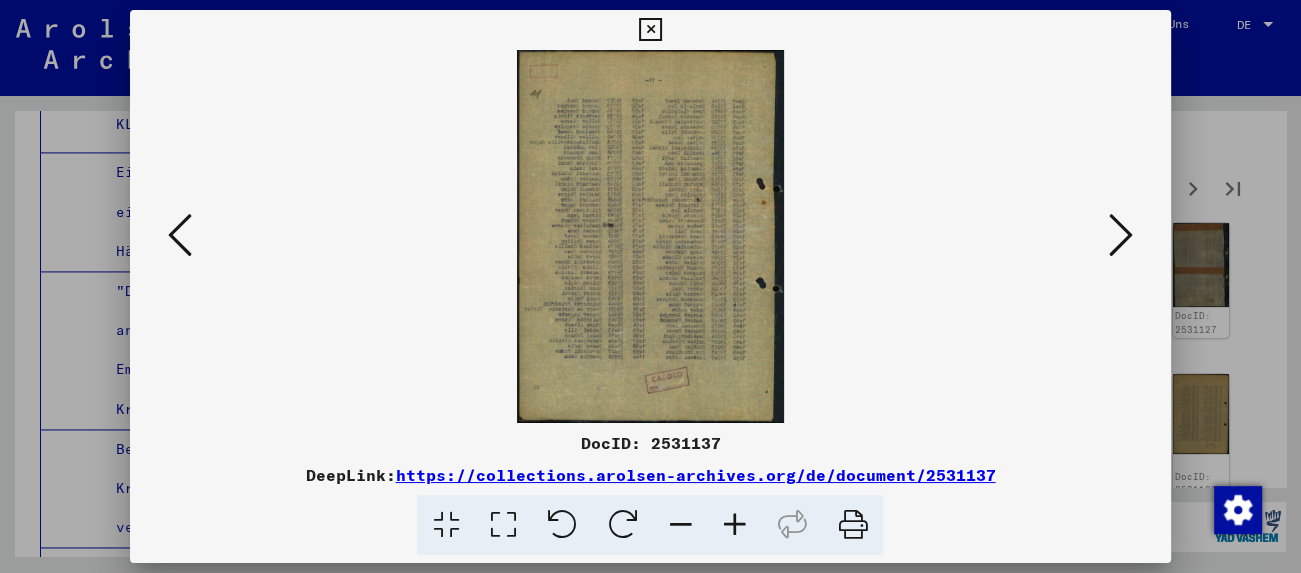click at bounding box center [1121, 235] 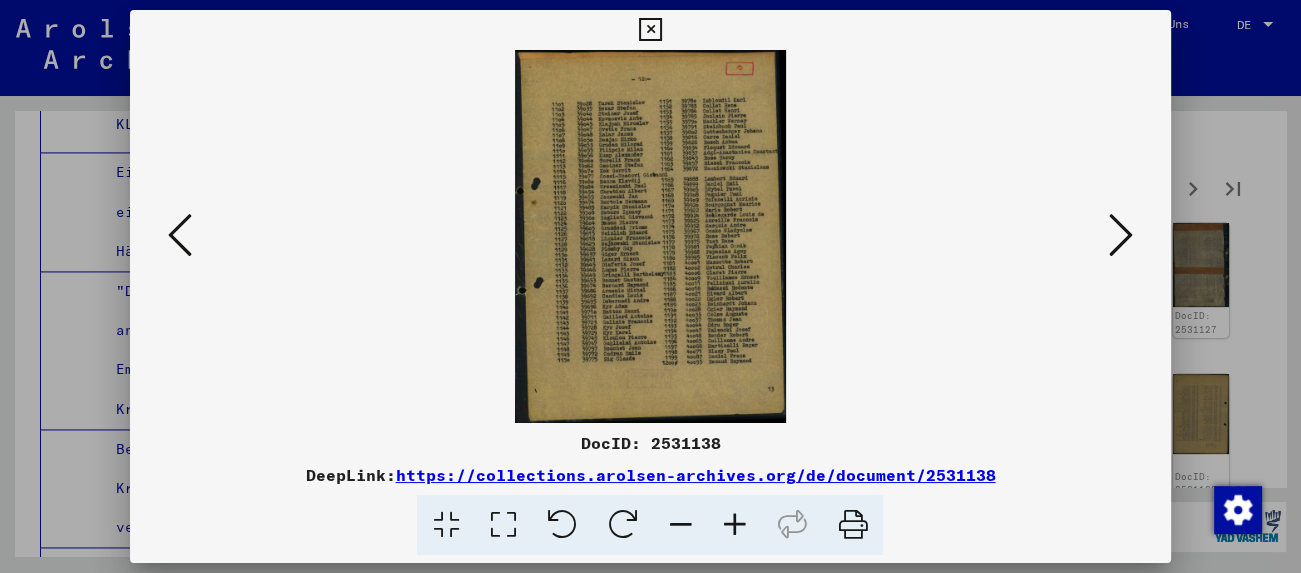 click at bounding box center (1121, 235) 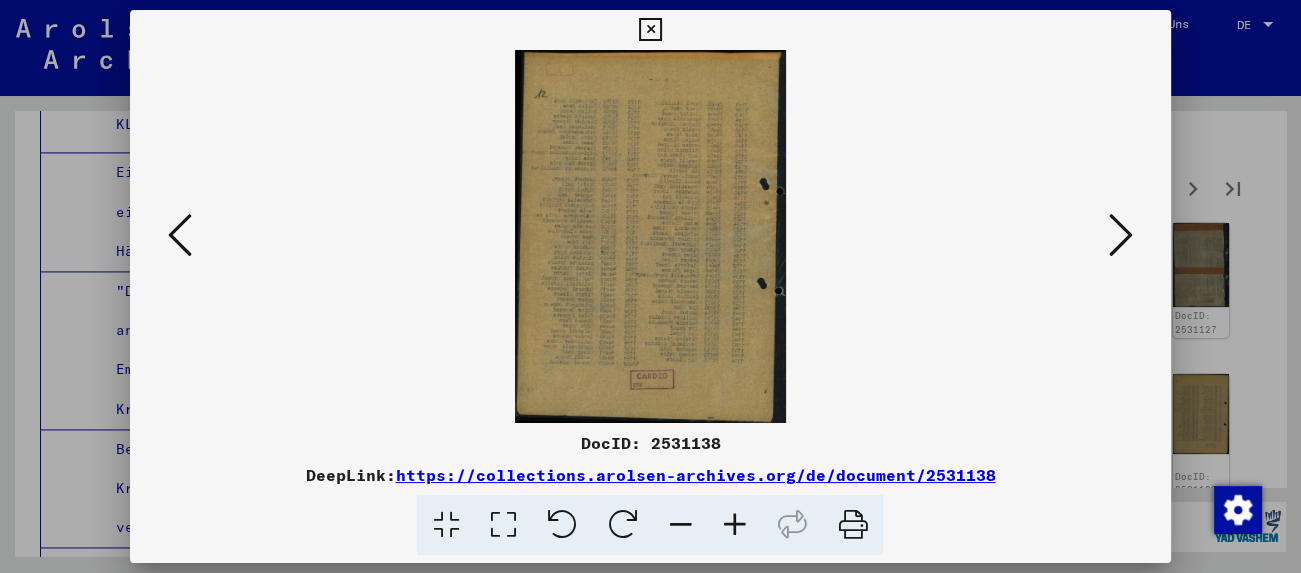 click at bounding box center [1121, 235] 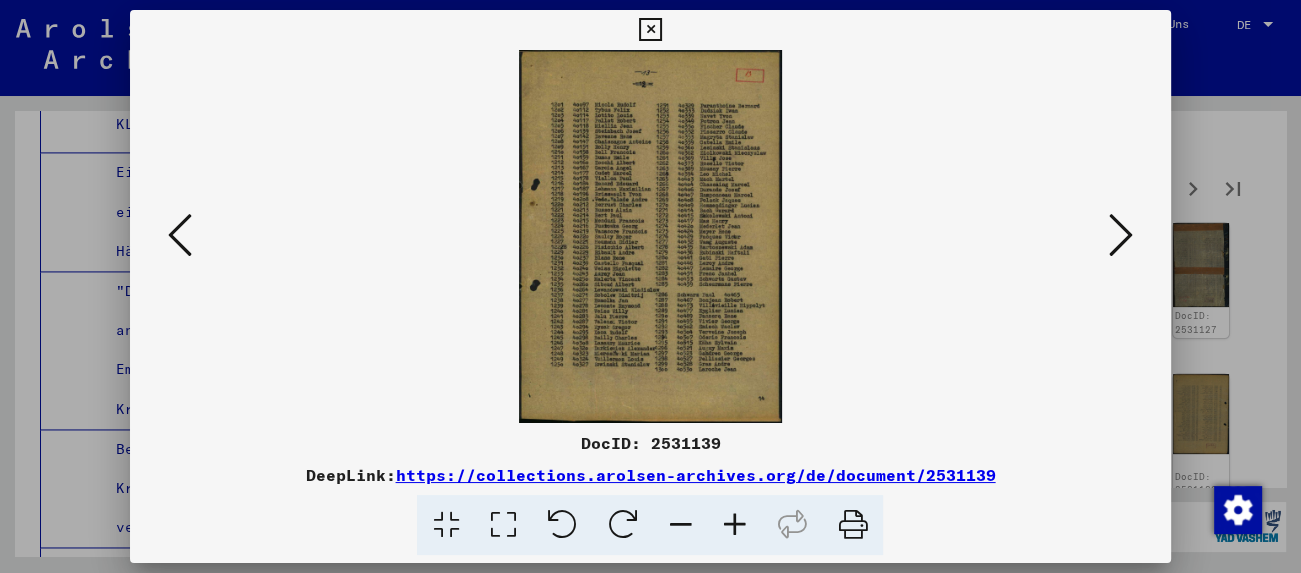 click at bounding box center [1121, 235] 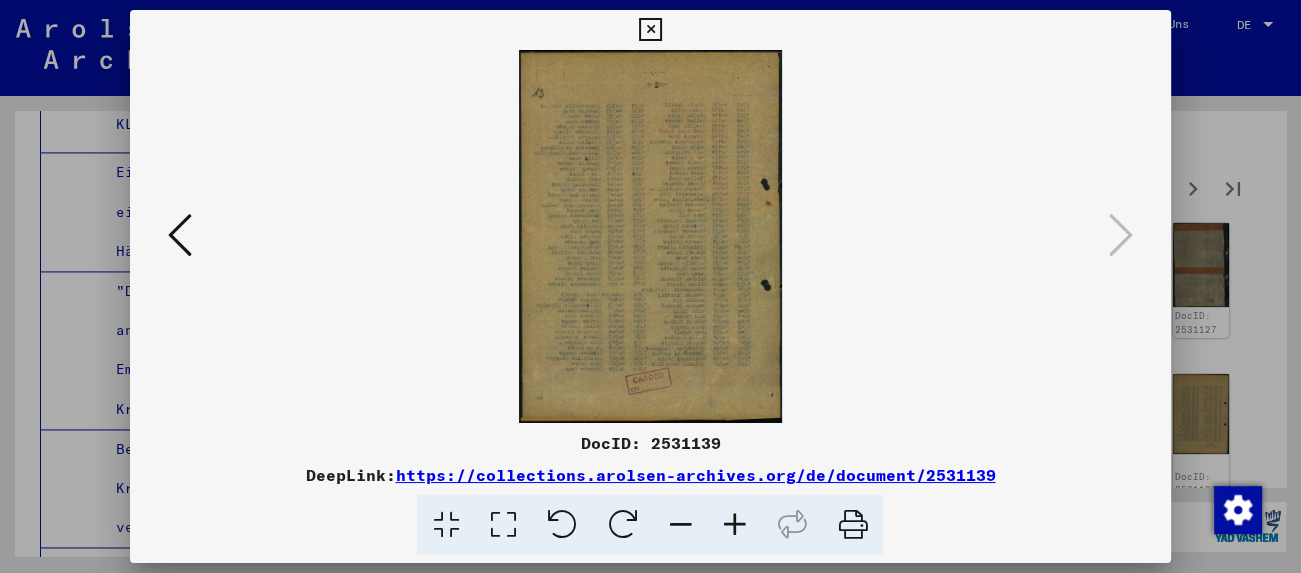 click at bounding box center (650, 30) 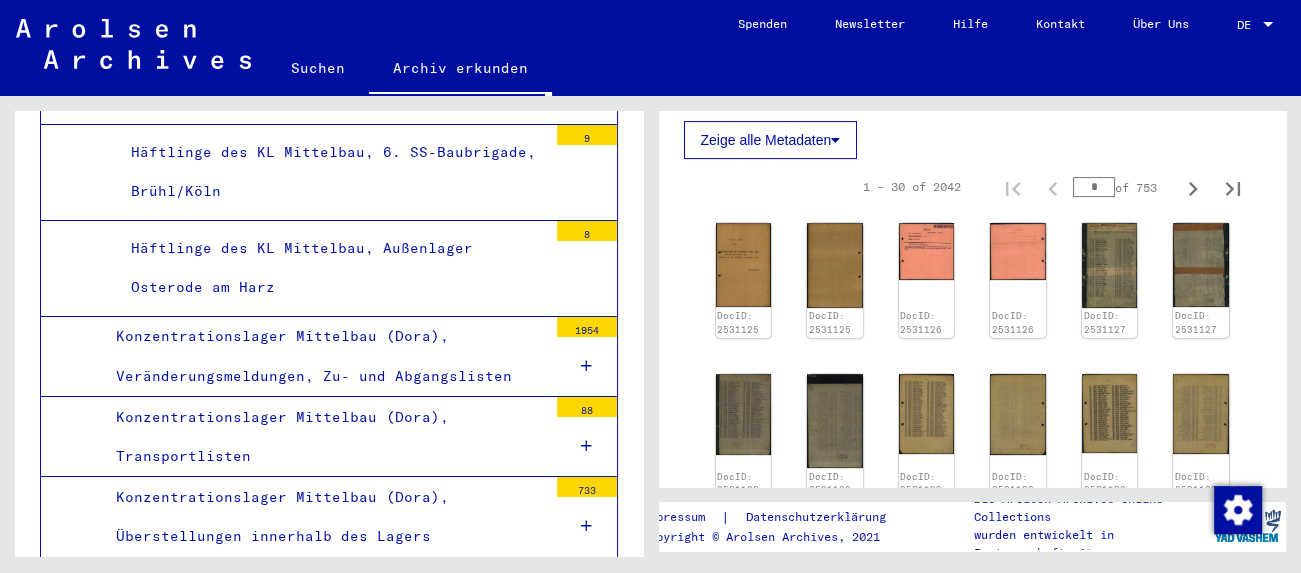 scroll, scrollTop: 19481, scrollLeft: 0, axis: vertical 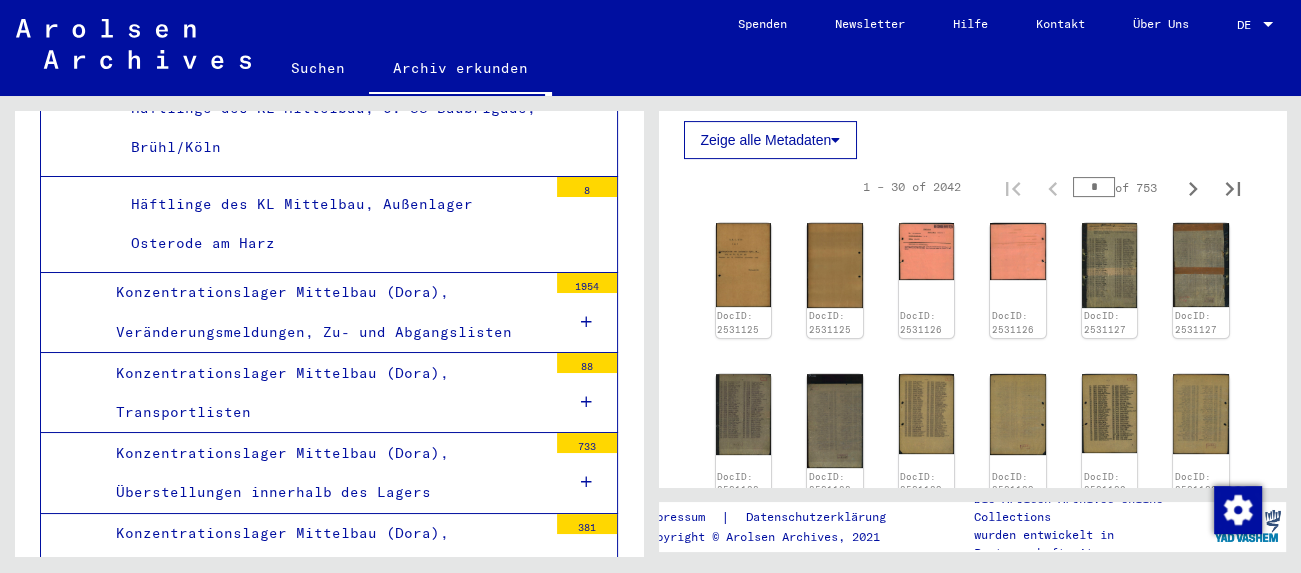 click on "Konzentrationslager Mittelbau (Dora), Krematoriumslisten" at bounding box center (324, 1034) 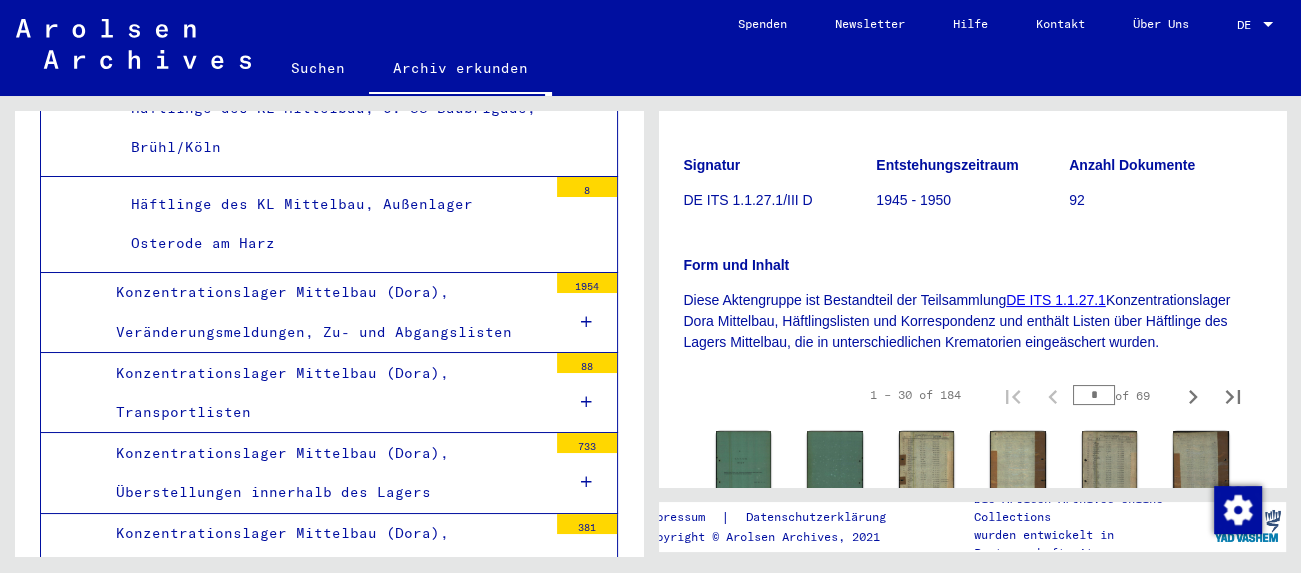 scroll, scrollTop: 442, scrollLeft: 0, axis: vertical 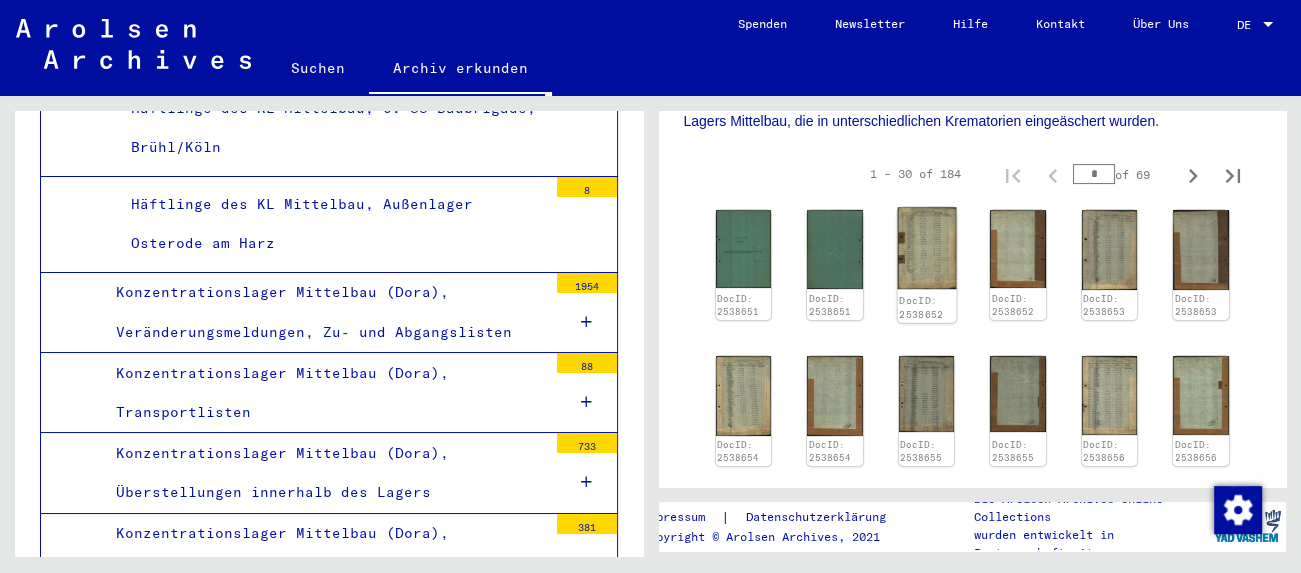click 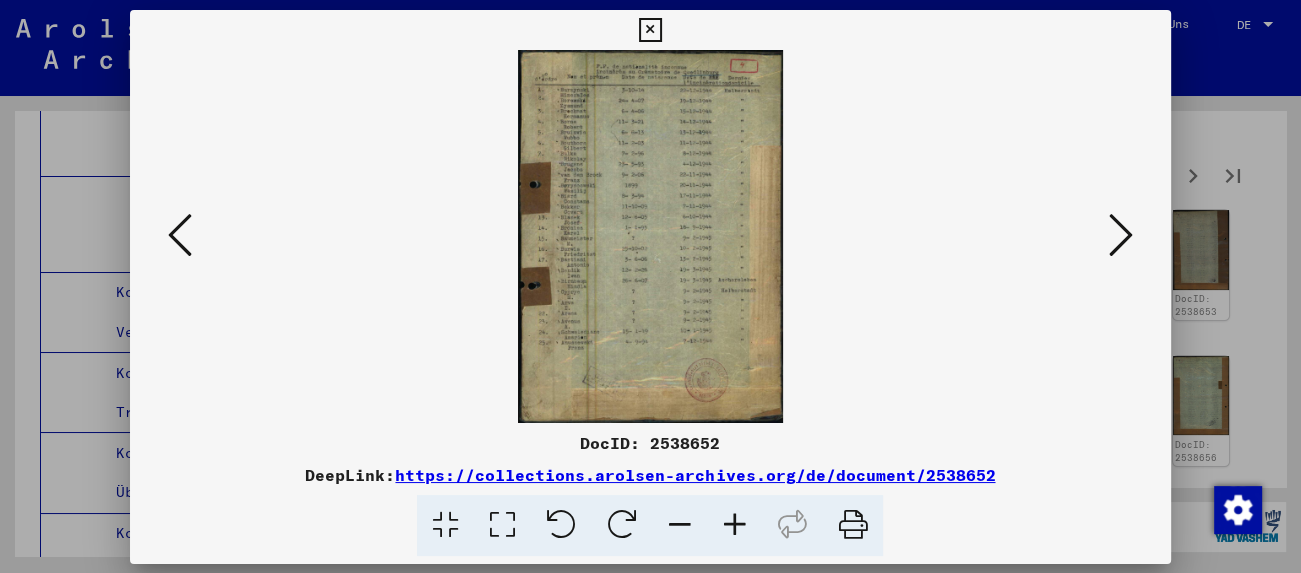 scroll, scrollTop: 19480, scrollLeft: 0, axis: vertical 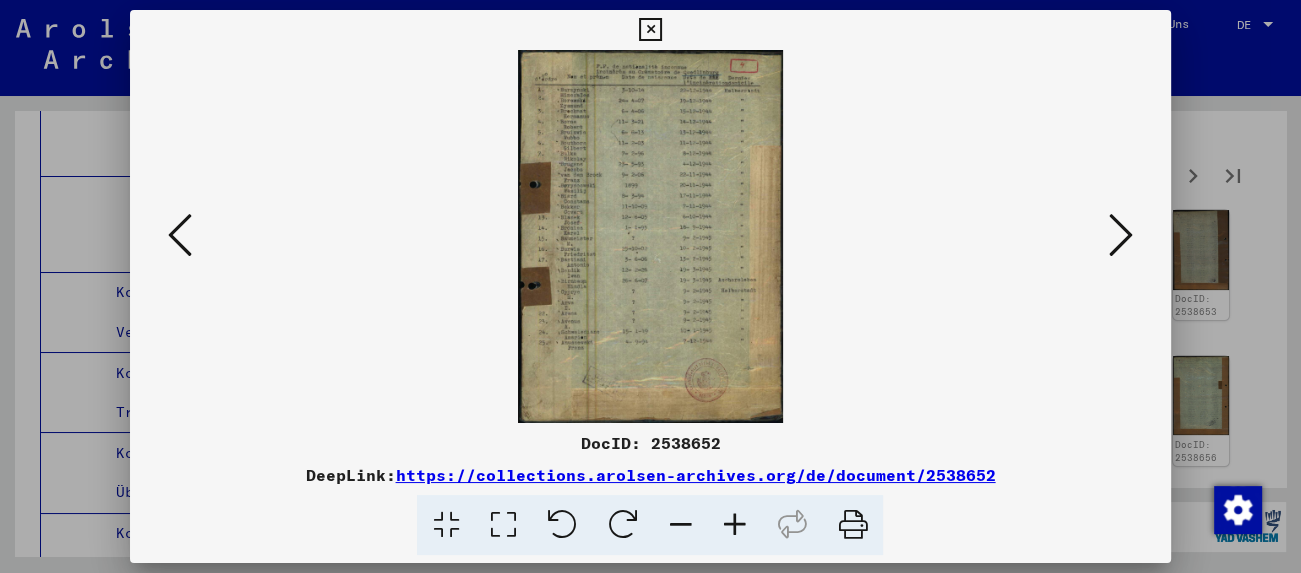 click at bounding box center [1121, 235] 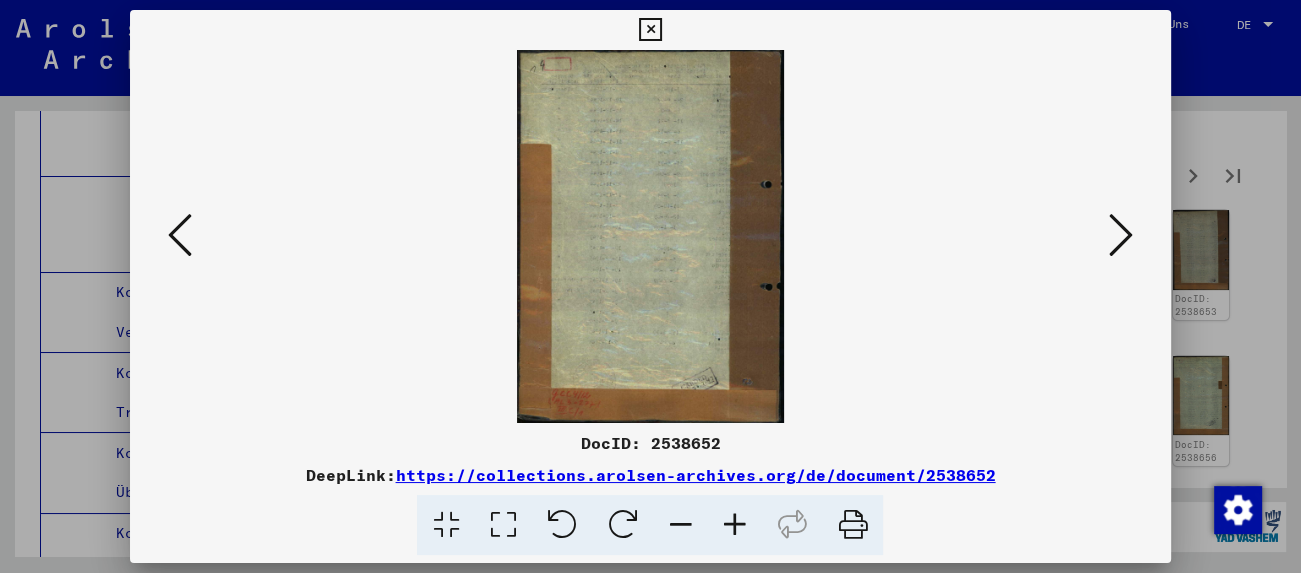 click at bounding box center (1121, 235) 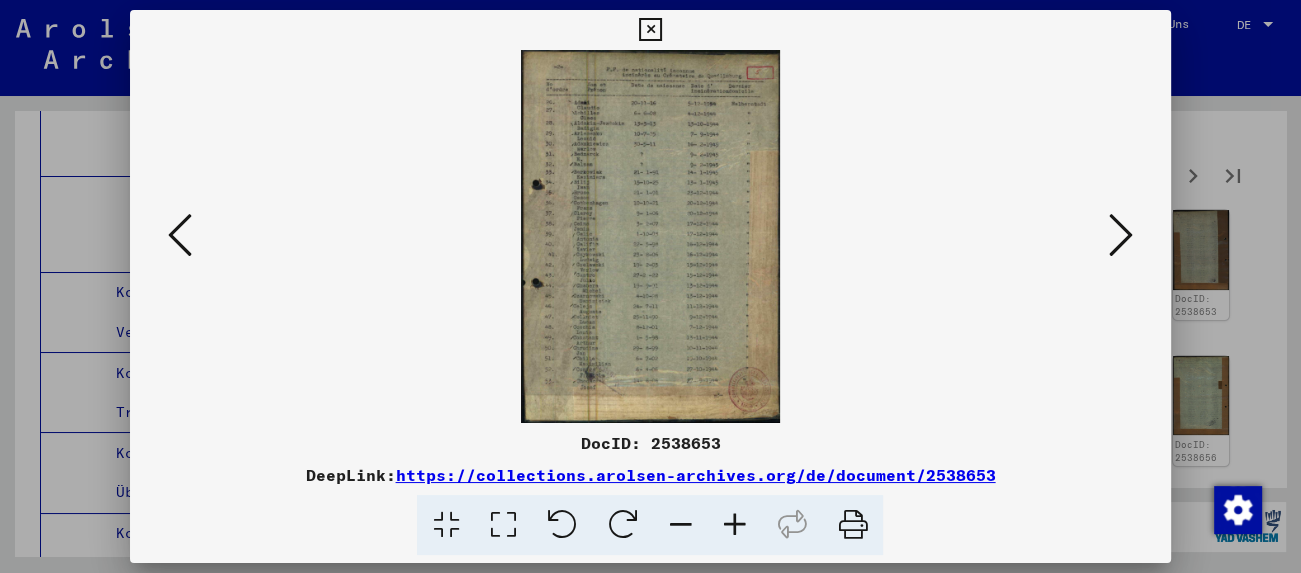 click at bounding box center [1121, 235] 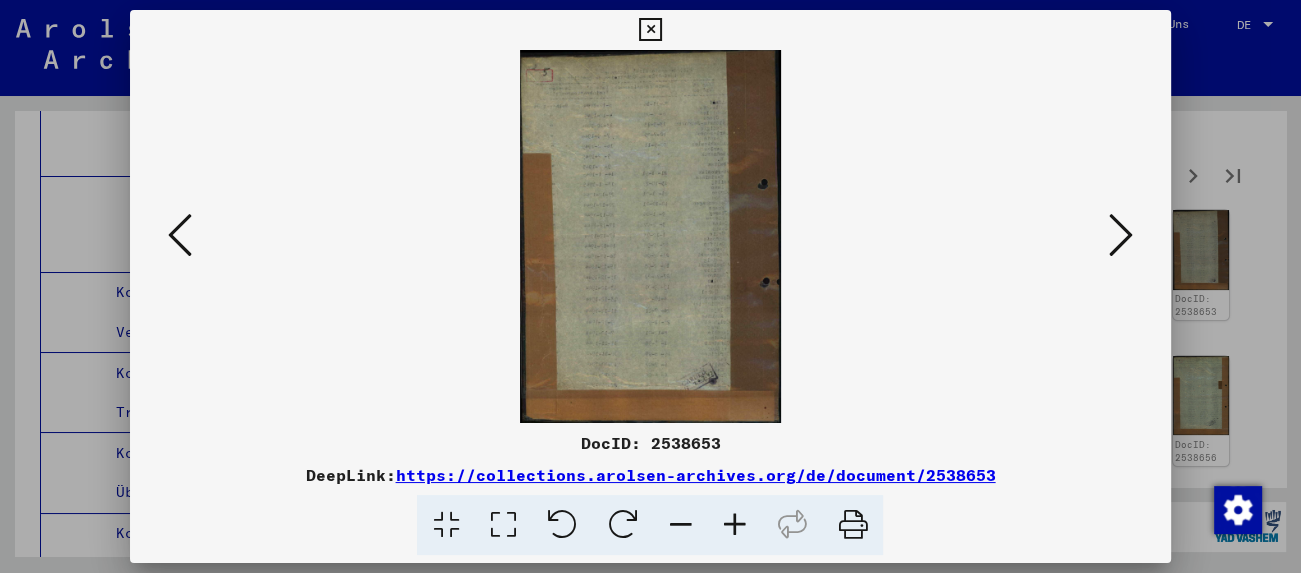 click at bounding box center (1121, 235) 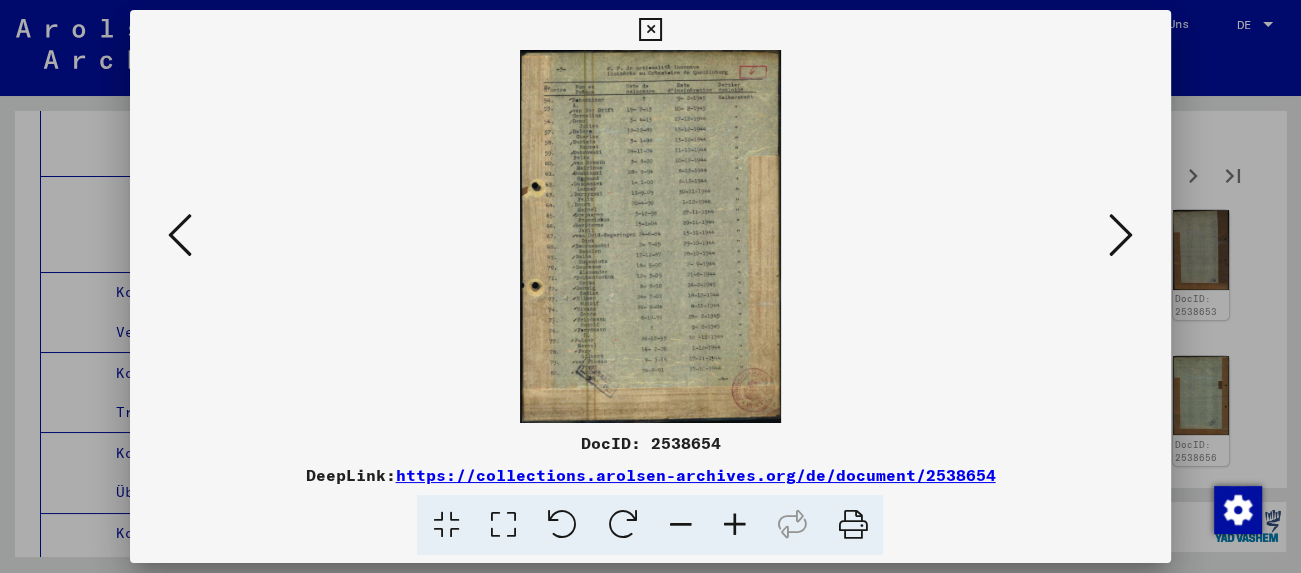 click at bounding box center [1121, 235] 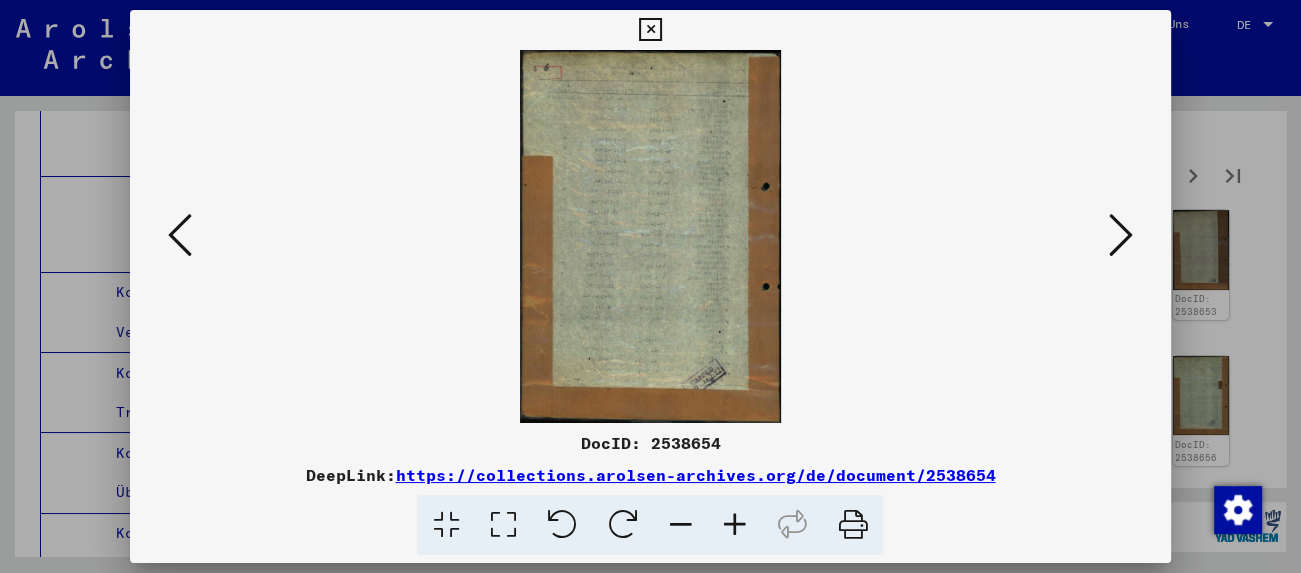 click at bounding box center [1121, 235] 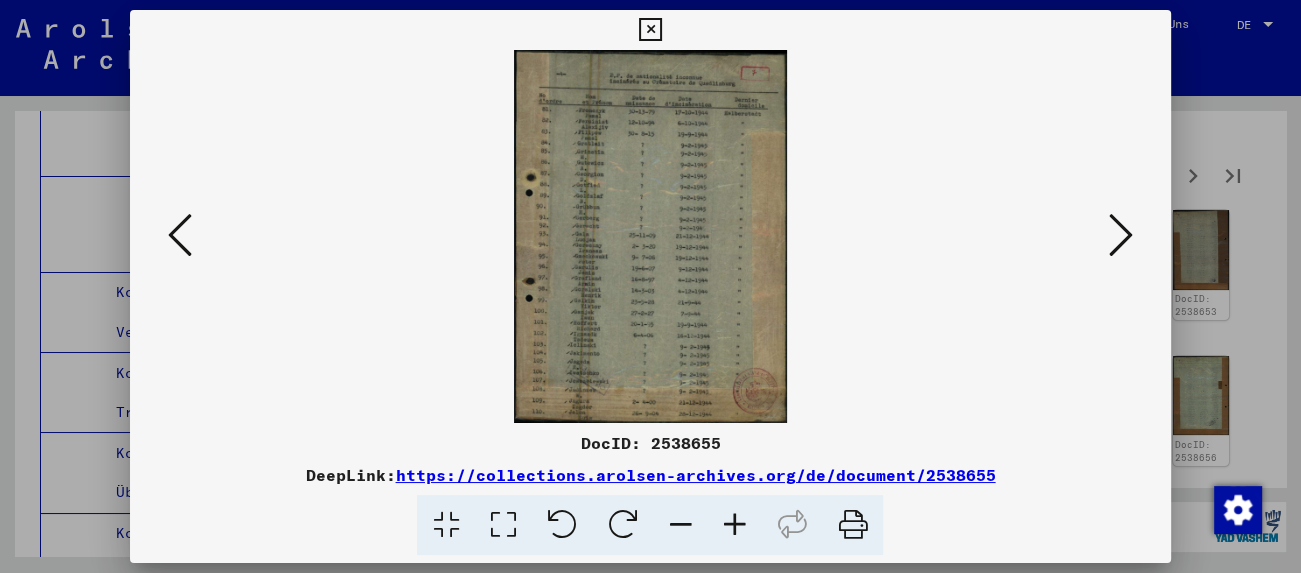 click at bounding box center [1121, 235] 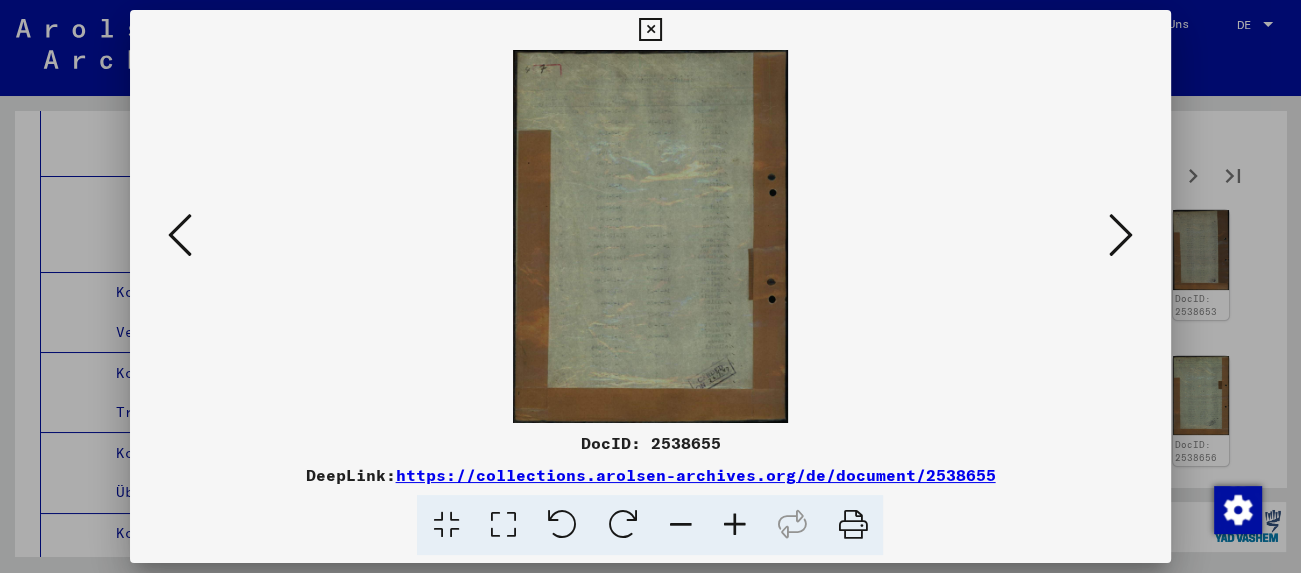 click at bounding box center (1121, 235) 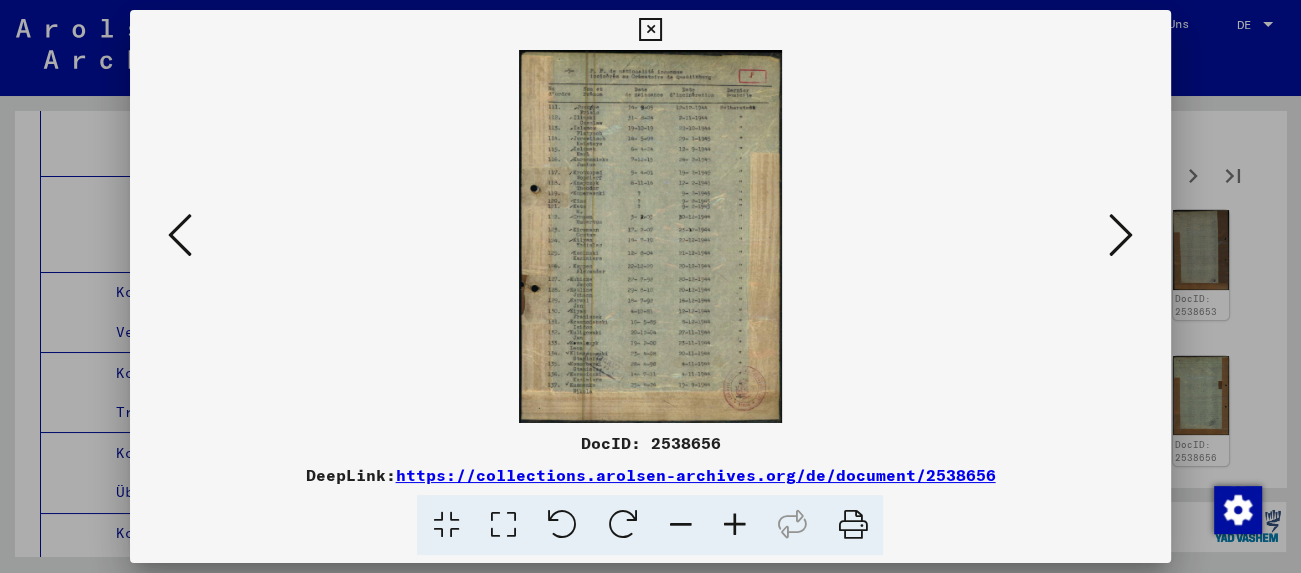 click at bounding box center (1121, 235) 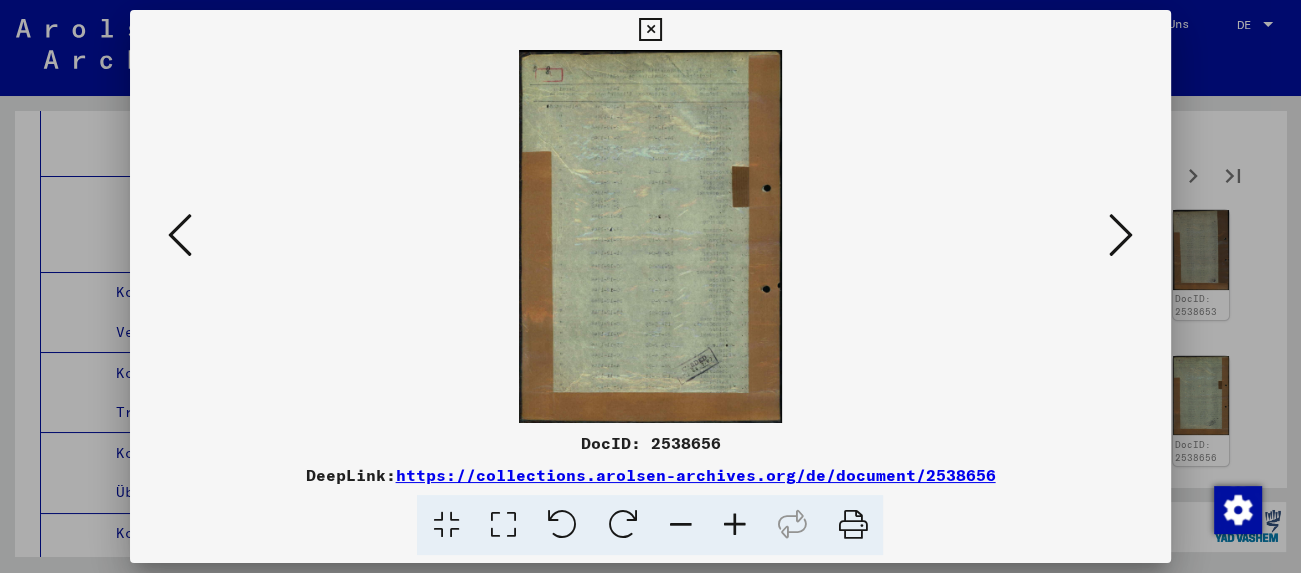 click at bounding box center [1121, 235] 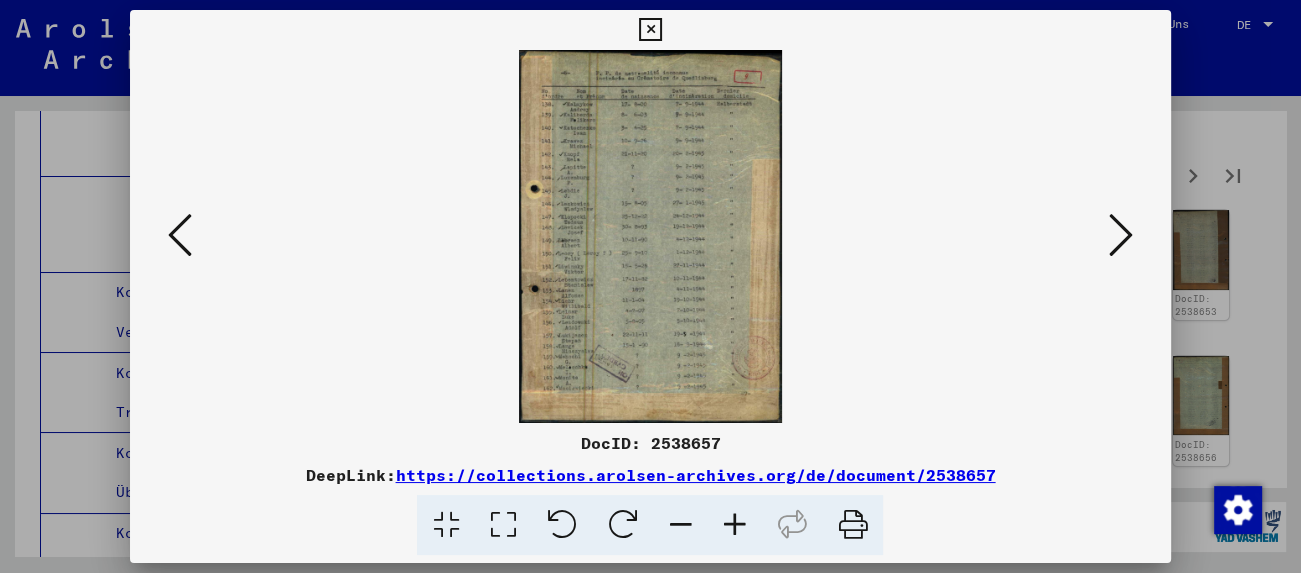 click at bounding box center (1121, 235) 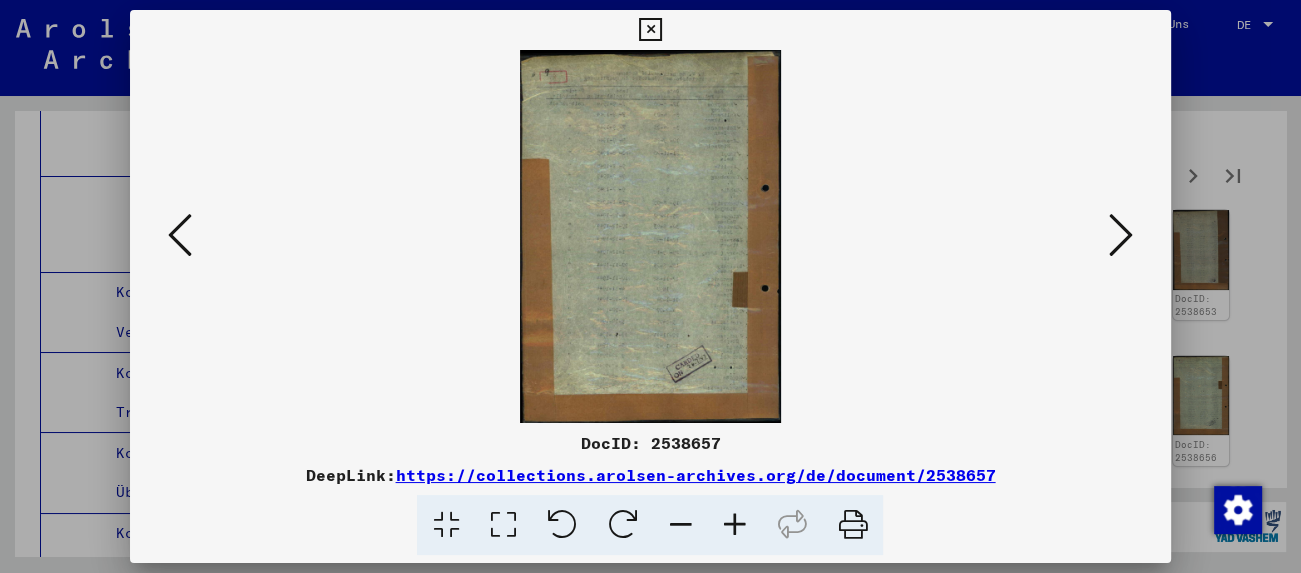 click at bounding box center [1121, 235] 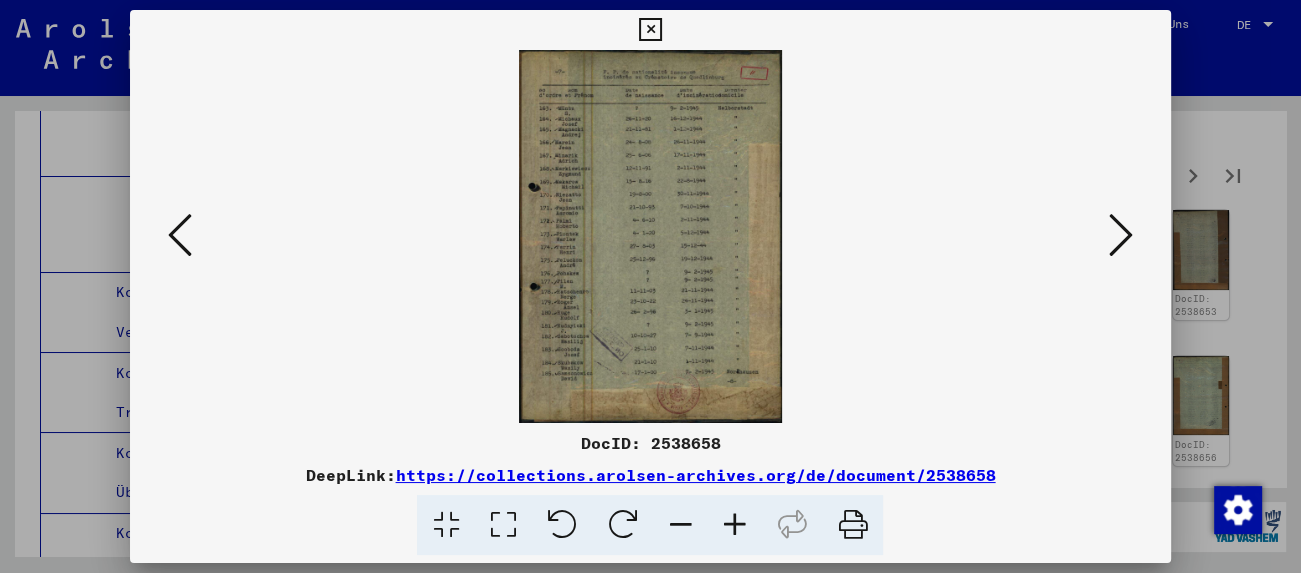 click at bounding box center (650, 30) 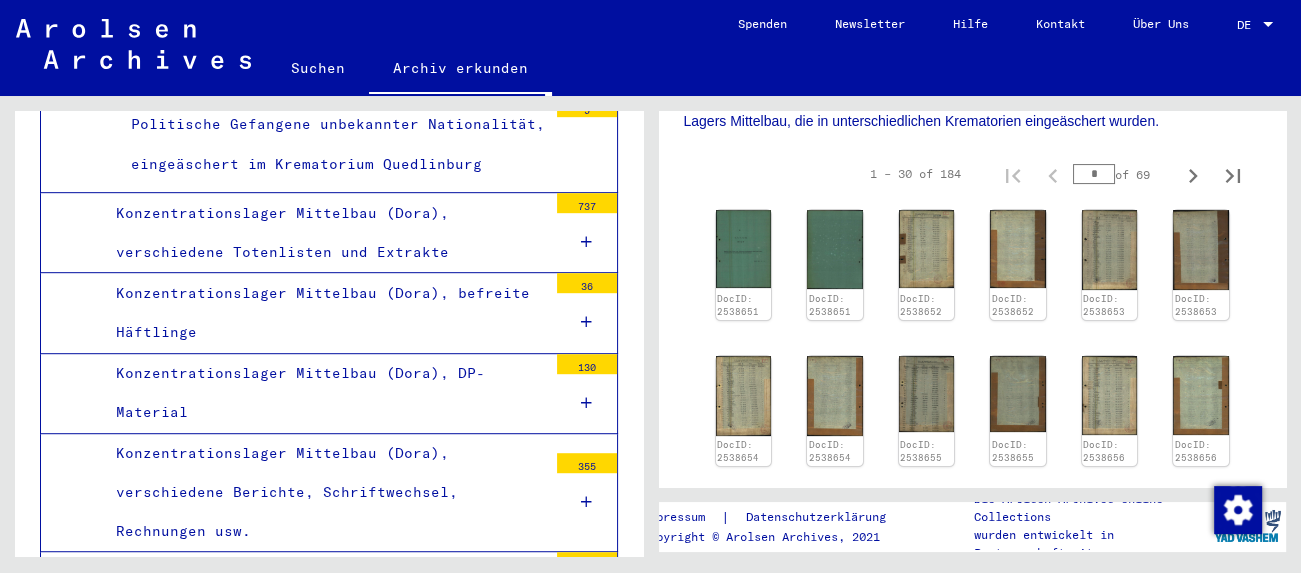 scroll, scrollTop: 20695, scrollLeft: 0, axis: vertical 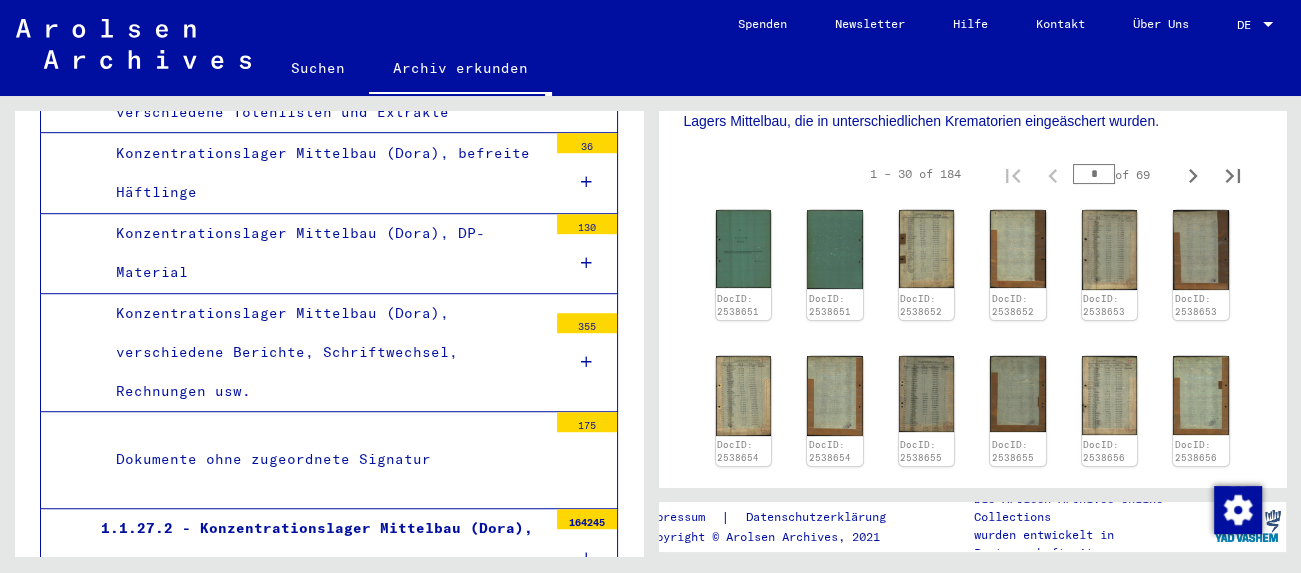 click on "1.1.35 - Konzentrationslager Ravensbrück" at bounding box center [310, 1158] 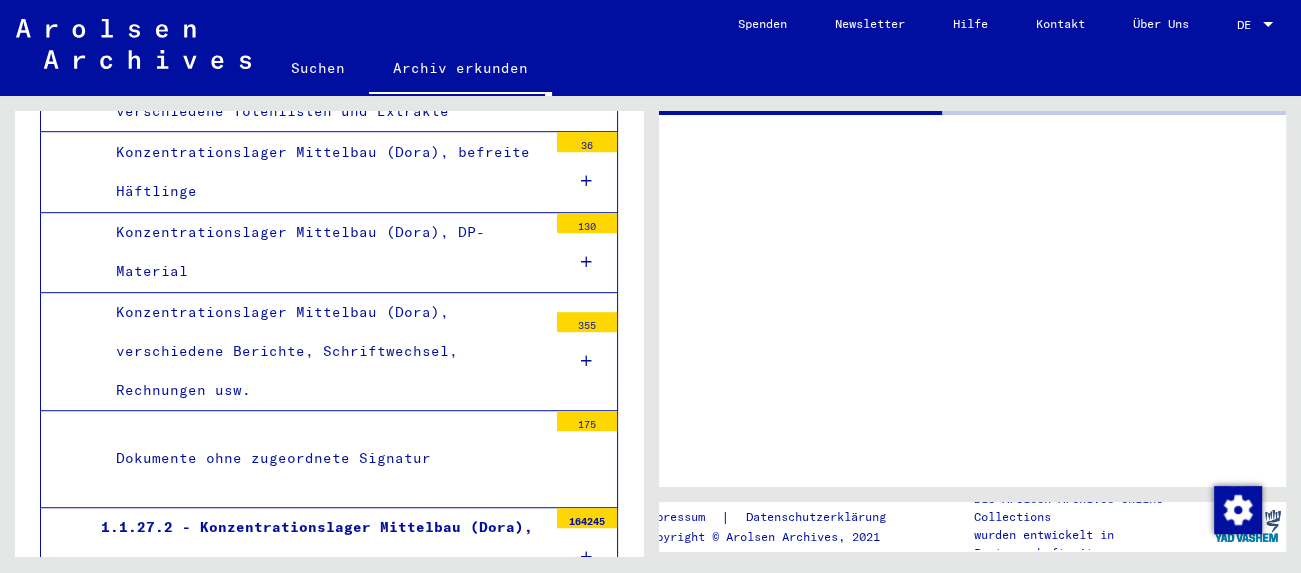 scroll, scrollTop: 20694, scrollLeft: 0, axis: vertical 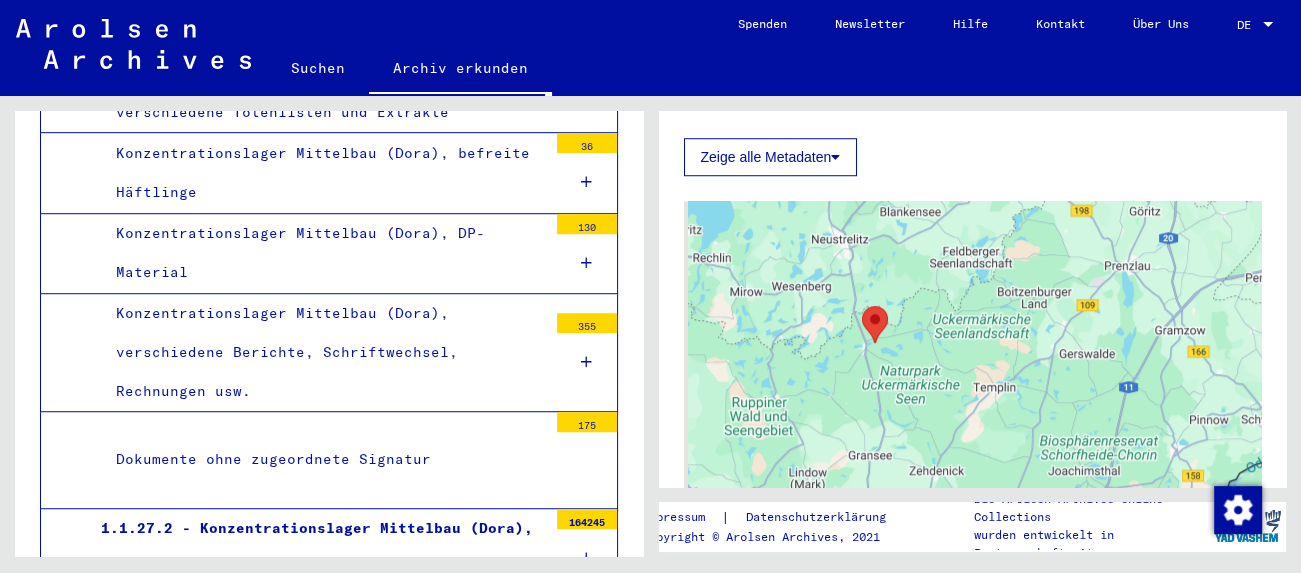 click on "1.1.35.0 - Allgemeine Informationen Konzentrationslager Ravensbrück" at bounding box center [316, 1229] 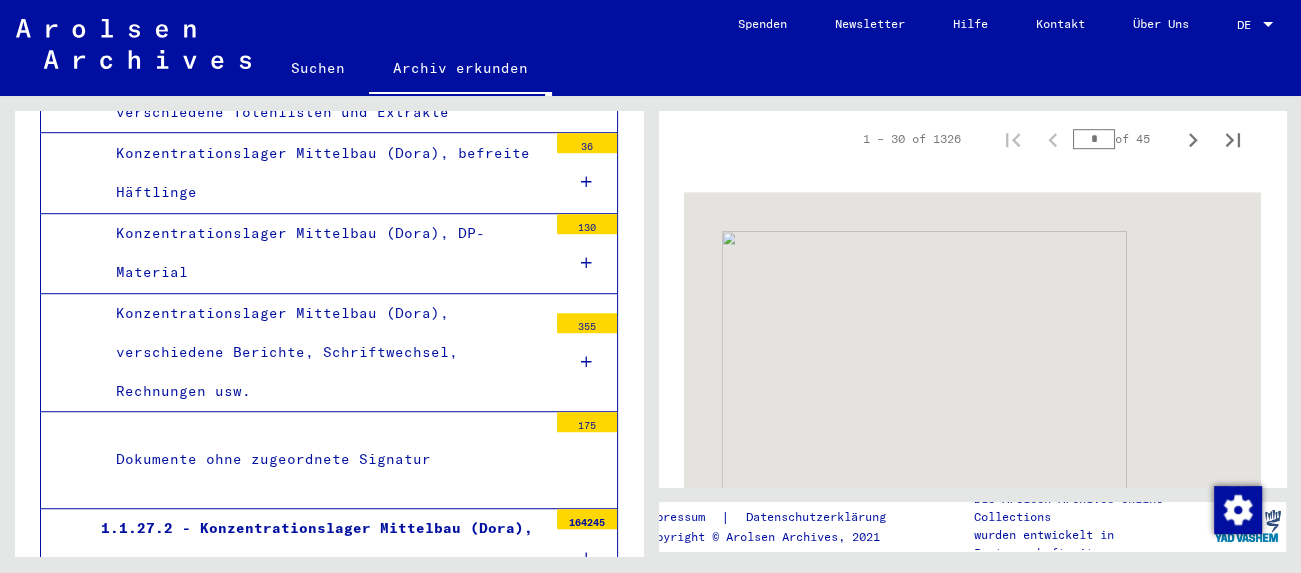scroll, scrollTop: 1214, scrollLeft: 0, axis: vertical 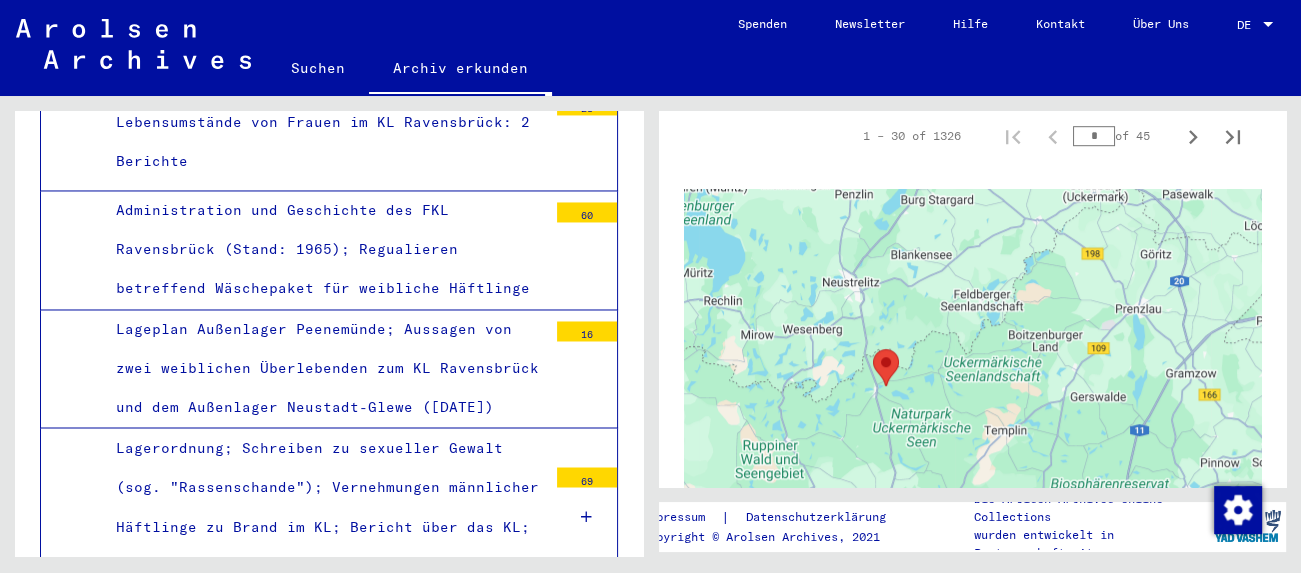 click on "1.1.35.5 - Nummernkartei Ravensbrück" at bounding box center [316, 1100] 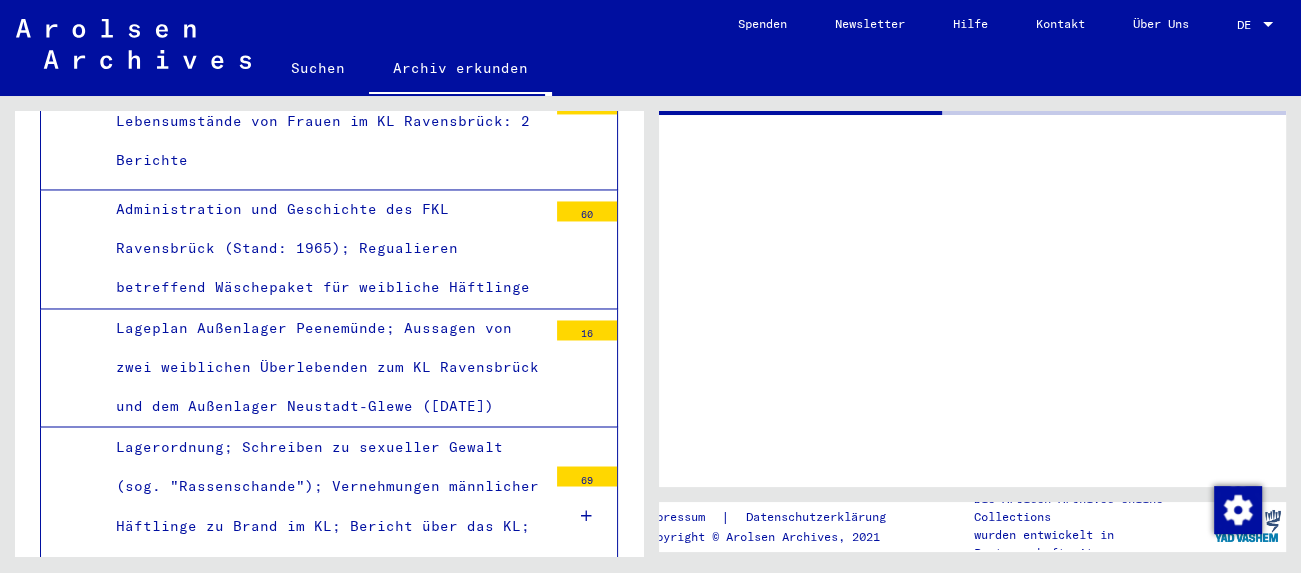 scroll, scrollTop: 22459, scrollLeft: 0, axis: vertical 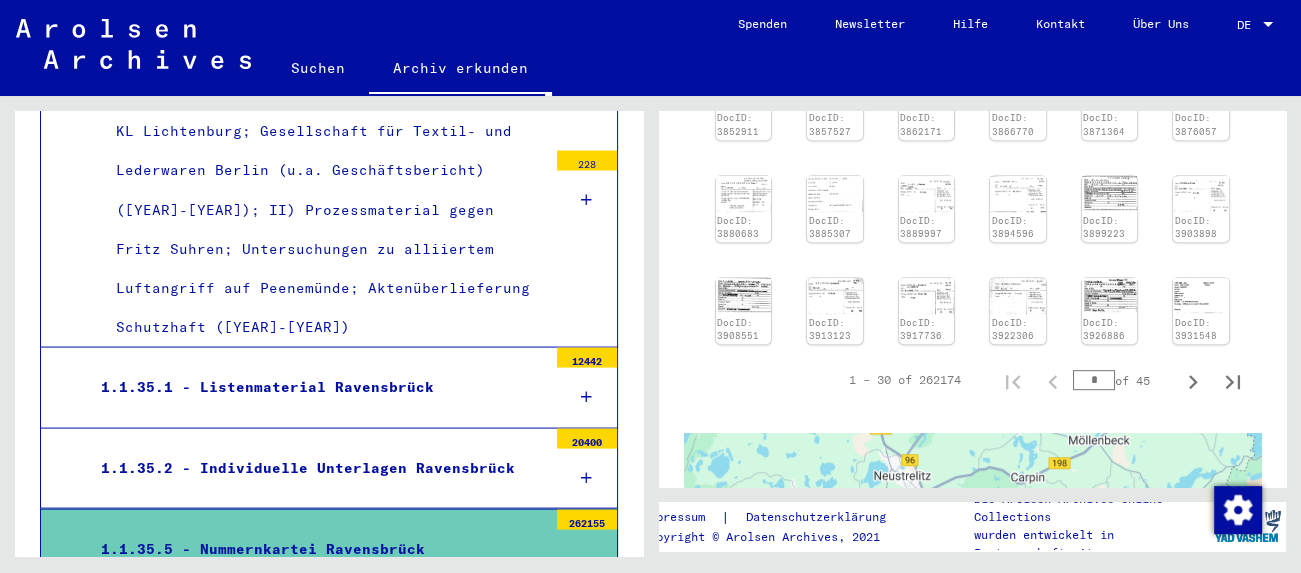 click on "1.1.39 - Auffanglager Sandbostel" at bounding box center [310, 1059] 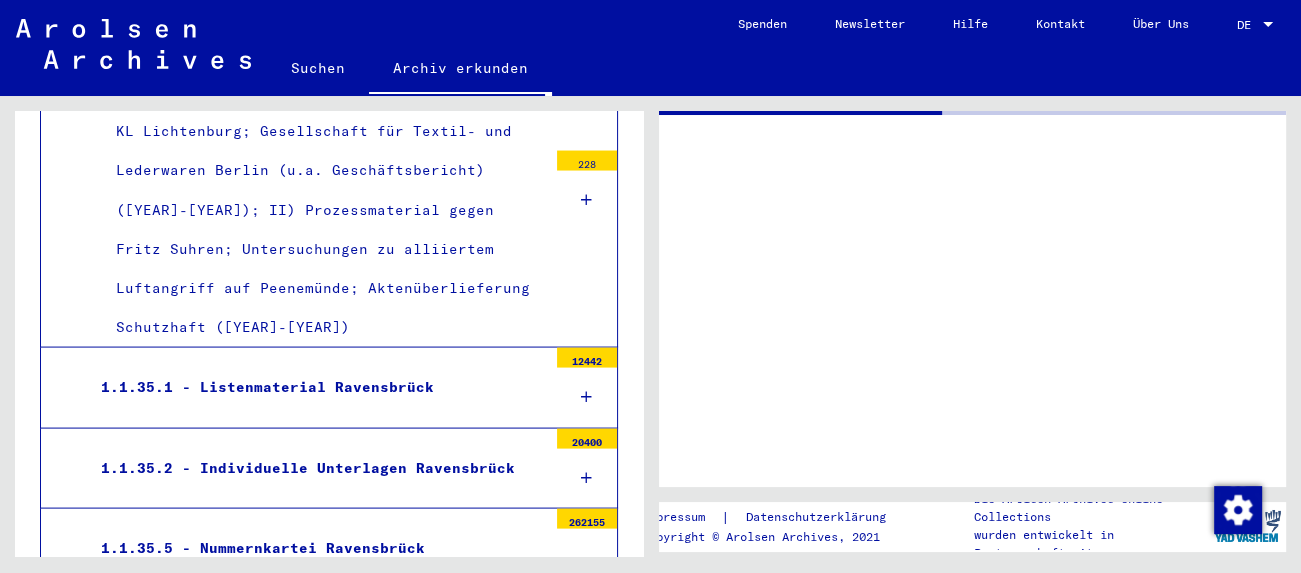 scroll, scrollTop: 23011, scrollLeft: 0, axis: vertical 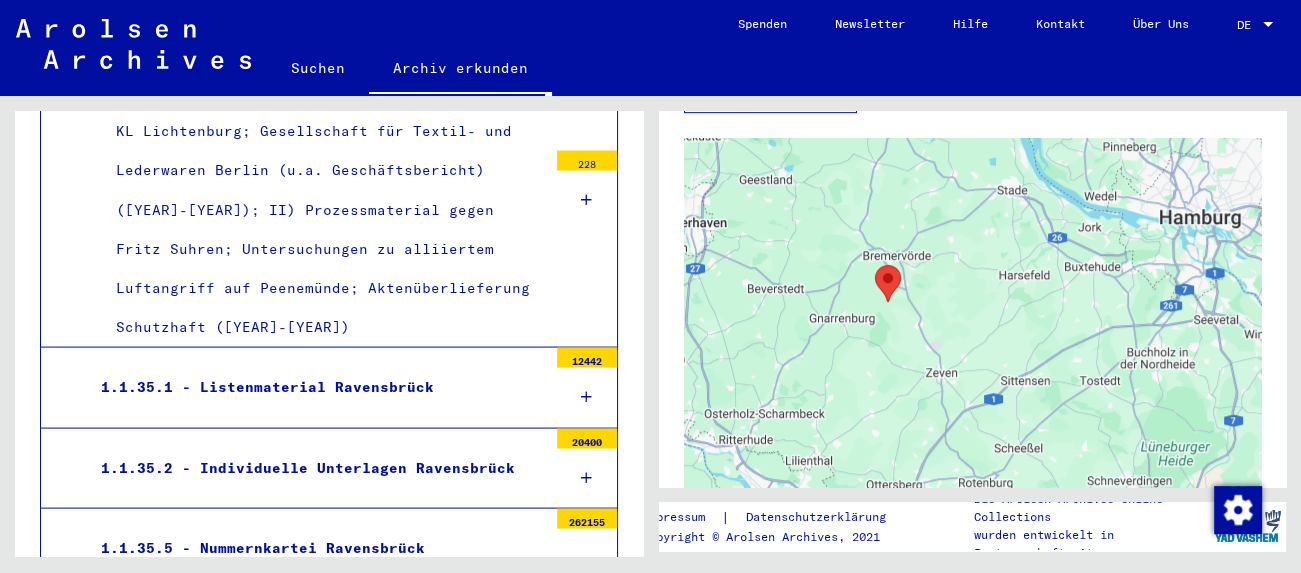 click on "1.1.39.1 - Listenmaterial Sandbostel" at bounding box center [316, 1129] 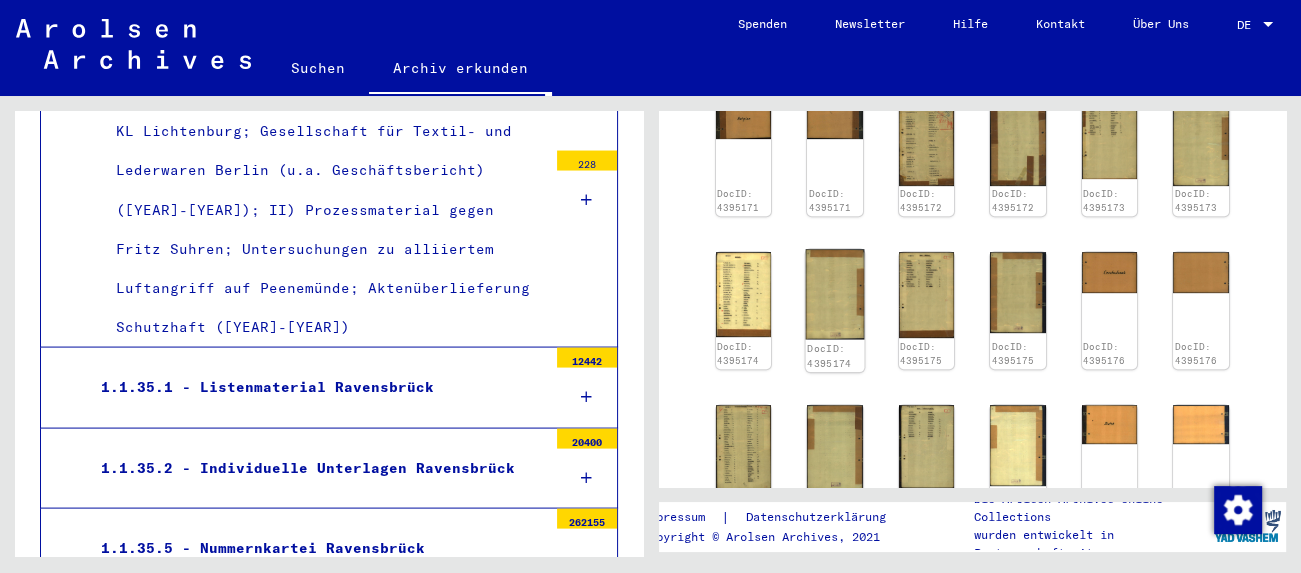 scroll, scrollTop: 883, scrollLeft: 0, axis: vertical 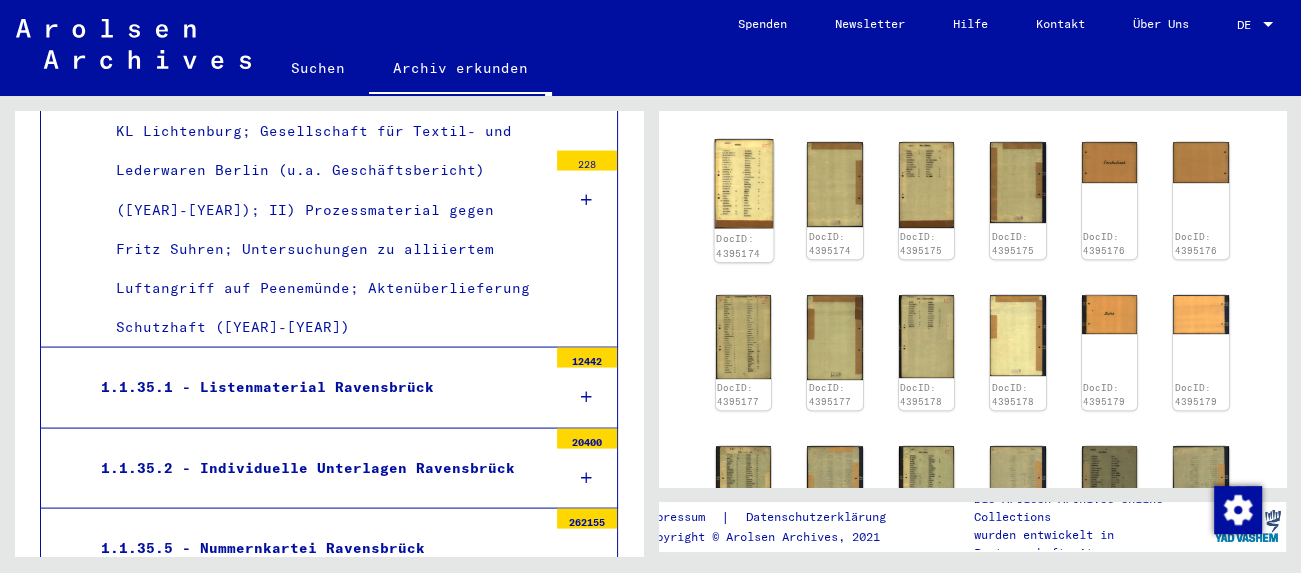 click 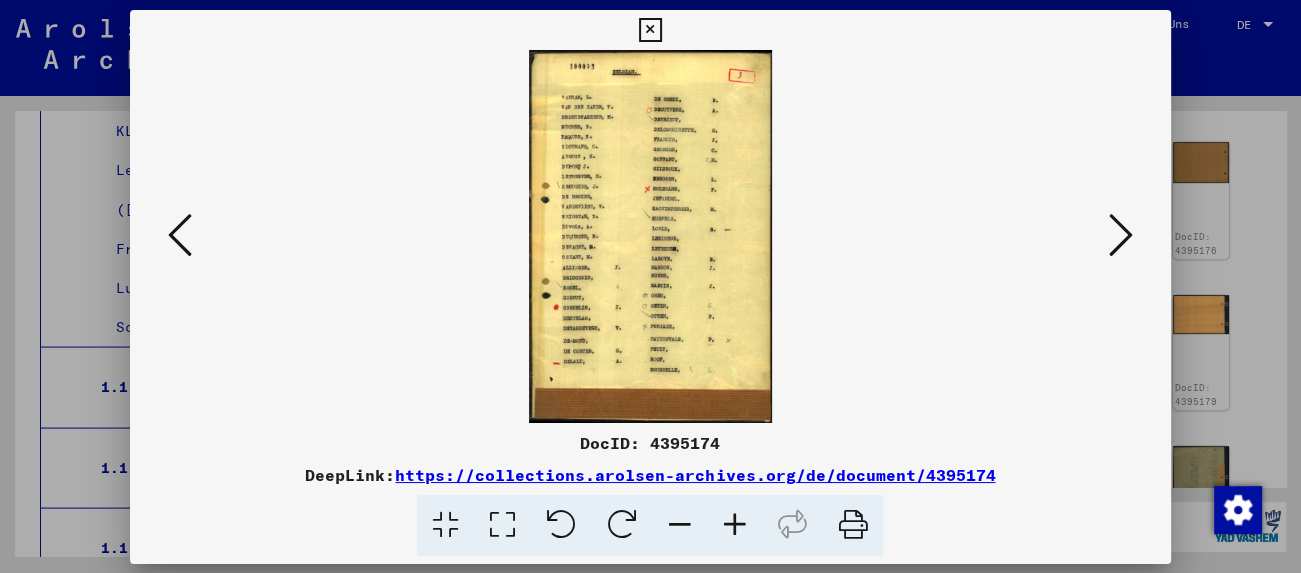 scroll, scrollTop: 23011, scrollLeft: 0, axis: vertical 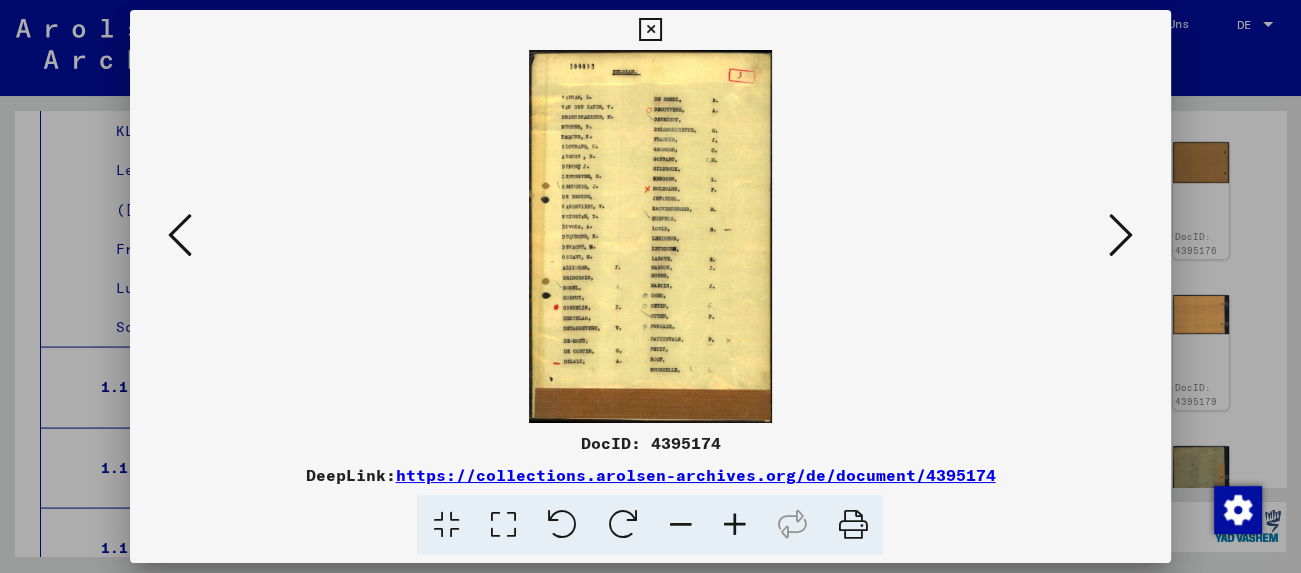 click at bounding box center [1121, 235] 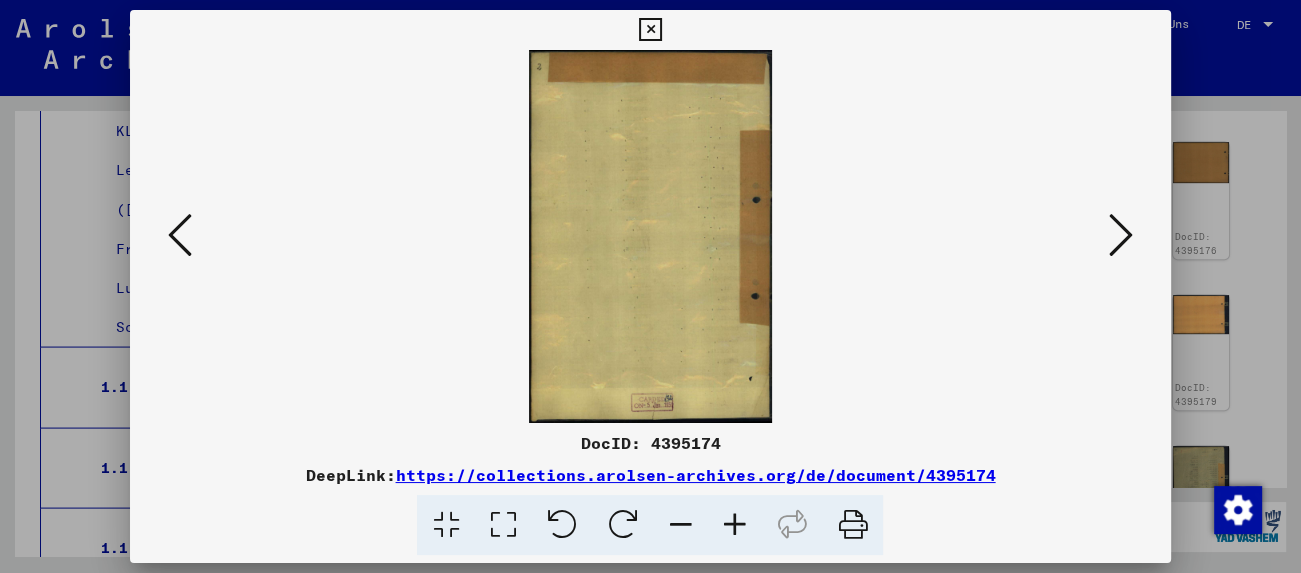 click at bounding box center [1121, 235] 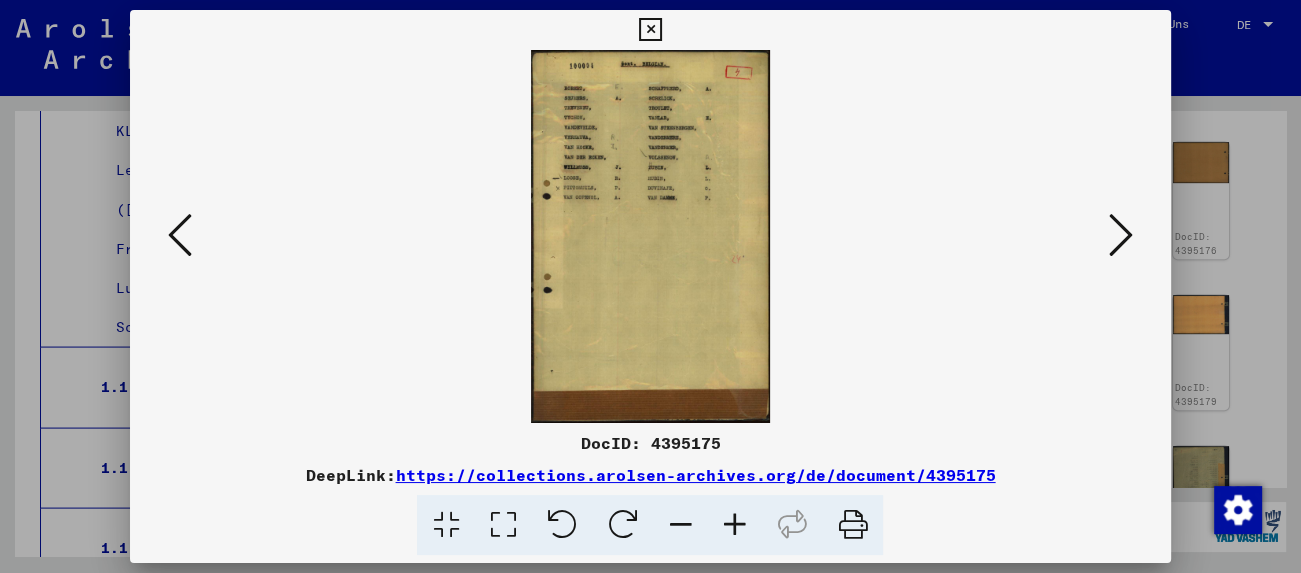 click at bounding box center (1121, 235) 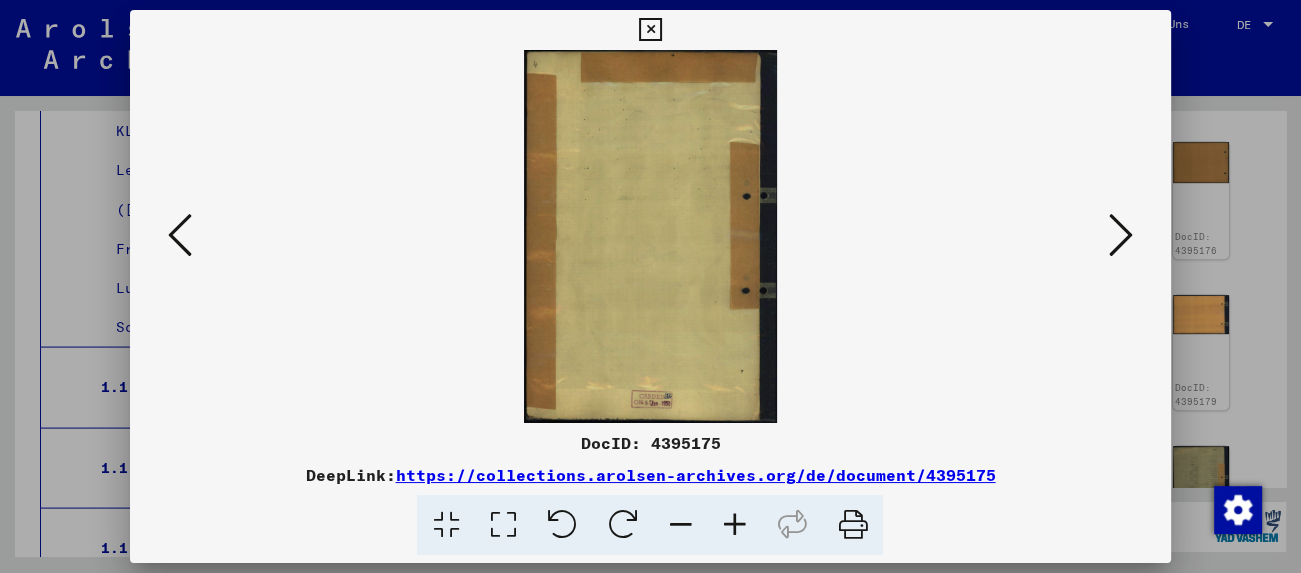 click at bounding box center (1121, 235) 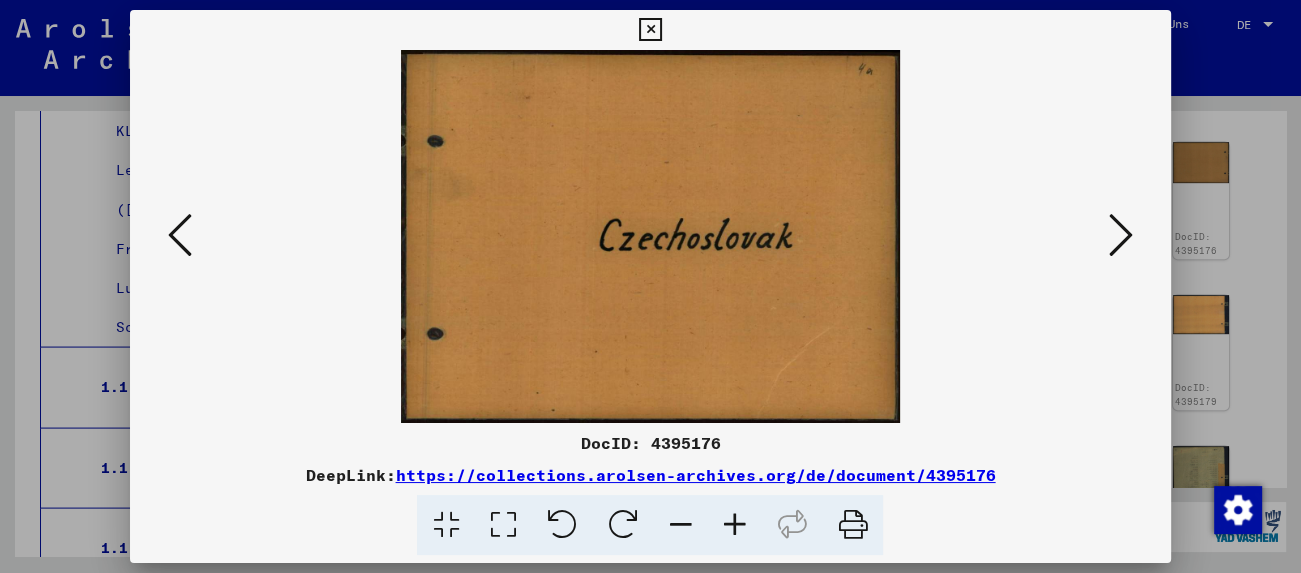 click at bounding box center (1121, 235) 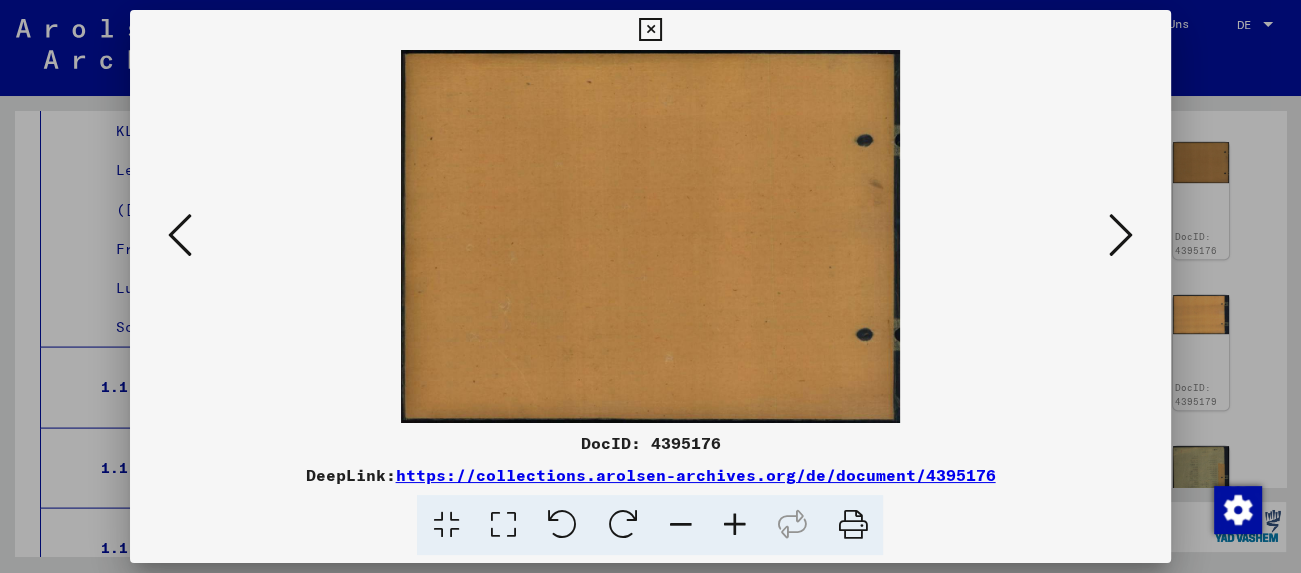 click at bounding box center [1121, 235] 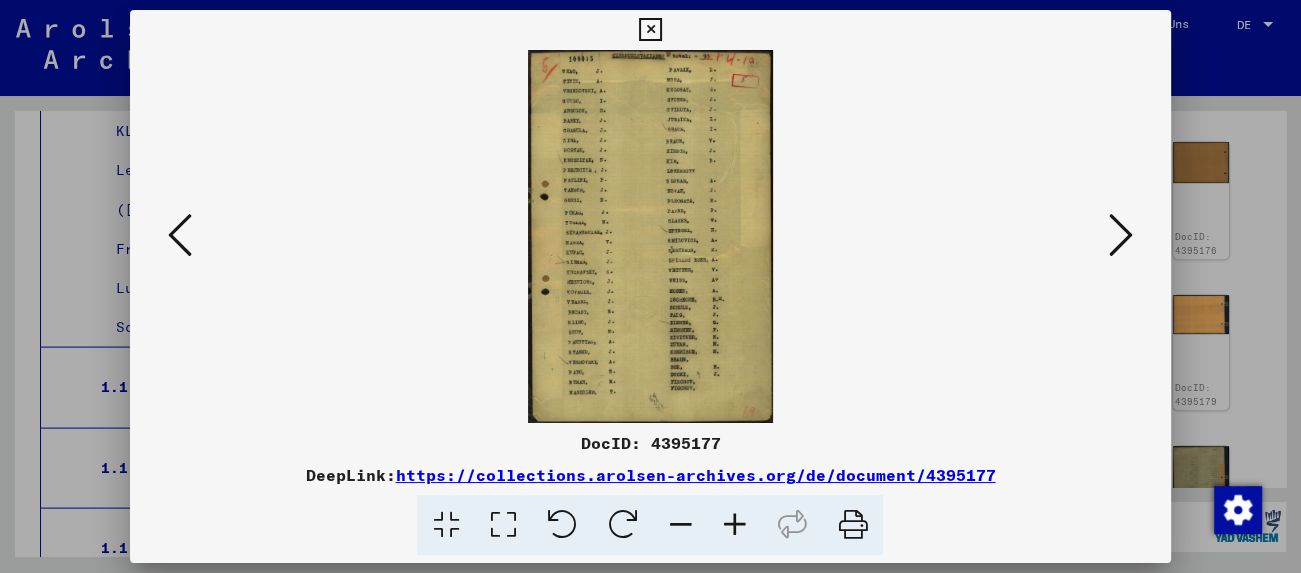 click at bounding box center [1121, 235] 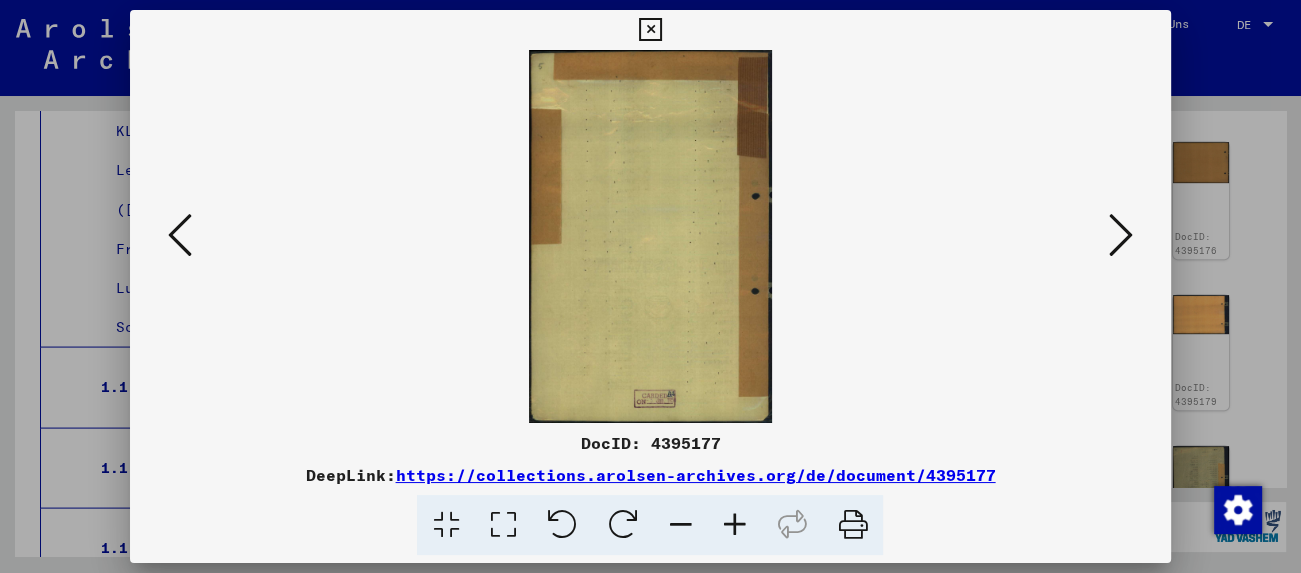 click at bounding box center (1121, 235) 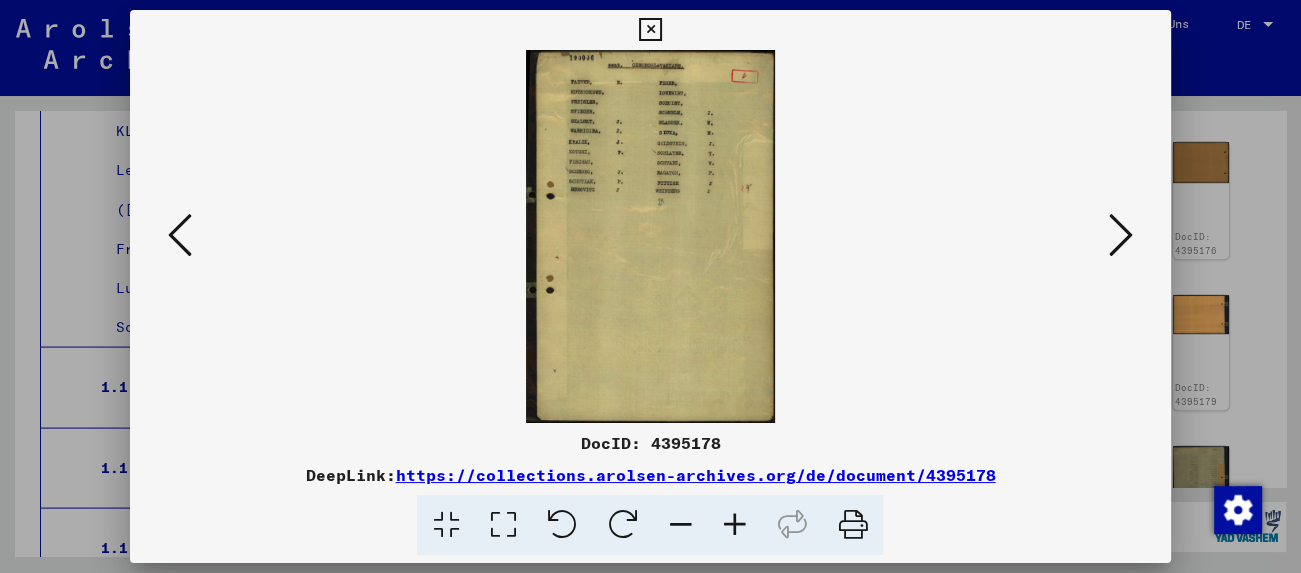 click at bounding box center (1121, 235) 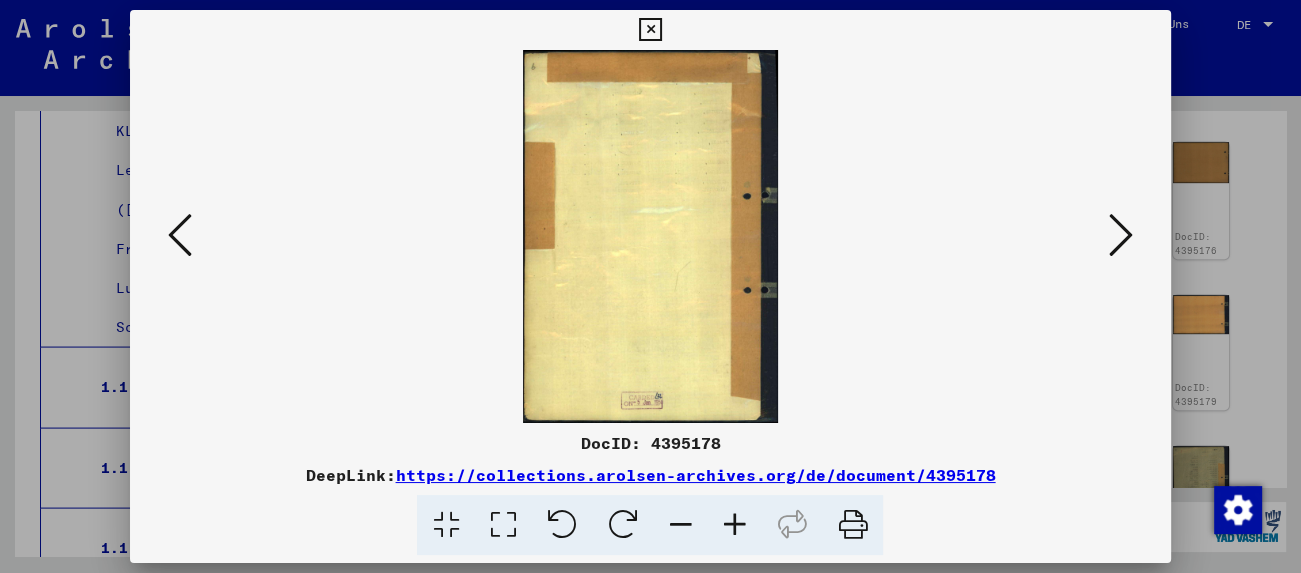 click at bounding box center [1121, 235] 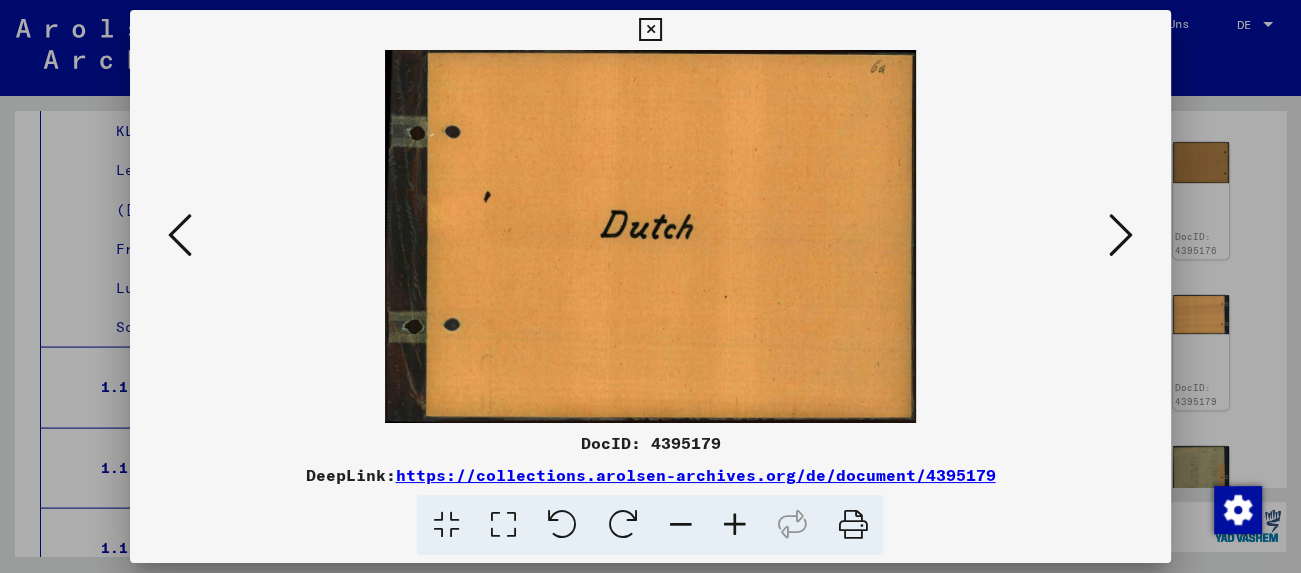 click at bounding box center [1121, 235] 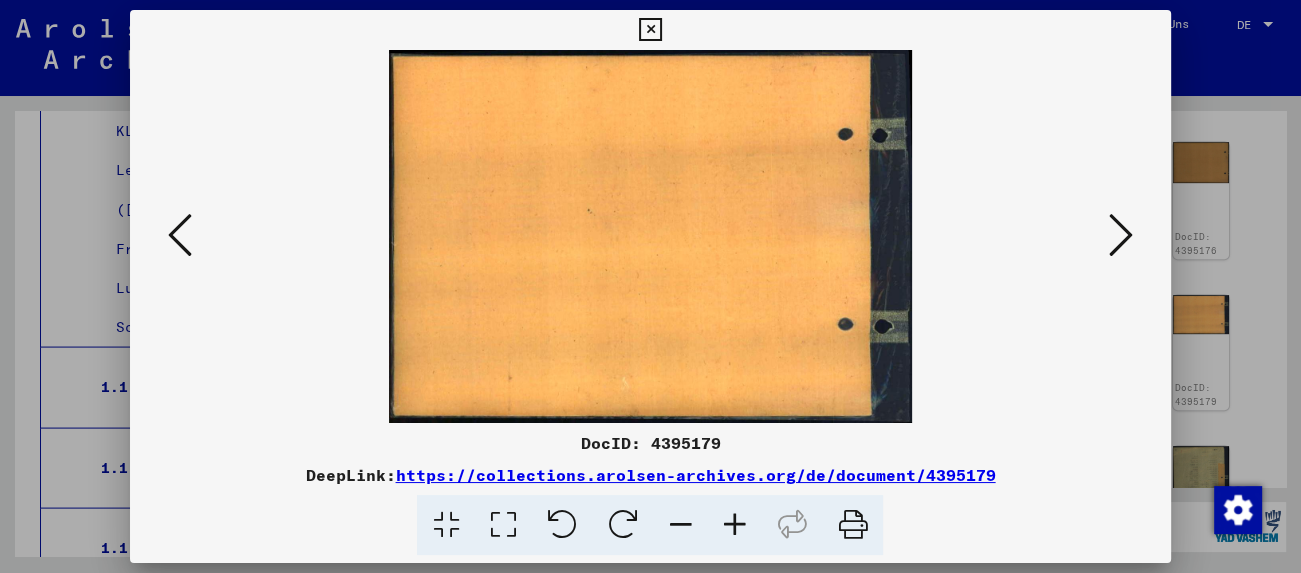 click at bounding box center [1121, 235] 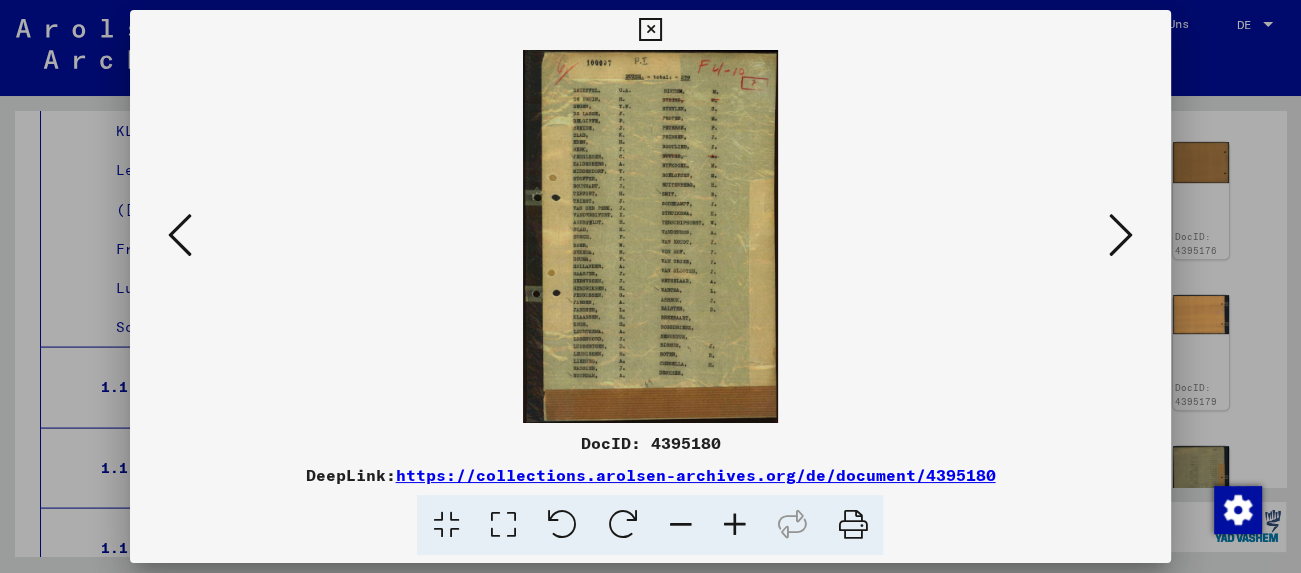 click at bounding box center [1121, 235] 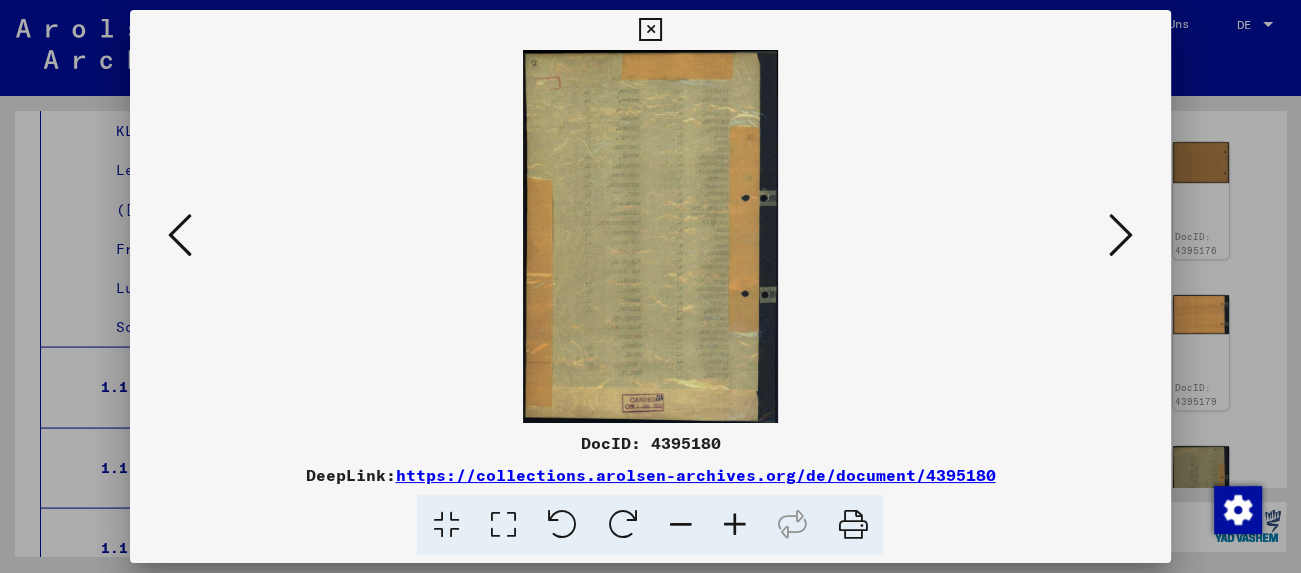 click at bounding box center [1121, 235] 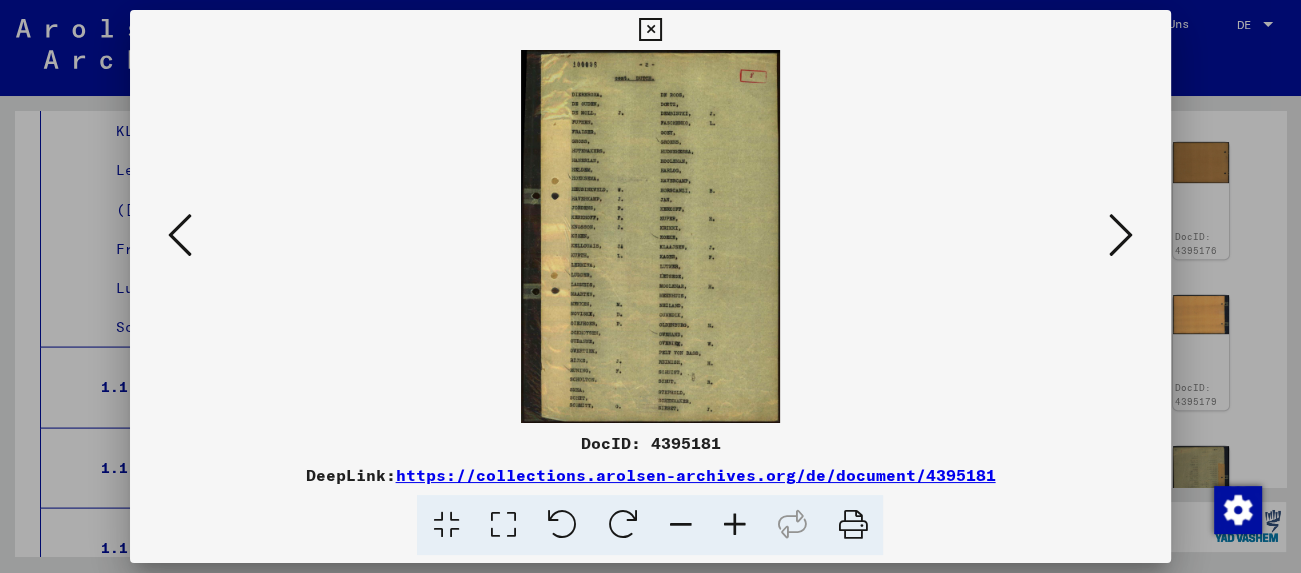 click at bounding box center (1121, 235) 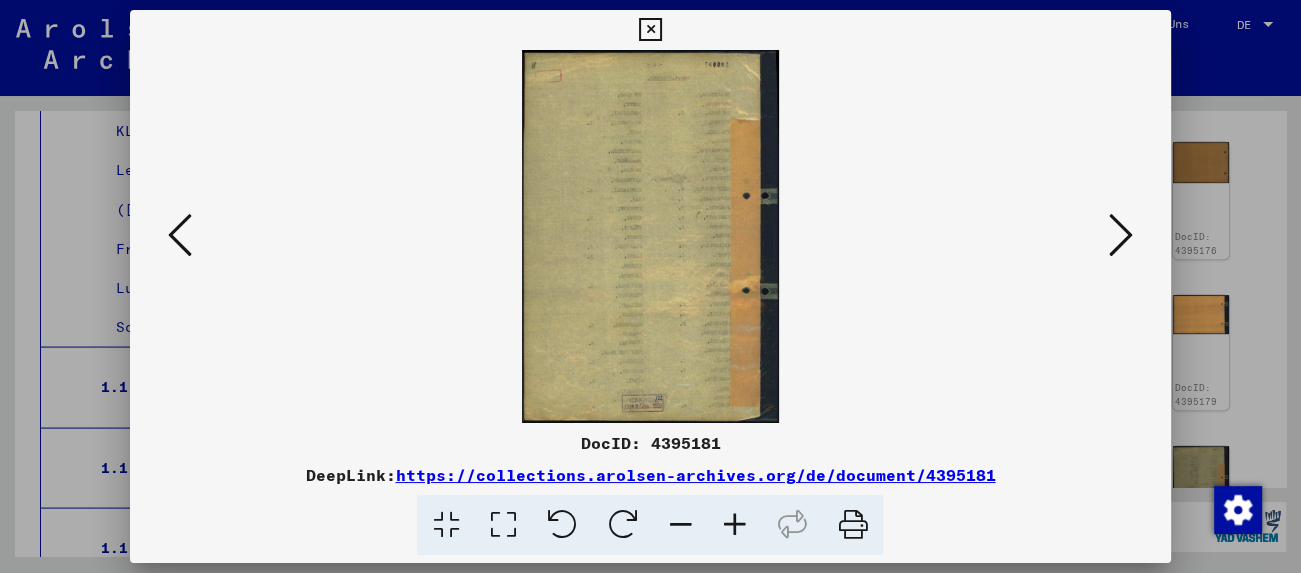 click at bounding box center [1121, 235] 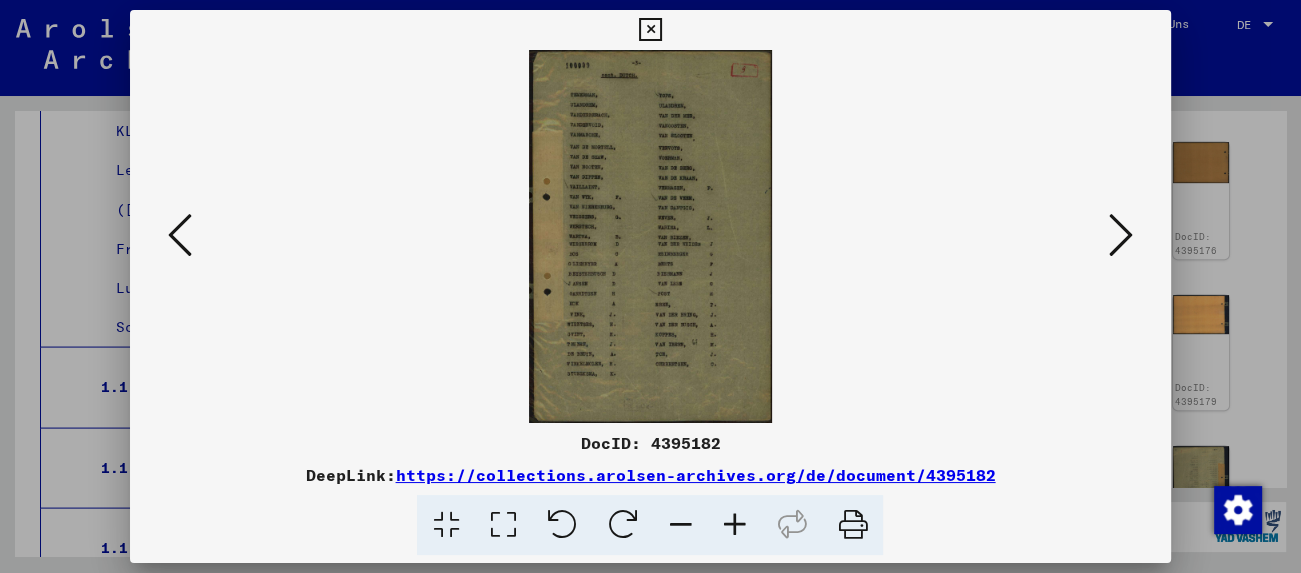 click at bounding box center (1121, 235) 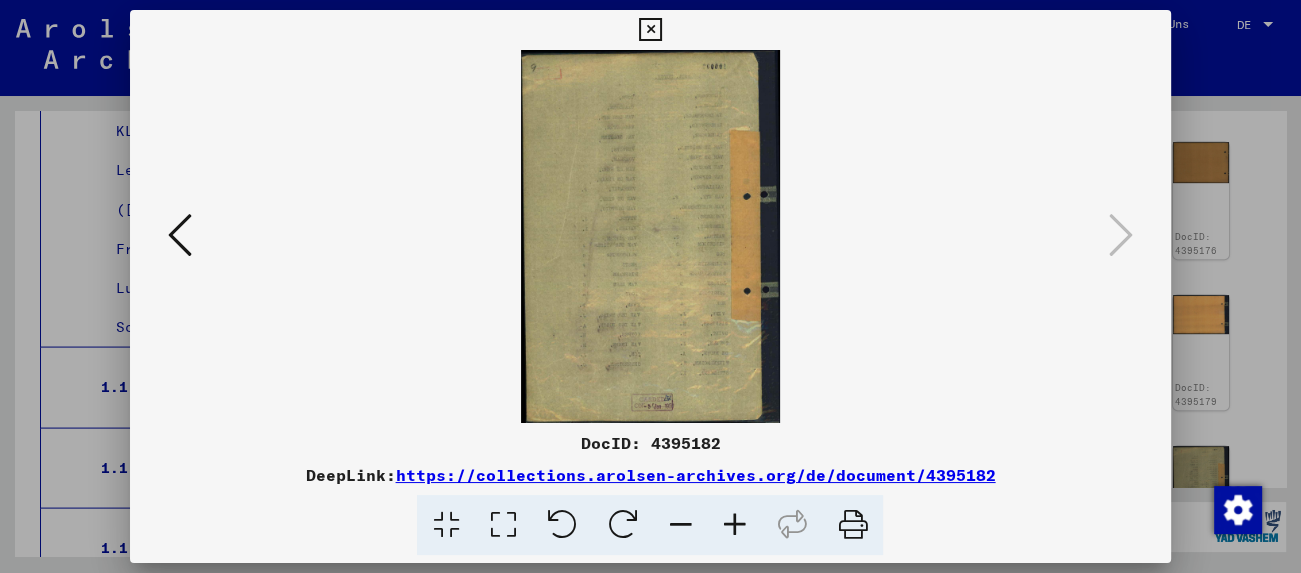 click at bounding box center [650, 30] 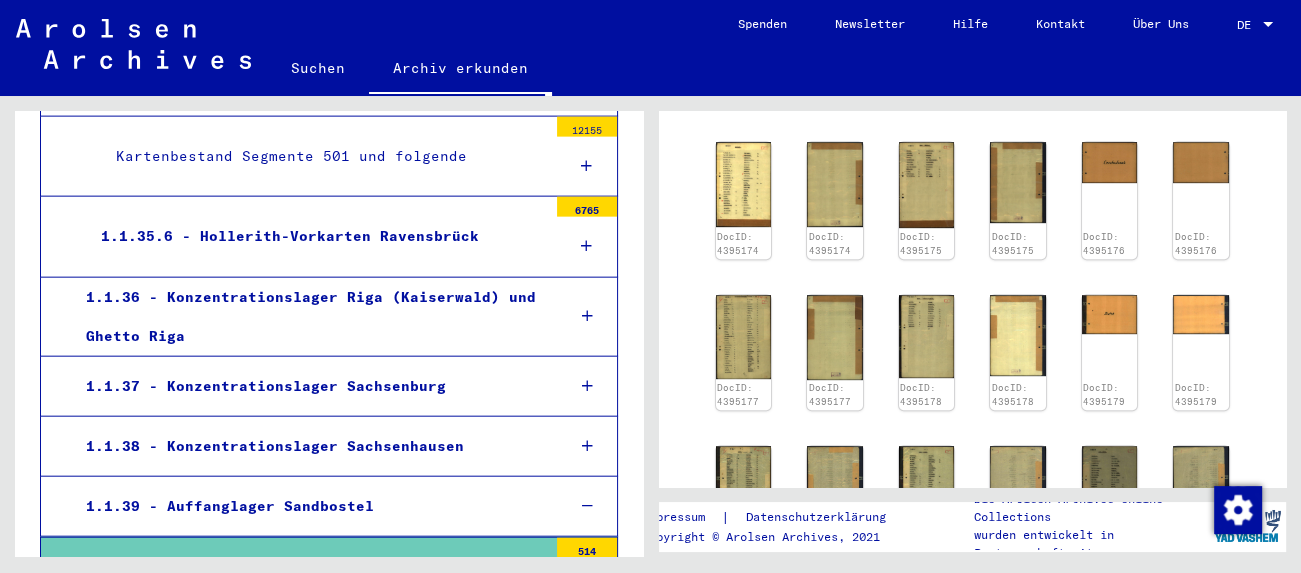 scroll, scrollTop: 23673, scrollLeft: 0, axis: vertical 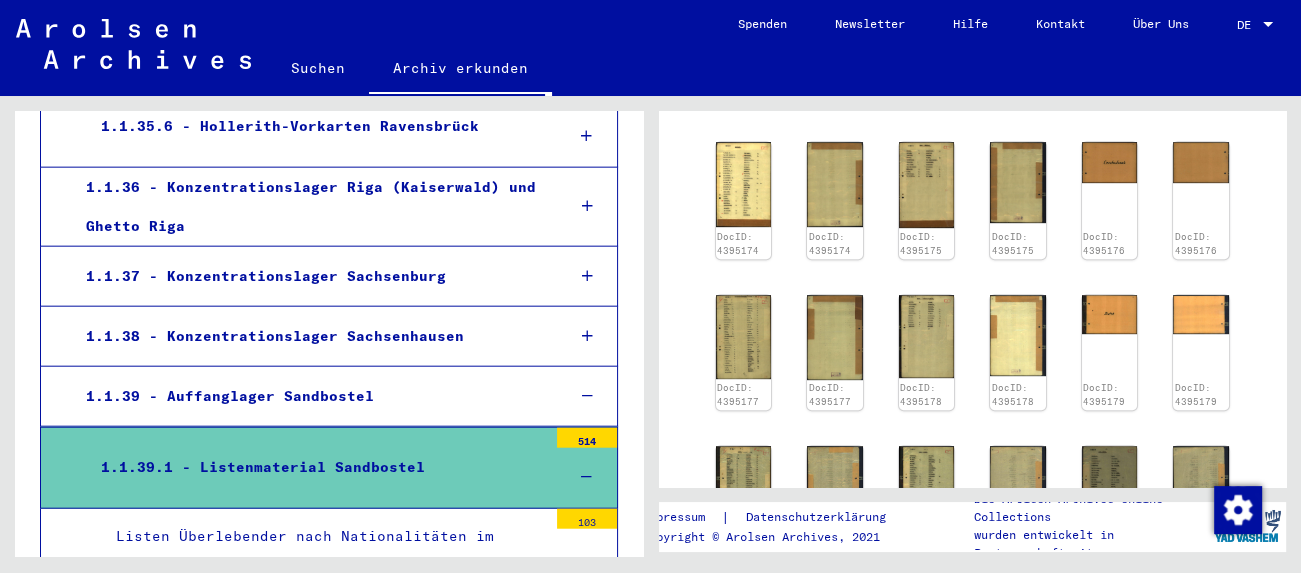 click on "Totenlisten verschiedener Nationalitäten im Lager Sandbostel, aufgestellt nach der Befreiung. - Totenlisten verschiedener Nationalitäten verstorben im Lager Sandbostel "Casualty Clearing Station Nr. [NUMBER] Britisch"" at bounding box center (324, 1248) 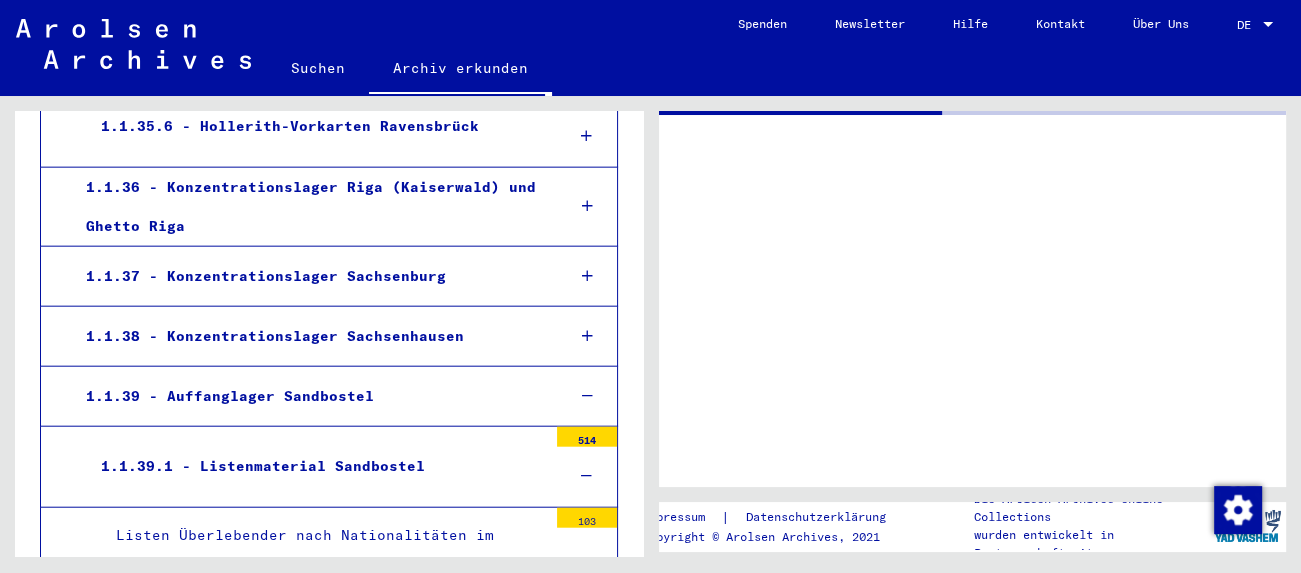 scroll, scrollTop: 23672, scrollLeft: 0, axis: vertical 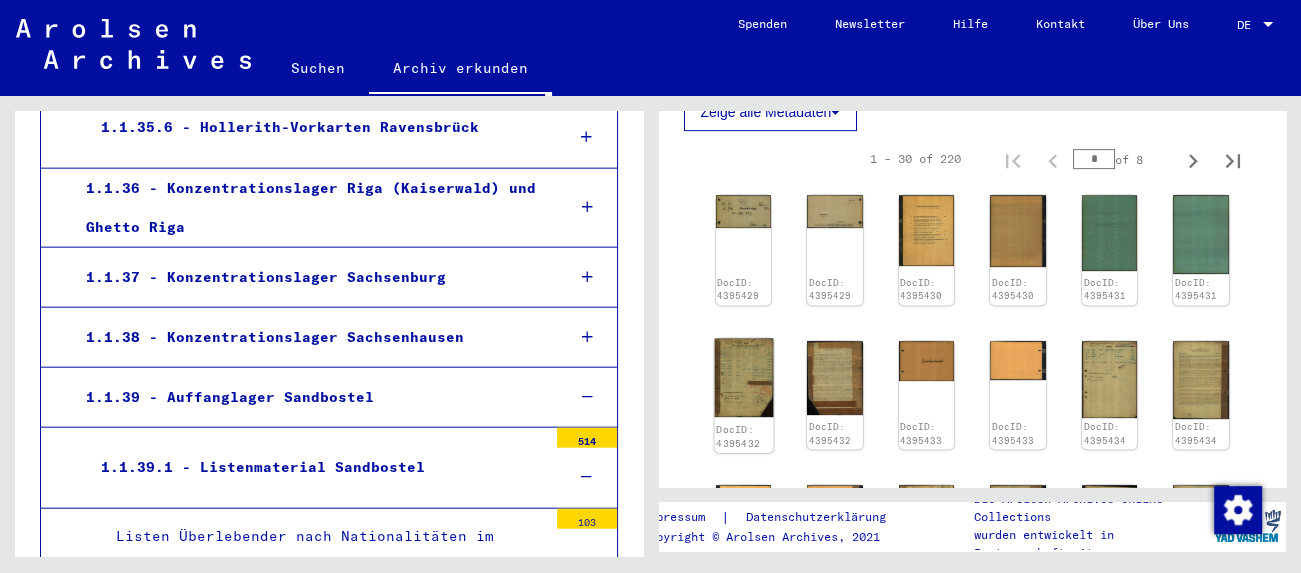 click 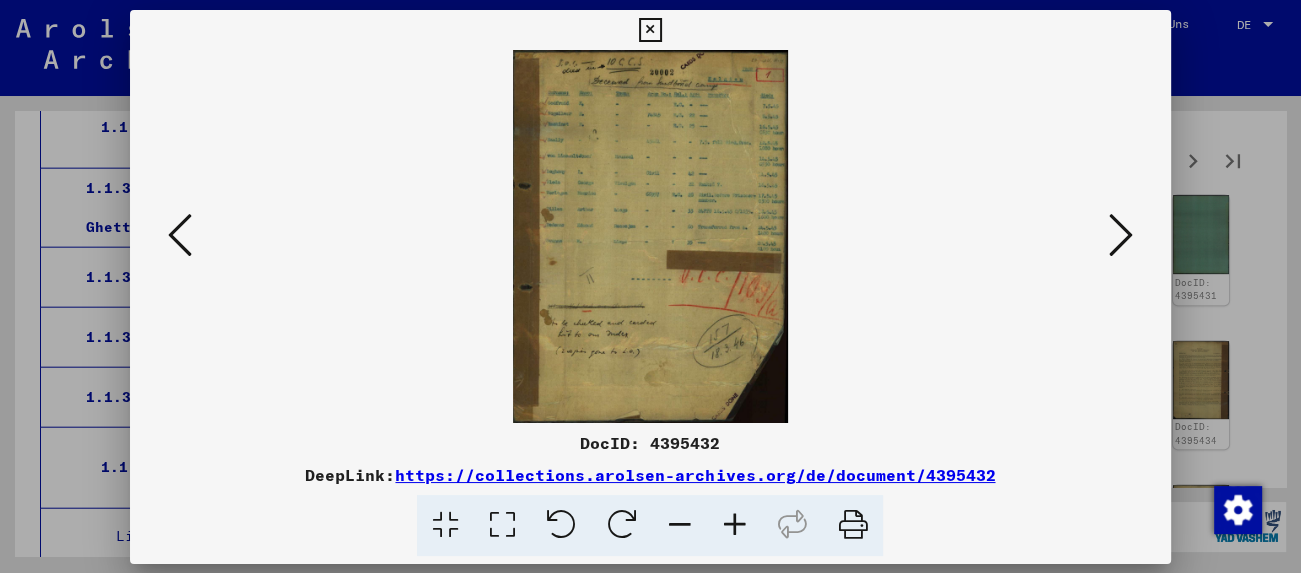 scroll, scrollTop: 23672, scrollLeft: 0, axis: vertical 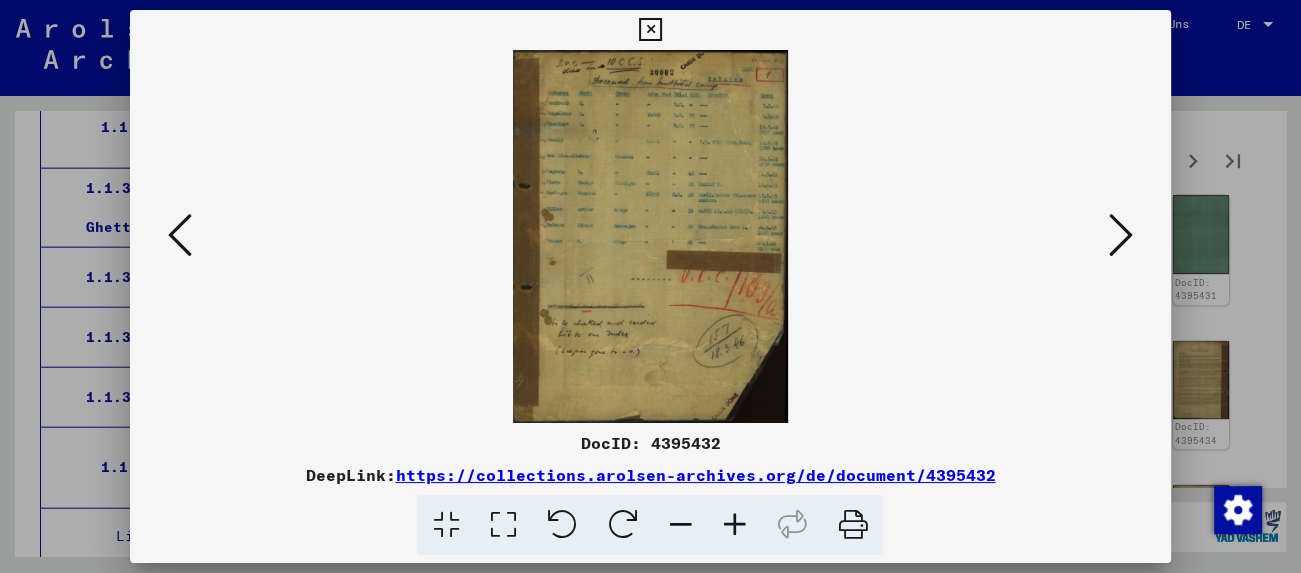 click at bounding box center (1121, 235) 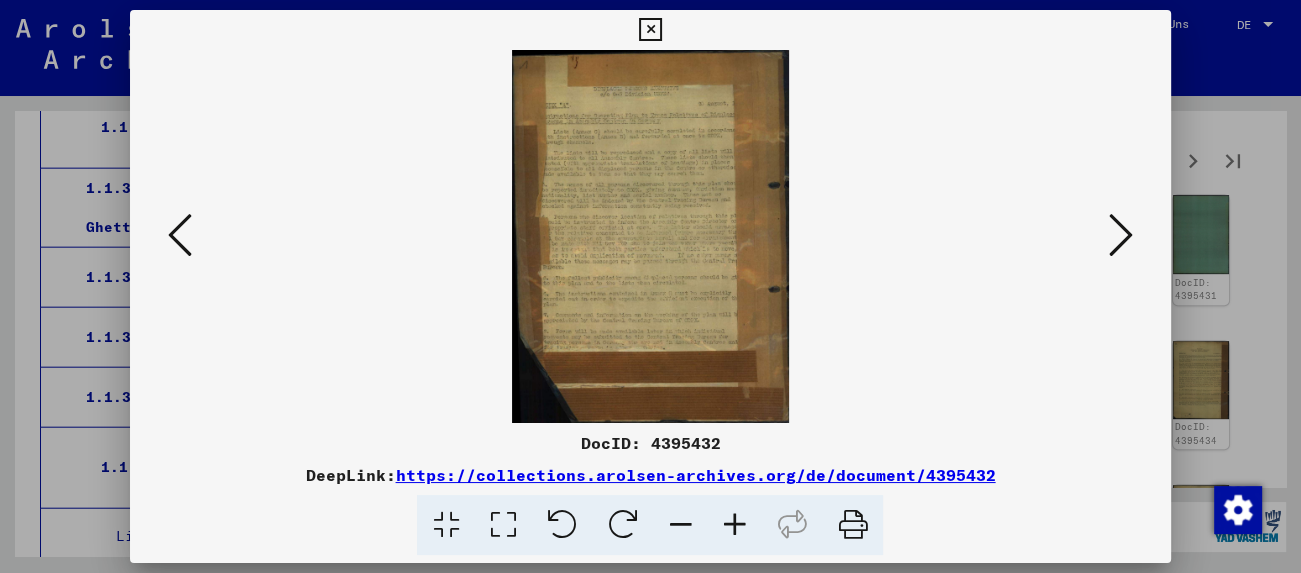 click at bounding box center [1121, 235] 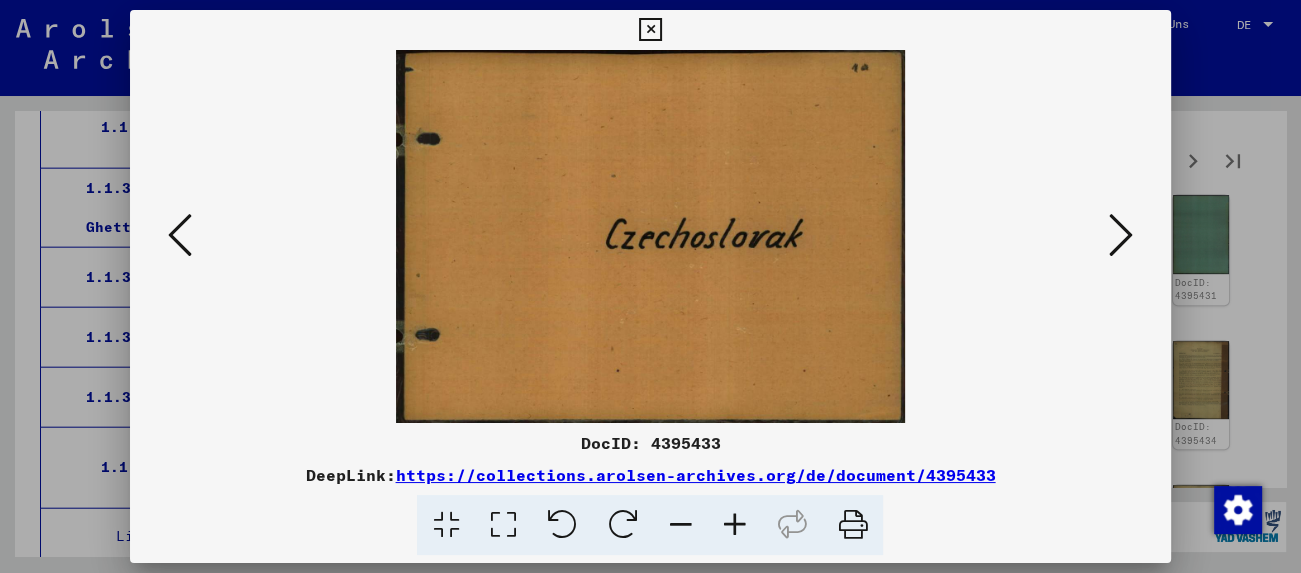 click at bounding box center (1121, 235) 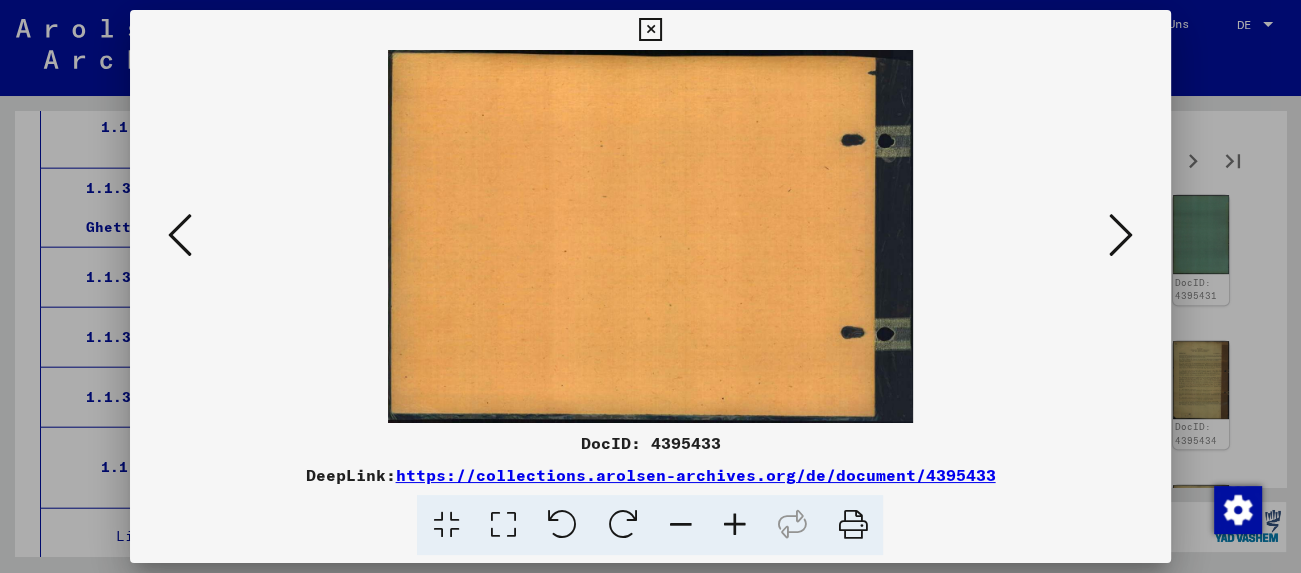 click at bounding box center (1121, 235) 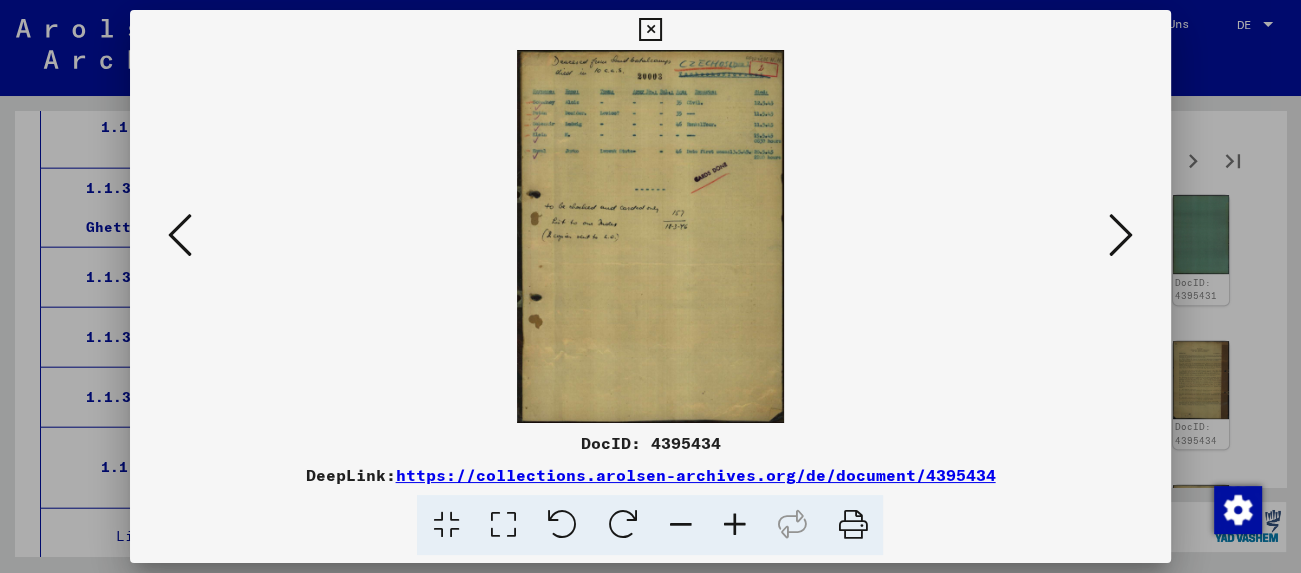 click at bounding box center (1121, 235) 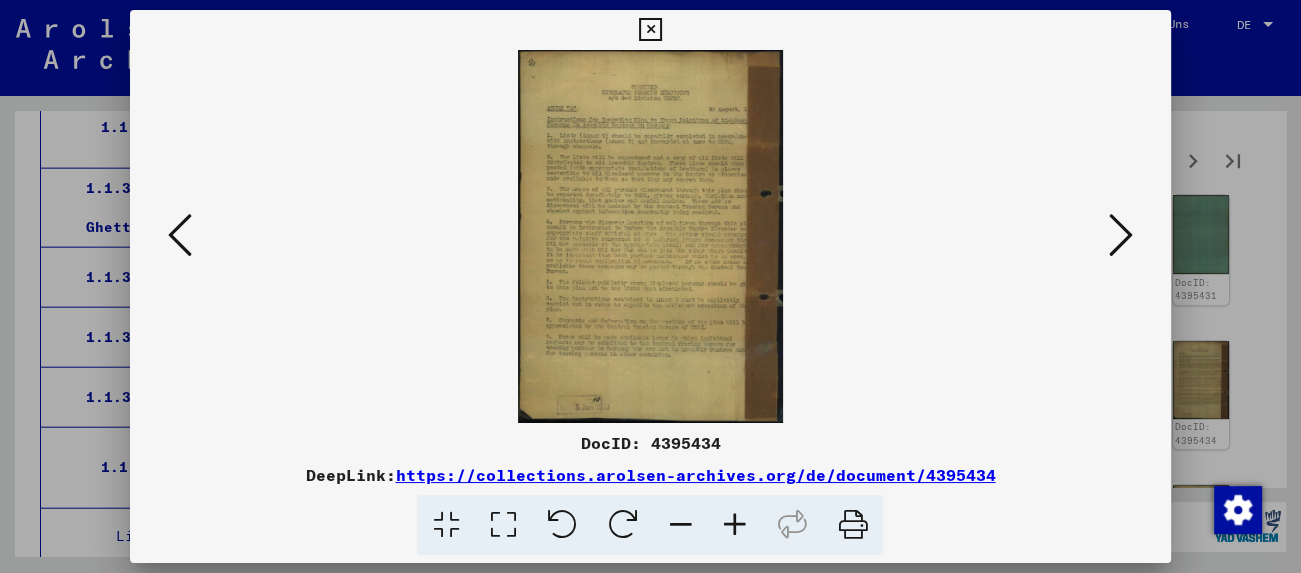 click at bounding box center (1121, 235) 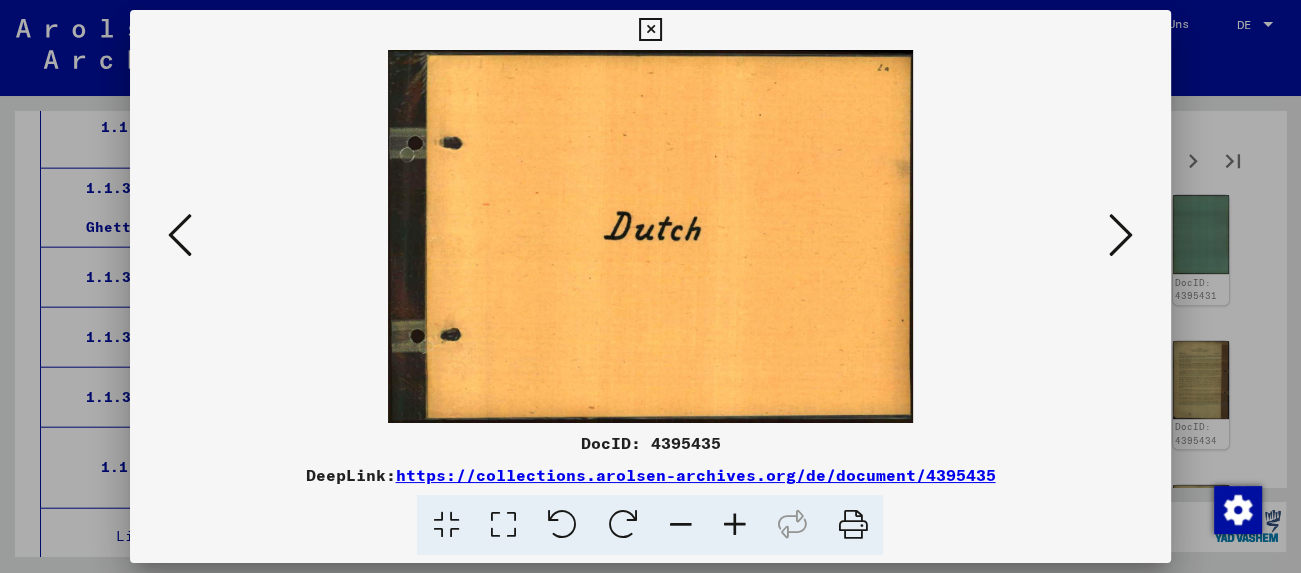 click at bounding box center (1121, 235) 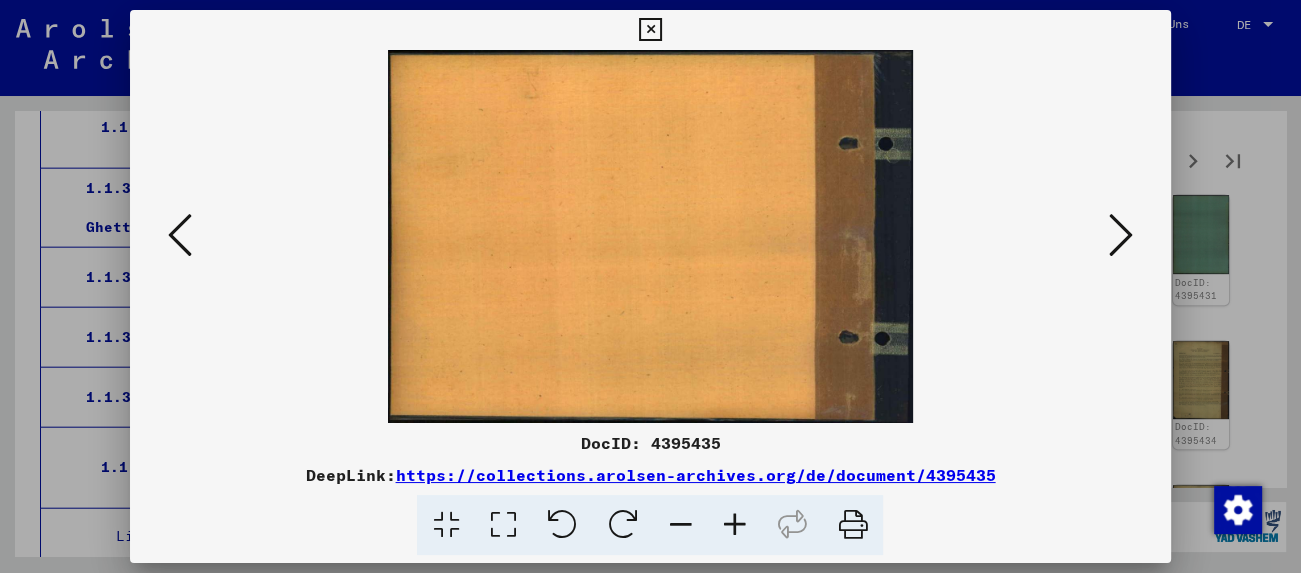 click at bounding box center (1121, 235) 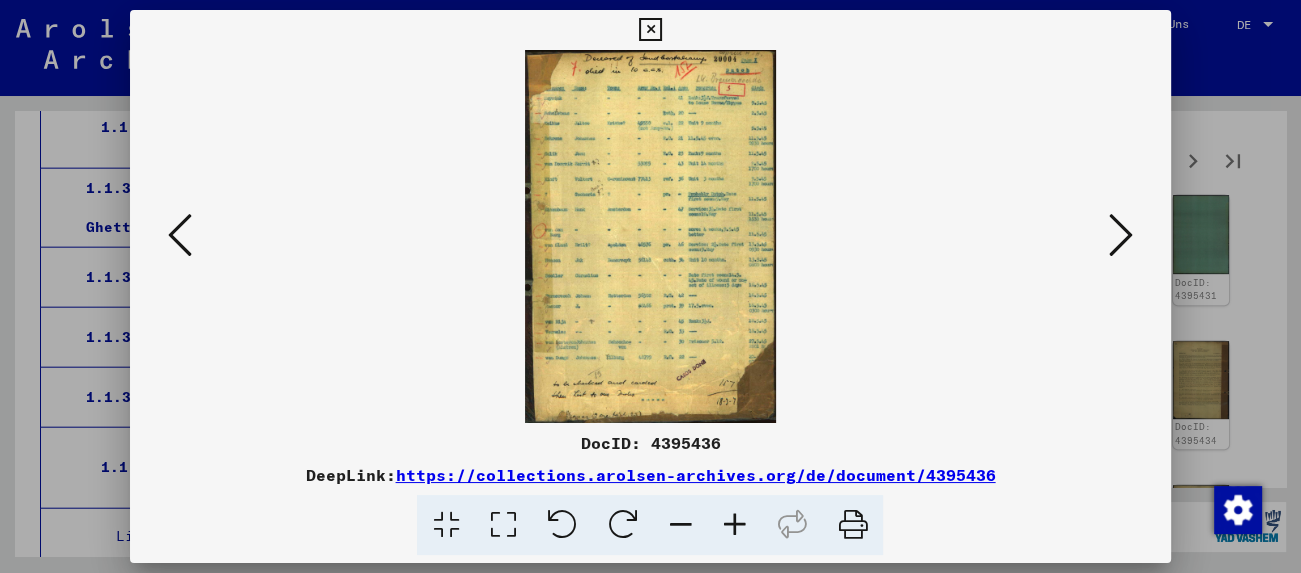 click at bounding box center [1121, 235] 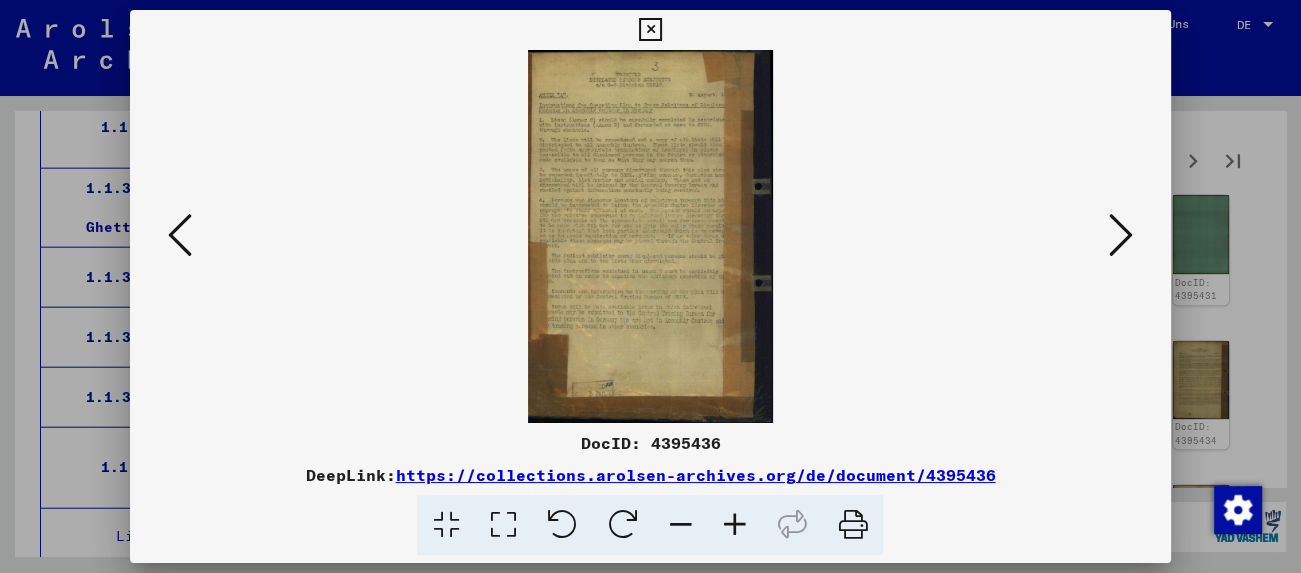 click at bounding box center (1121, 235) 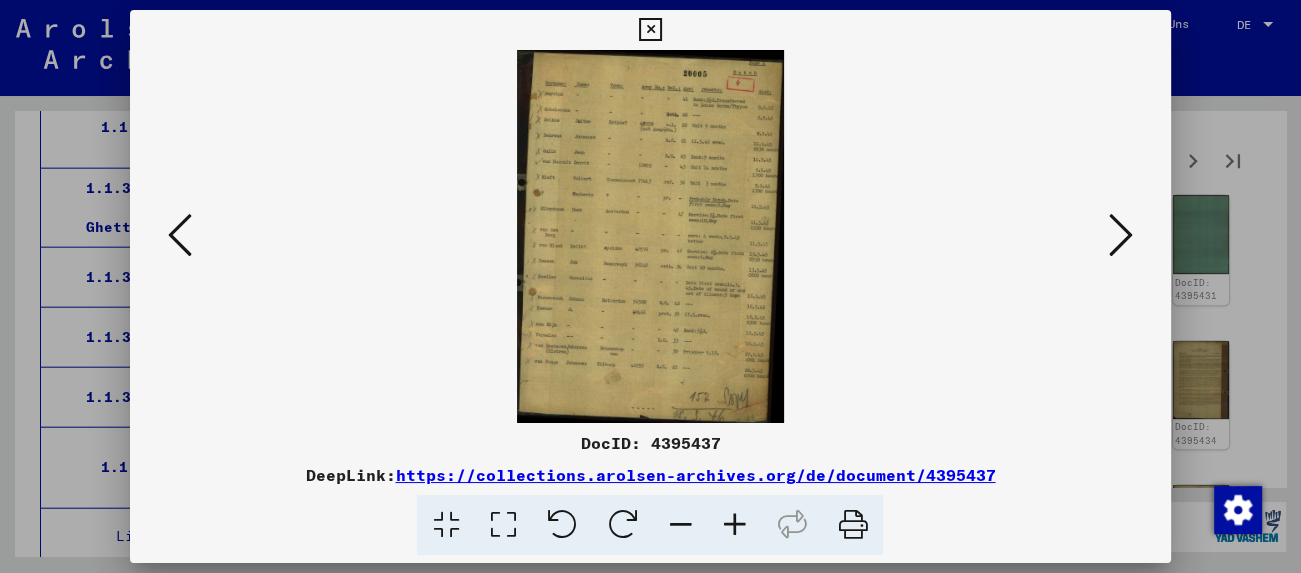 click at bounding box center [1121, 235] 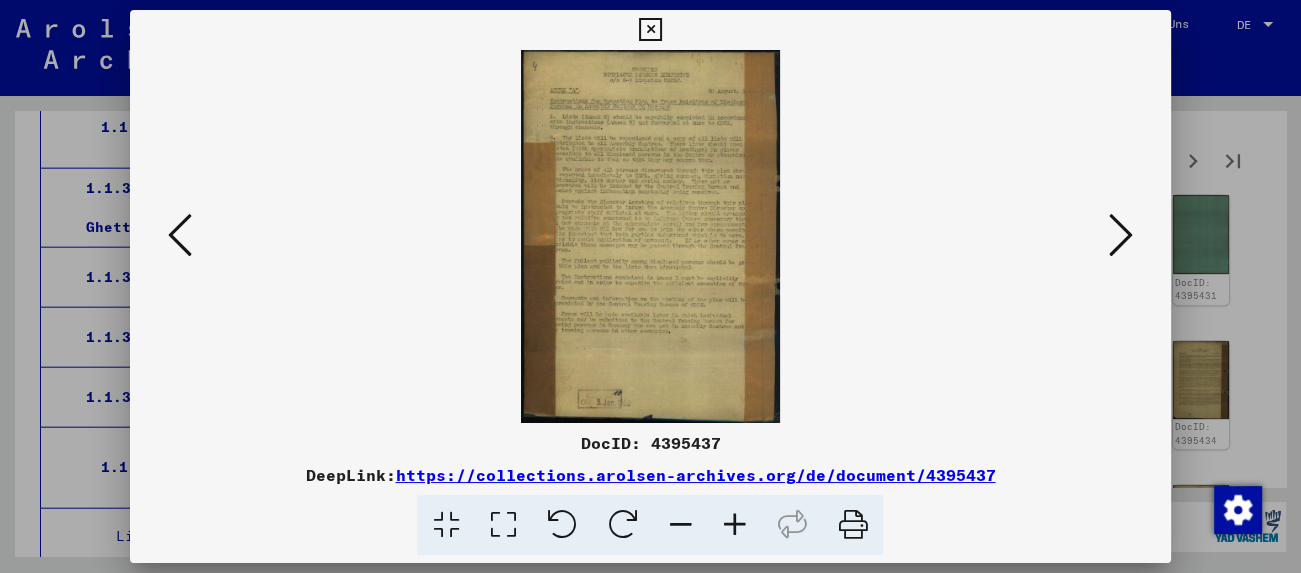 click at bounding box center [1121, 235] 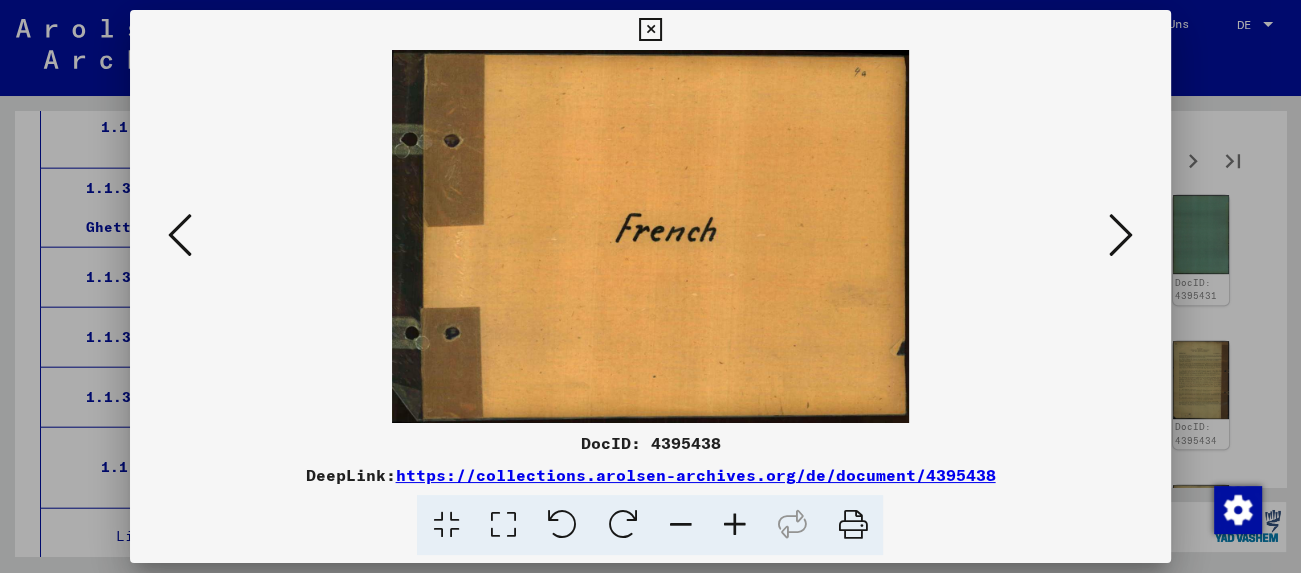 click at bounding box center (1121, 235) 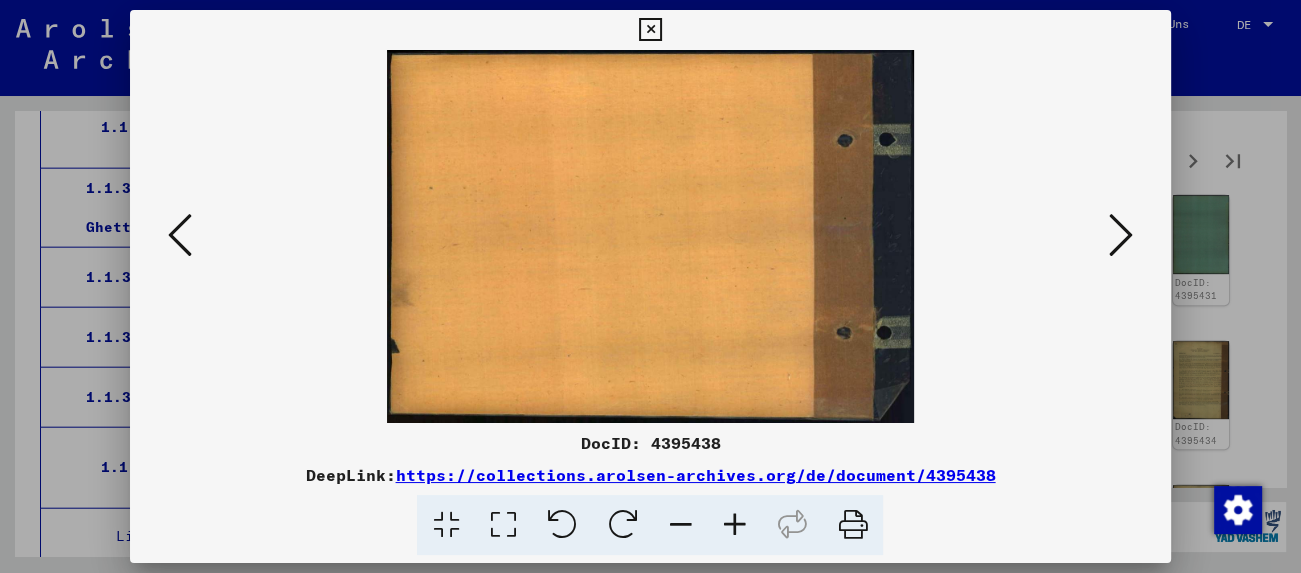 click at bounding box center (1121, 235) 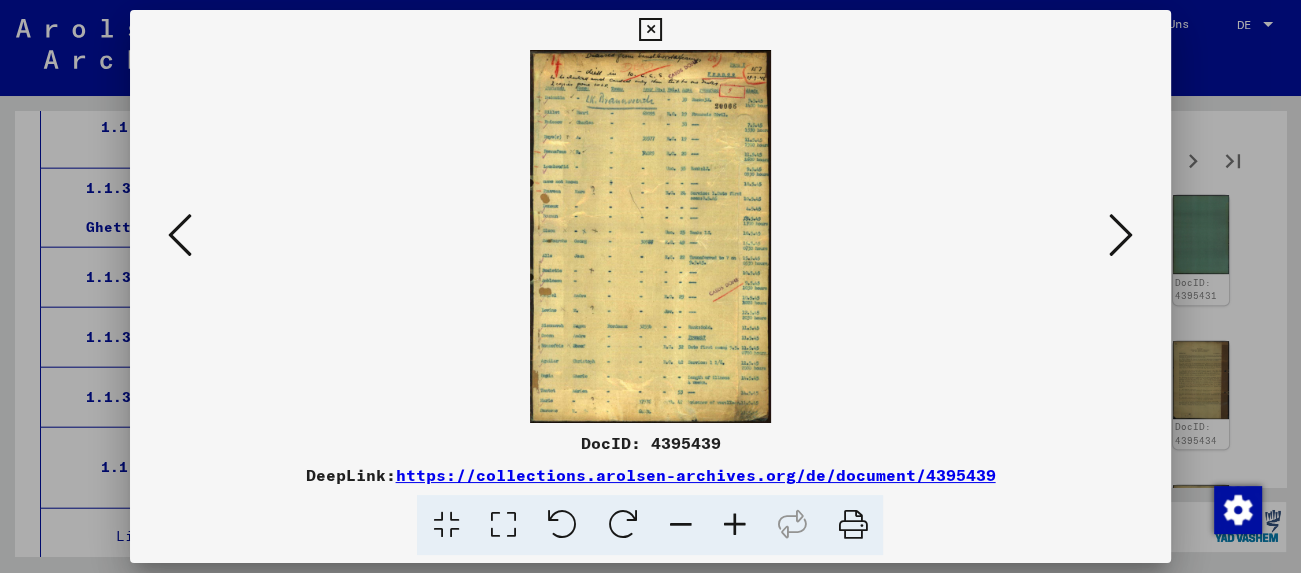 click at bounding box center (1121, 235) 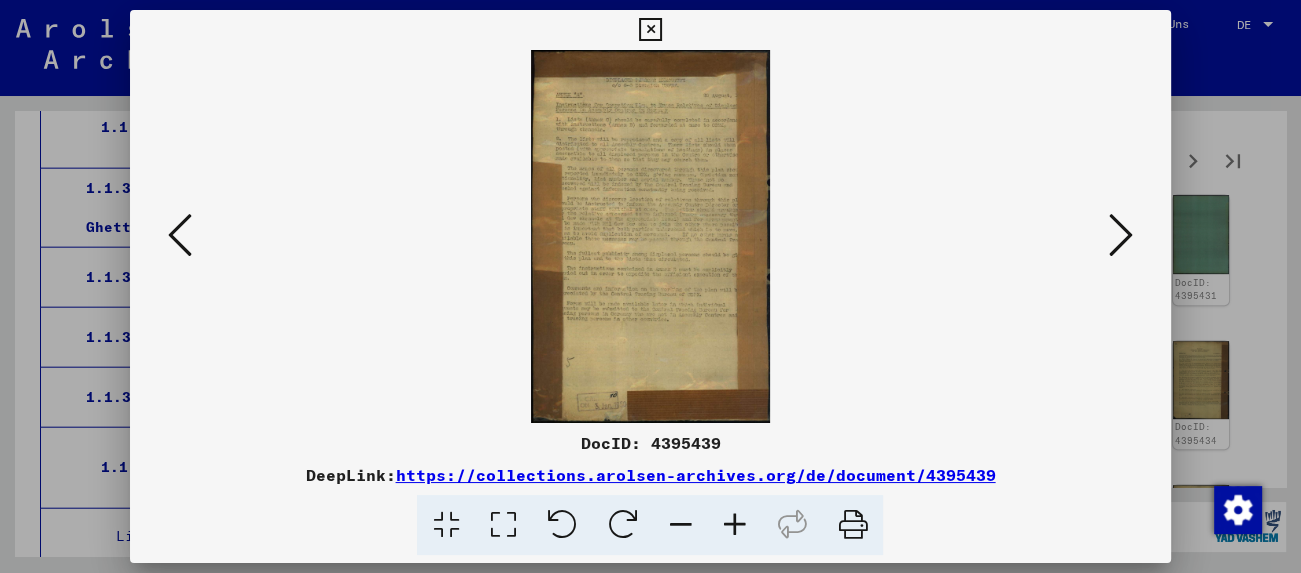 click at bounding box center (1121, 235) 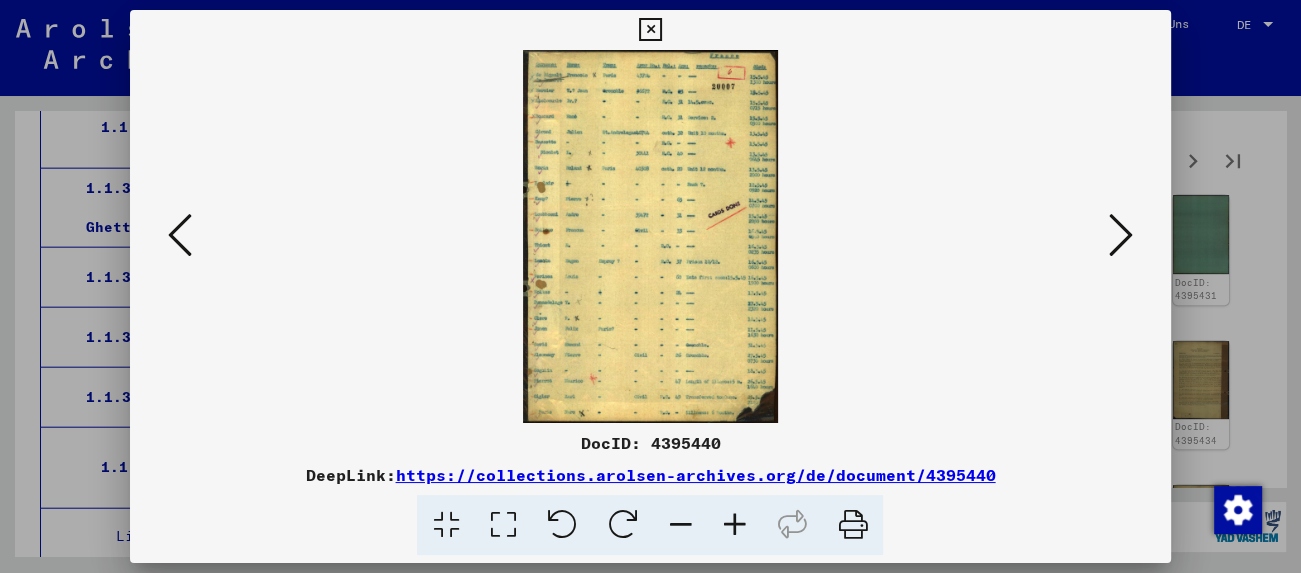 click at bounding box center [1121, 235] 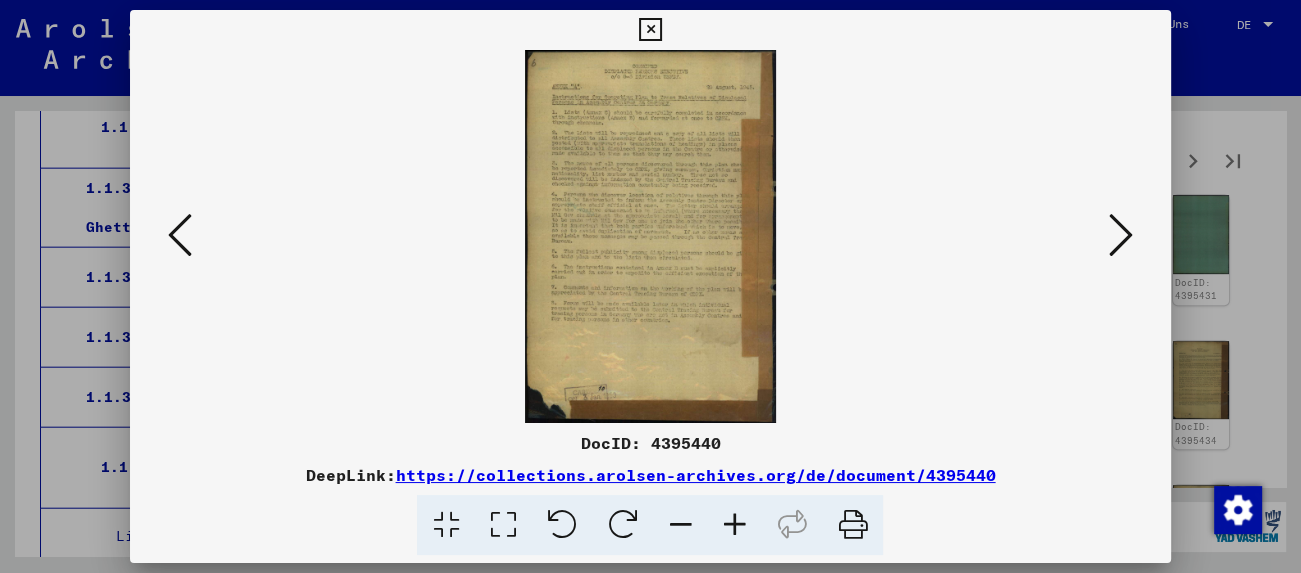 click at bounding box center (1121, 235) 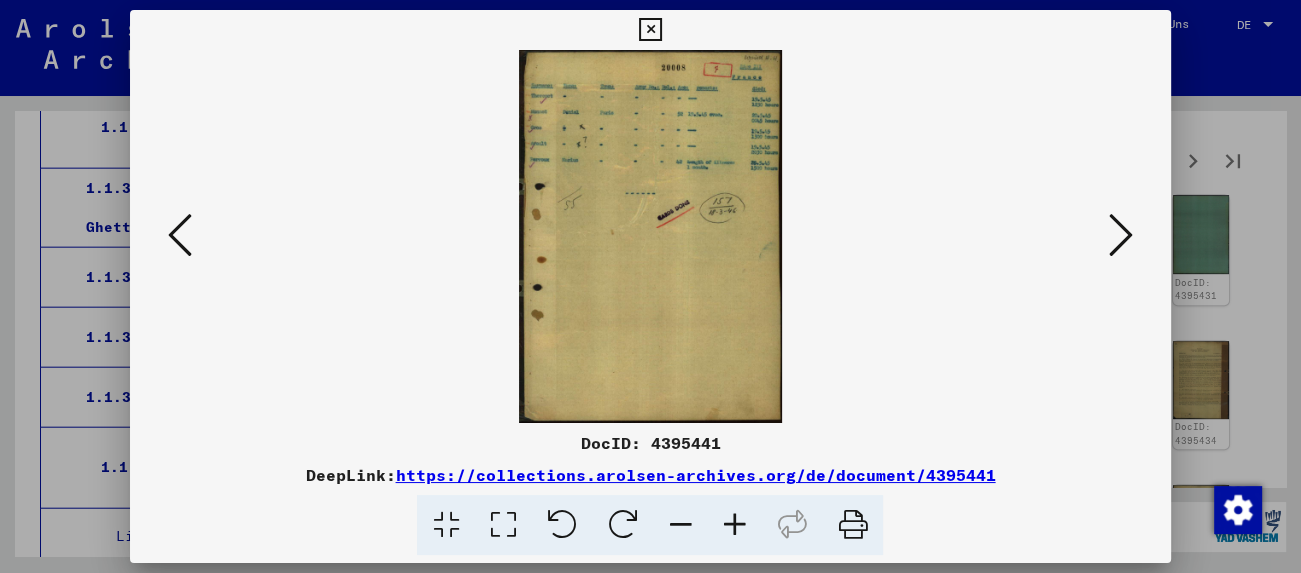 click at bounding box center (1121, 235) 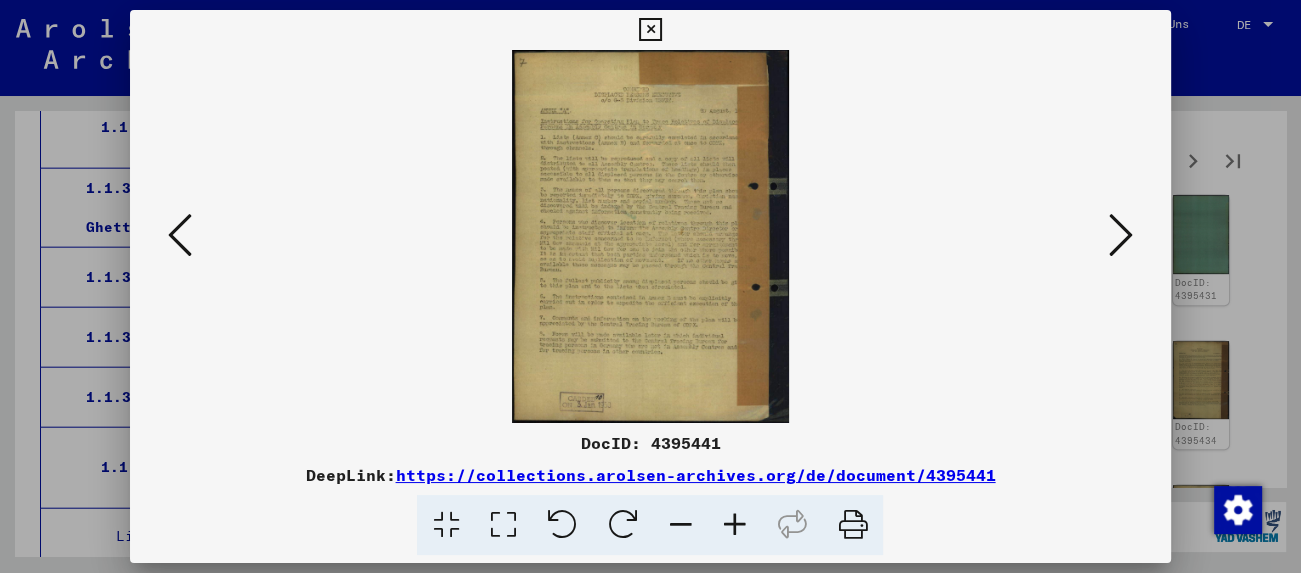click at bounding box center [1121, 235] 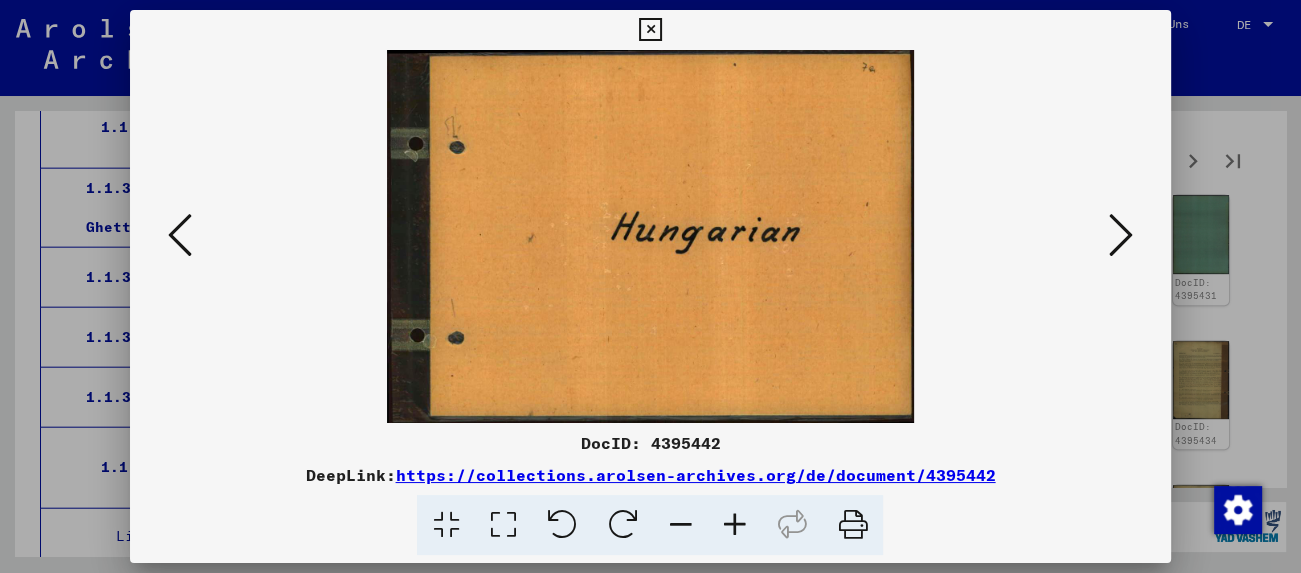 click at bounding box center (1121, 235) 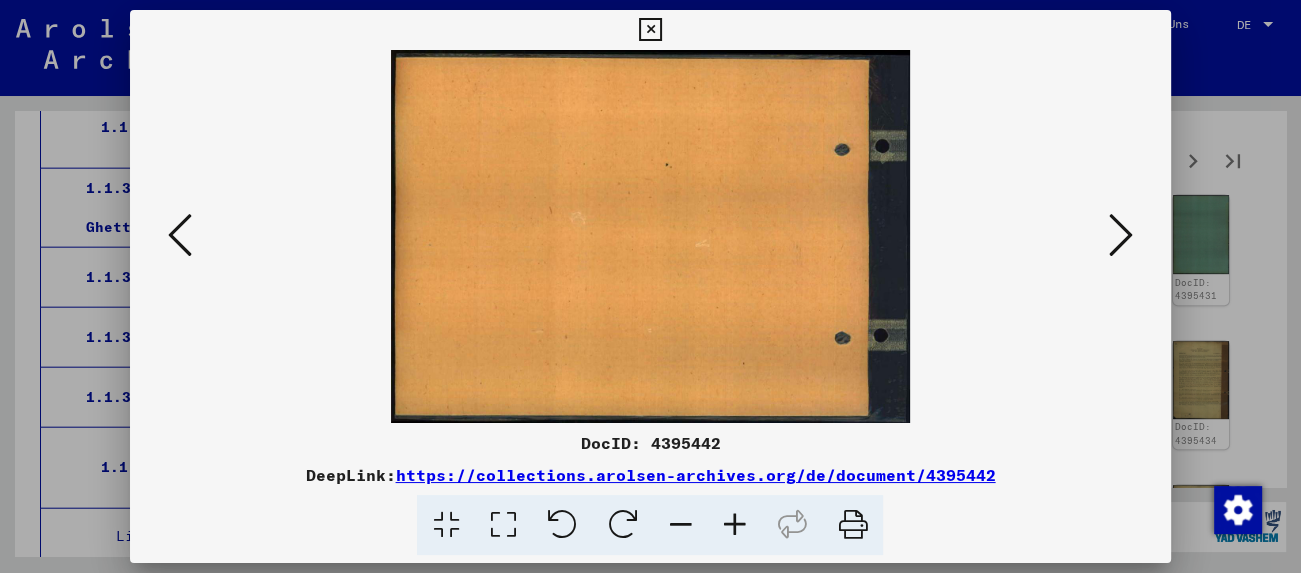 click at bounding box center [1121, 235] 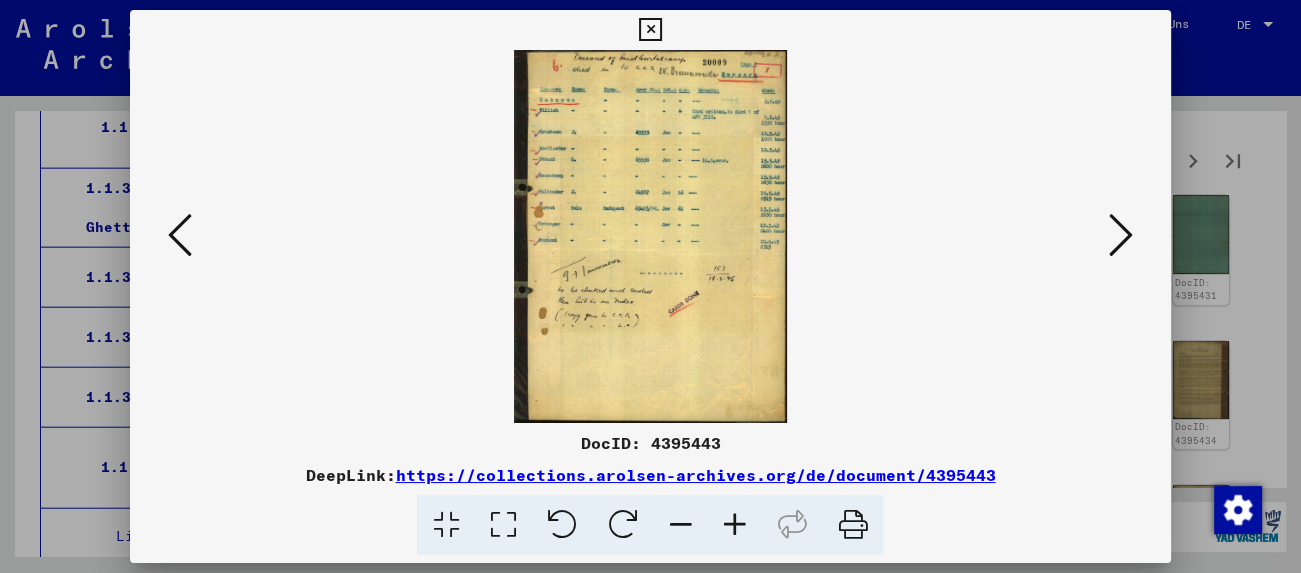 click at bounding box center [1121, 235] 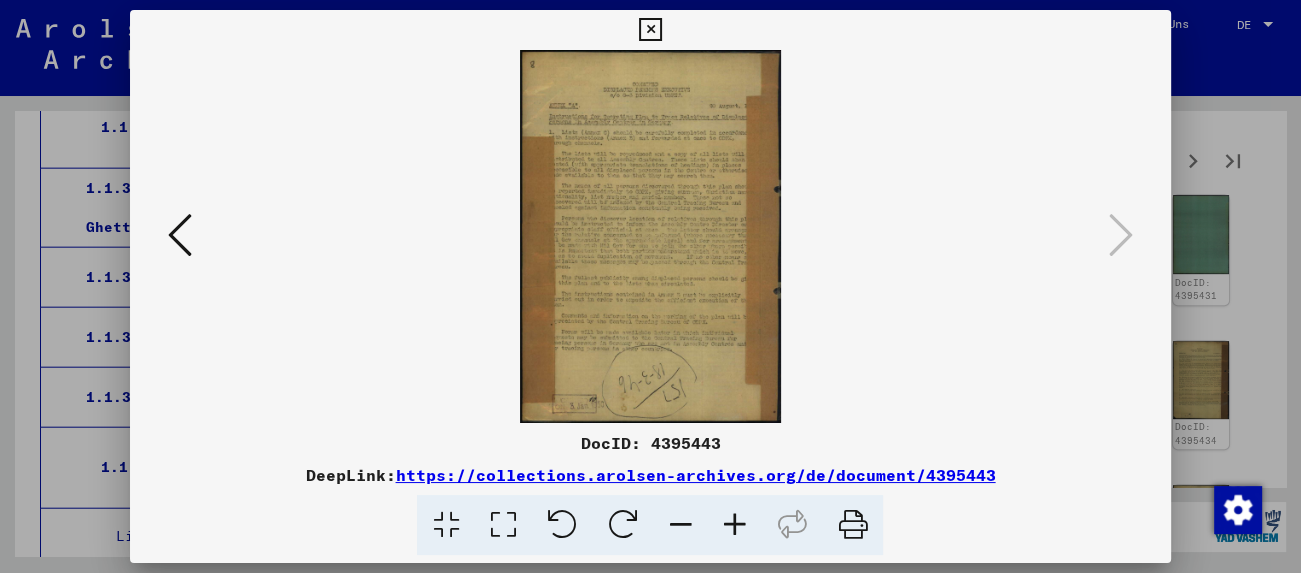 click at bounding box center [650, 30] 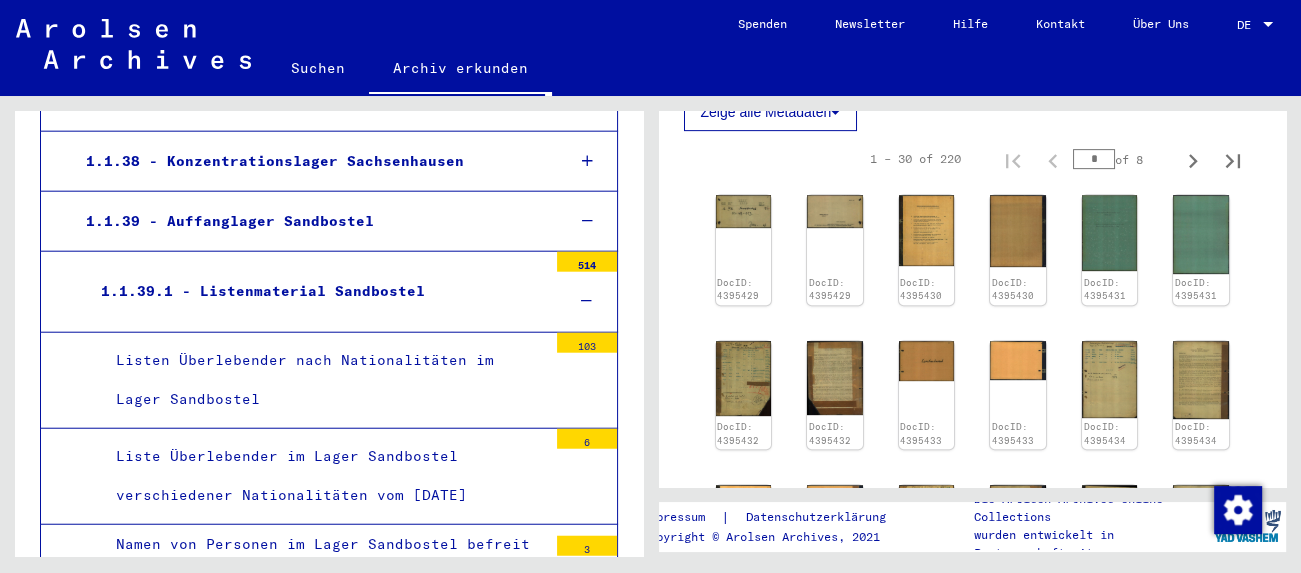 scroll, scrollTop: 23893, scrollLeft: 0, axis: vertical 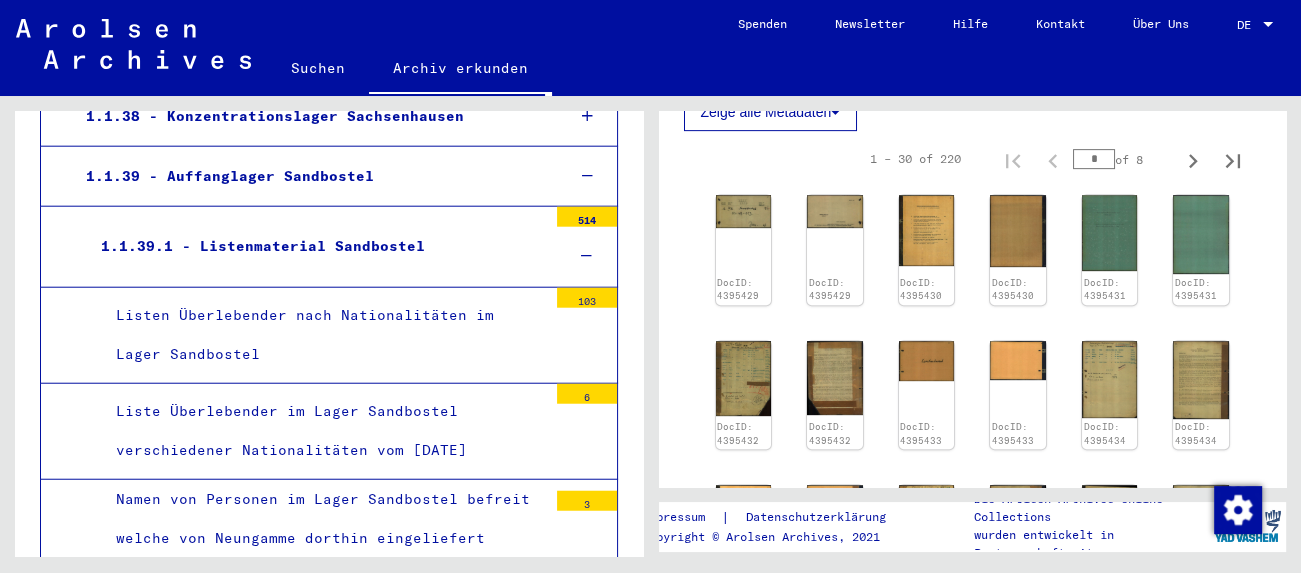 click on "Totenlisten nach Nationalitäten aus dem Lager Sandbostel" at bounding box center (324, 1194) 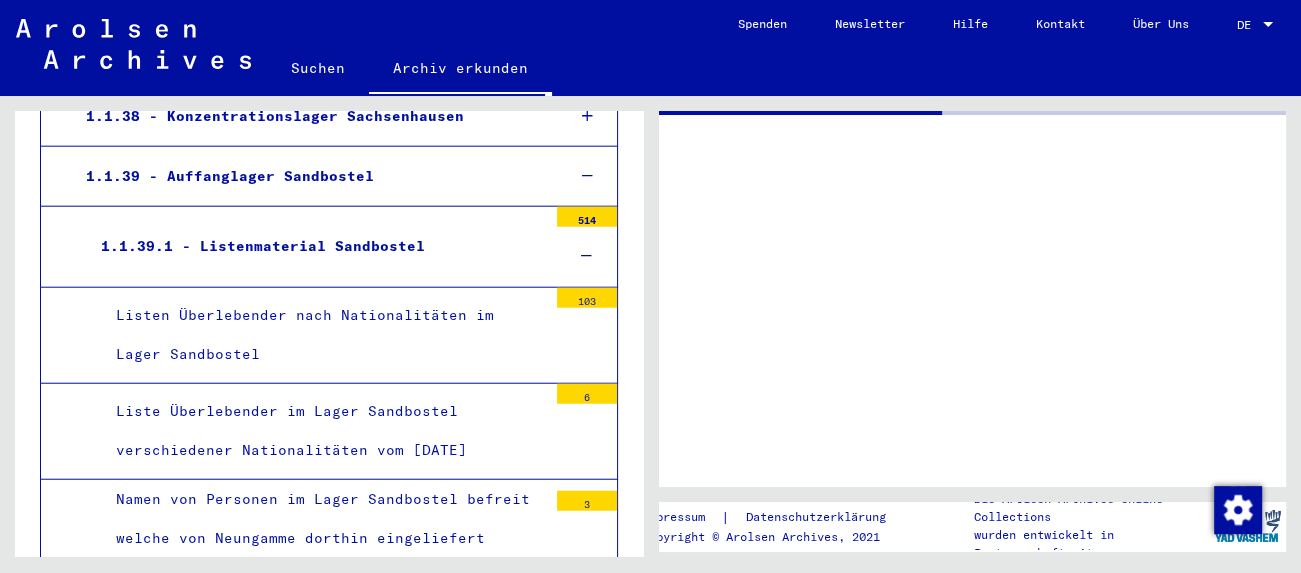 scroll, scrollTop: 23892, scrollLeft: 0, axis: vertical 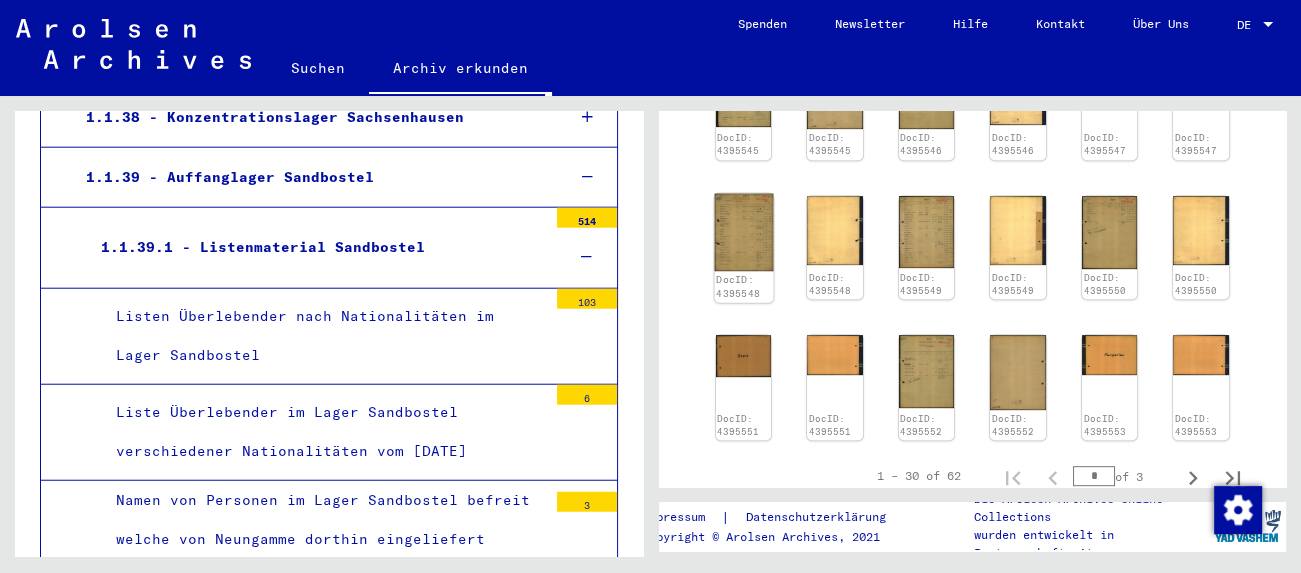 click 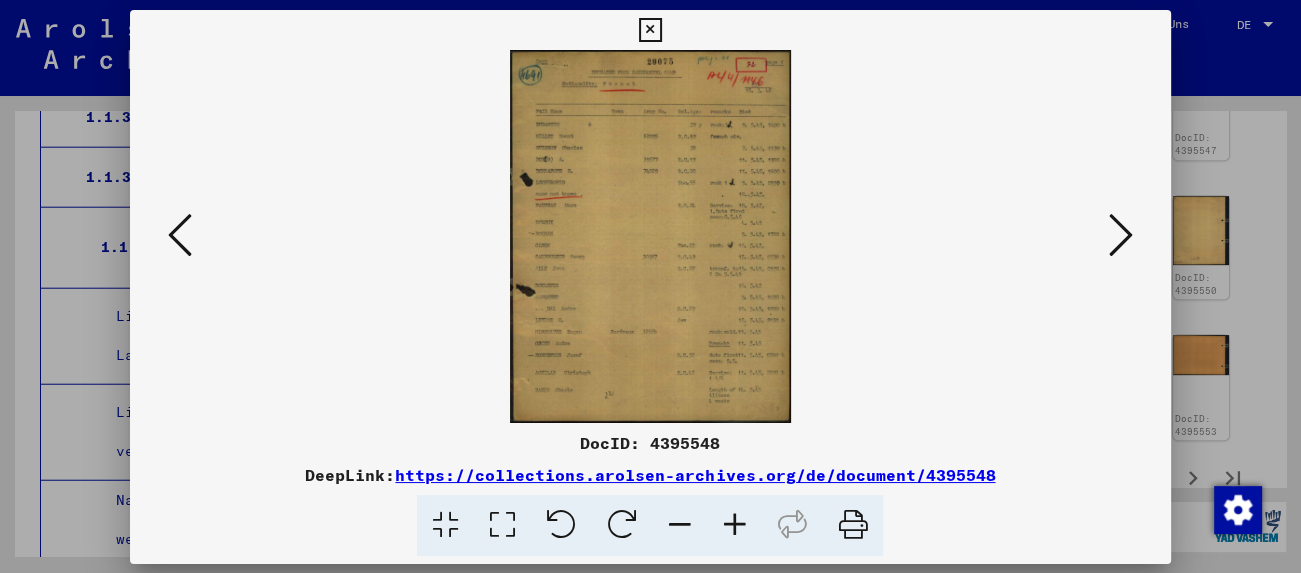 scroll, scrollTop: 23892, scrollLeft: 0, axis: vertical 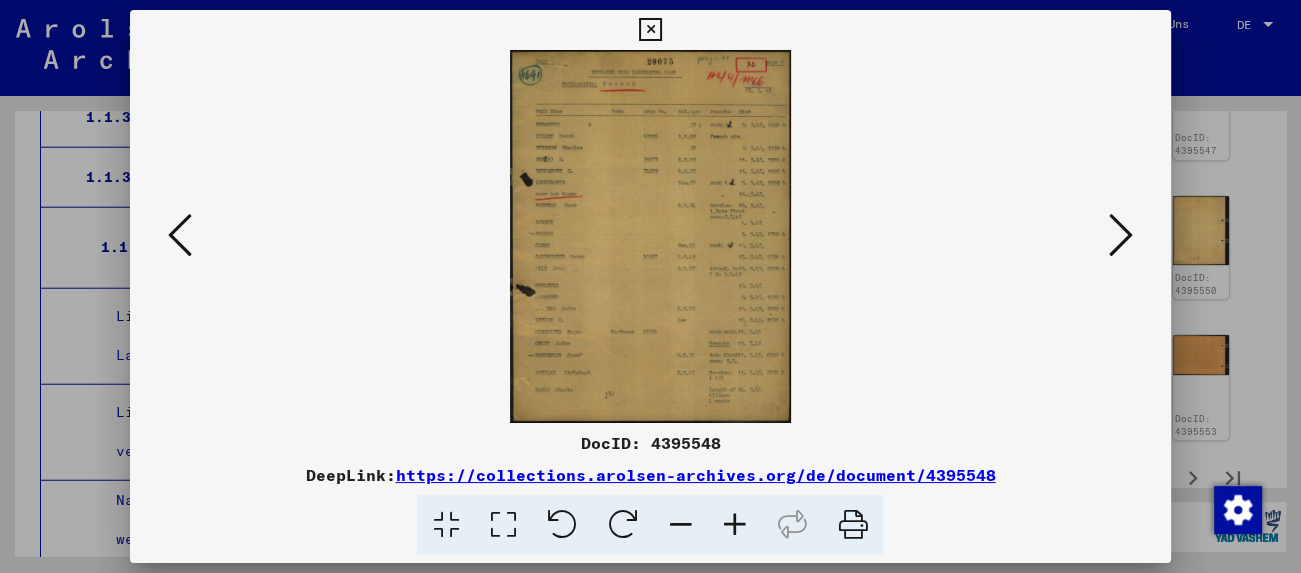 click at bounding box center [1121, 235] 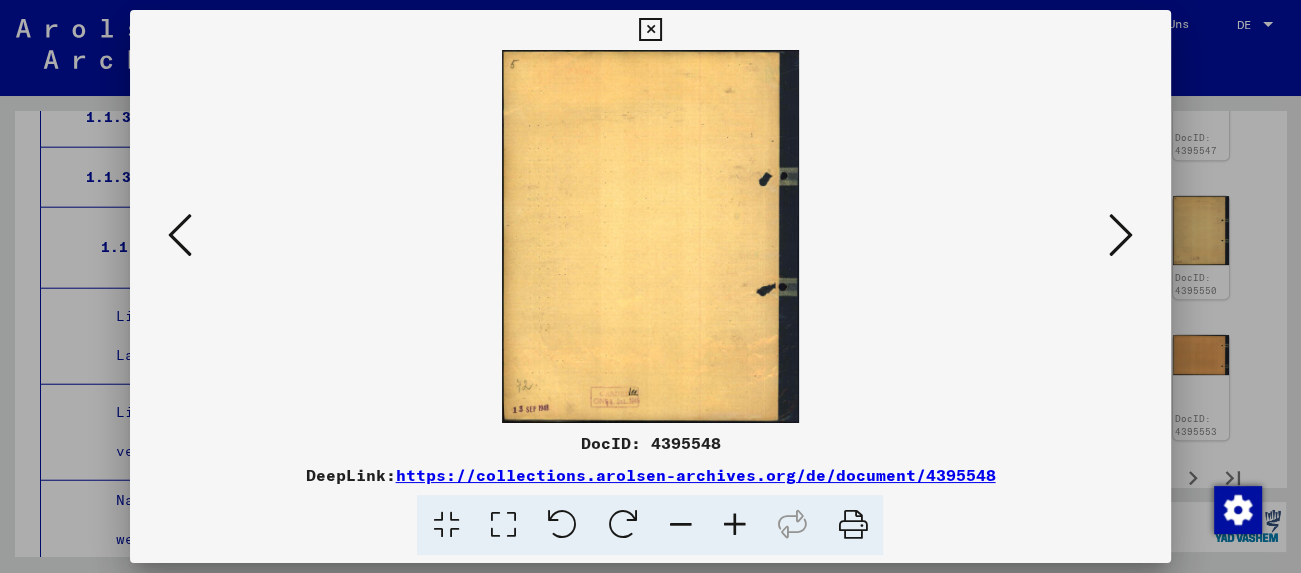 click at bounding box center [1121, 235] 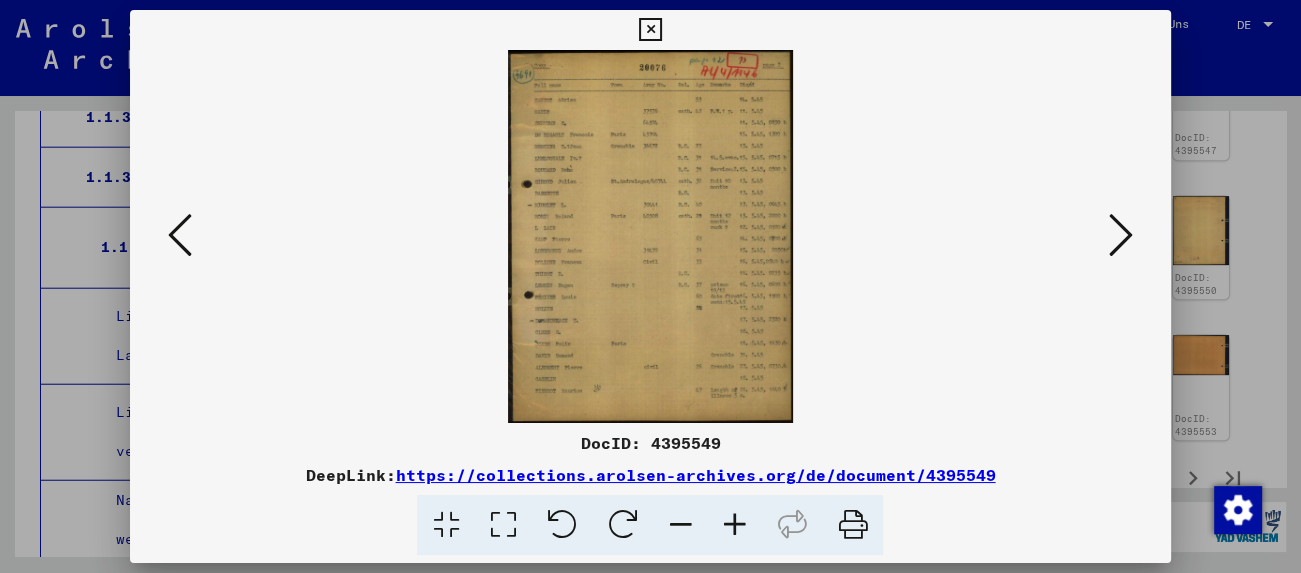 click at bounding box center [1121, 235] 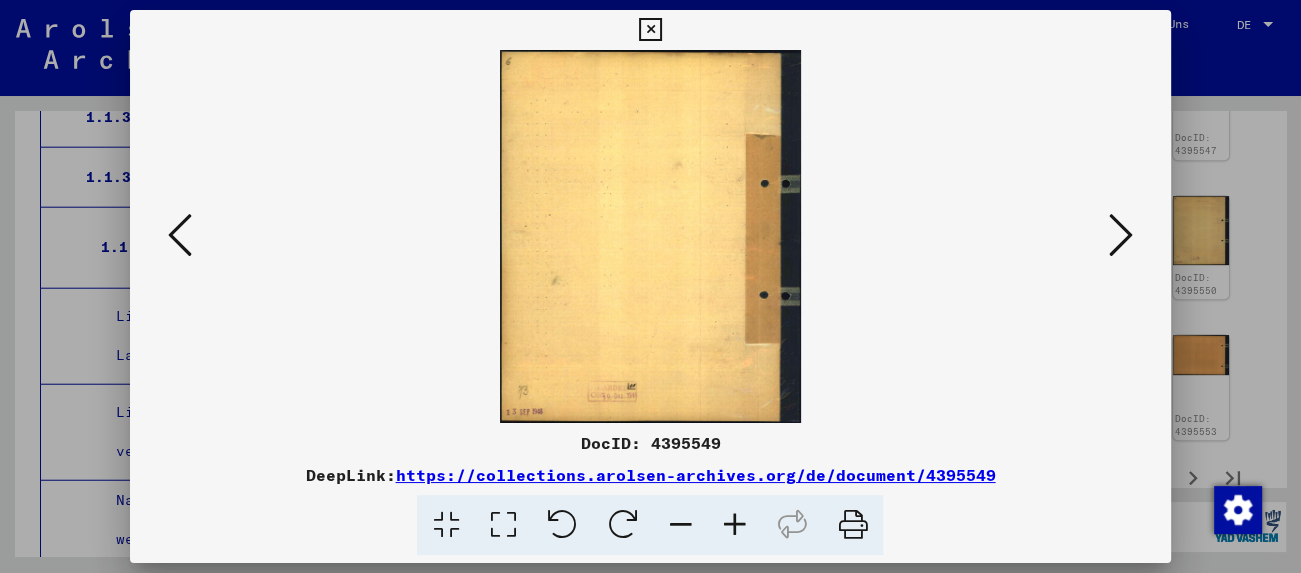 click at bounding box center [1121, 235] 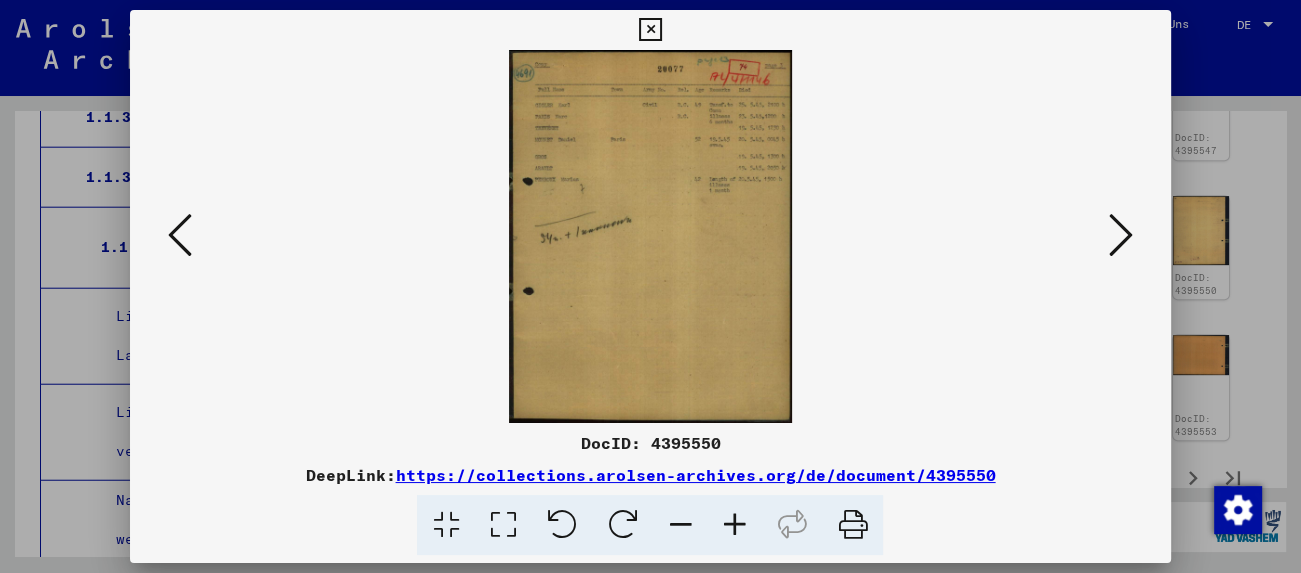 click at bounding box center [1121, 235] 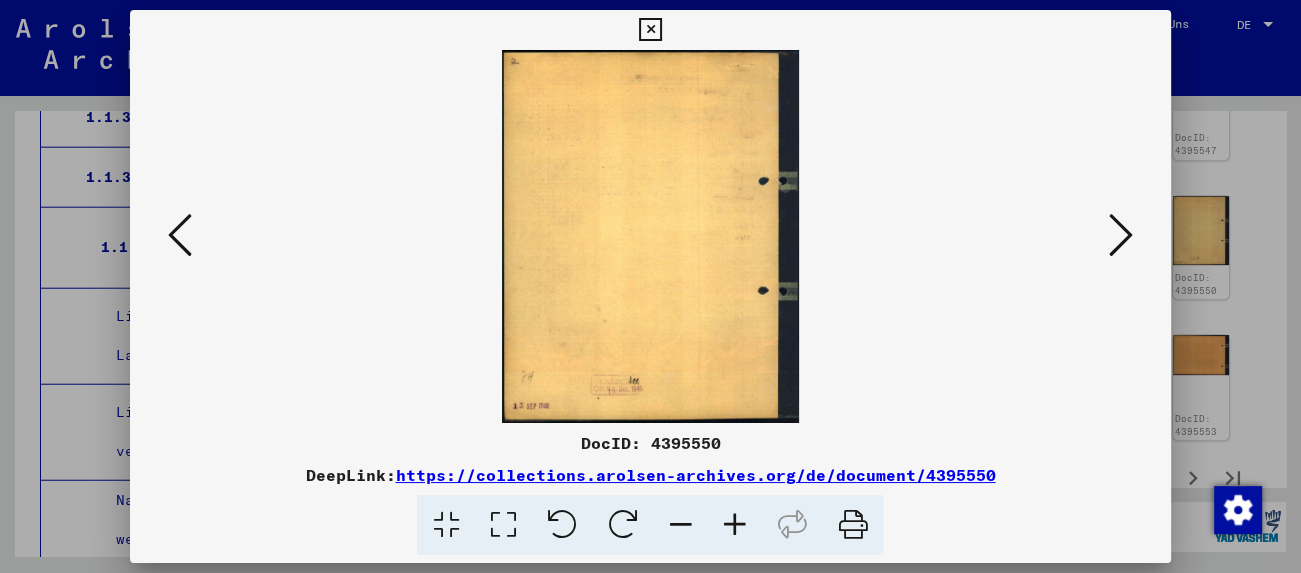 click at bounding box center (1121, 235) 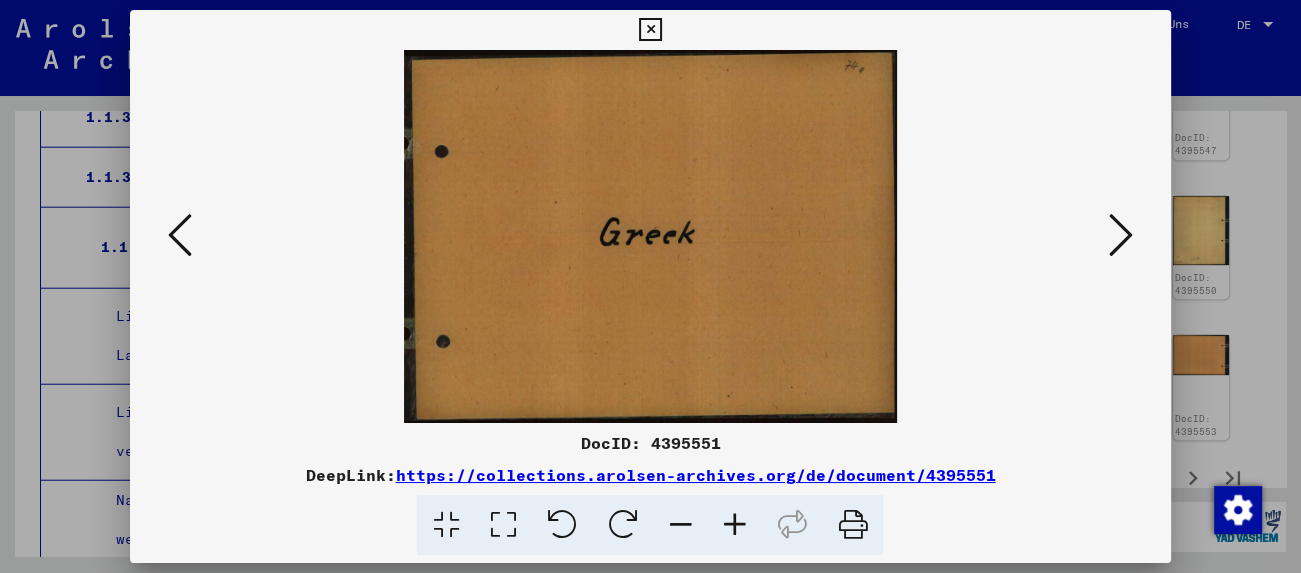 click at bounding box center (1121, 235) 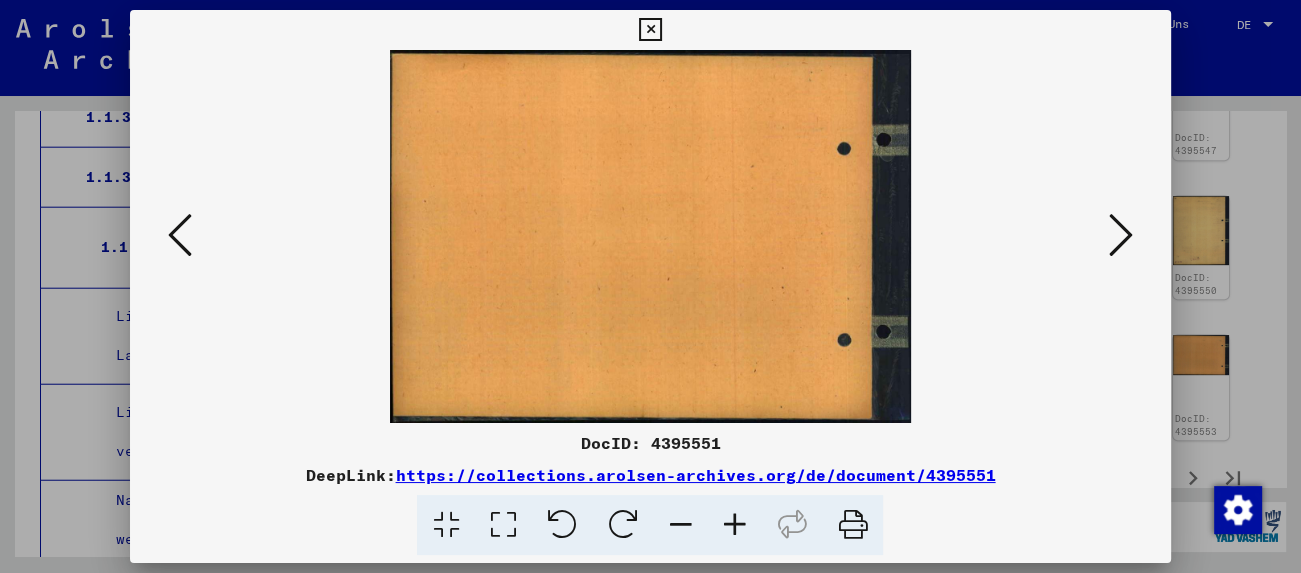 click at bounding box center (1121, 235) 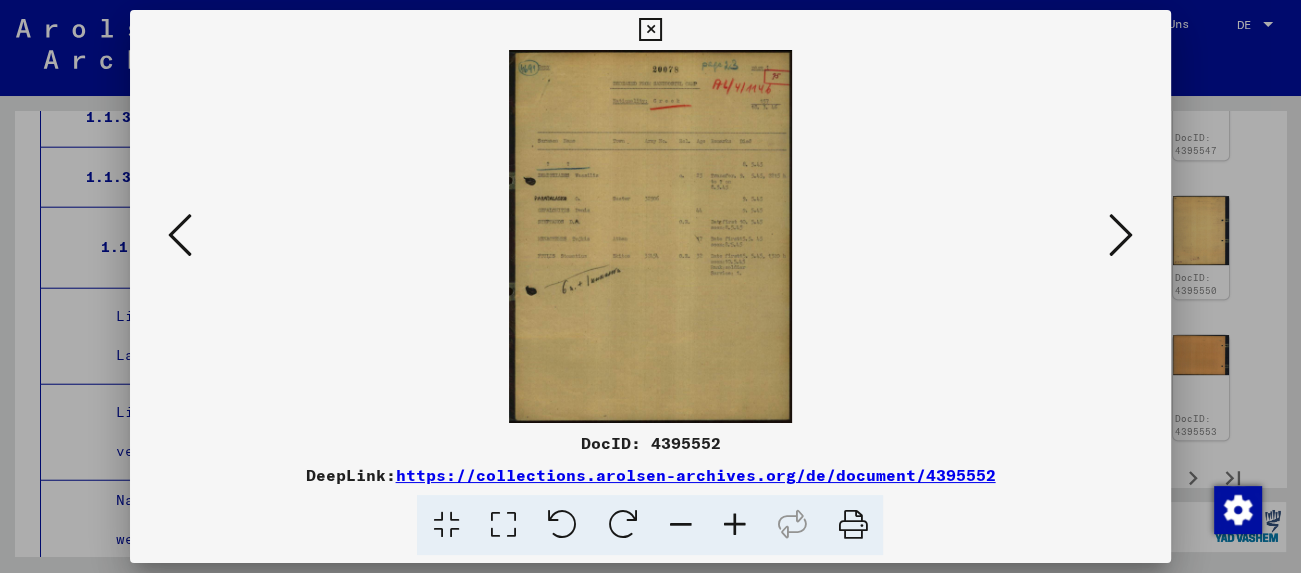 click at bounding box center (1121, 235) 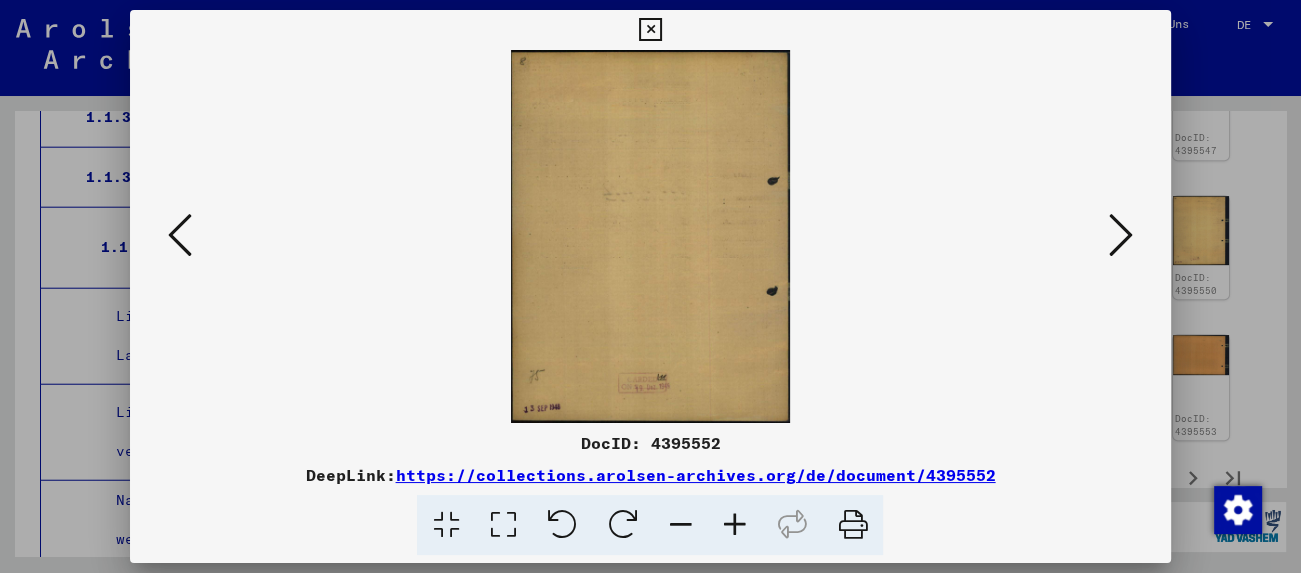 click at bounding box center (1121, 235) 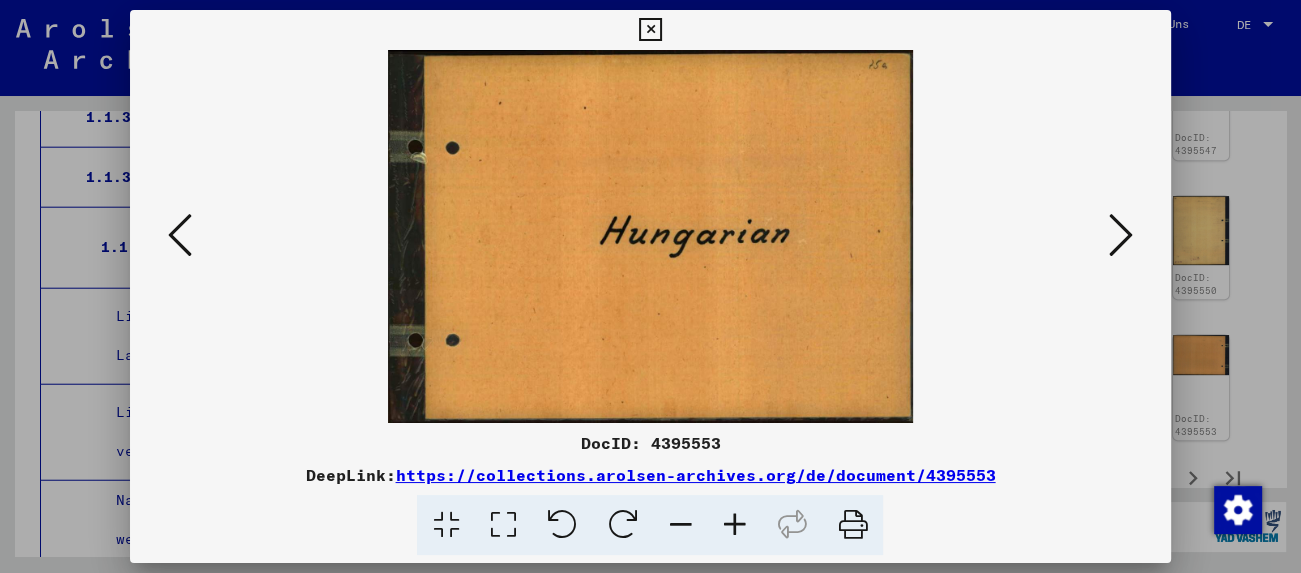 click at bounding box center [1121, 235] 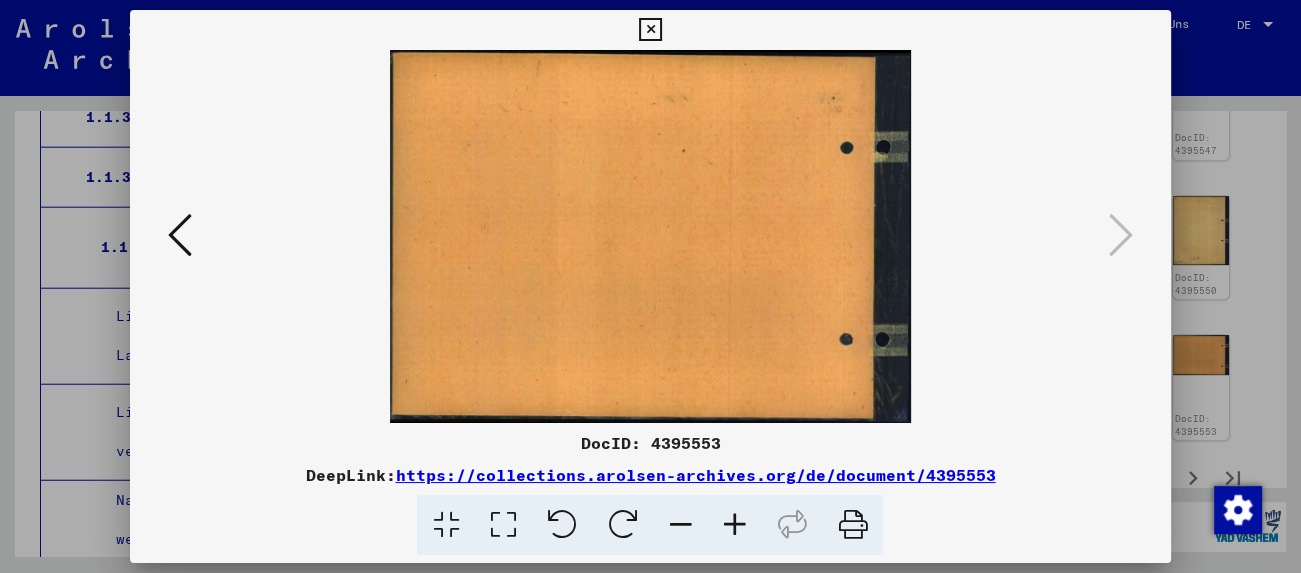 click at bounding box center (650, 30) 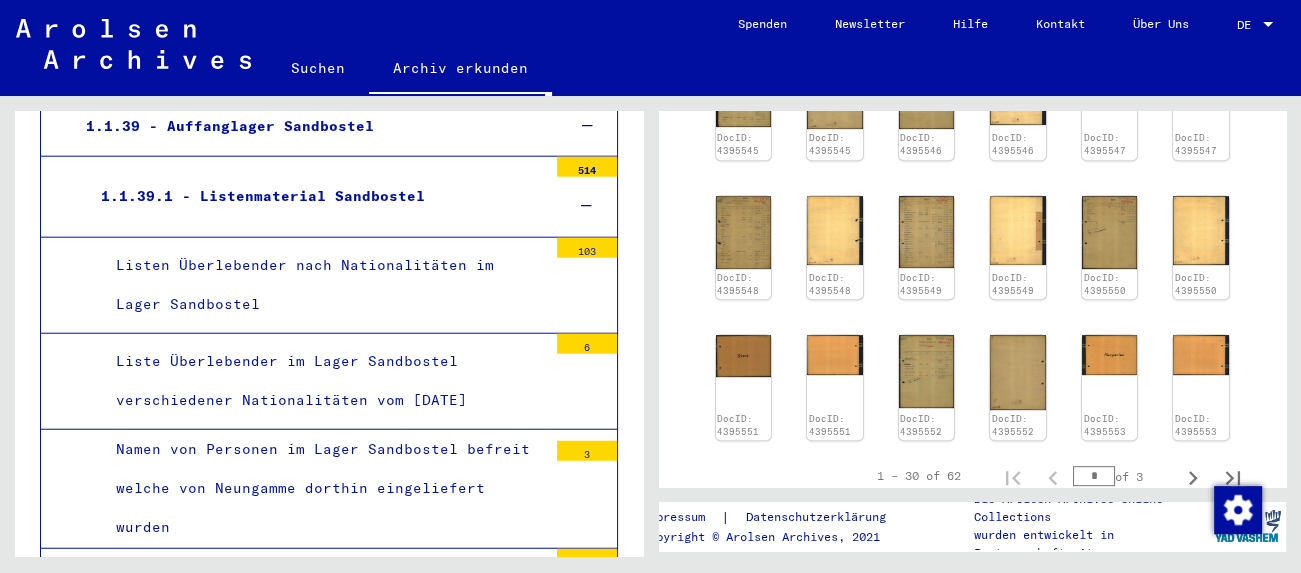 scroll, scrollTop: 24003, scrollLeft: 0, axis: vertical 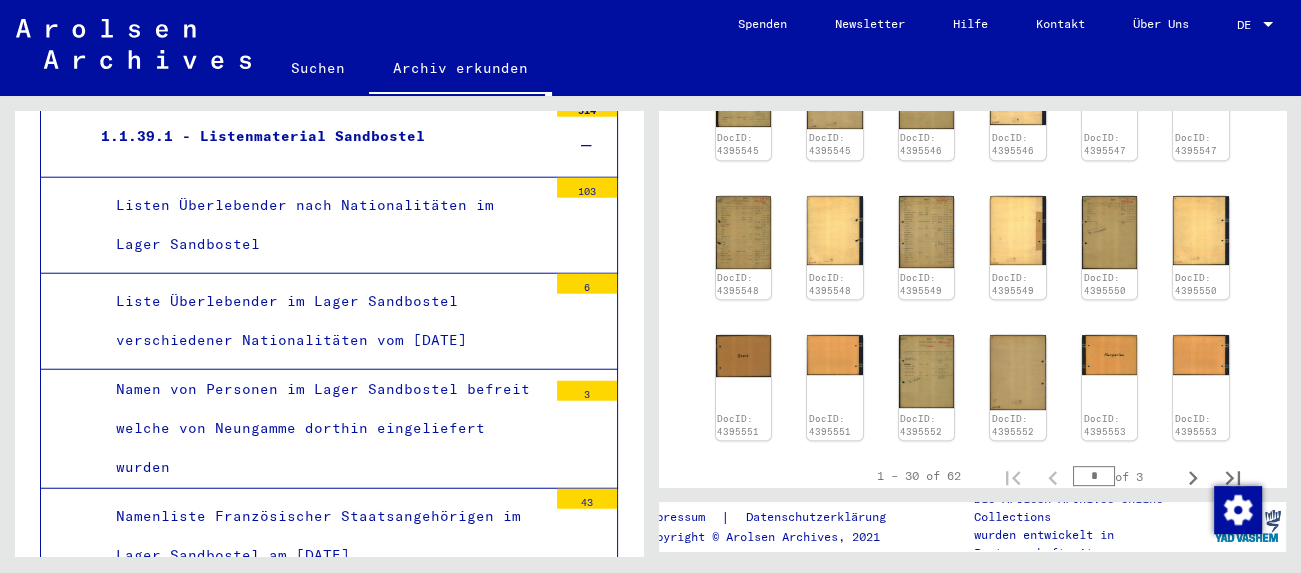 click on "Auszug aus einer Akte "Liste der verstorbene Häftlinge" in Sandbostel" at bounding box center [324, 1276] 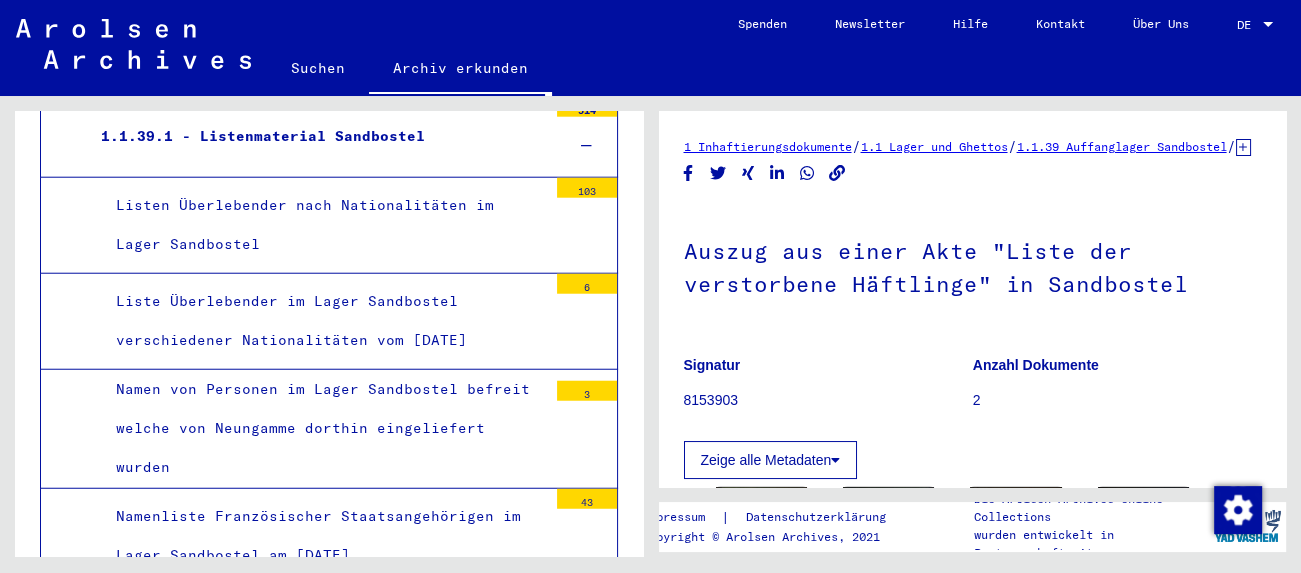 scroll, scrollTop: 331, scrollLeft: 0, axis: vertical 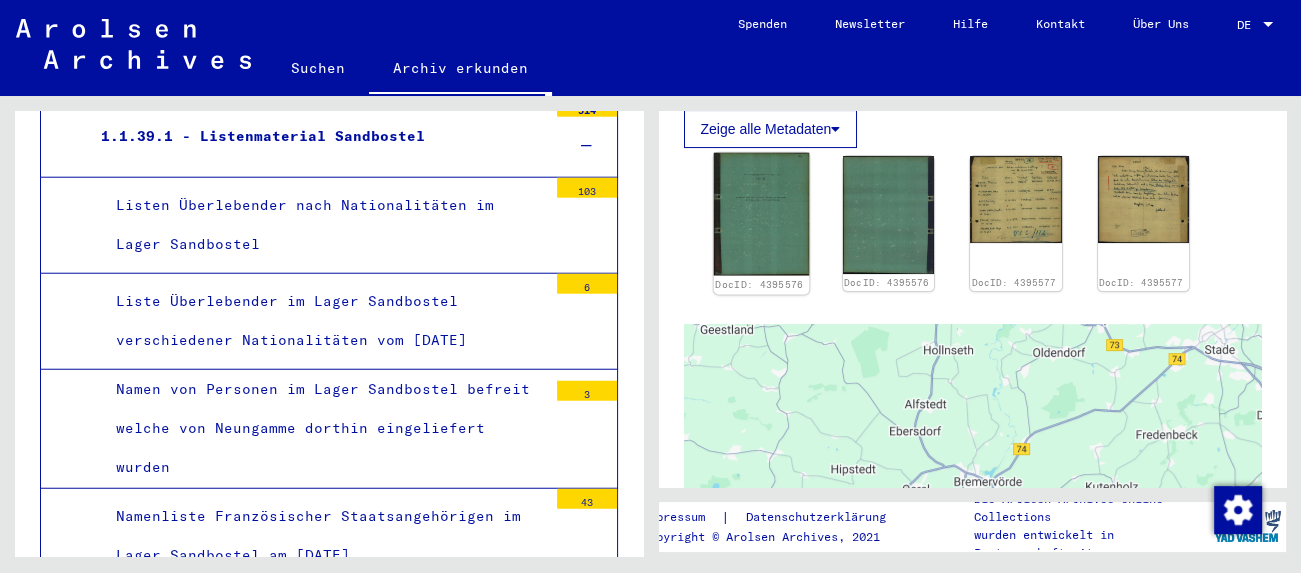 click 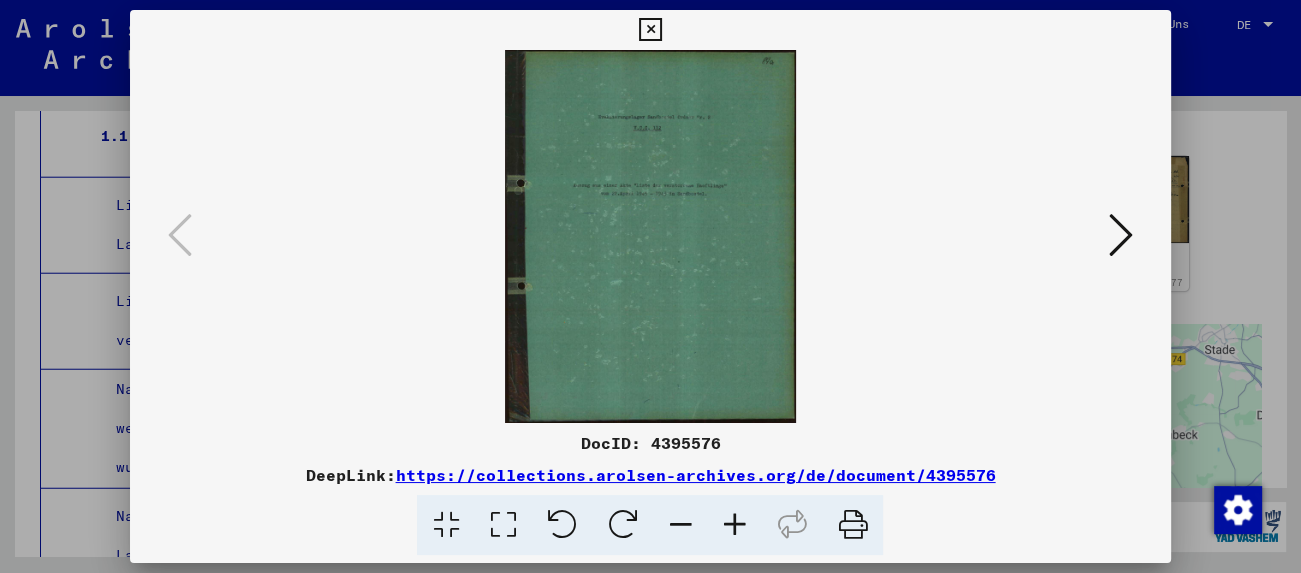 click at bounding box center (1121, 235) 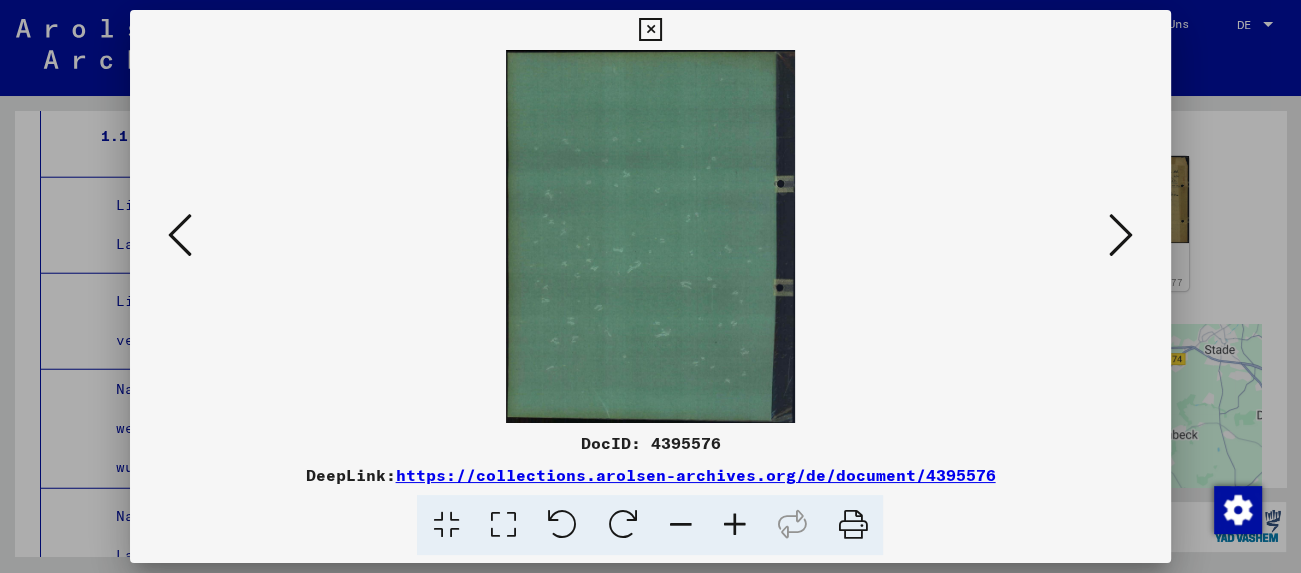 click at bounding box center [1121, 235] 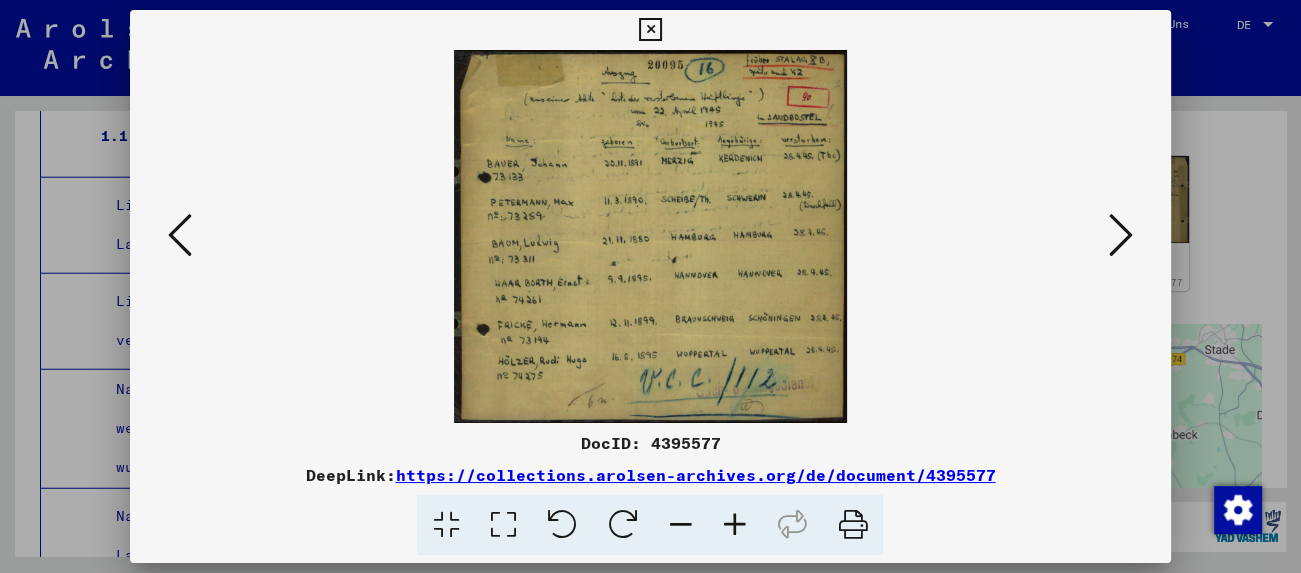 click at bounding box center (1121, 235) 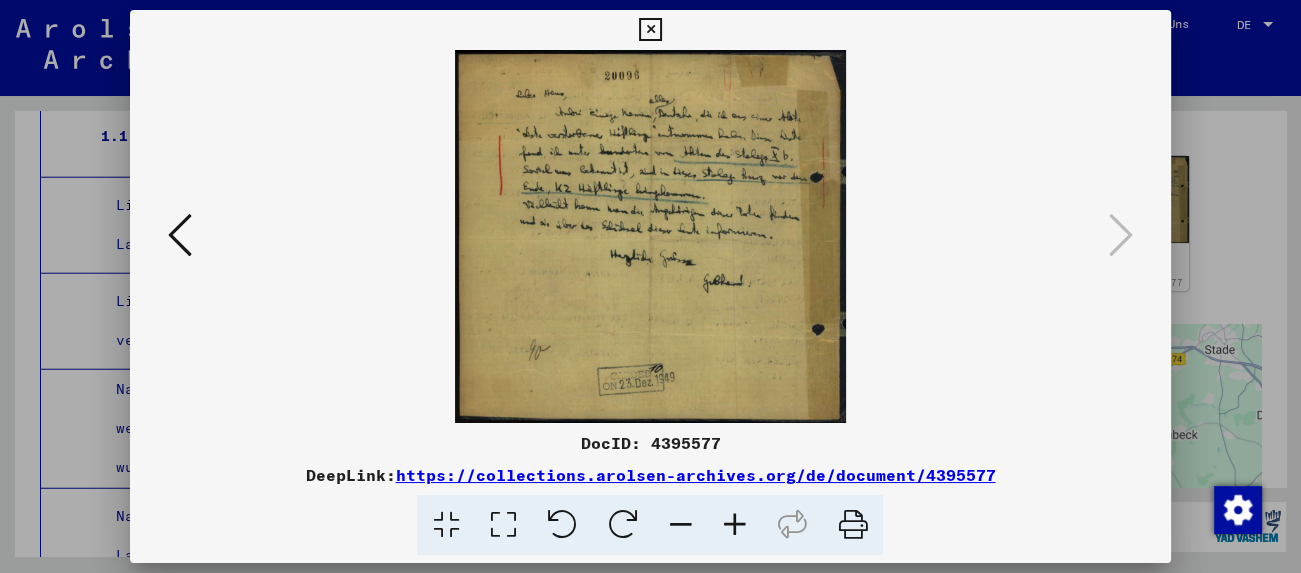 click at bounding box center (650, 30) 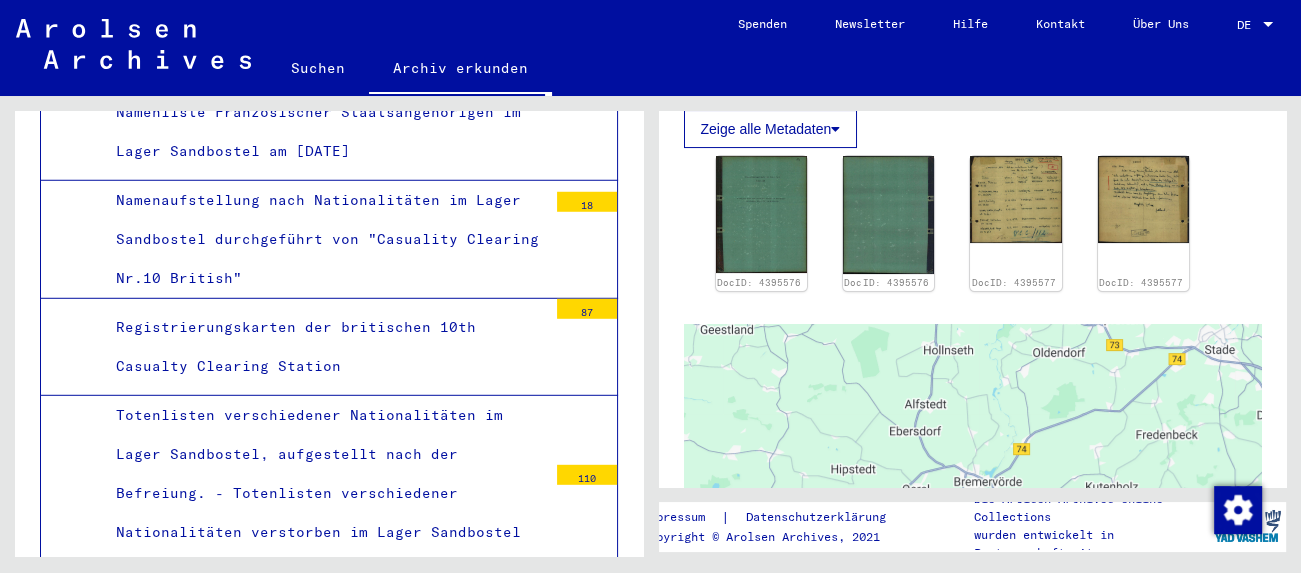 scroll, scrollTop: 24444, scrollLeft: 0, axis: vertical 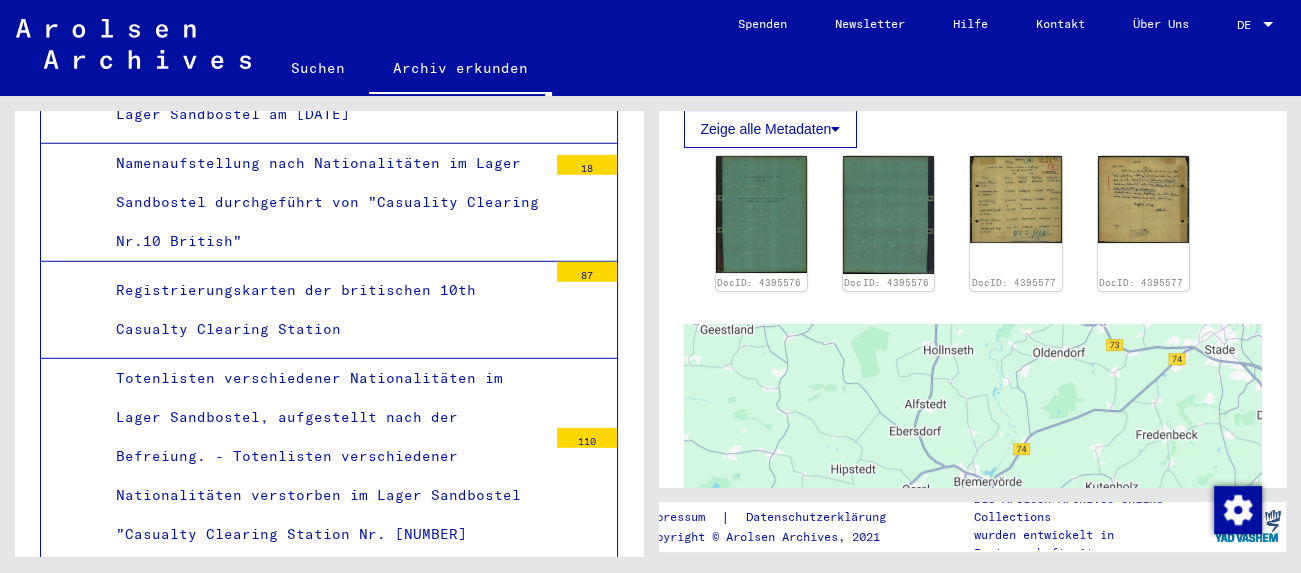click on "Namen von Personen, vermutlich vom KL Bergen Belsen und Sandbostel      verstorben im 86. Britih General Hospital, Polnischer Nationalität" at bounding box center (324, 1232) 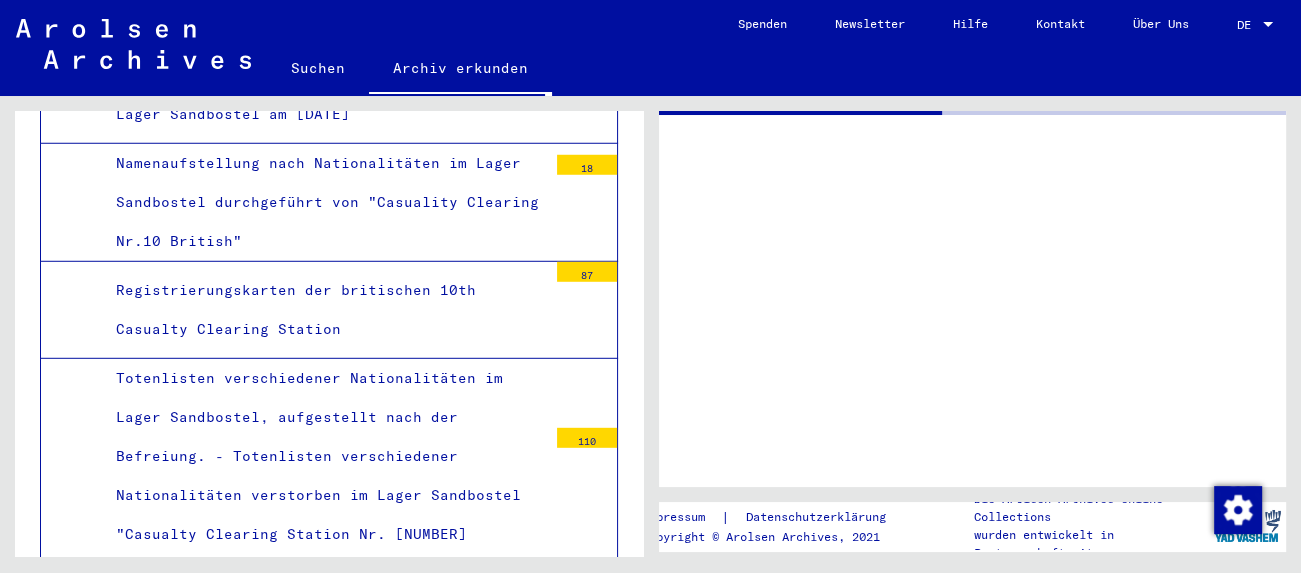 scroll, scrollTop: 24443, scrollLeft: 0, axis: vertical 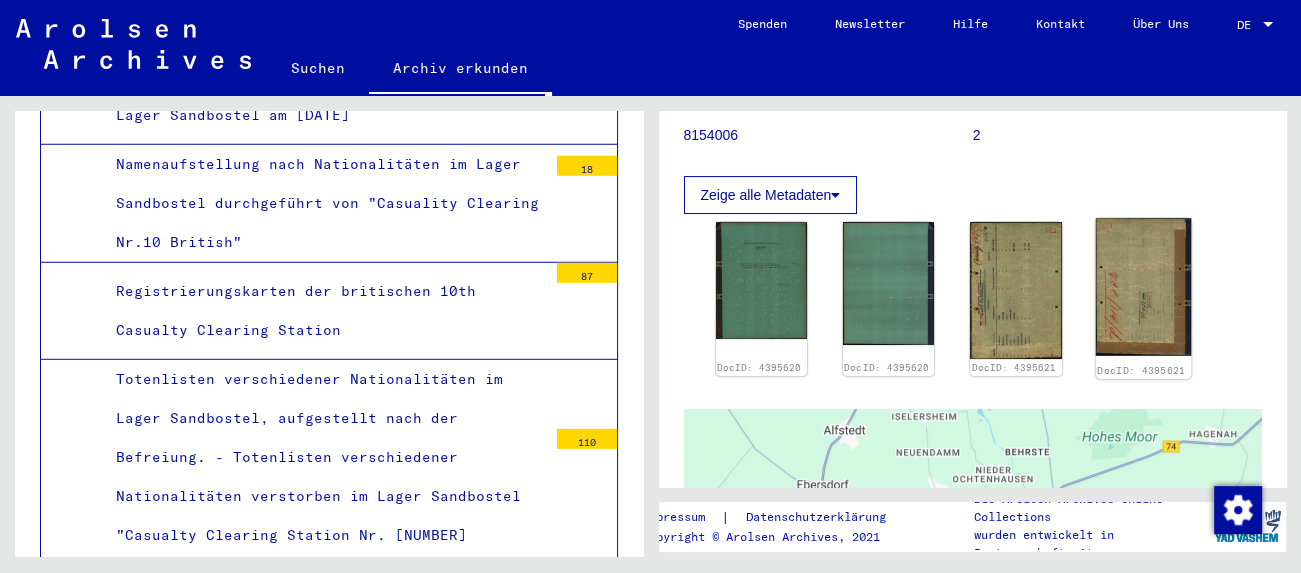 click 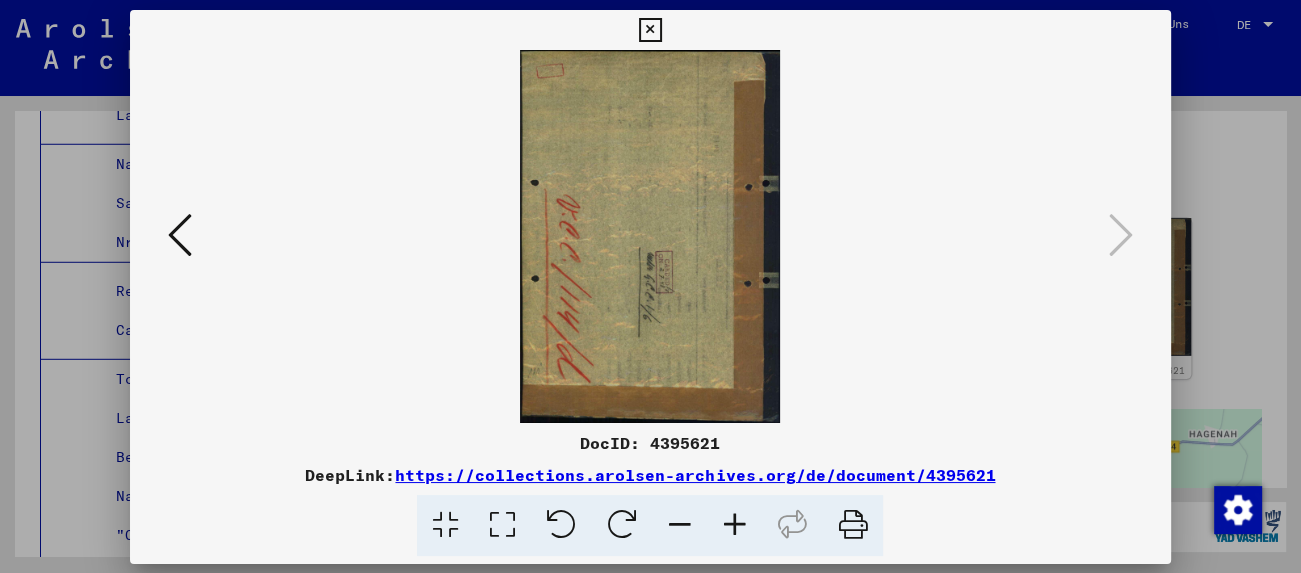 scroll, scrollTop: 24443, scrollLeft: 0, axis: vertical 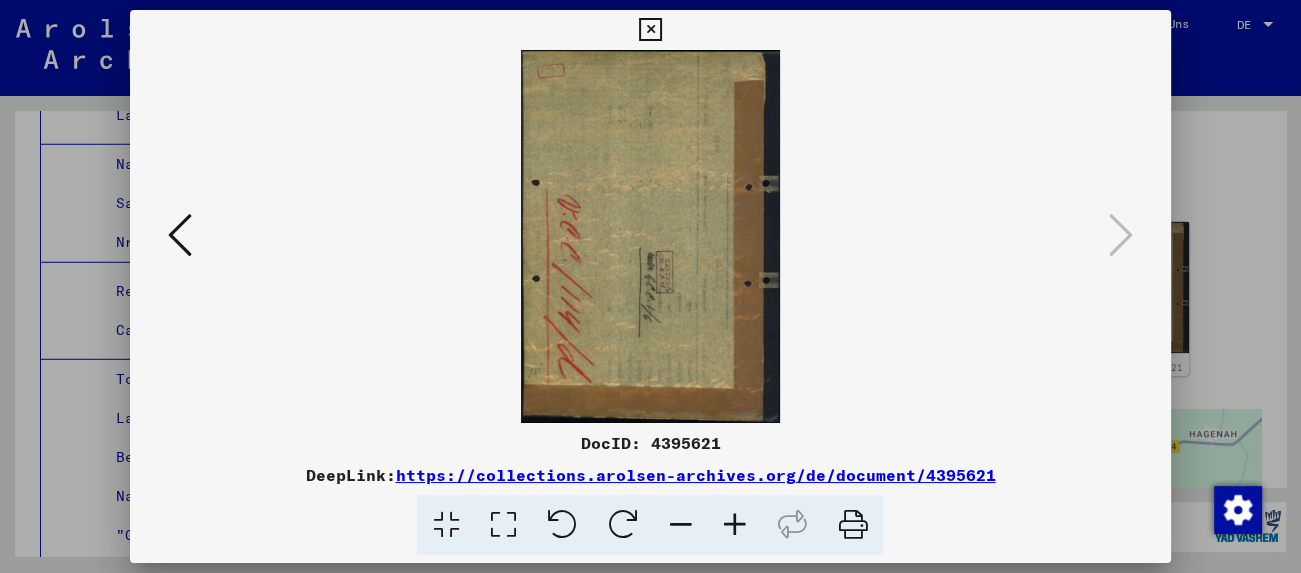 click at bounding box center [180, 235] 